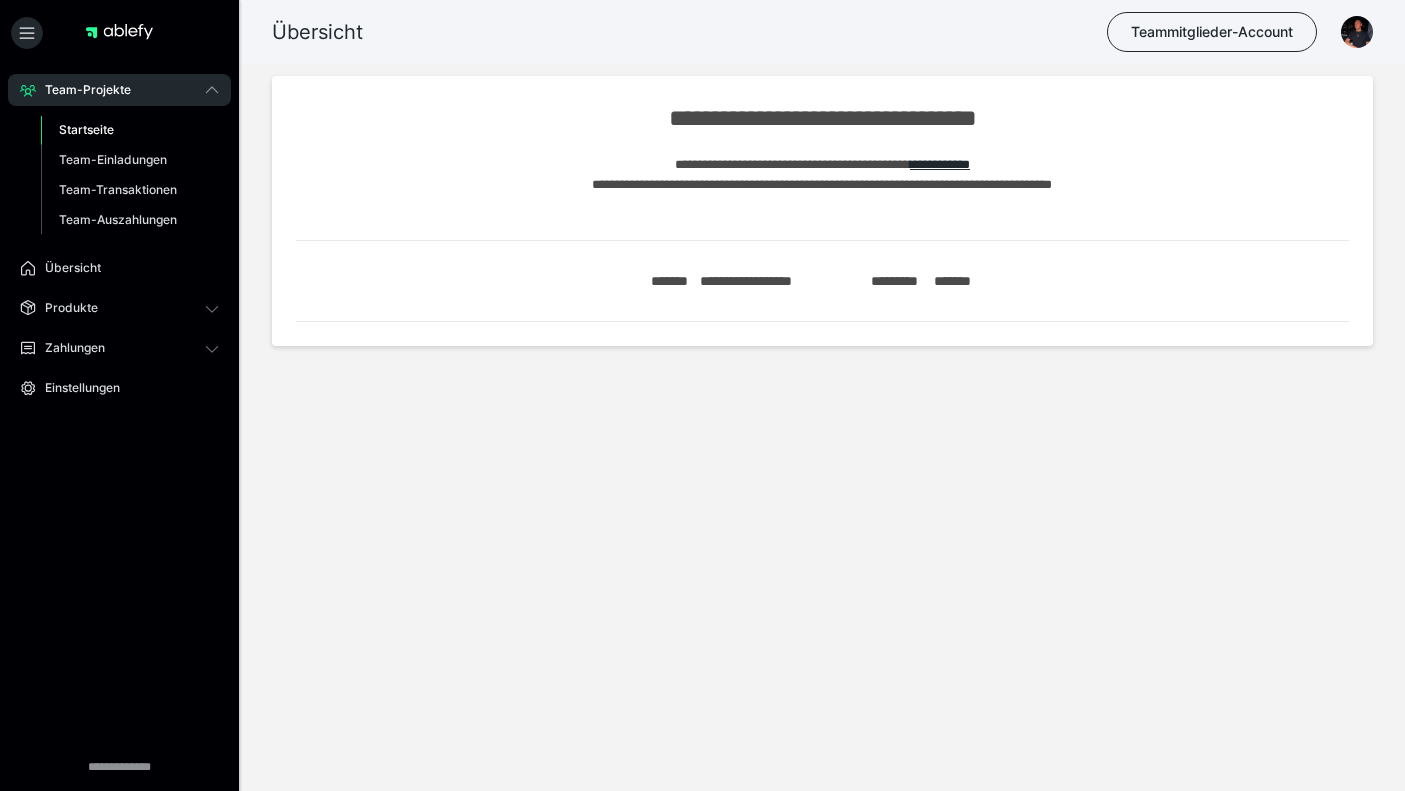 scroll, scrollTop: 0, scrollLeft: 0, axis: both 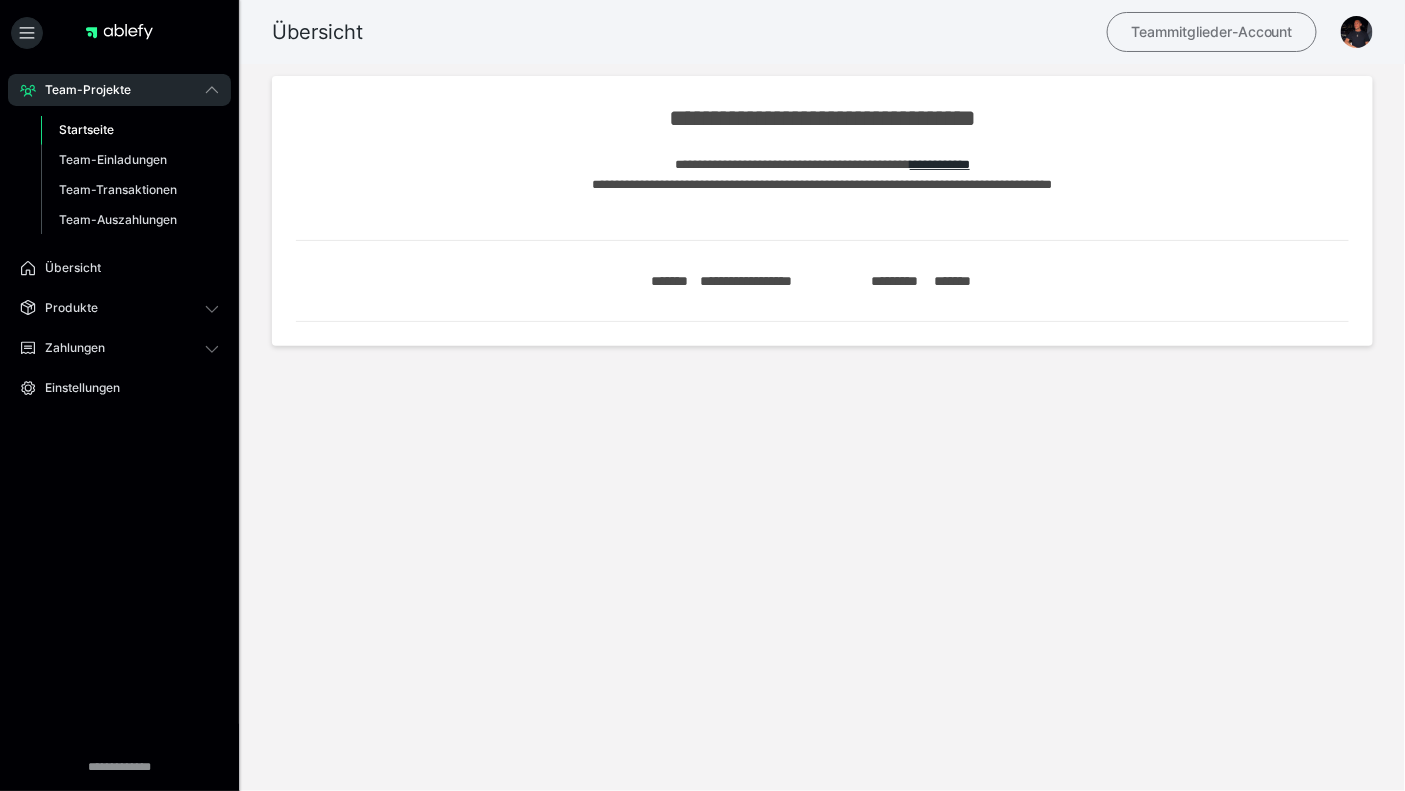 click on "Teammitglieder-Account" at bounding box center (1212, 32) 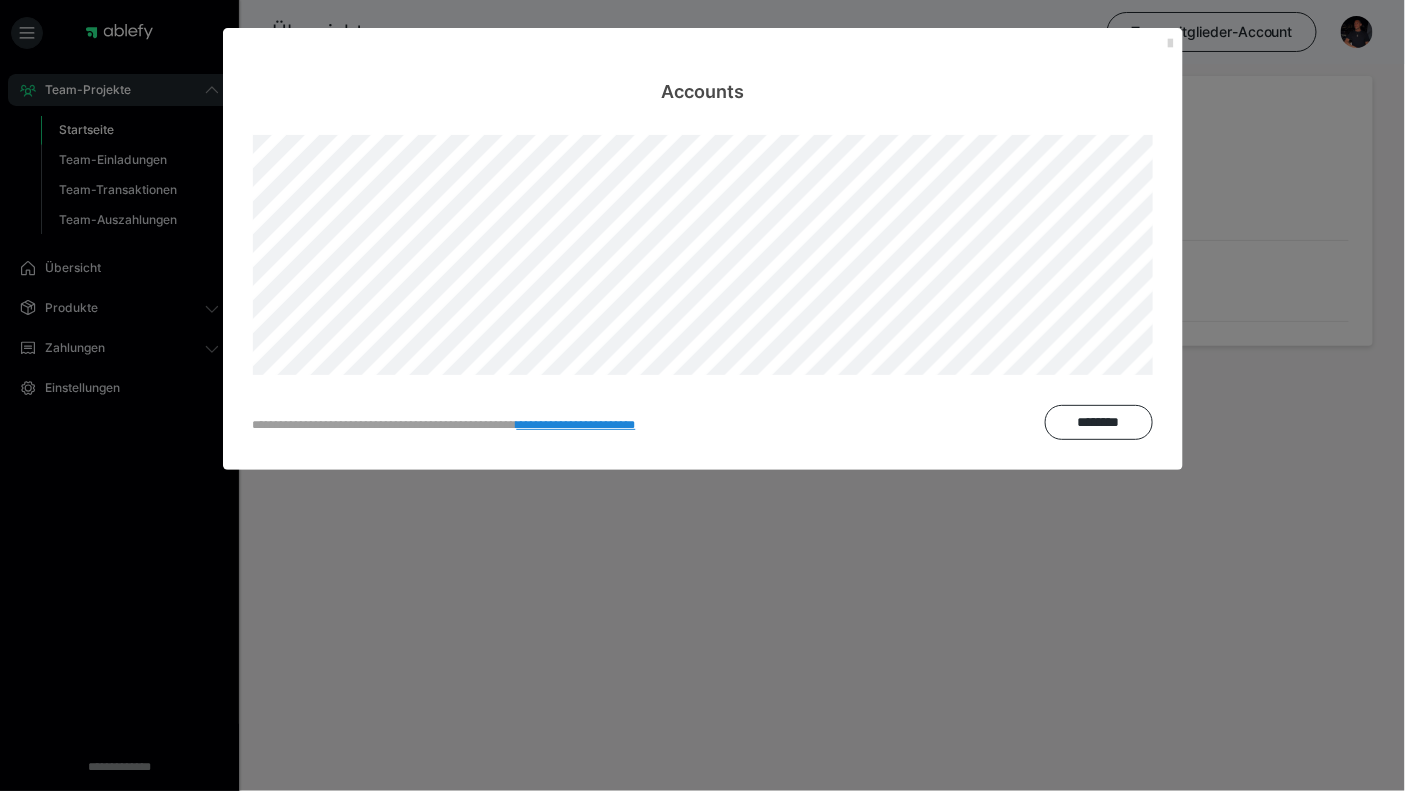 click at bounding box center (1171, 44) 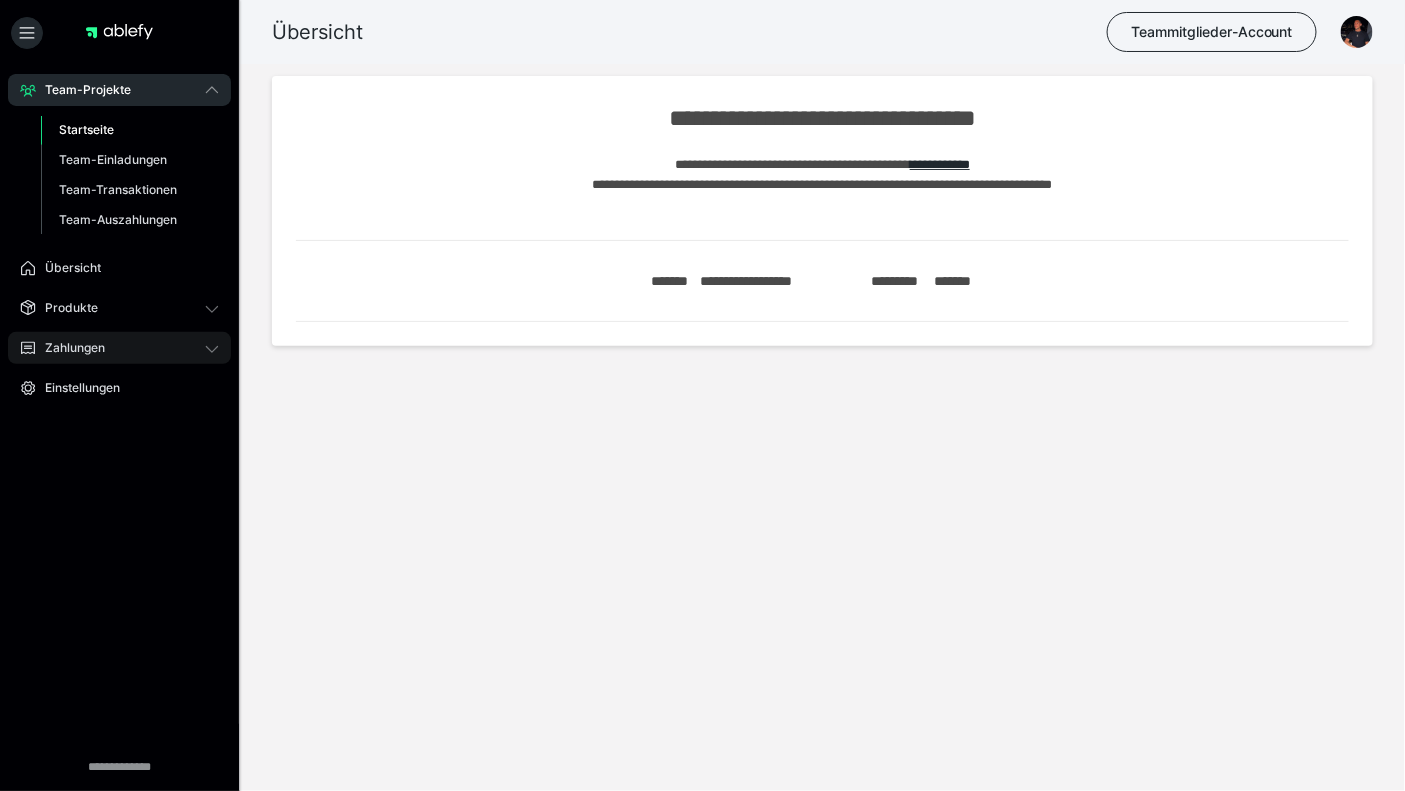 click on "Zahlungen" at bounding box center [68, 348] 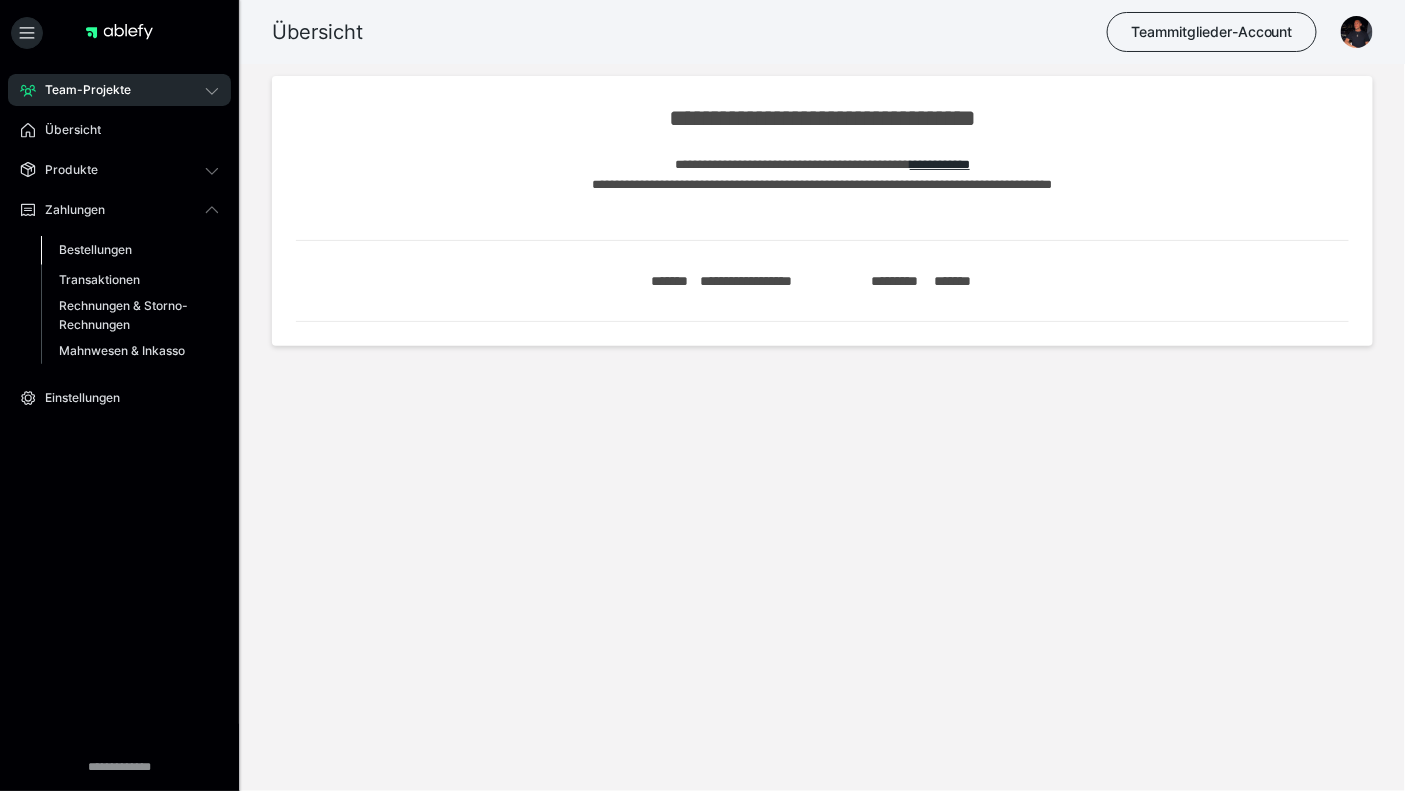 click on "Bestellungen" at bounding box center (95, 249) 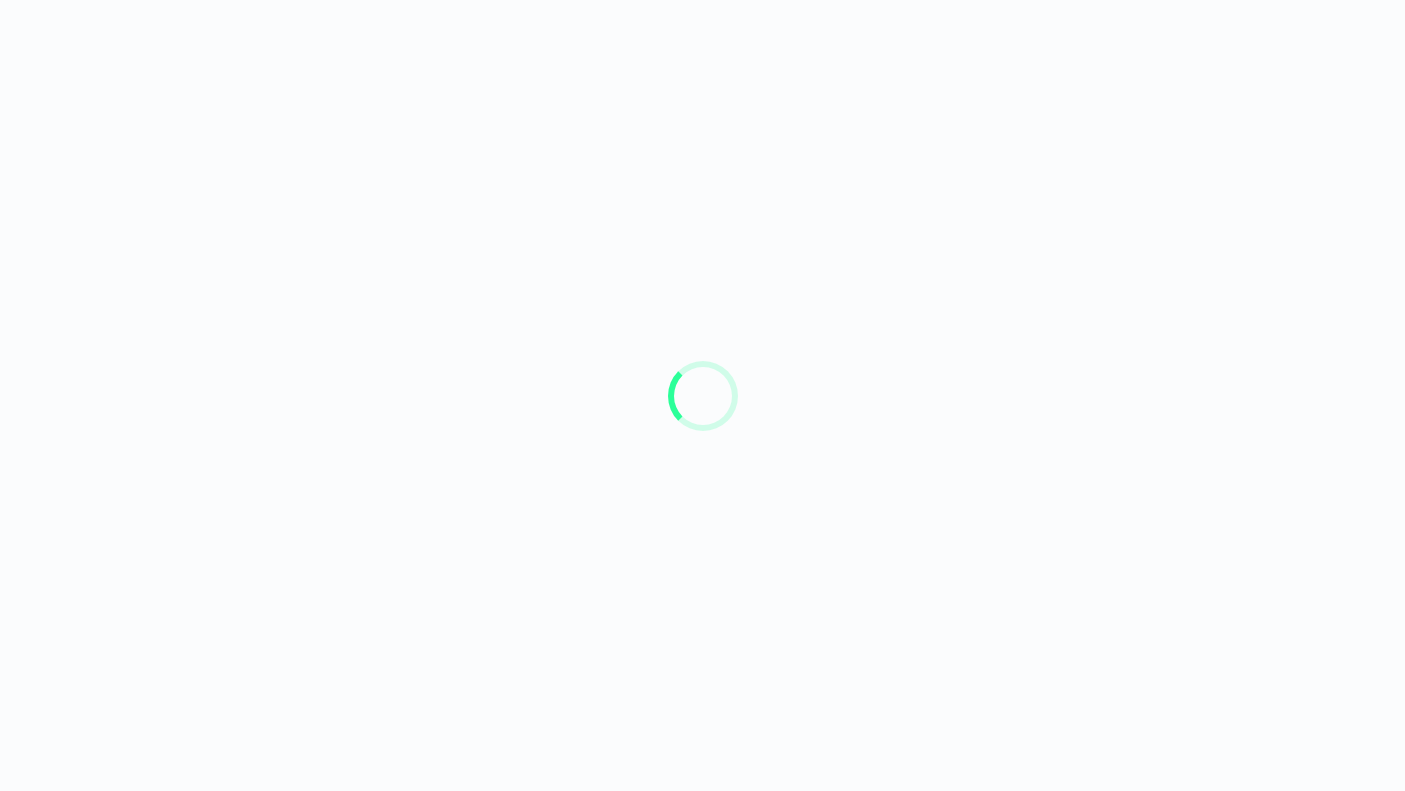 scroll, scrollTop: 0, scrollLeft: 0, axis: both 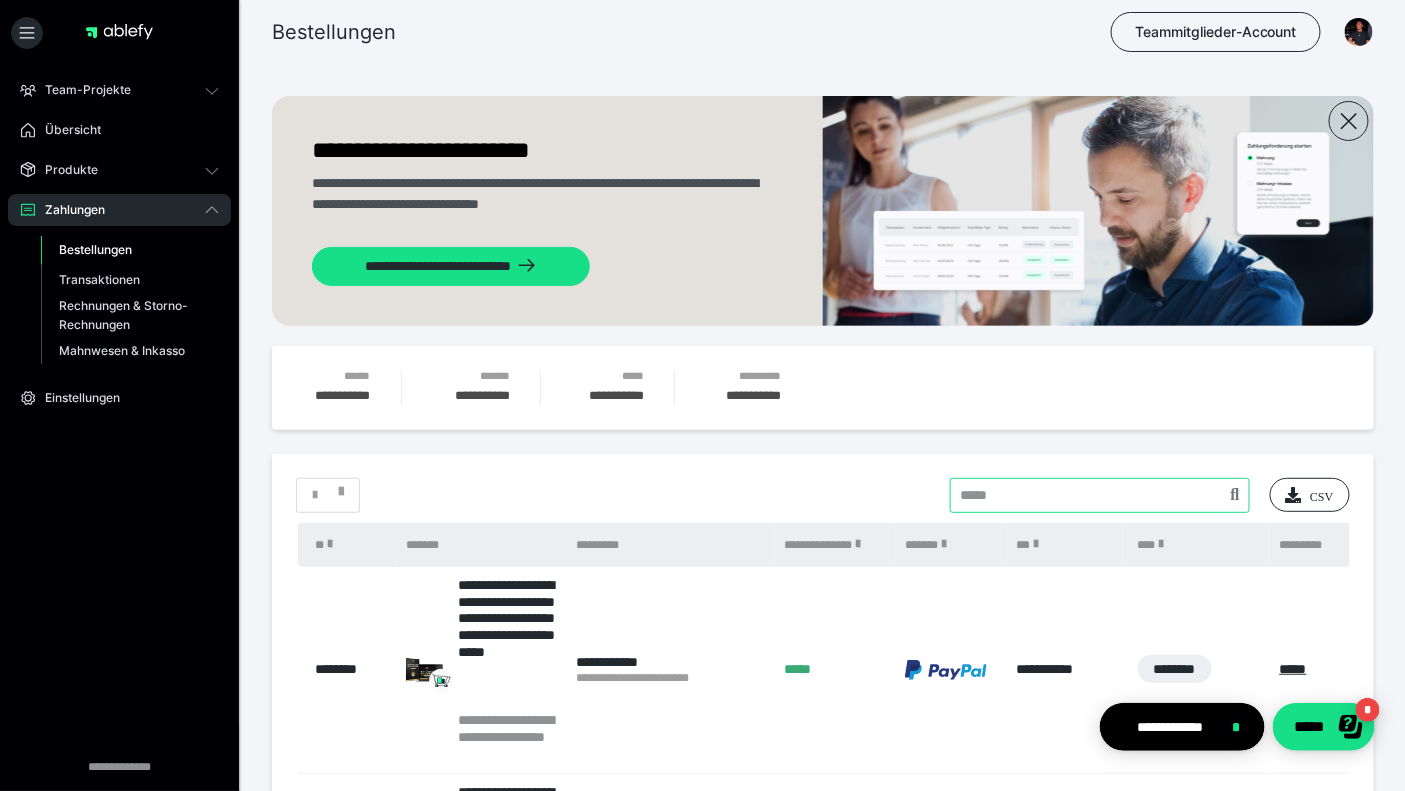 click at bounding box center [1100, 495] 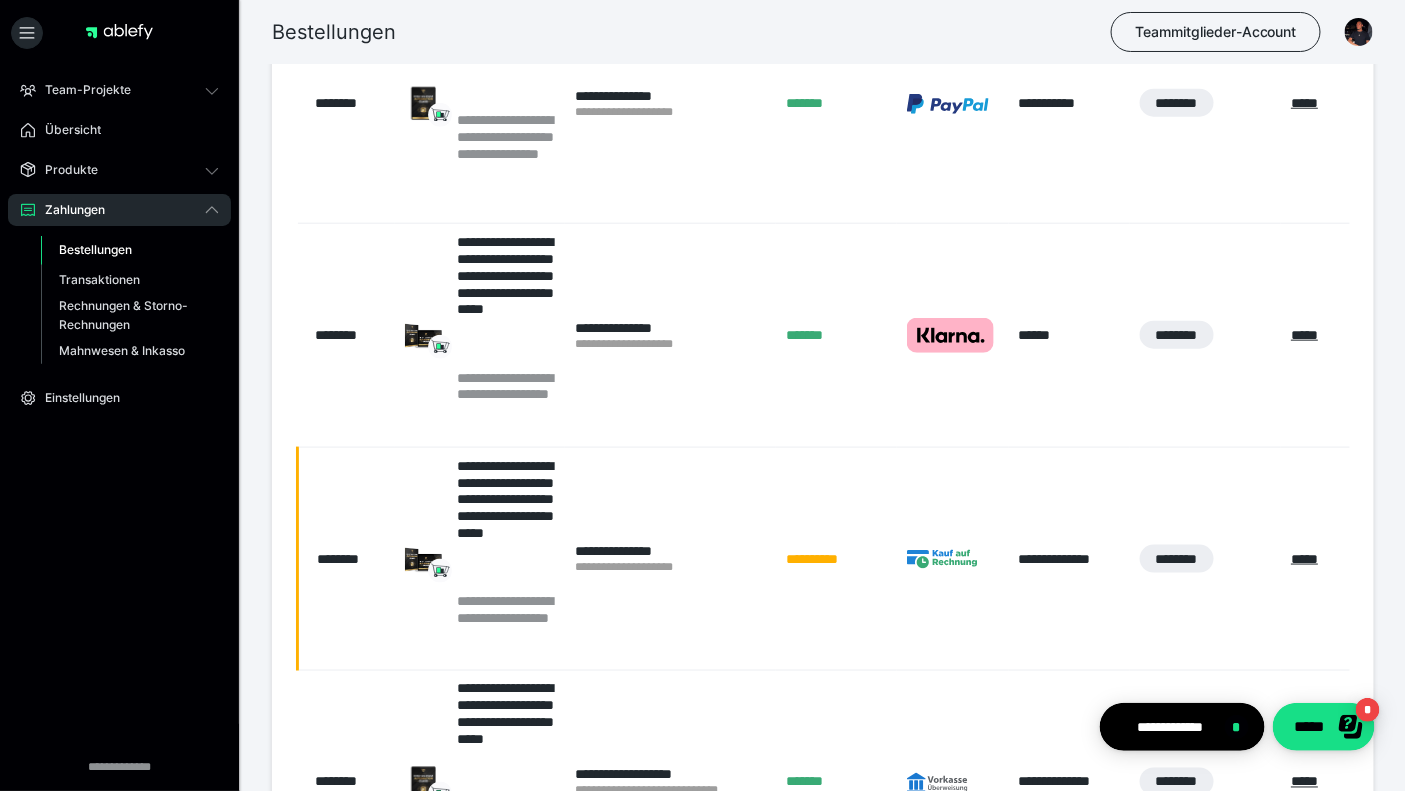 scroll, scrollTop: 580, scrollLeft: 0, axis: vertical 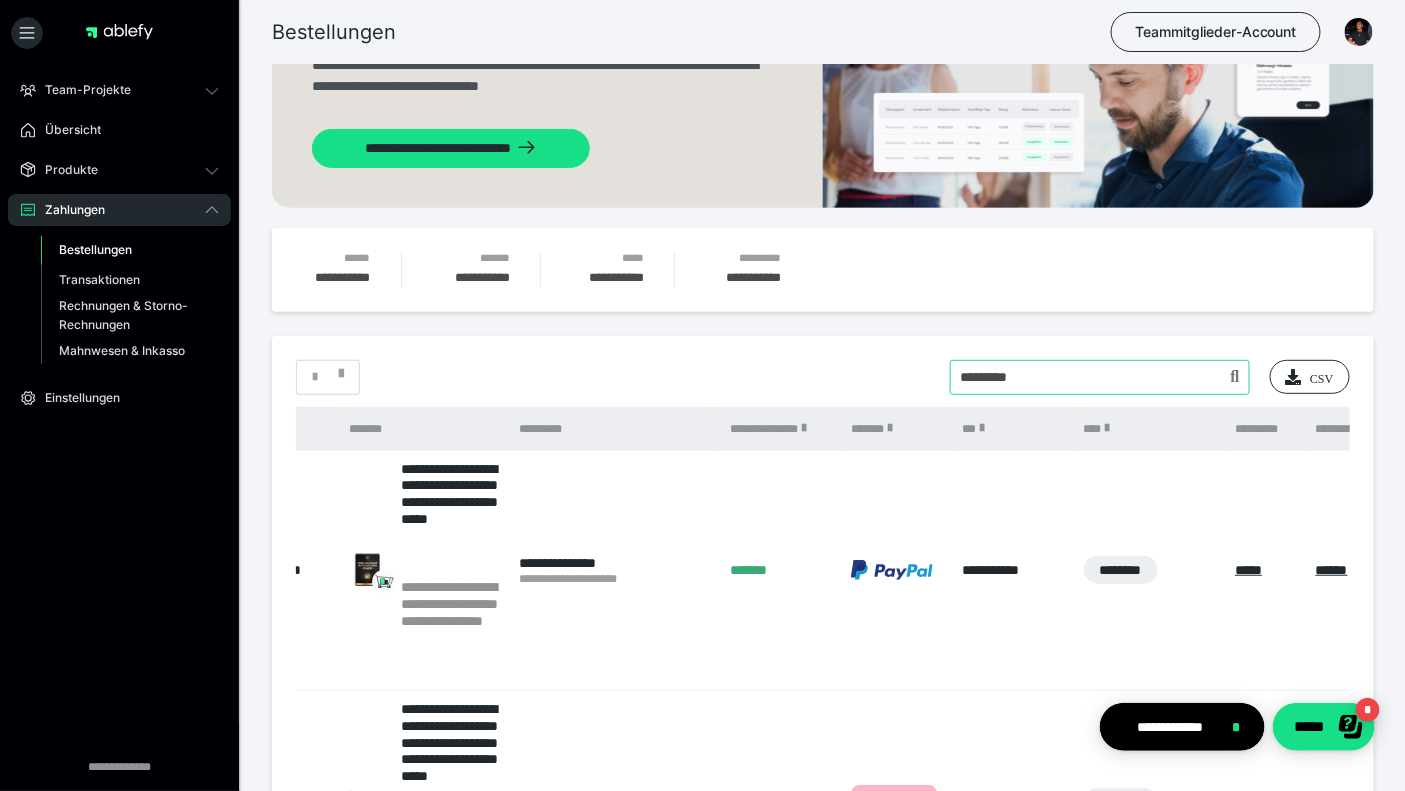 click at bounding box center [1100, 377] 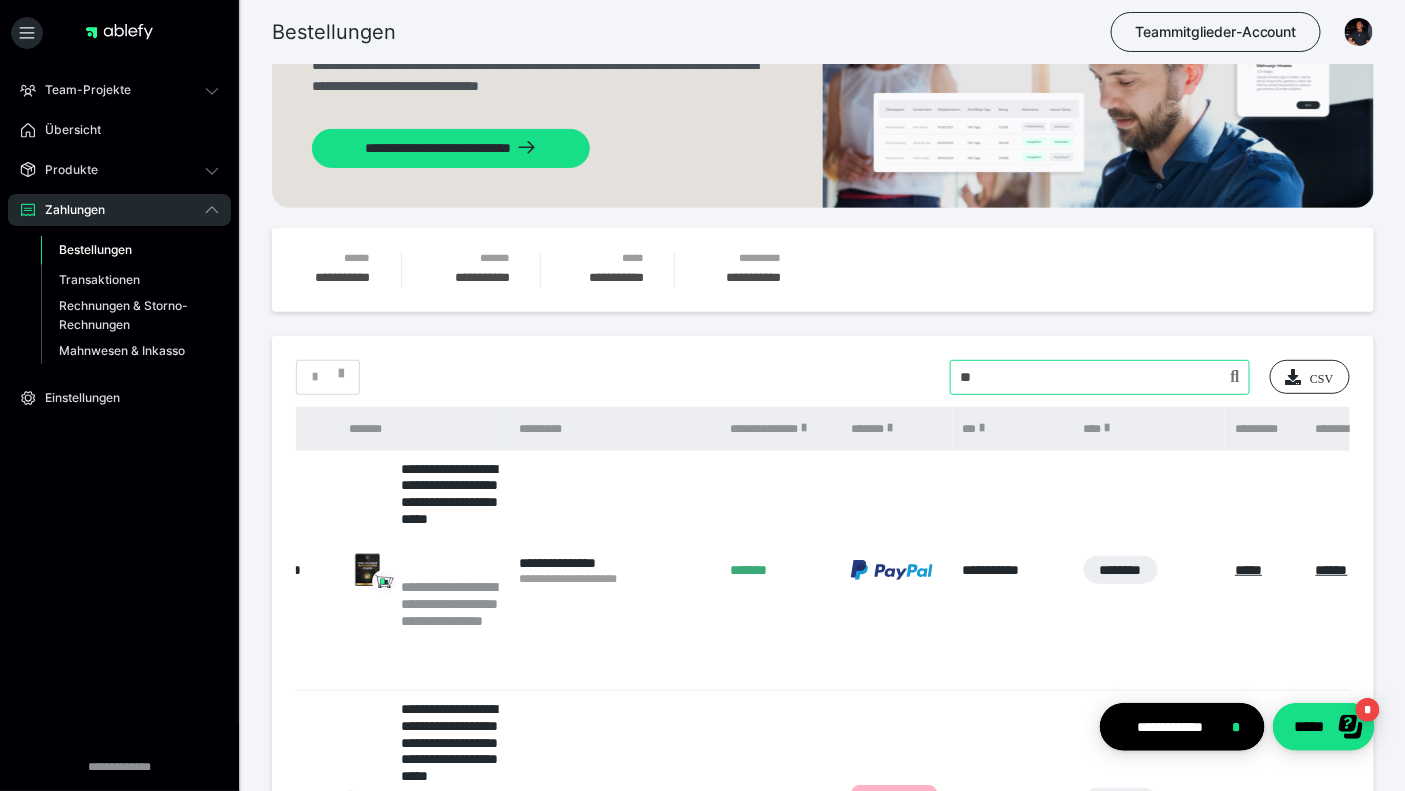type on "*" 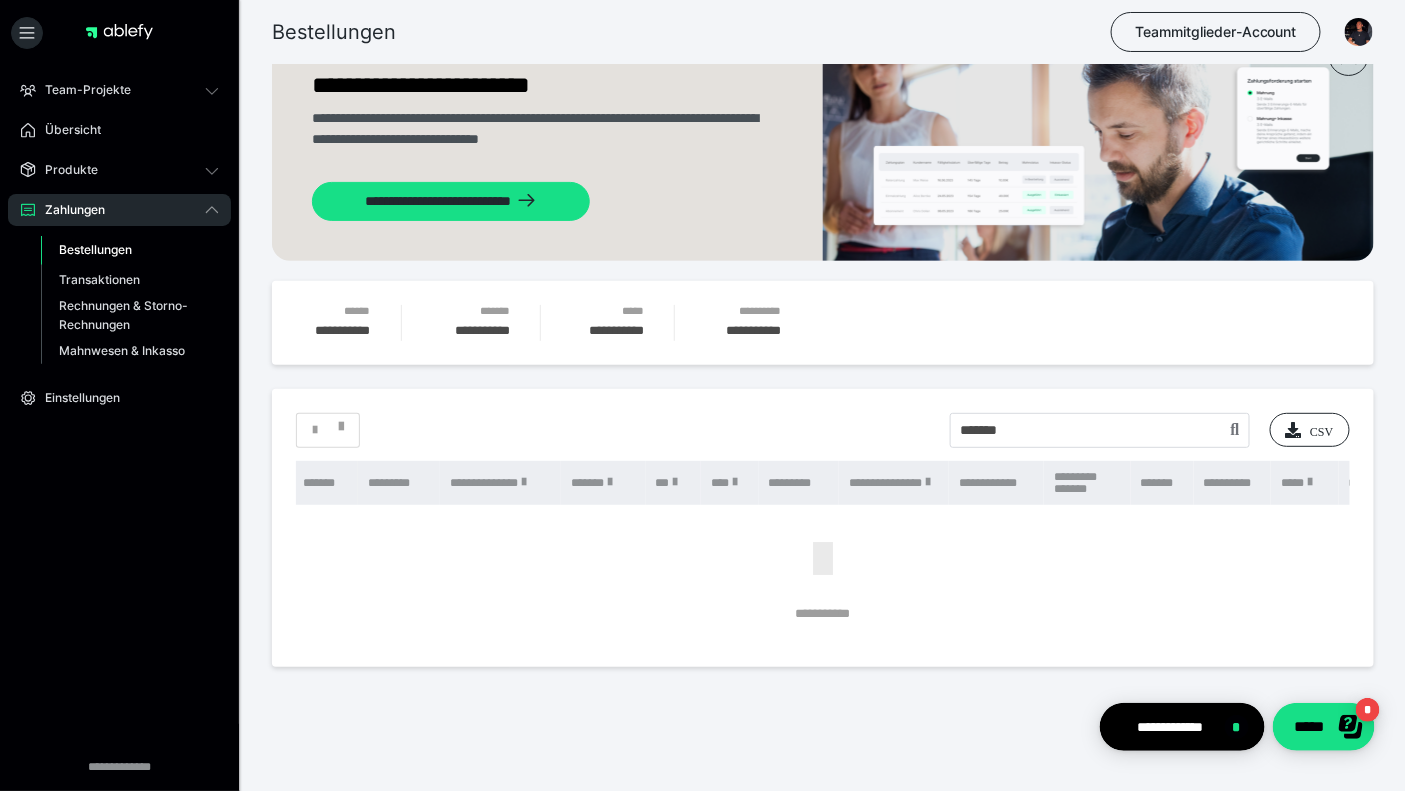 scroll, scrollTop: 65, scrollLeft: 0, axis: vertical 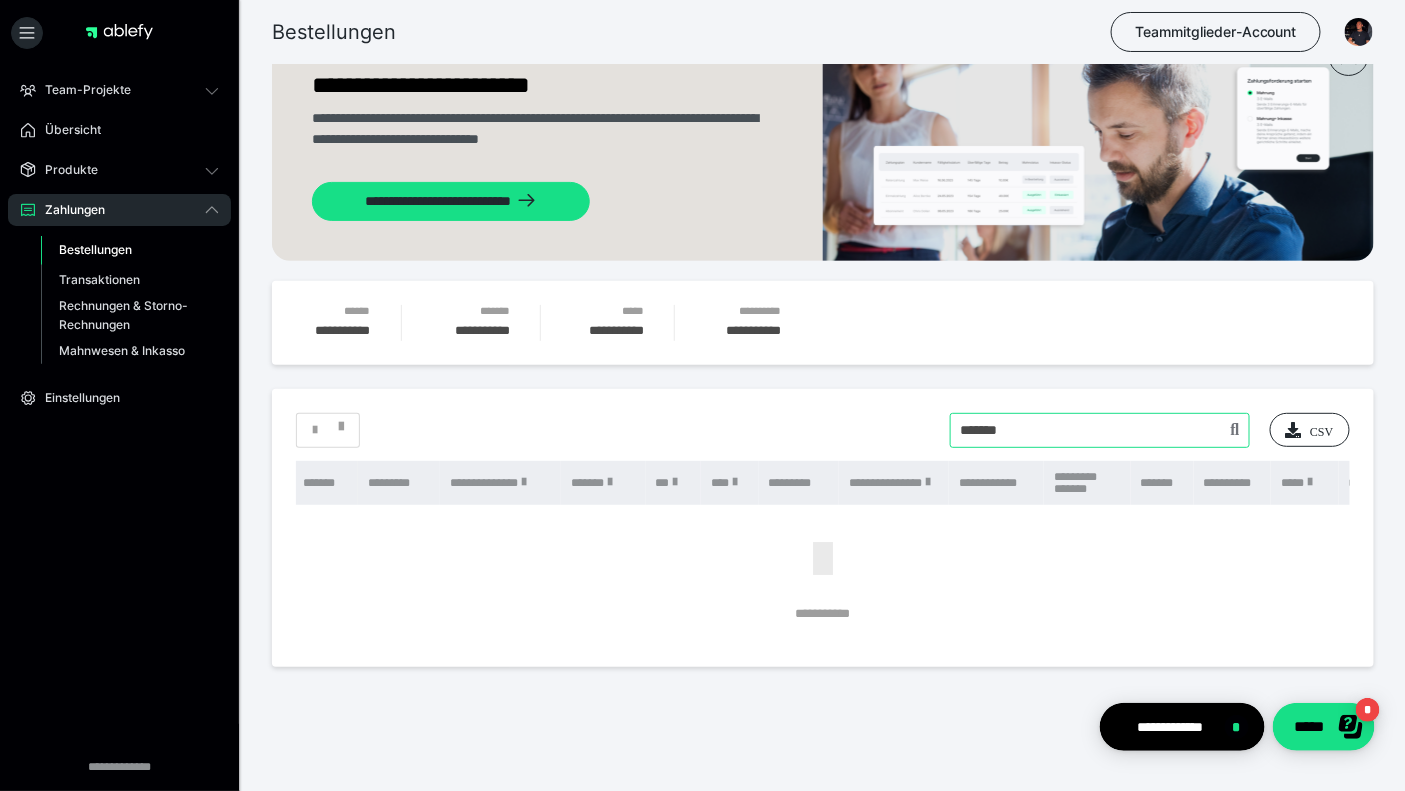 click at bounding box center (1100, 430) 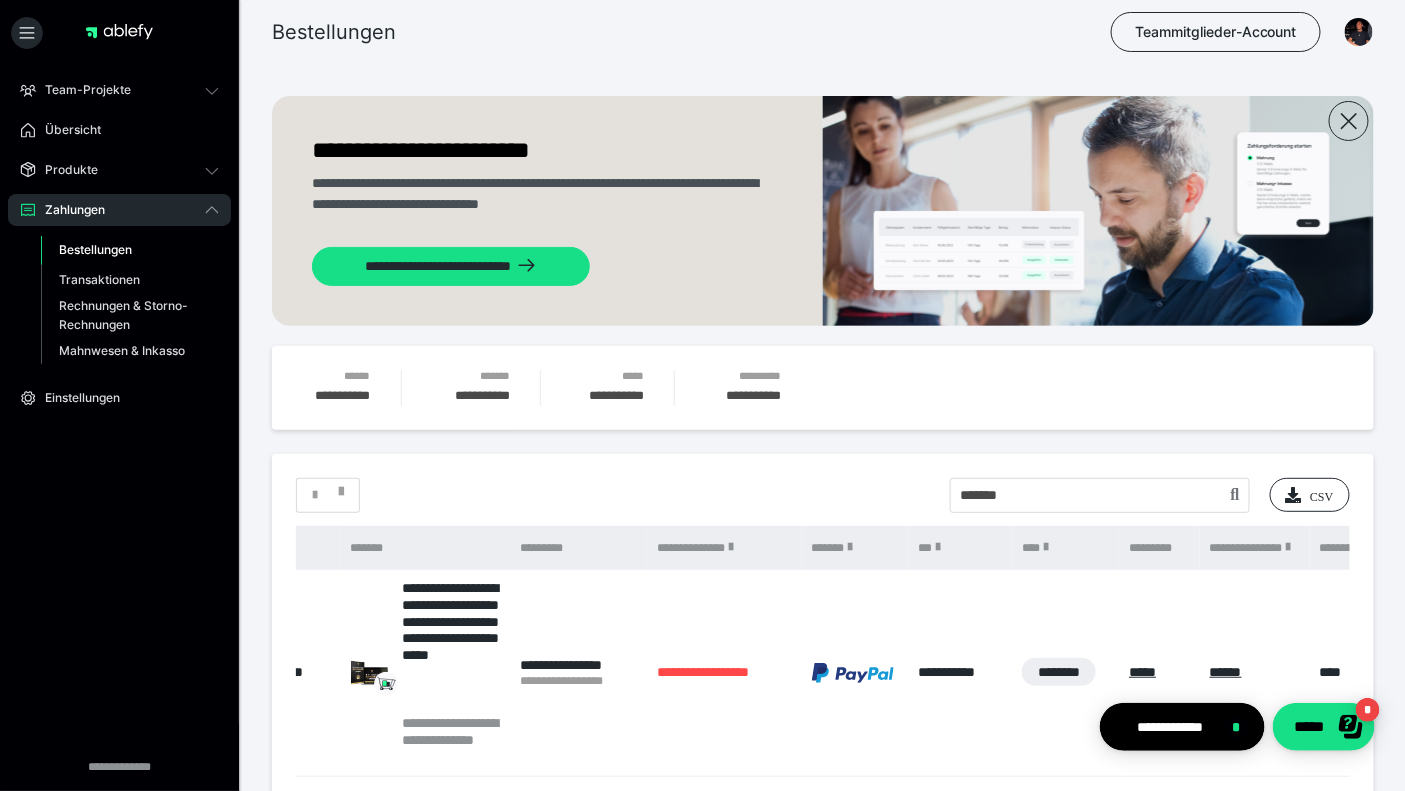 scroll, scrollTop: 136, scrollLeft: 0, axis: vertical 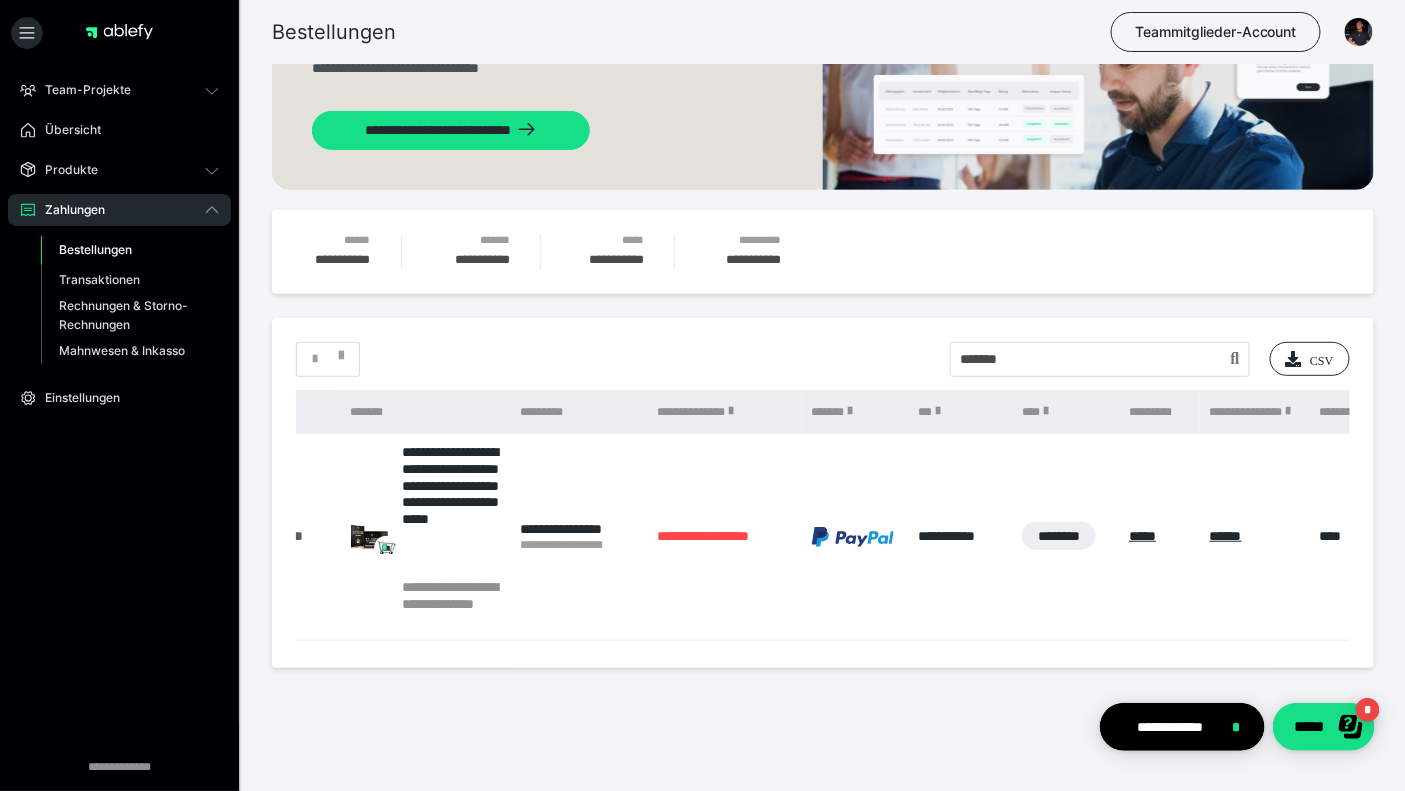 click on "********" at bounding box center [296, 536] 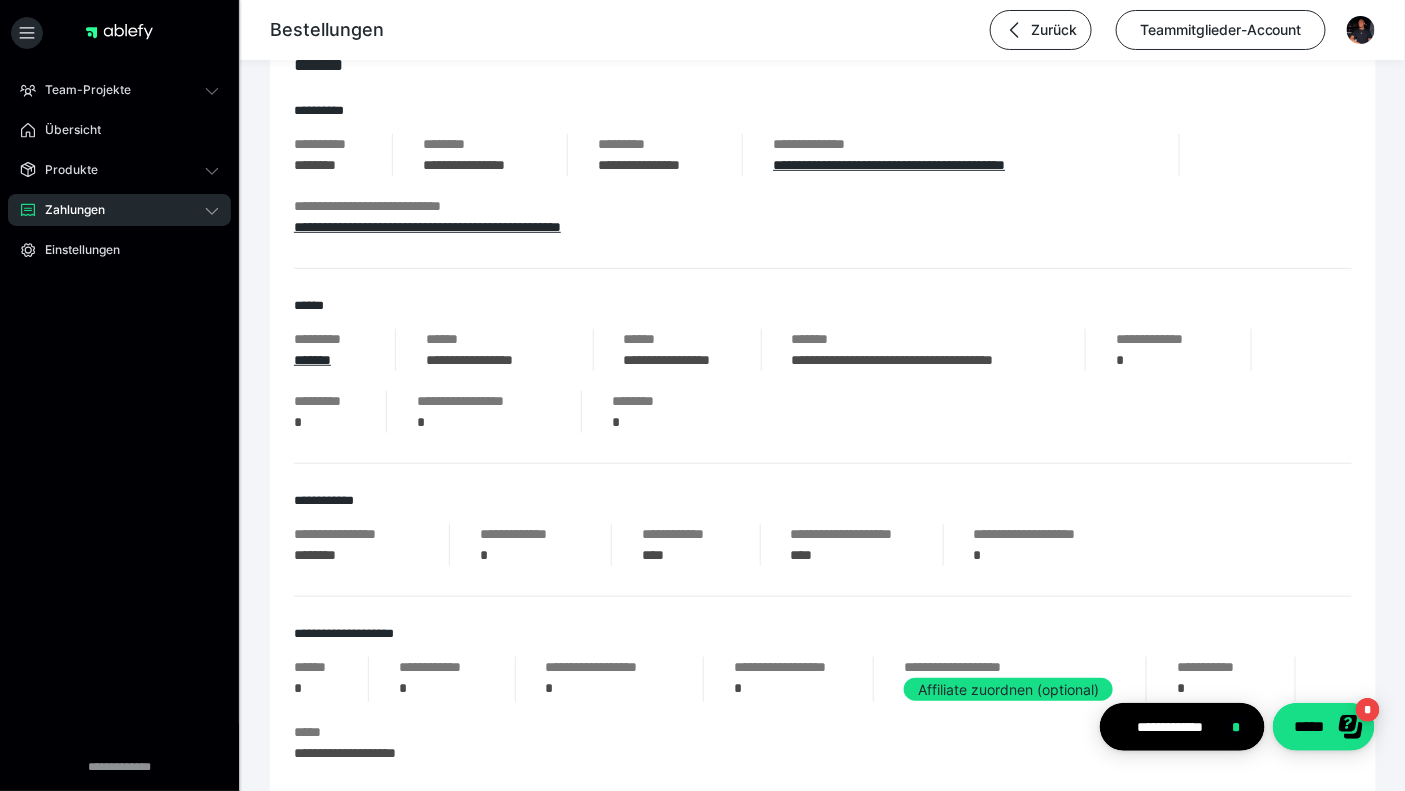 scroll, scrollTop: 242, scrollLeft: 0, axis: vertical 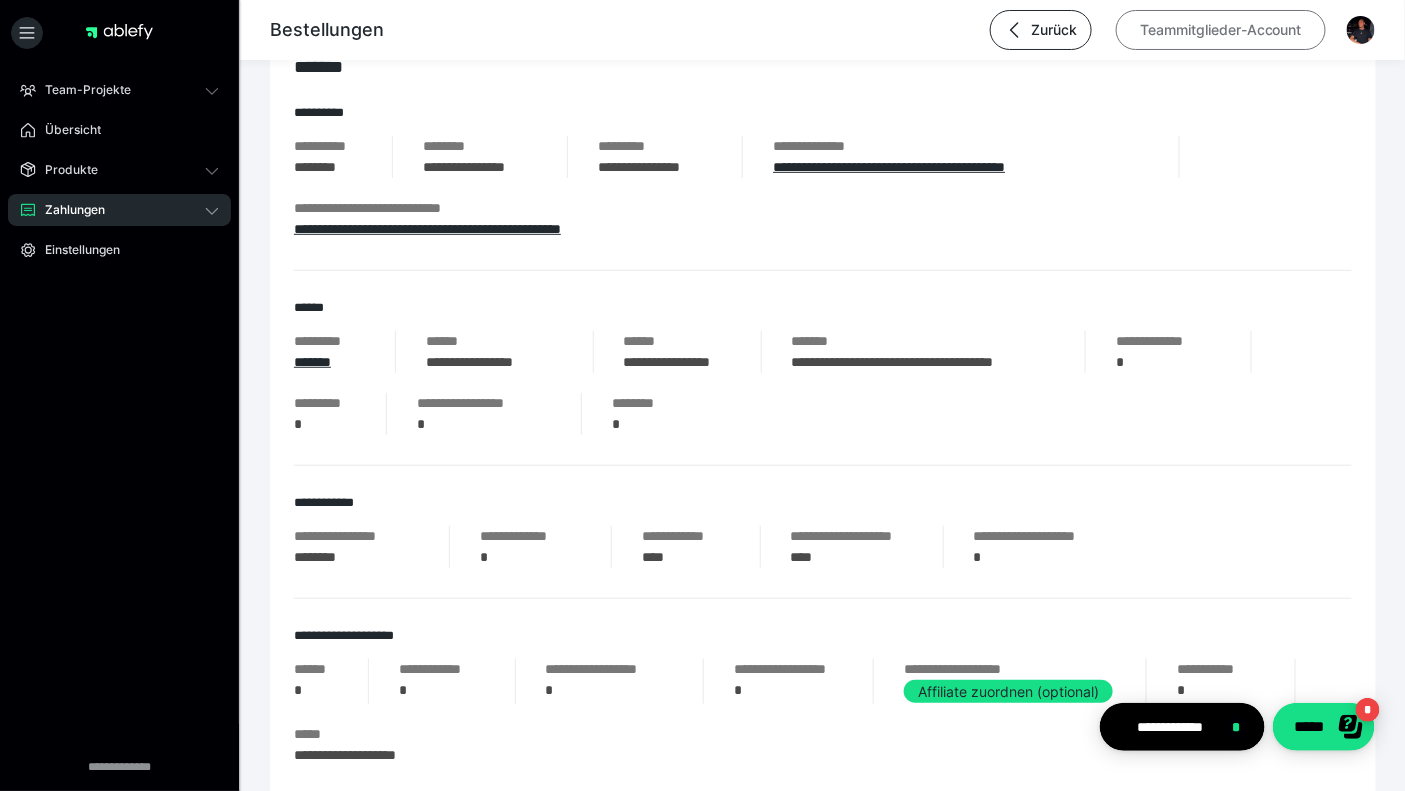 click on "Teammitglieder-Account" at bounding box center [1221, 30] 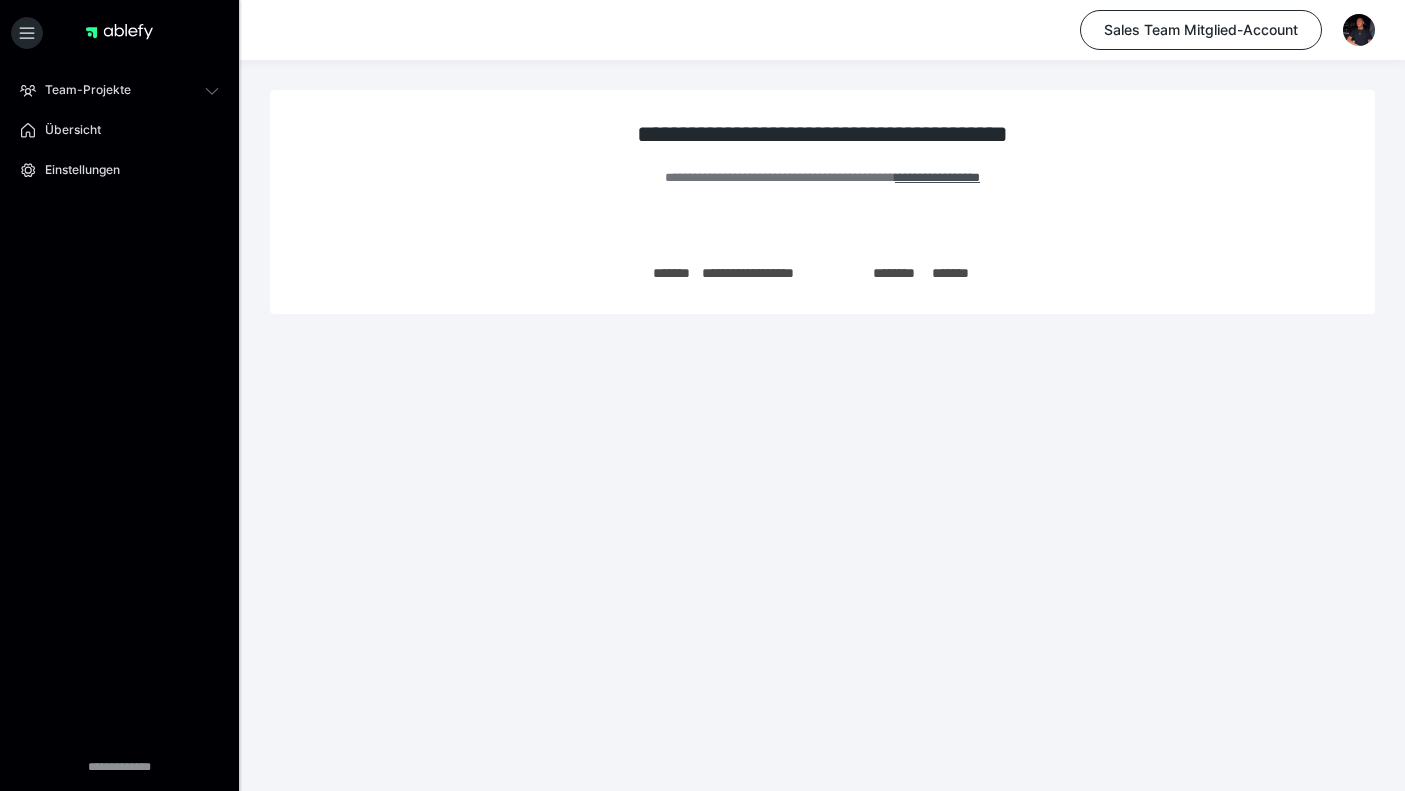 scroll, scrollTop: 0, scrollLeft: 0, axis: both 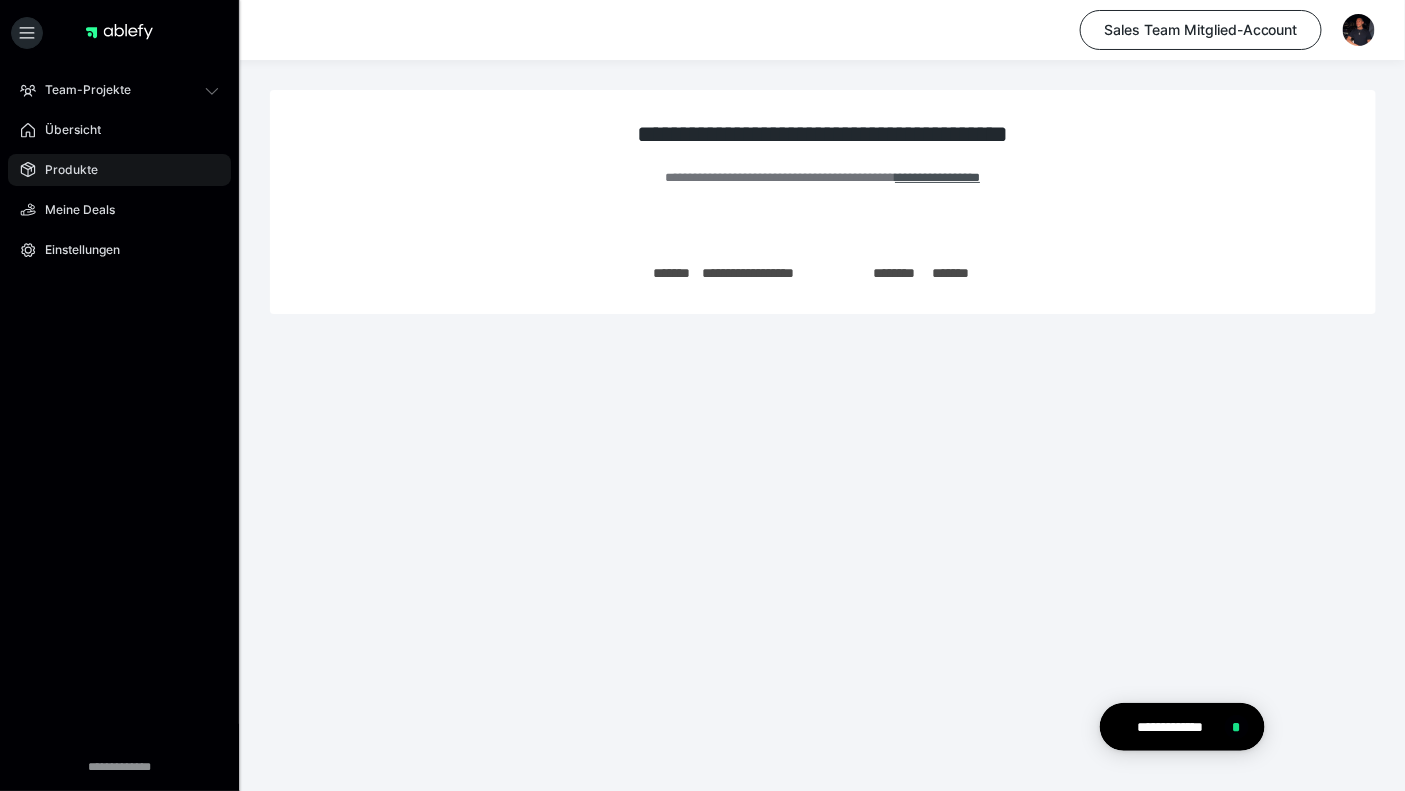 click on "Produkte" at bounding box center [119, 170] 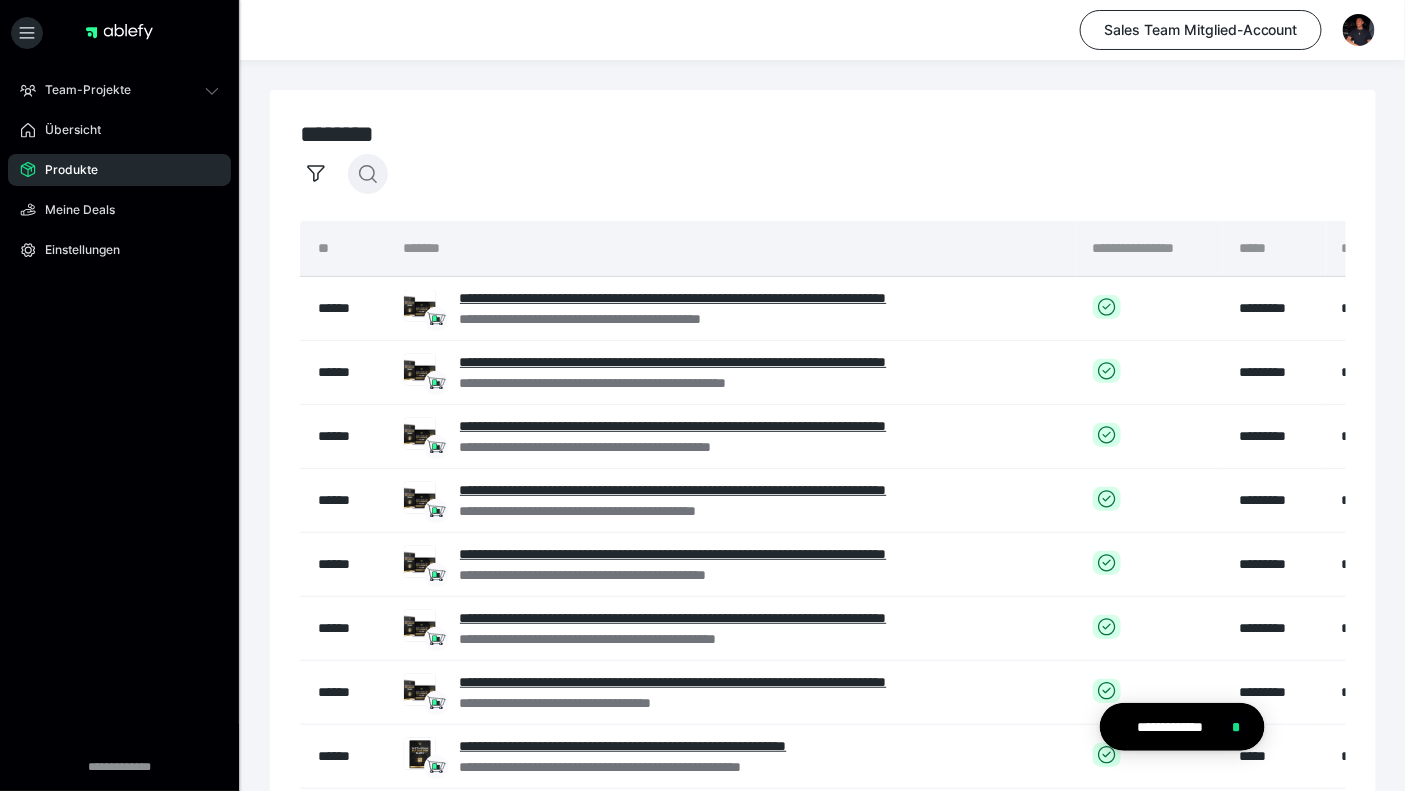click 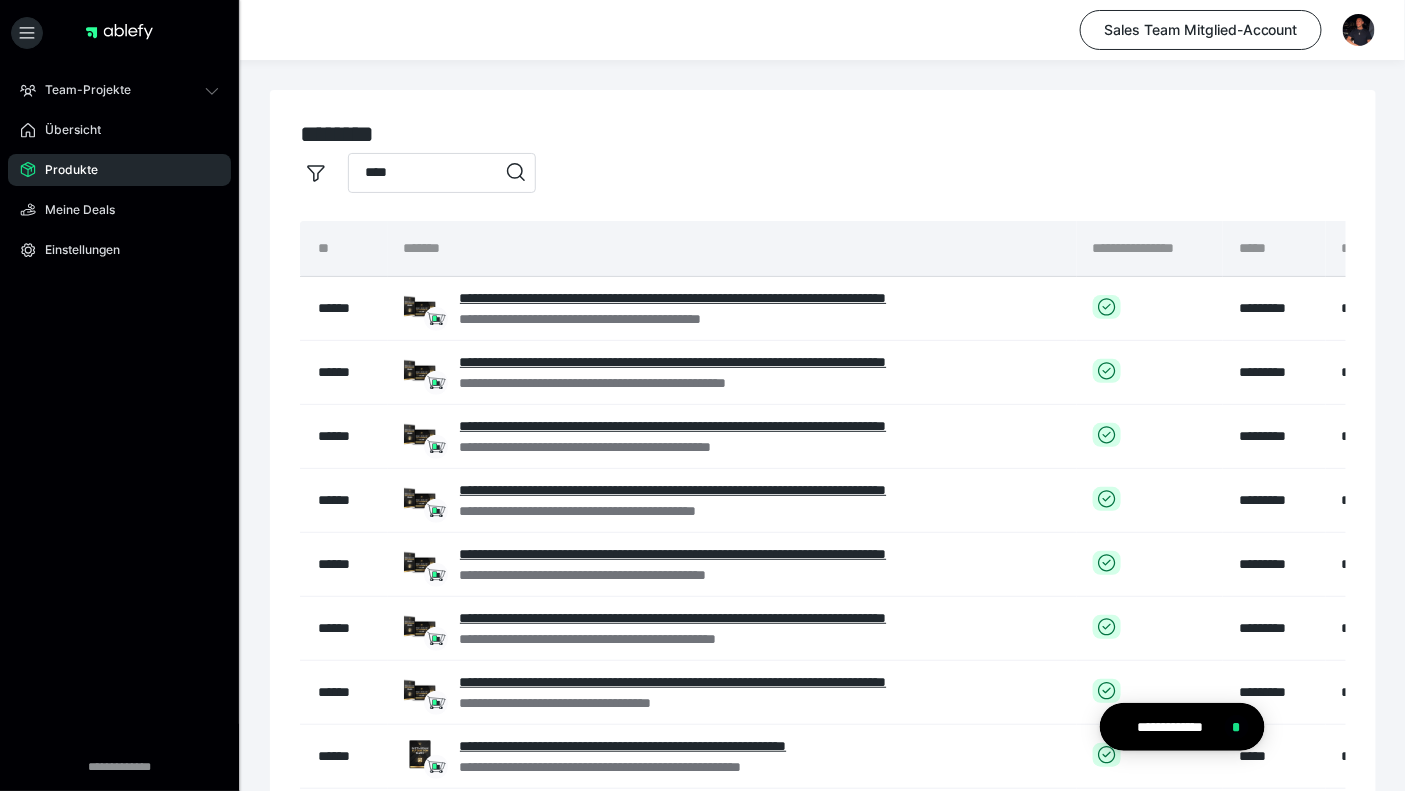 type on "****" 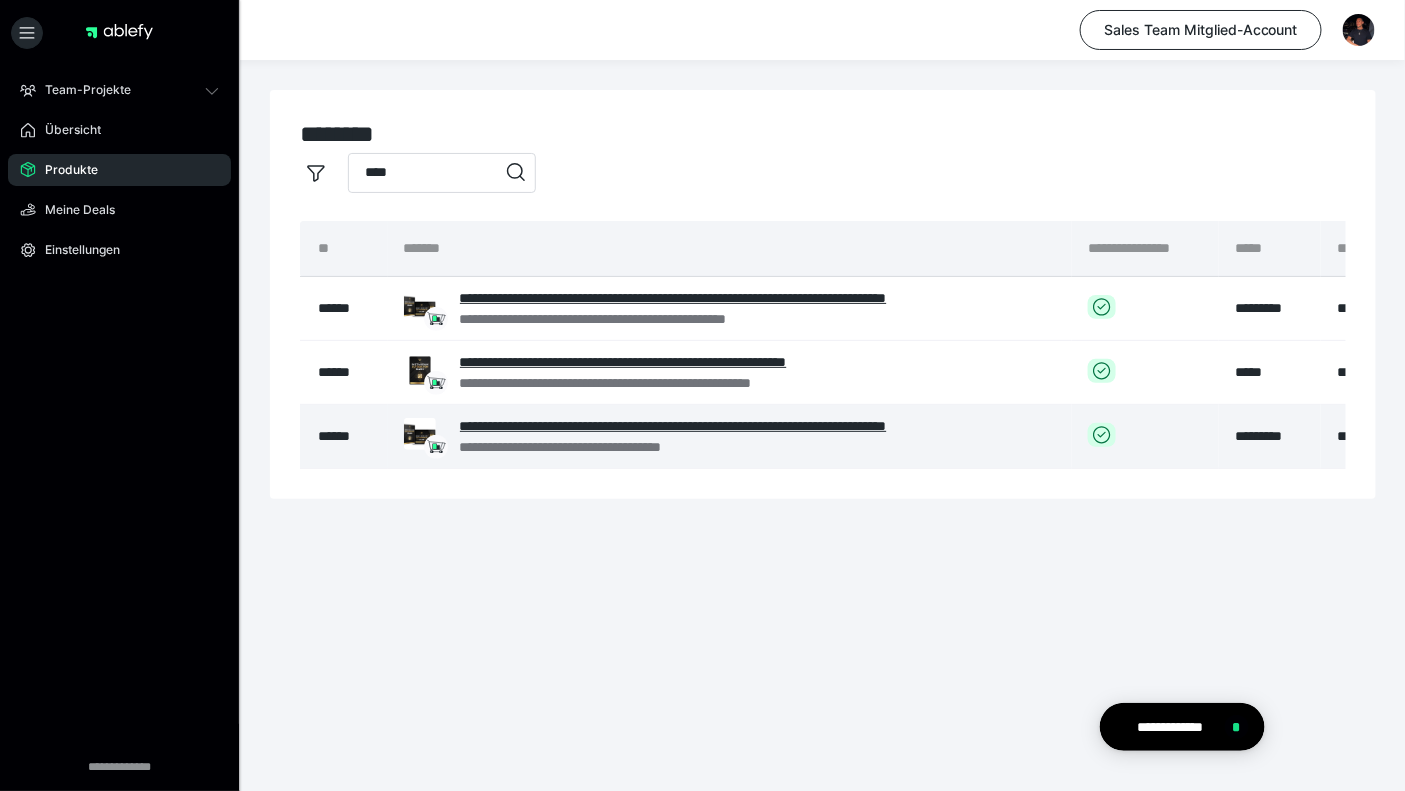 scroll, scrollTop: 0, scrollLeft: 319, axis: horizontal 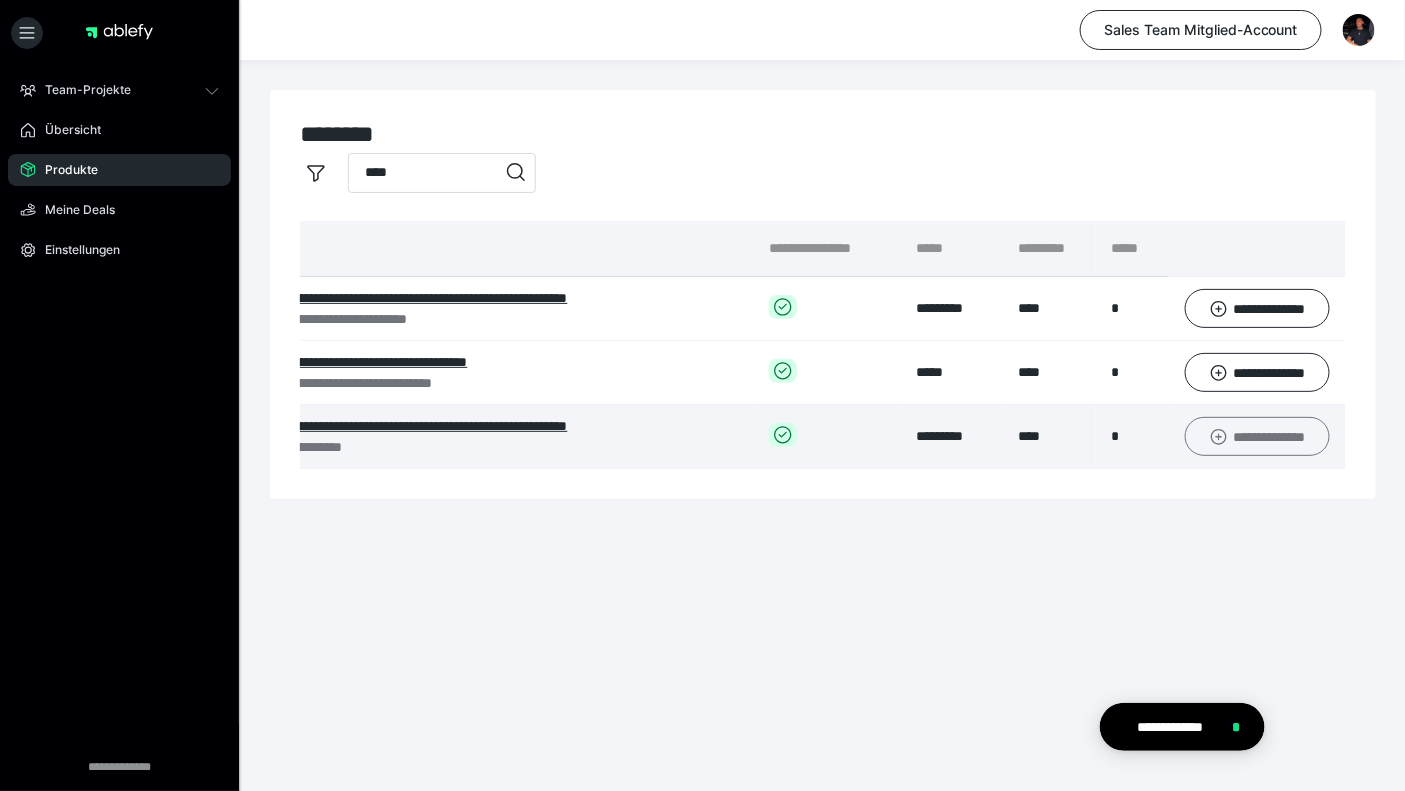 click on "**********" at bounding box center (1257, 436) 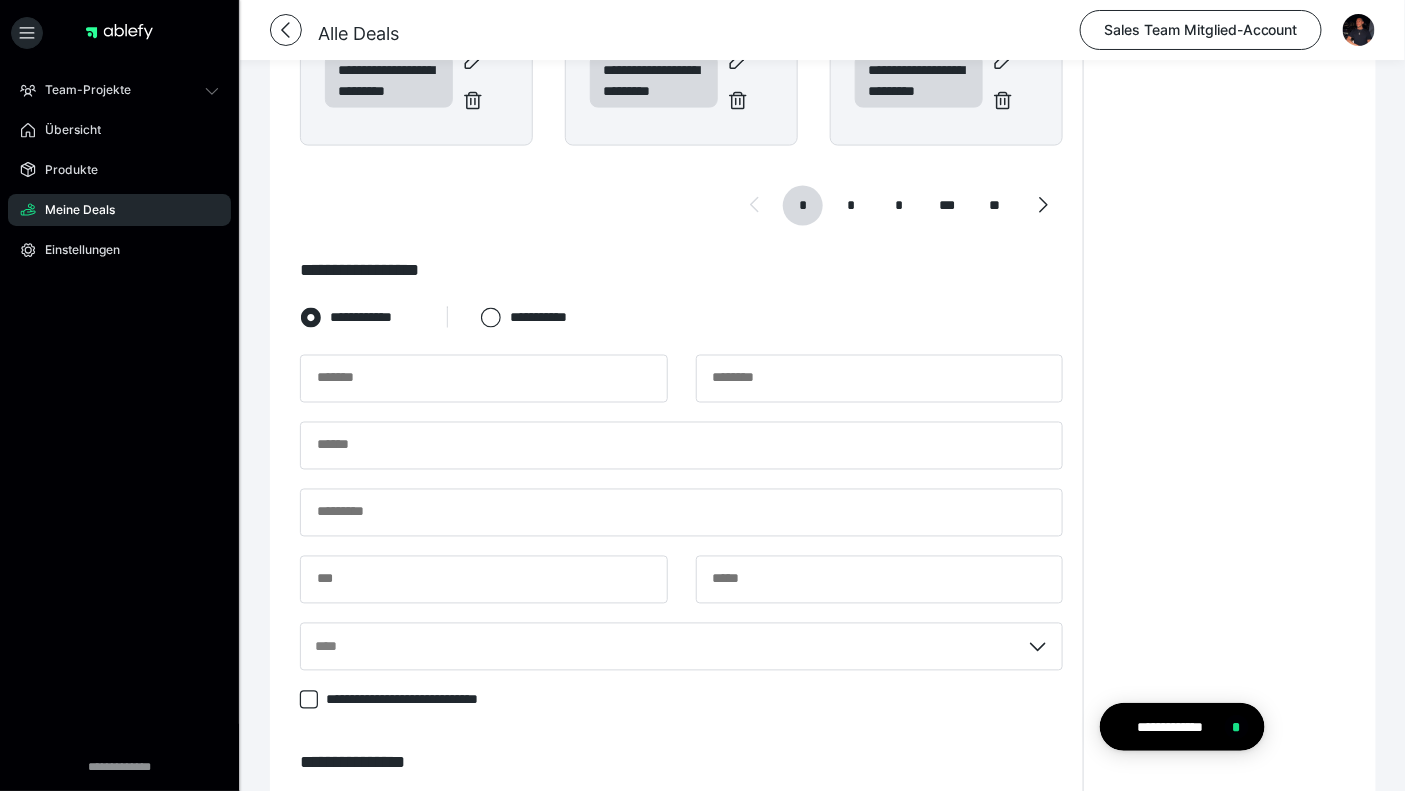 scroll, scrollTop: 902, scrollLeft: 0, axis: vertical 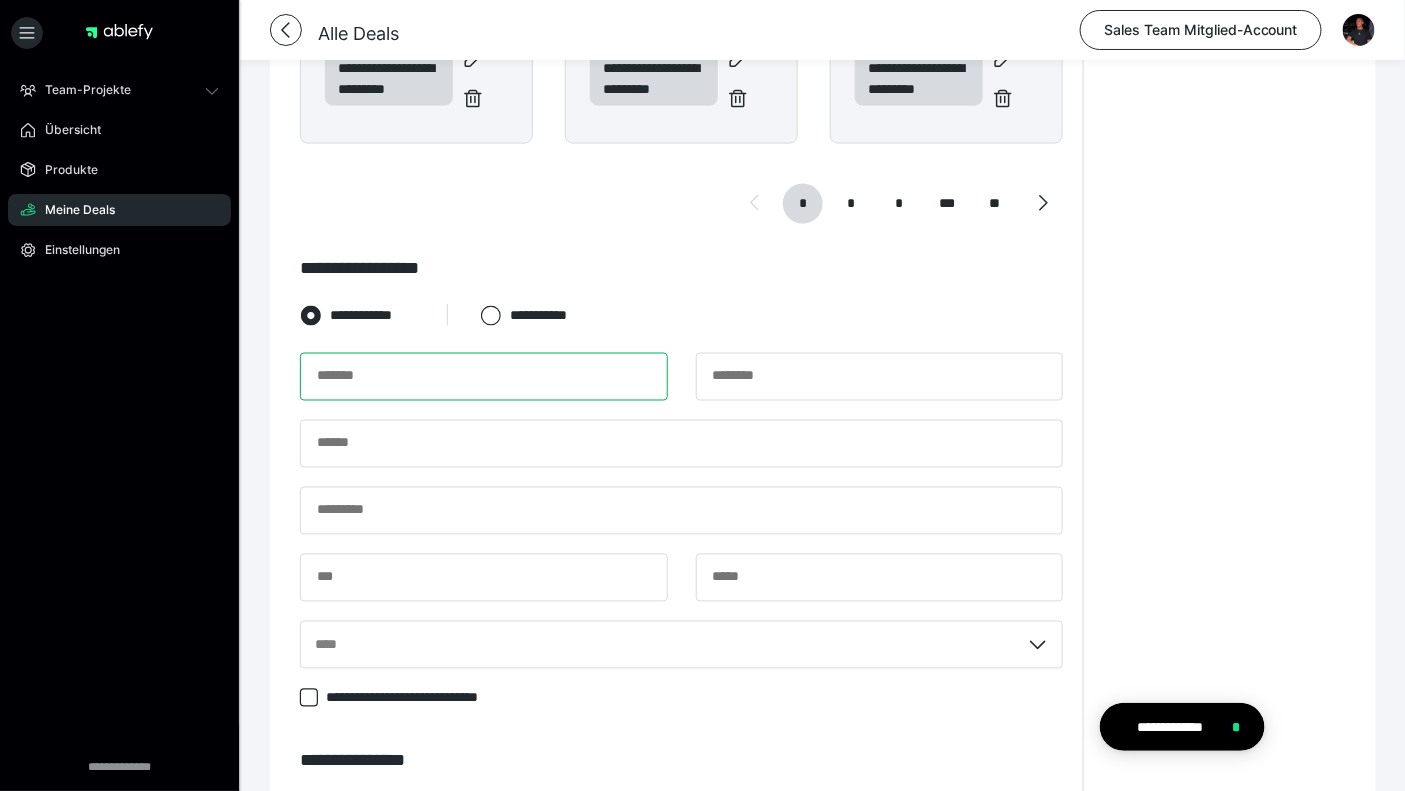 click at bounding box center [484, 377] 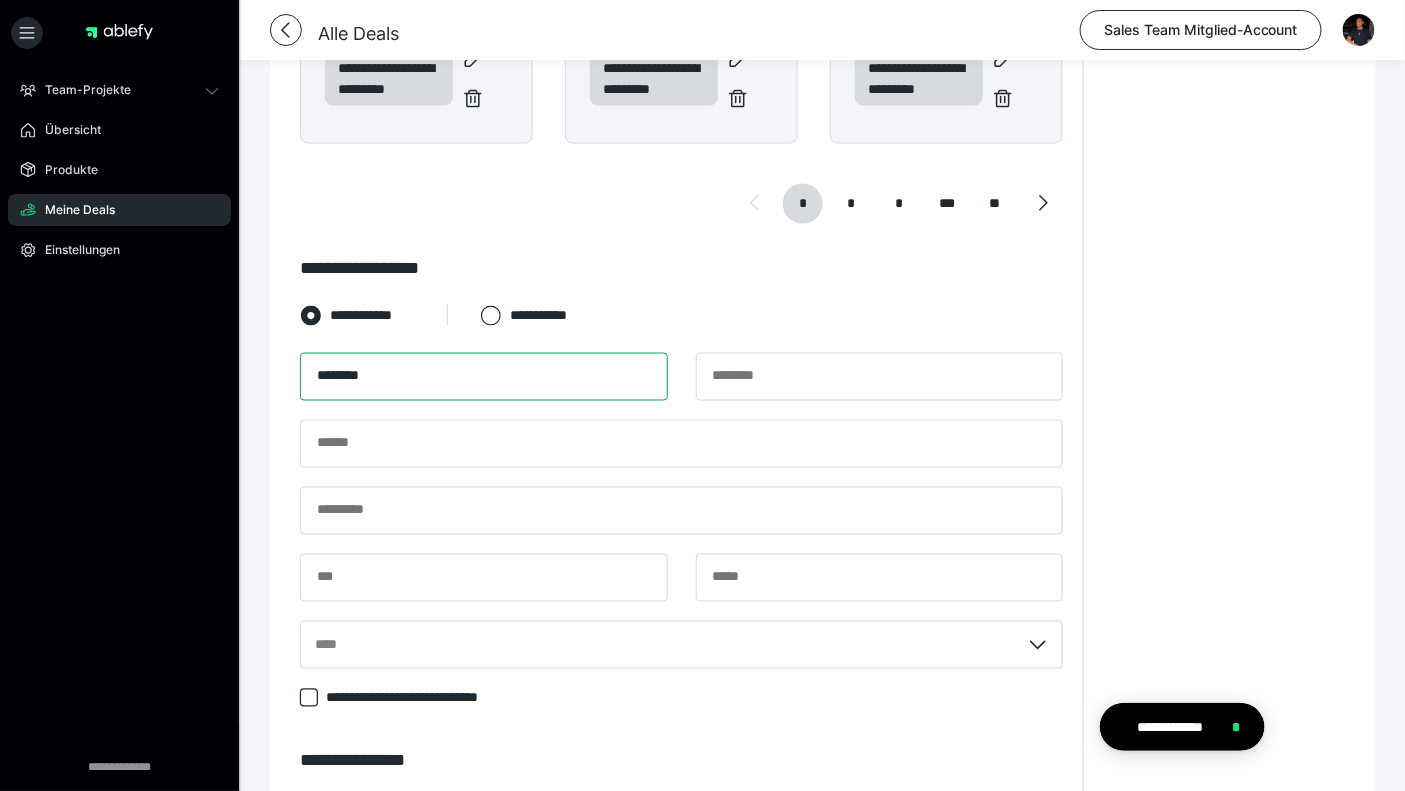 type on "********" 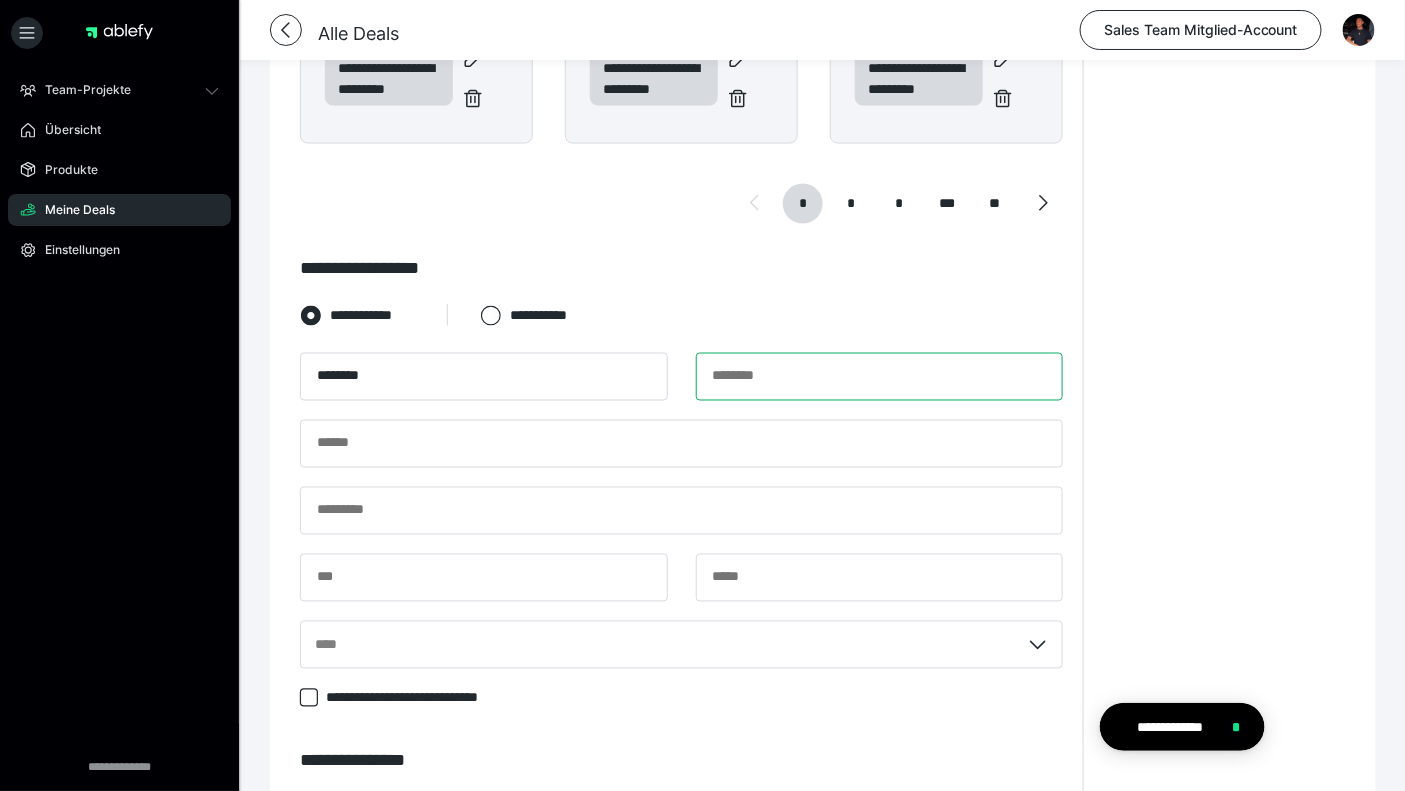 click at bounding box center [880, 377] 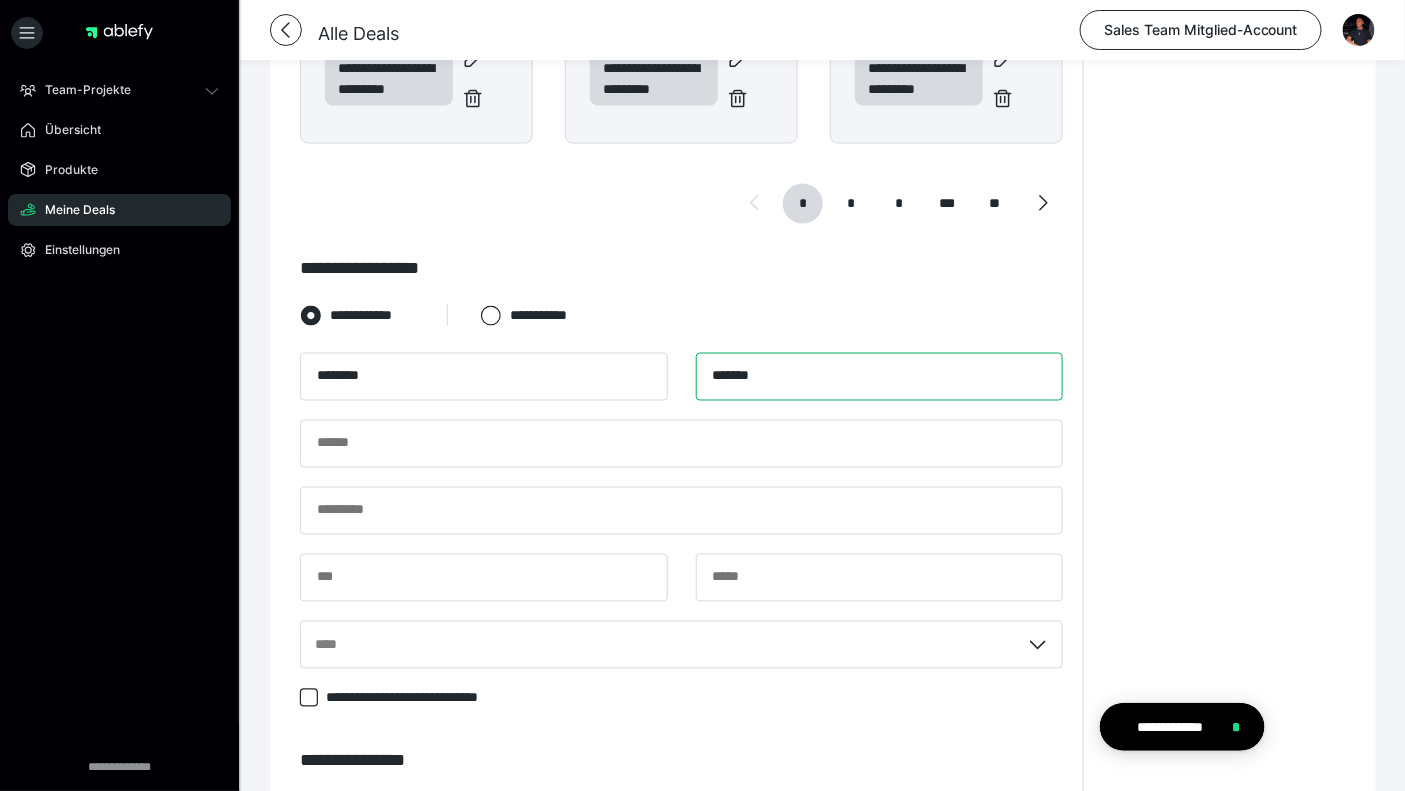 type on "*******" 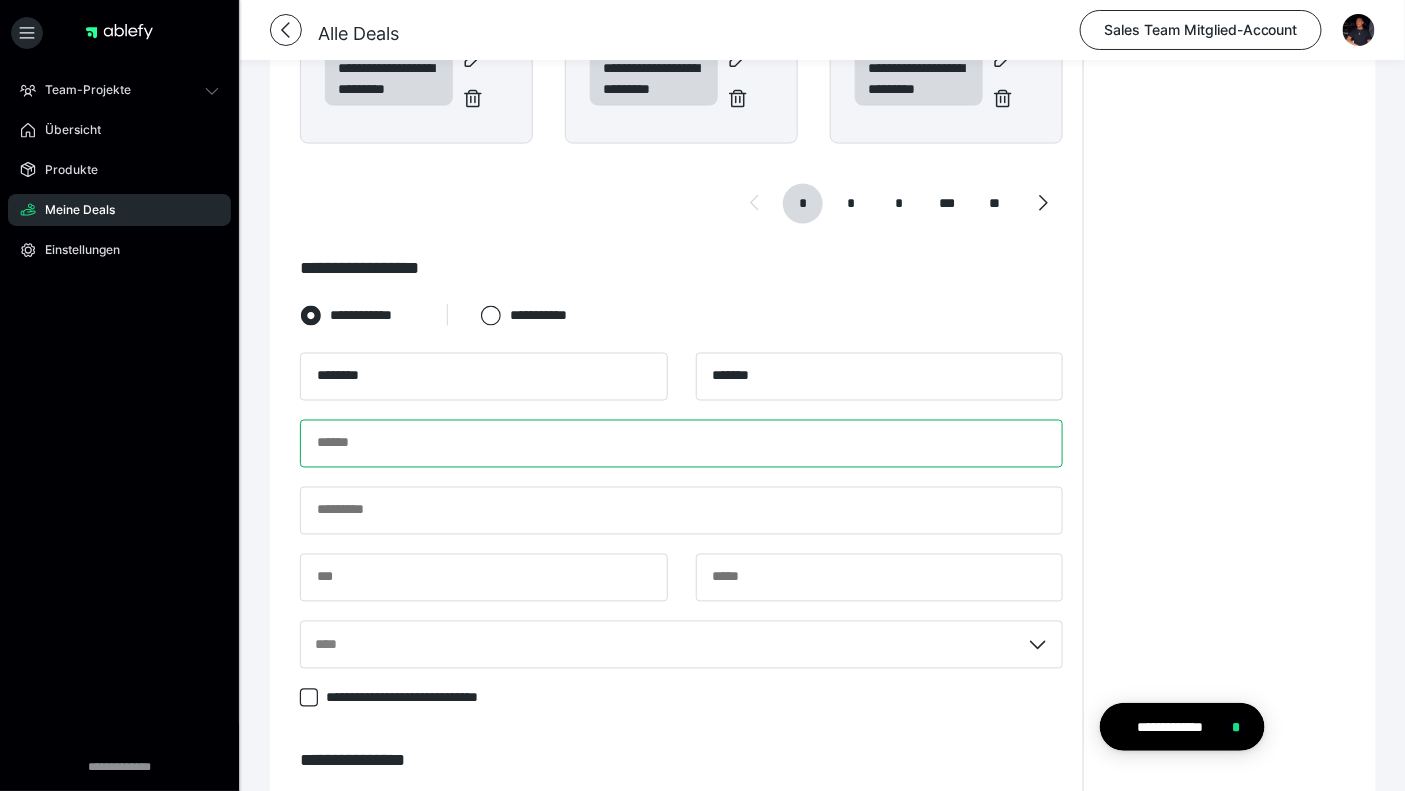 click at bounding box center (681, 444) 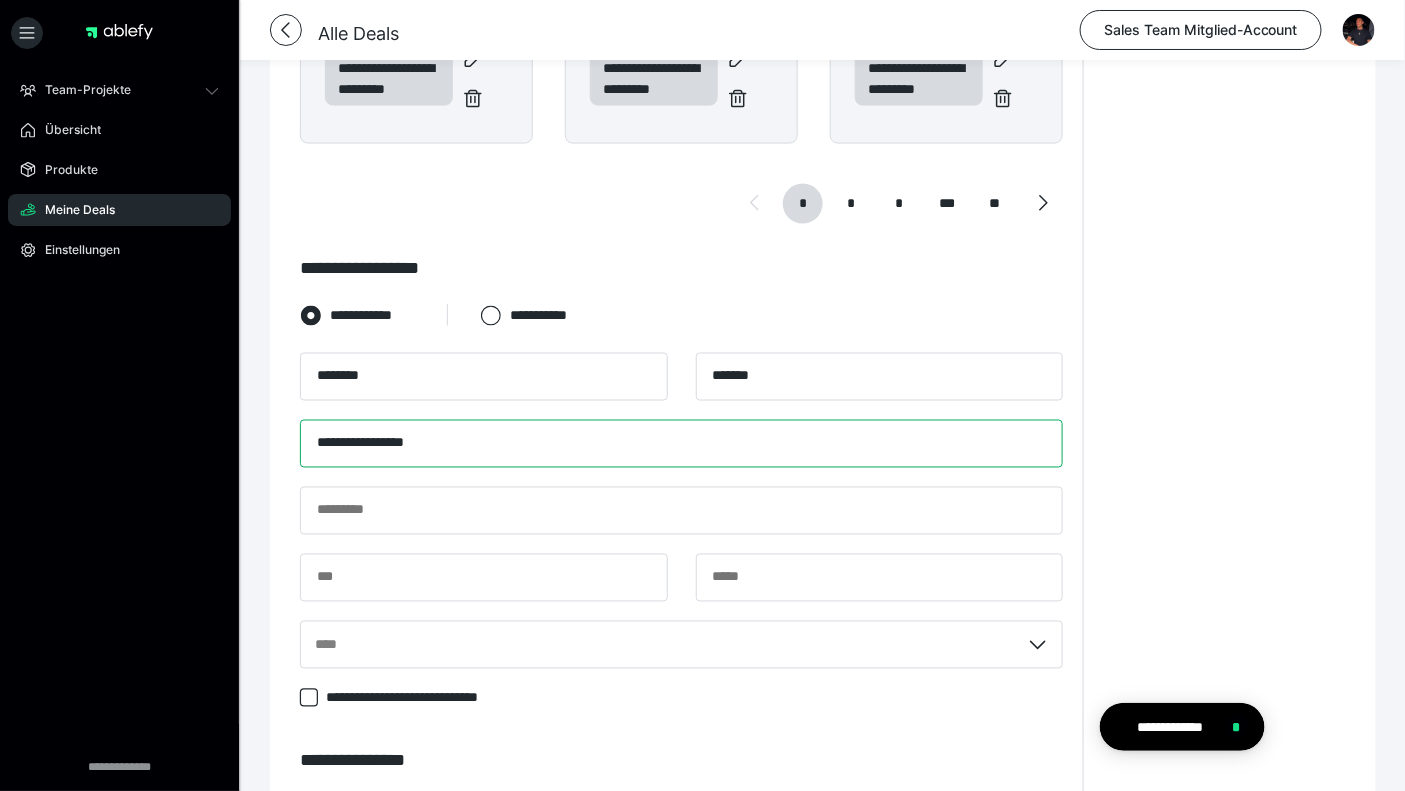 type on "**********" 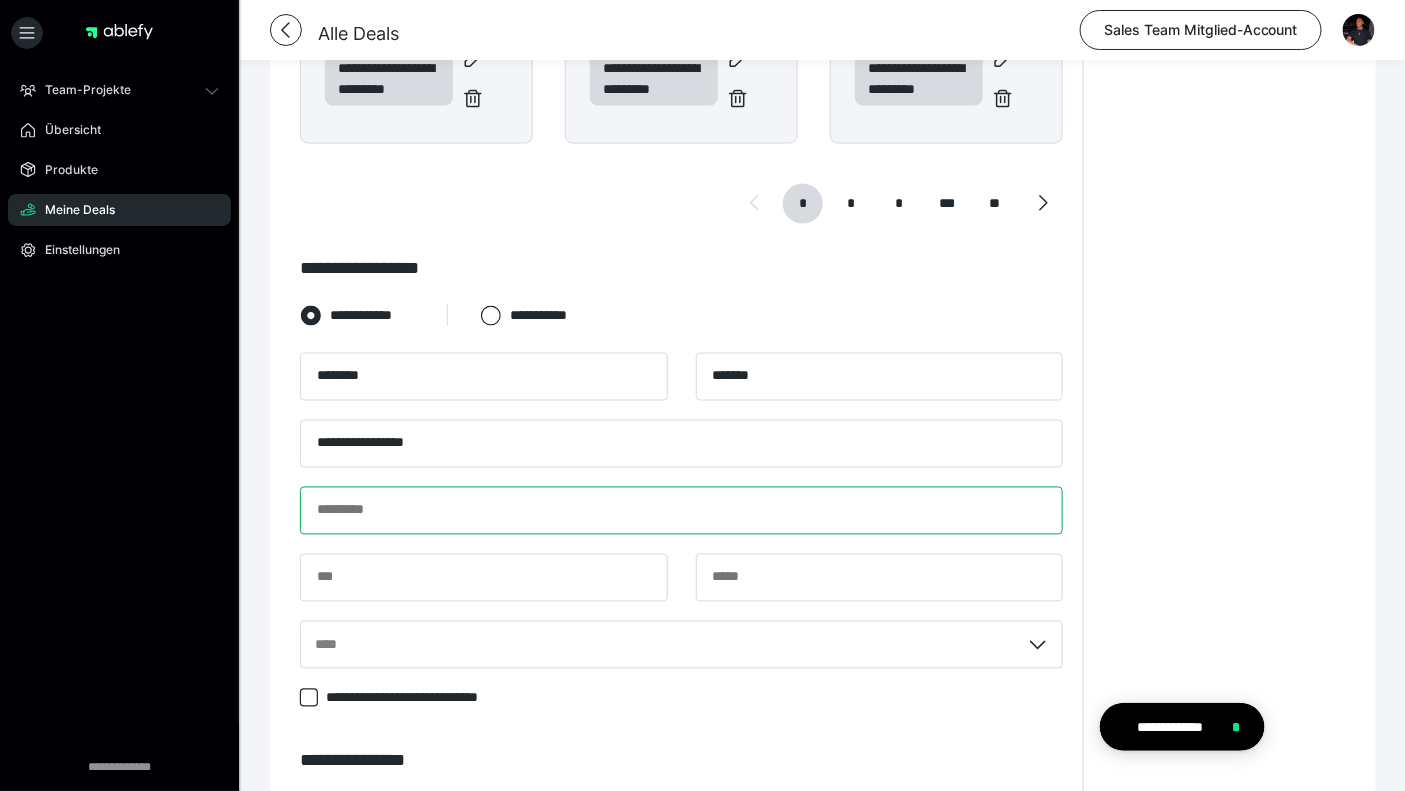 click at bounding box center [681, 511] 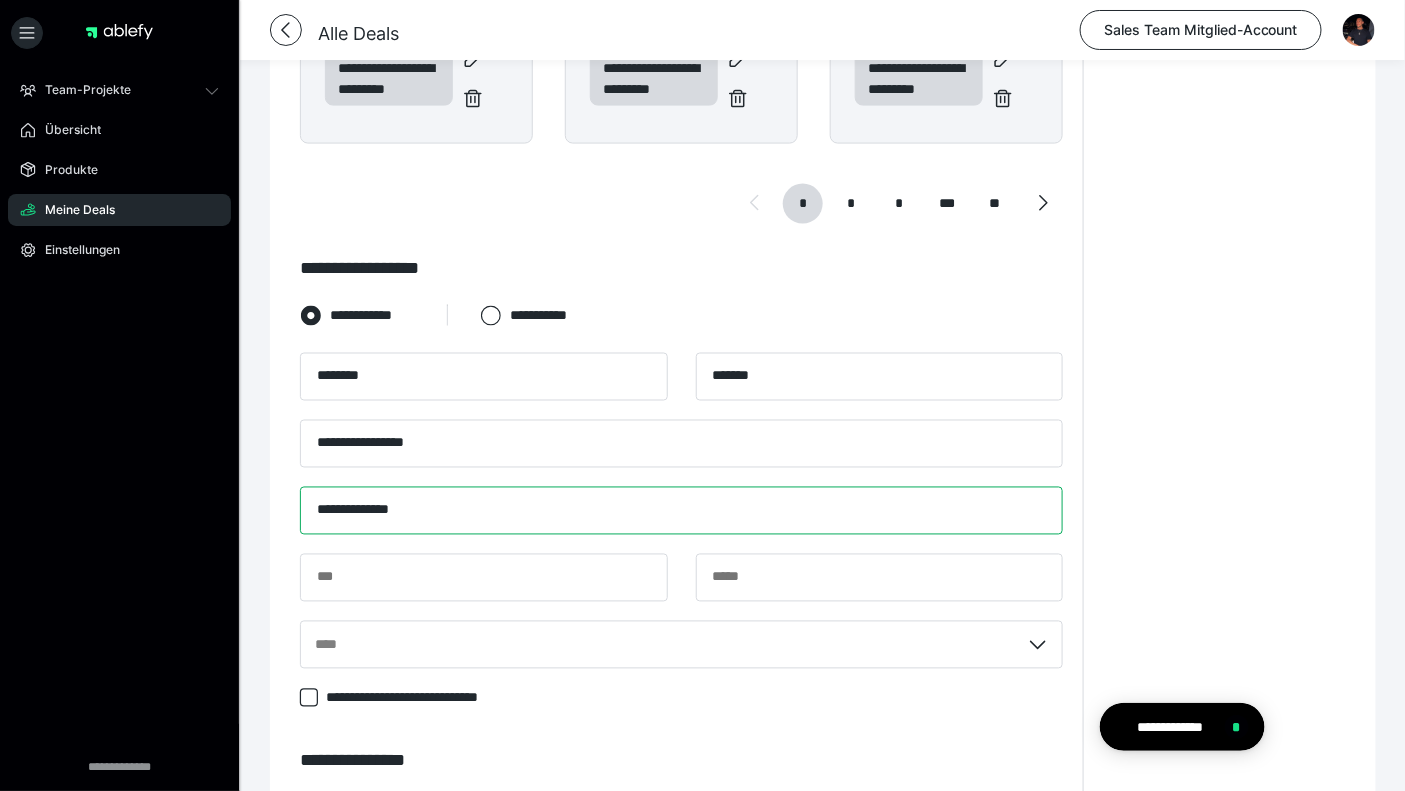 type on "**********" 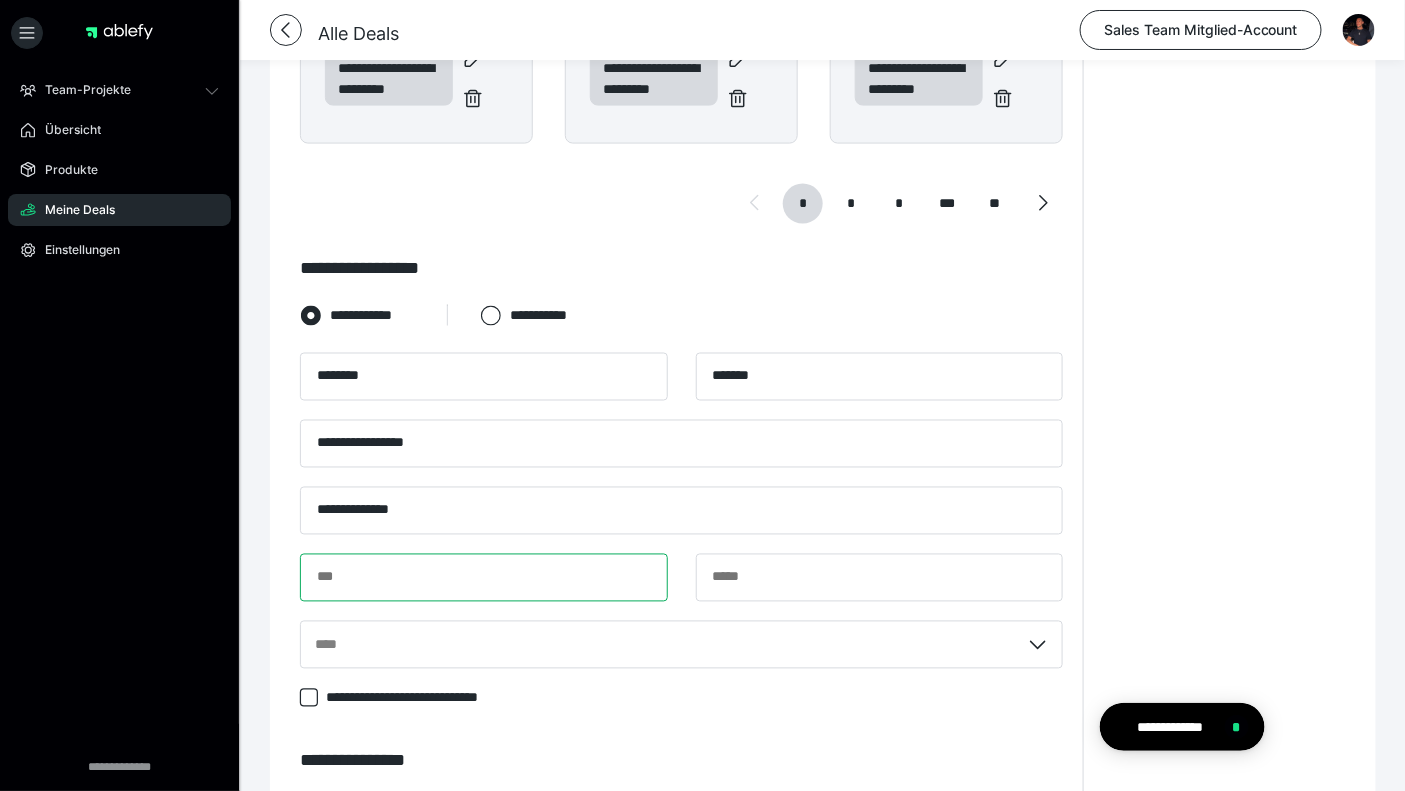 click at bounding box center (484, 578) 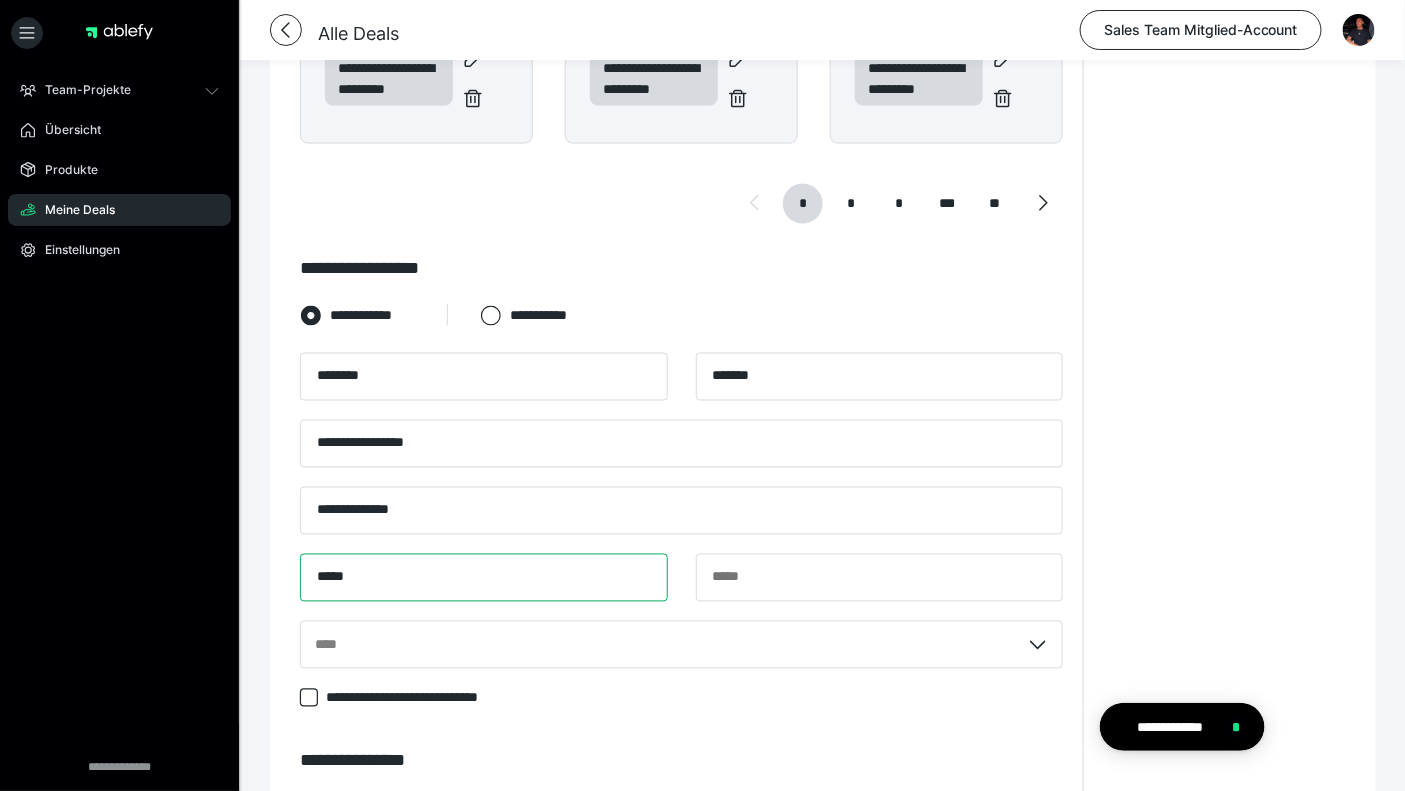 type on "*****" 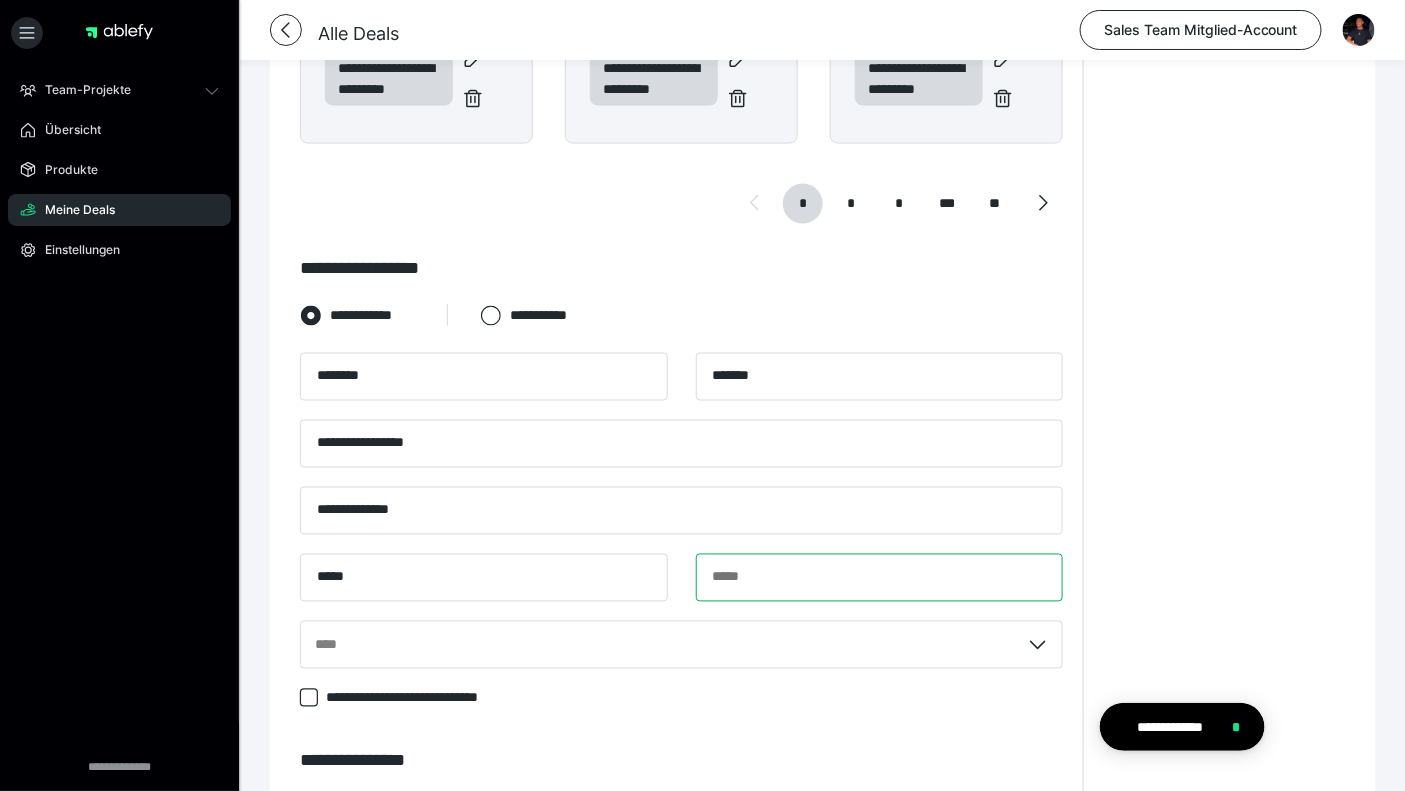 click at bounding box center (880, 578) 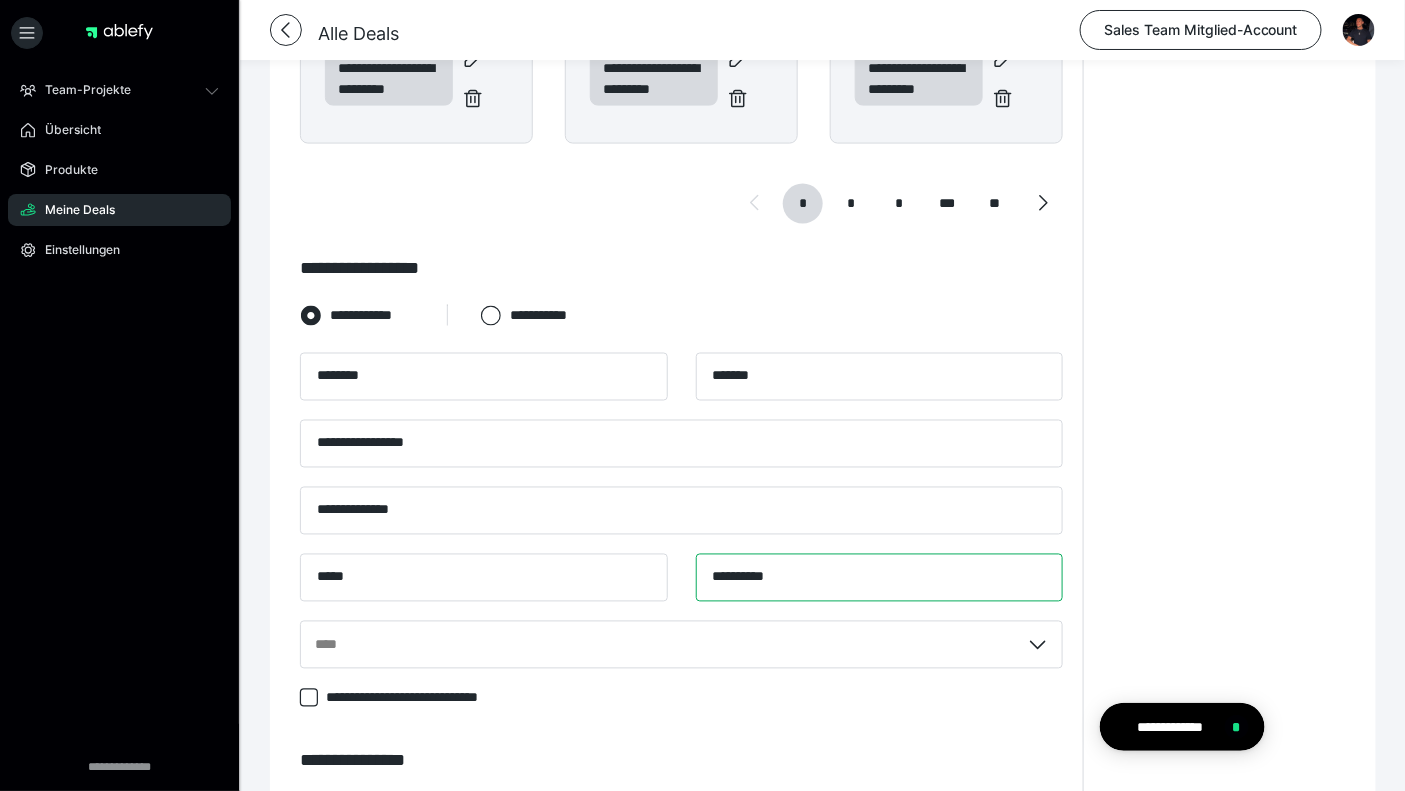 type on "**********" 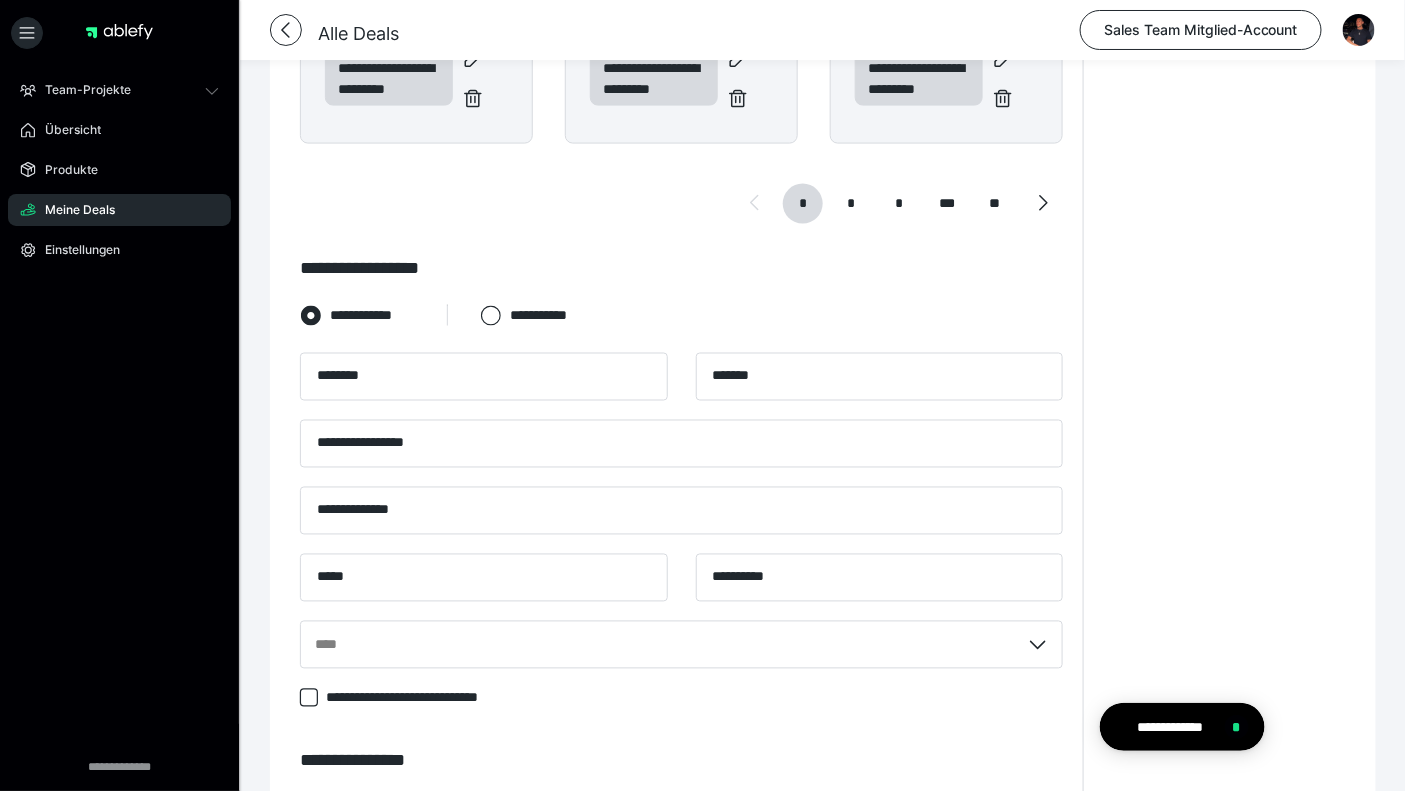 click on "**********" at bounding box center [1224, 393] 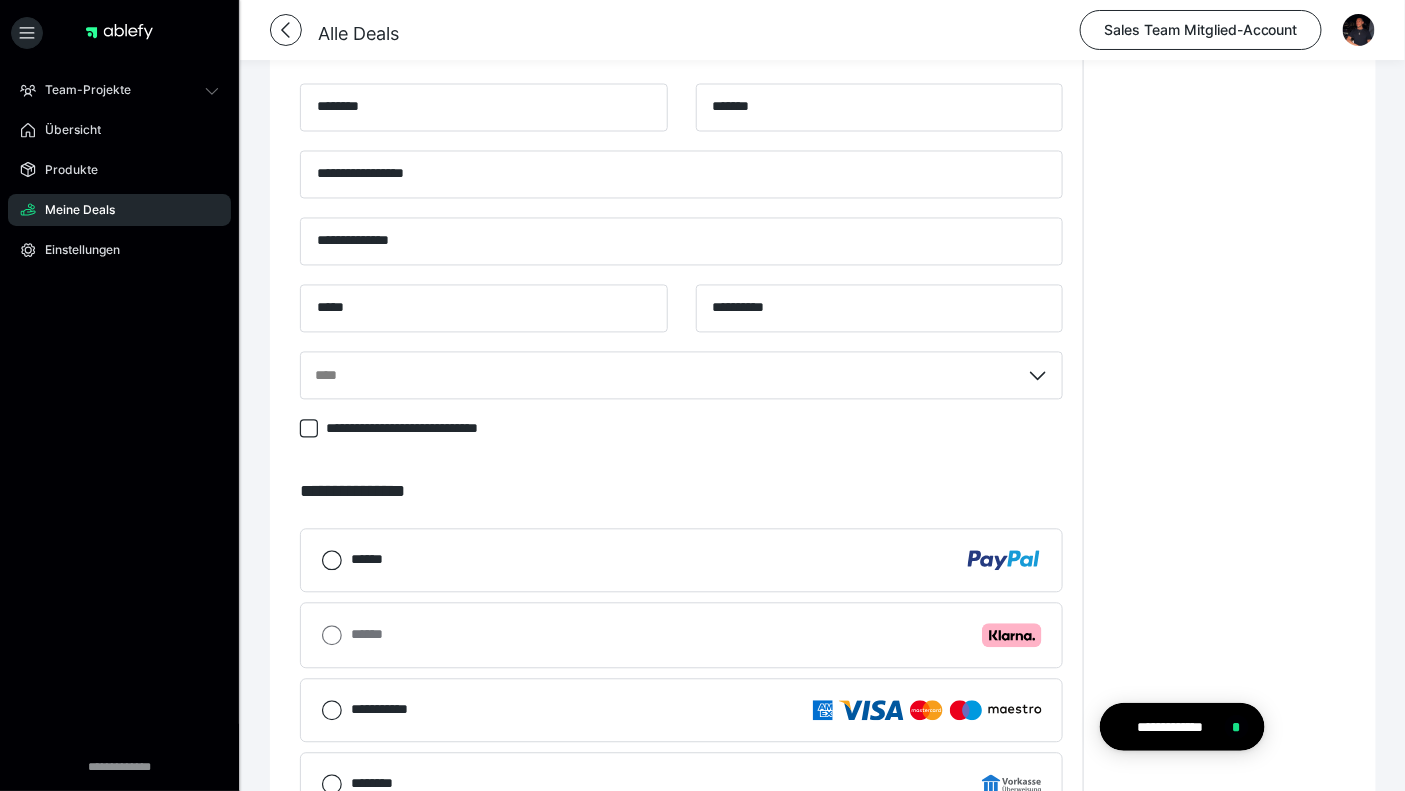 scroll, scrollTop: 1175, scrollLeft: 0, axis: vertical 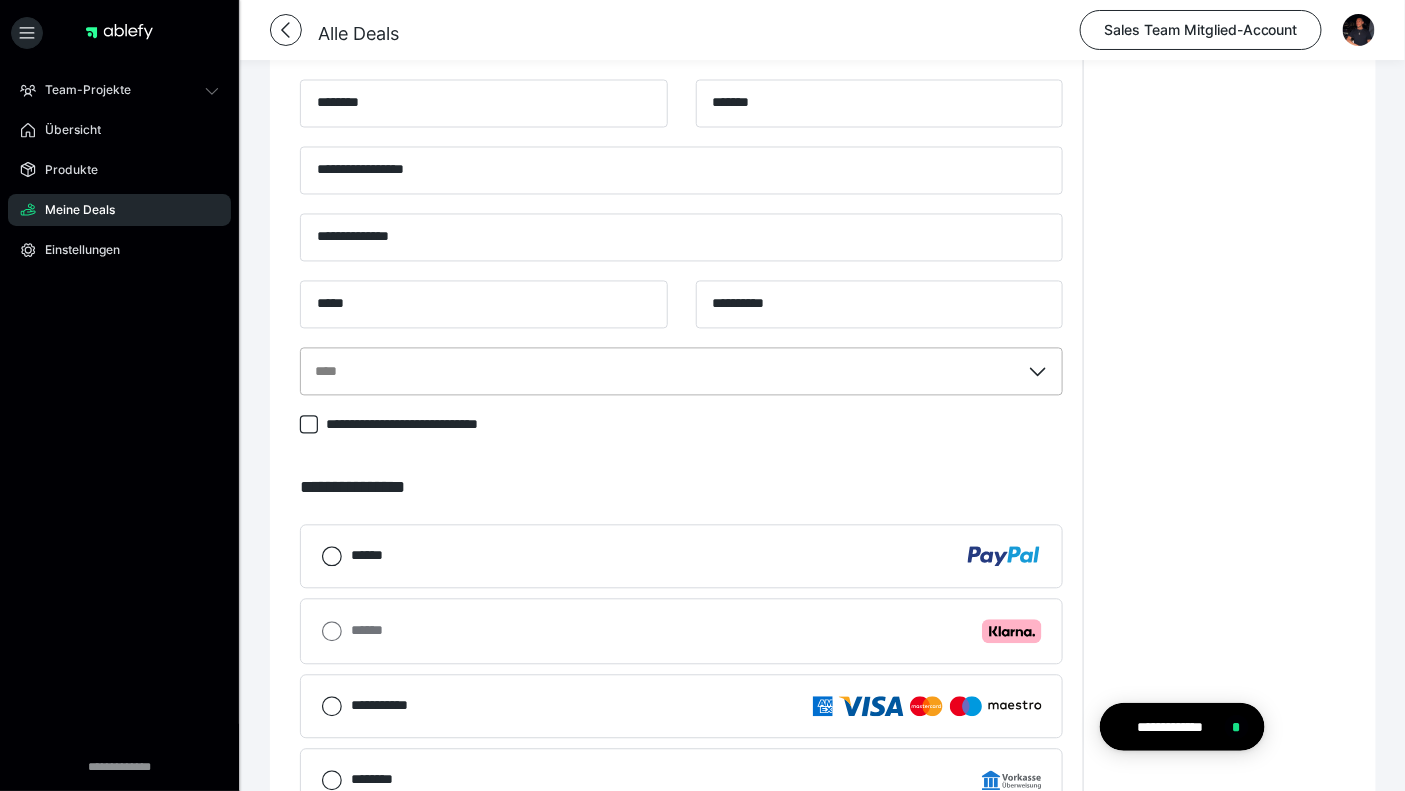 click on "****" at bounding box center [660, 372] 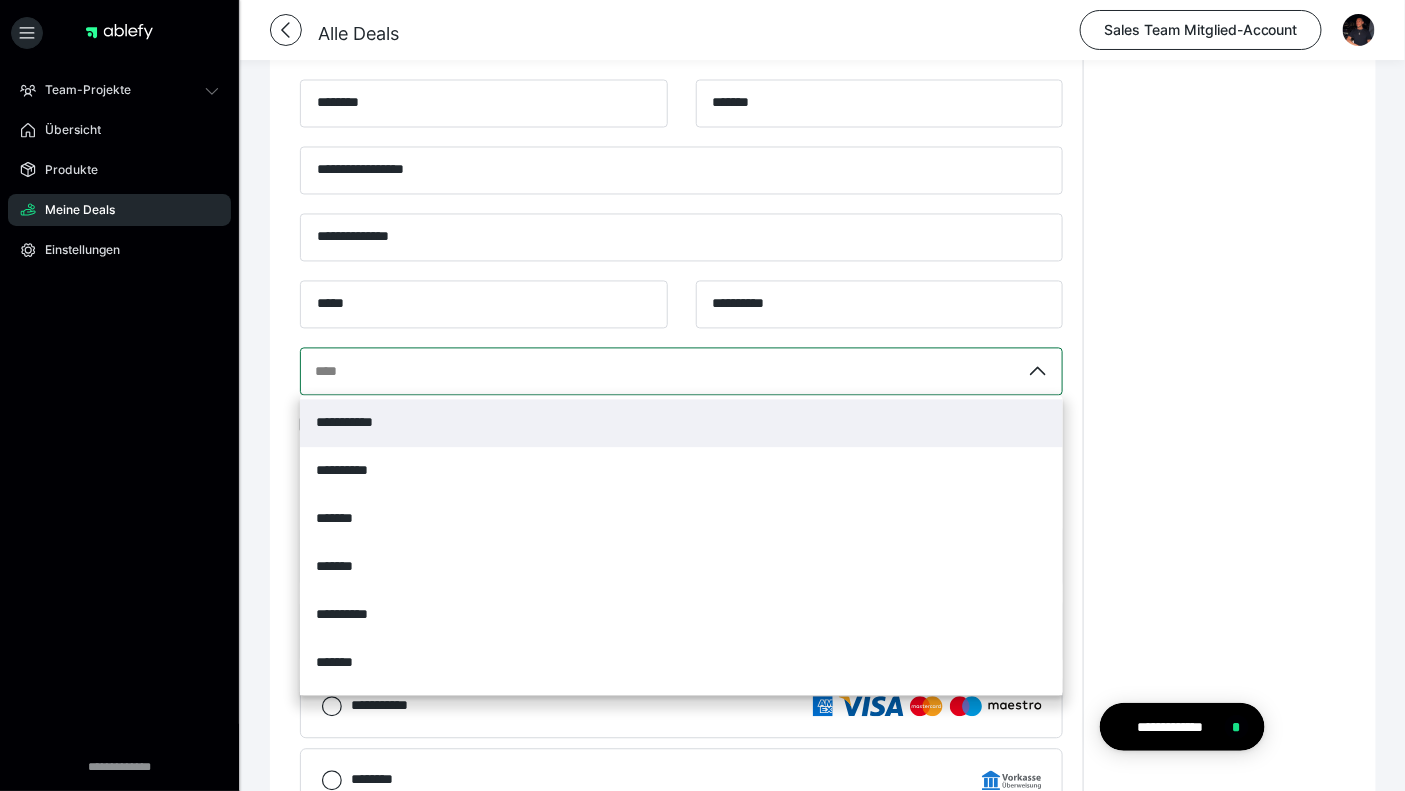 click on "**********" at bounding box center [681, 424] 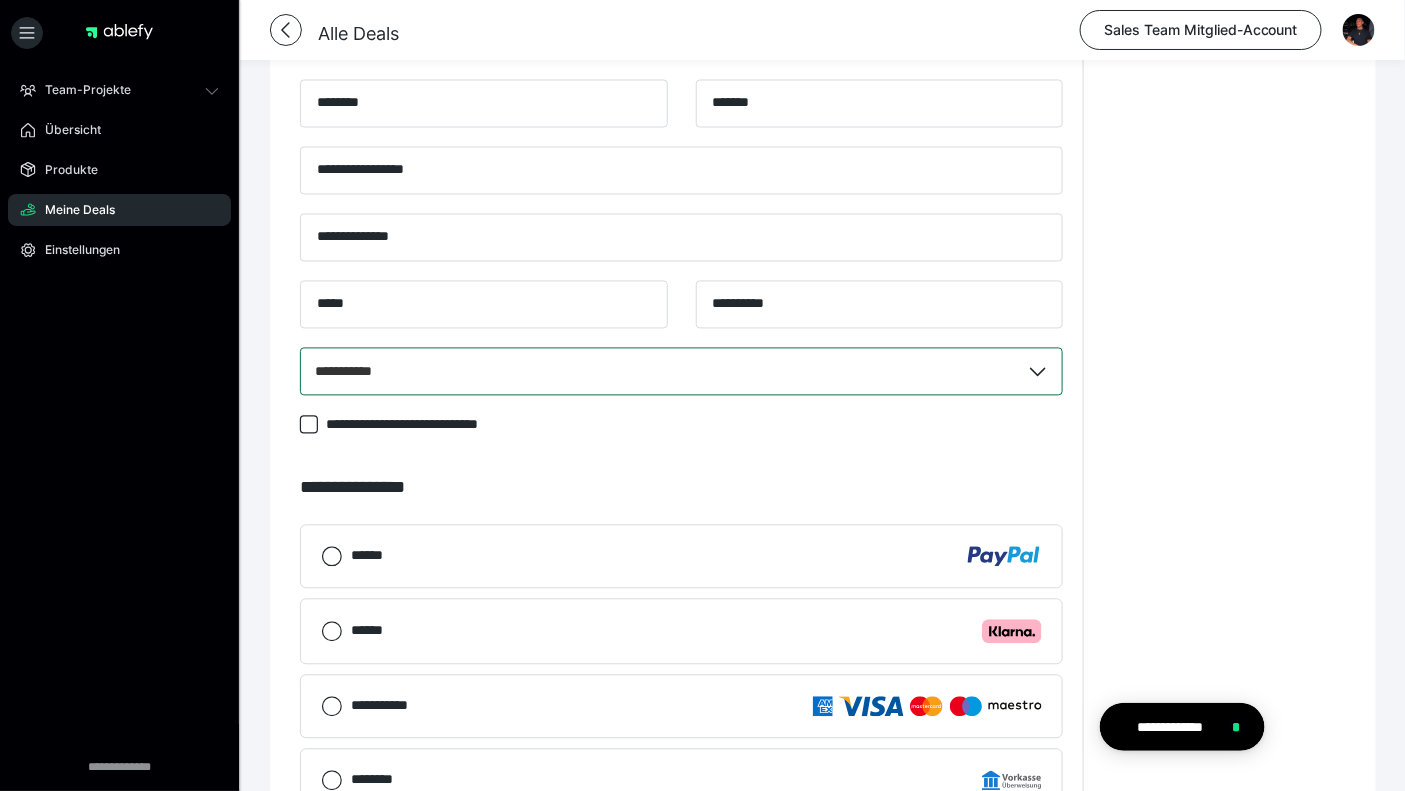 click on "**********" at bounding box center [1224, 120] 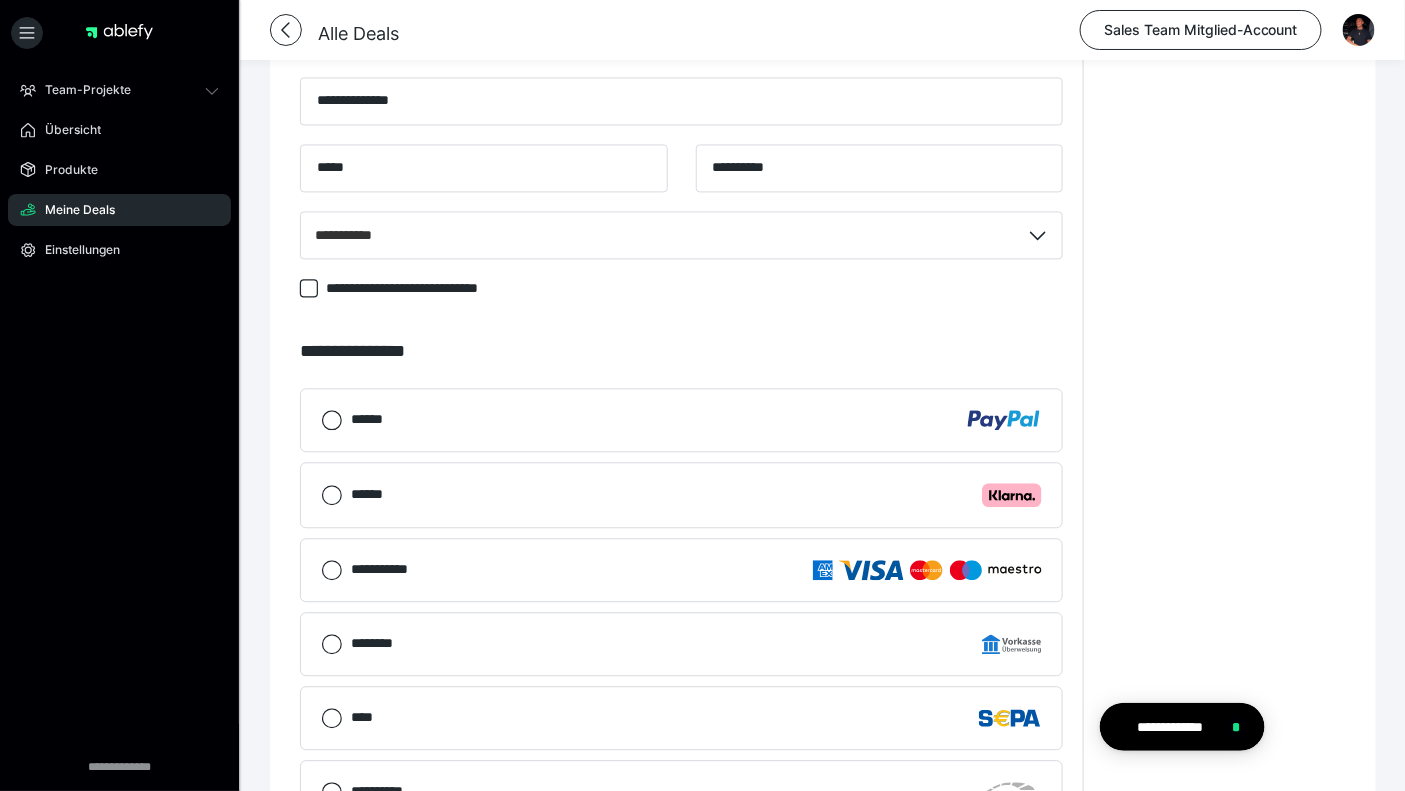 scroll, scrollTop: 1334, scrollLeft: 0, axis: vertical 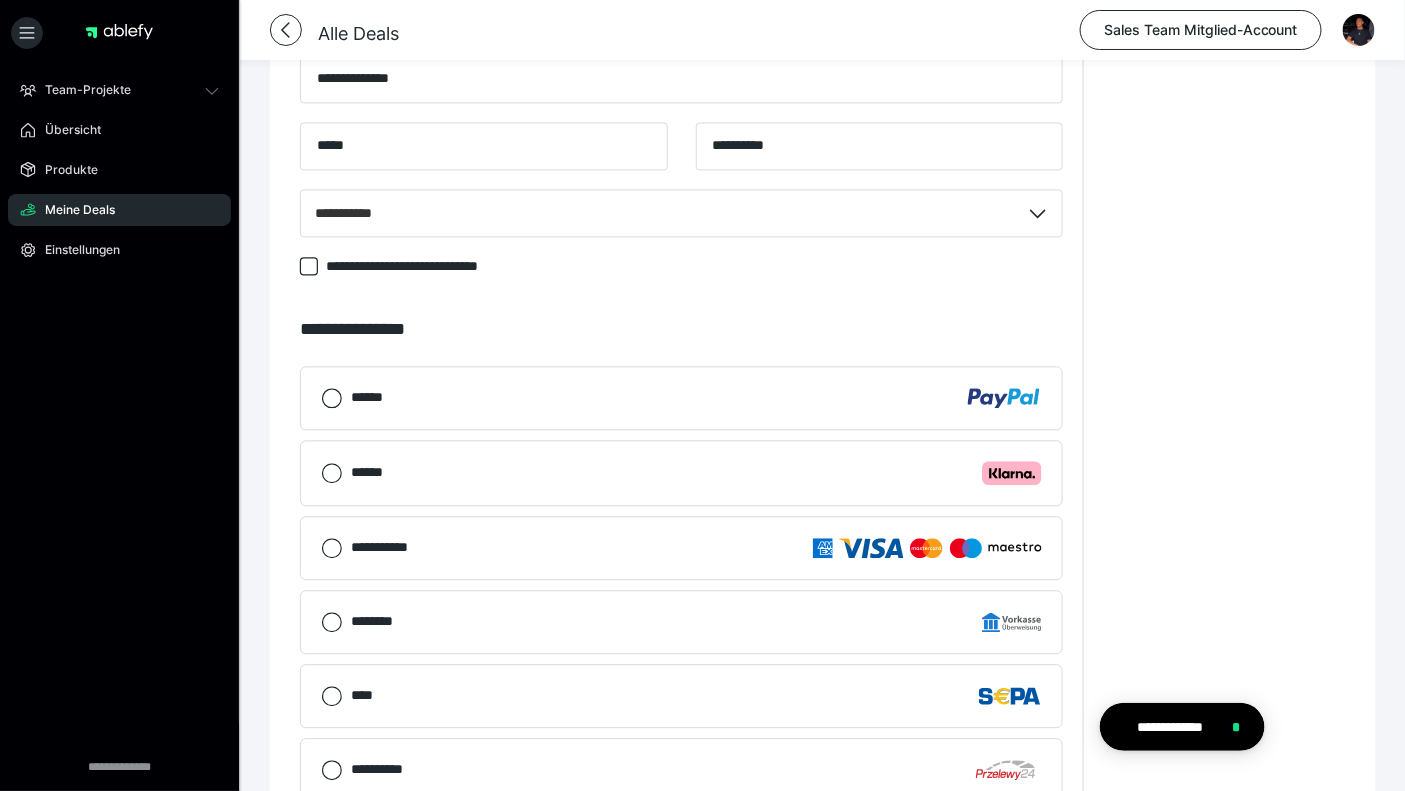 click on "******" at bounding box center [681, 398] 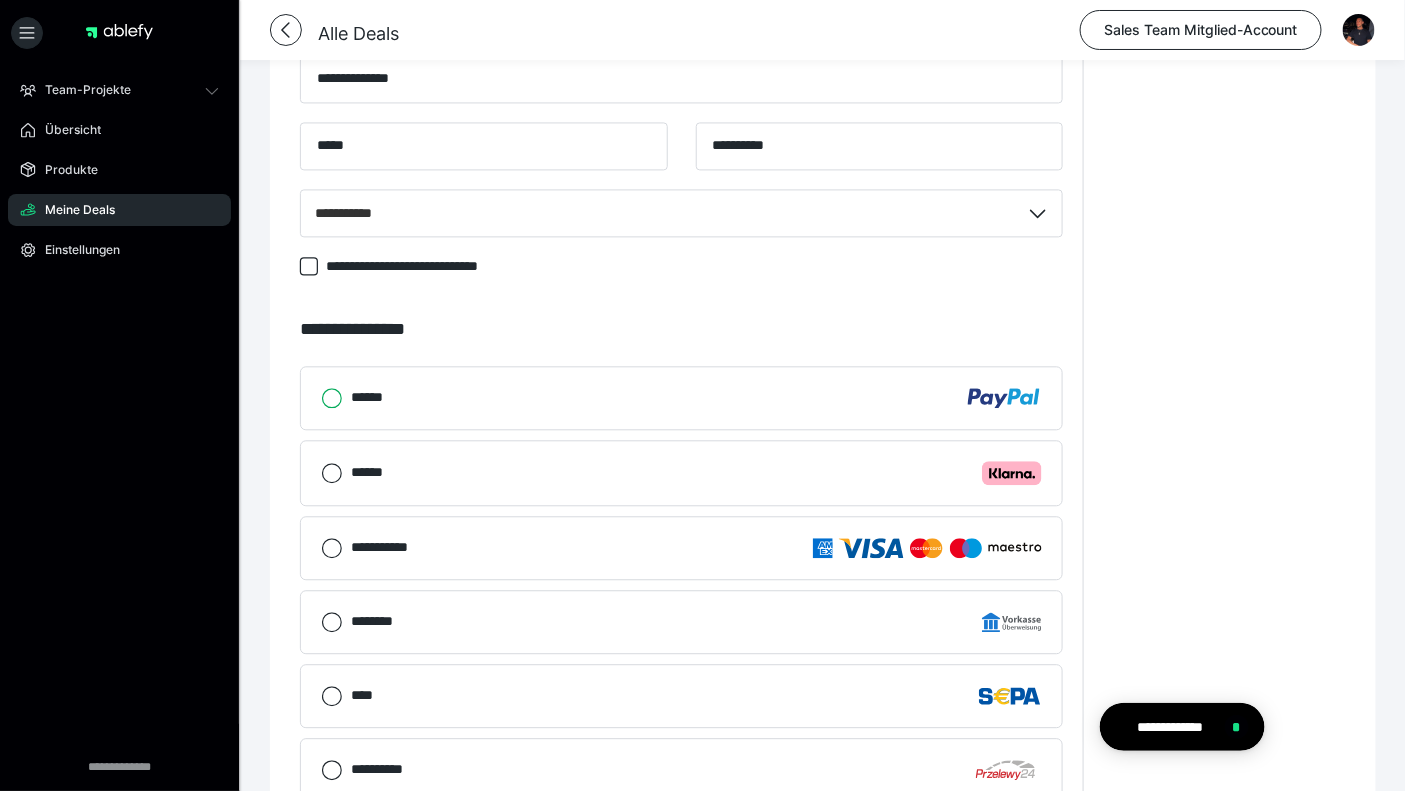click on "******" at bounding box center [321, 398] 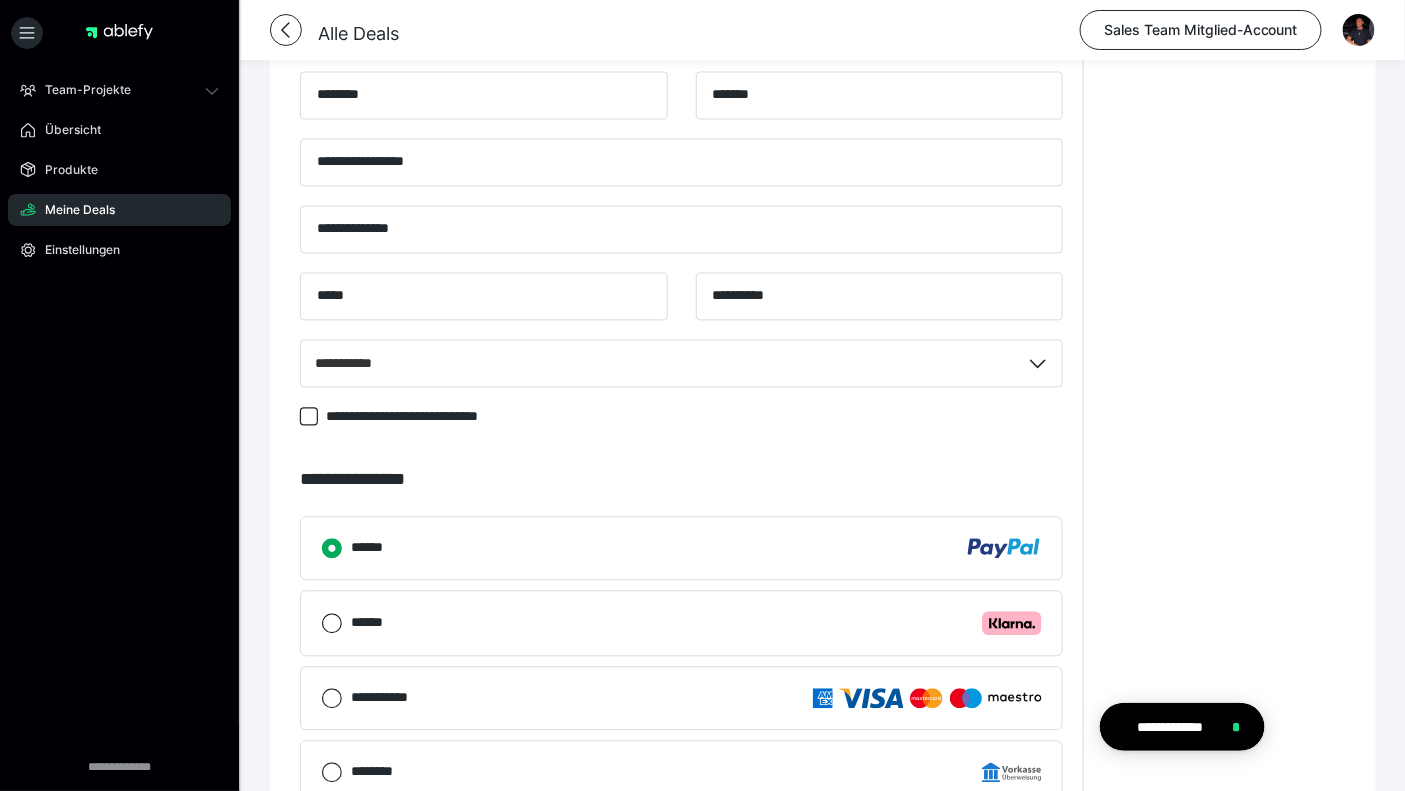 scroll, scrollTop: 1181, scrollLeft: 0, axis: vertical 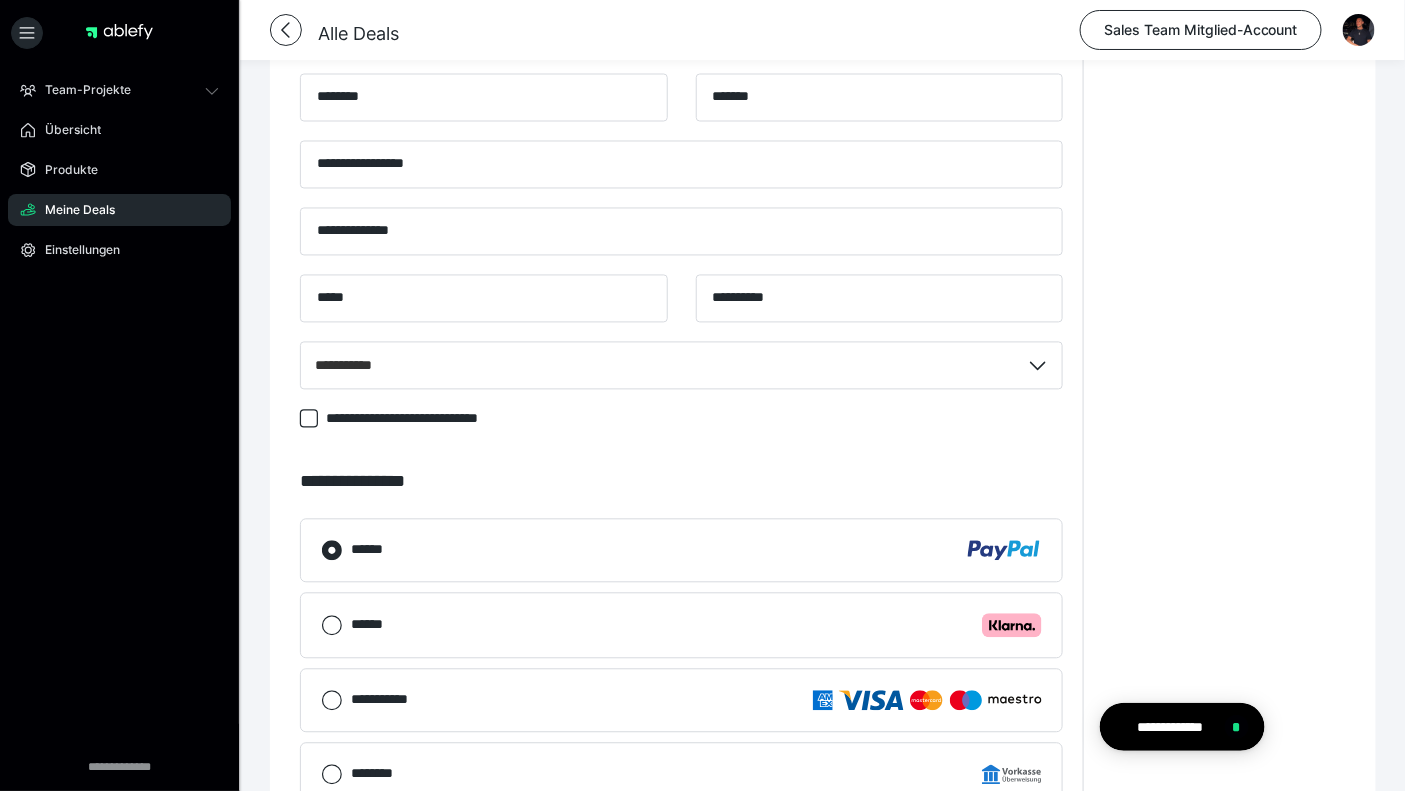 click on "**********" at bounding box center (1224, 114) 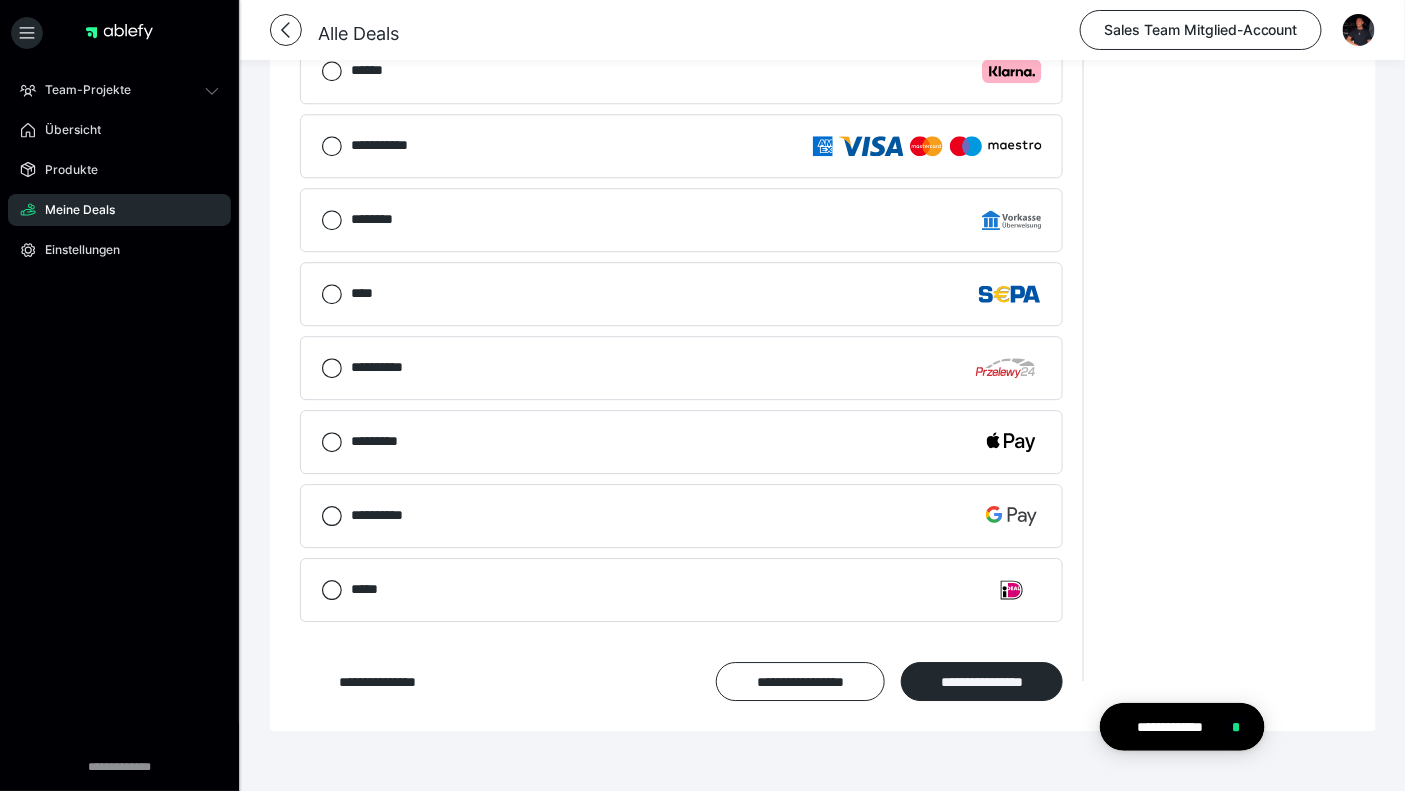 scroll, scrollTop: 1790, scrollLeft: 0, axis: vertical 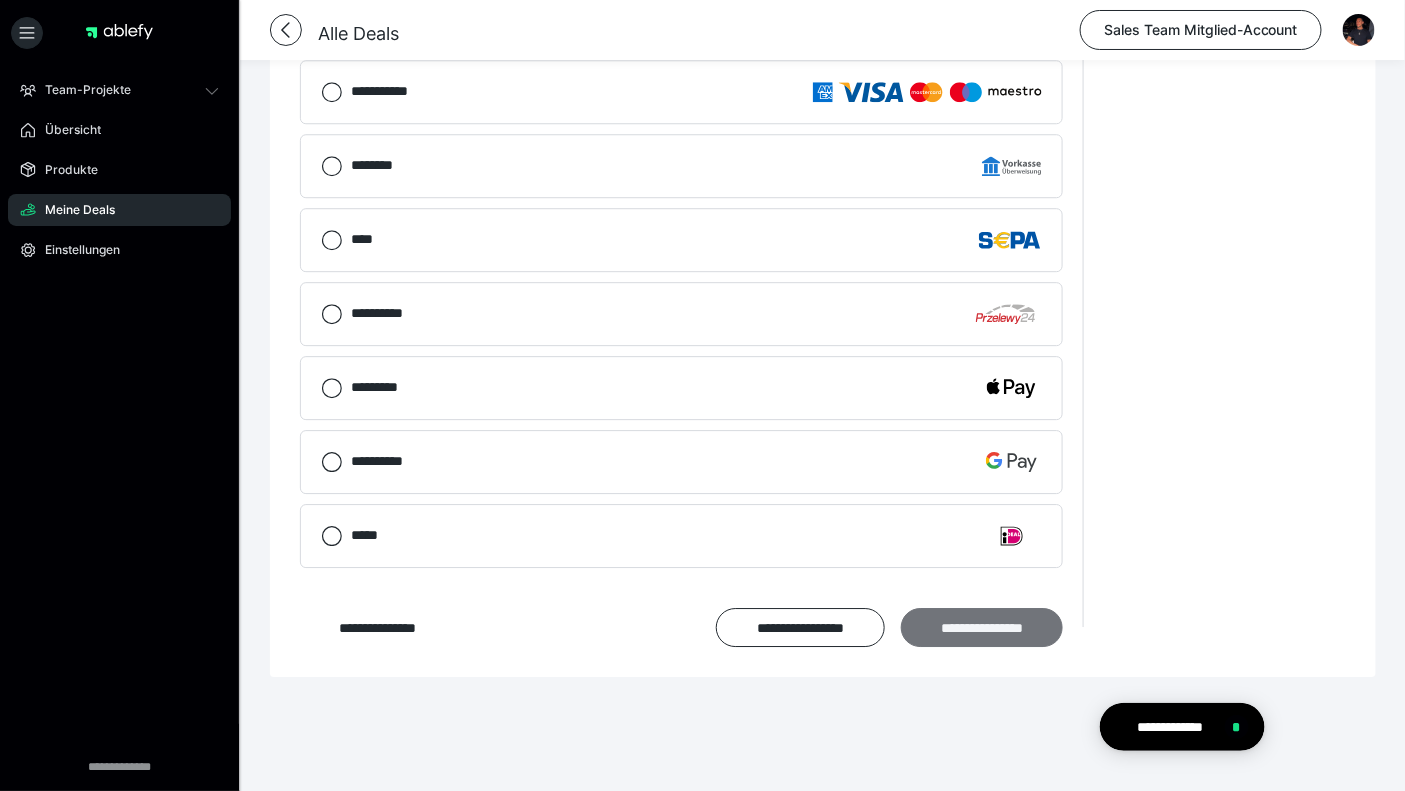 click on "**********" at bounding box center (982, 627) 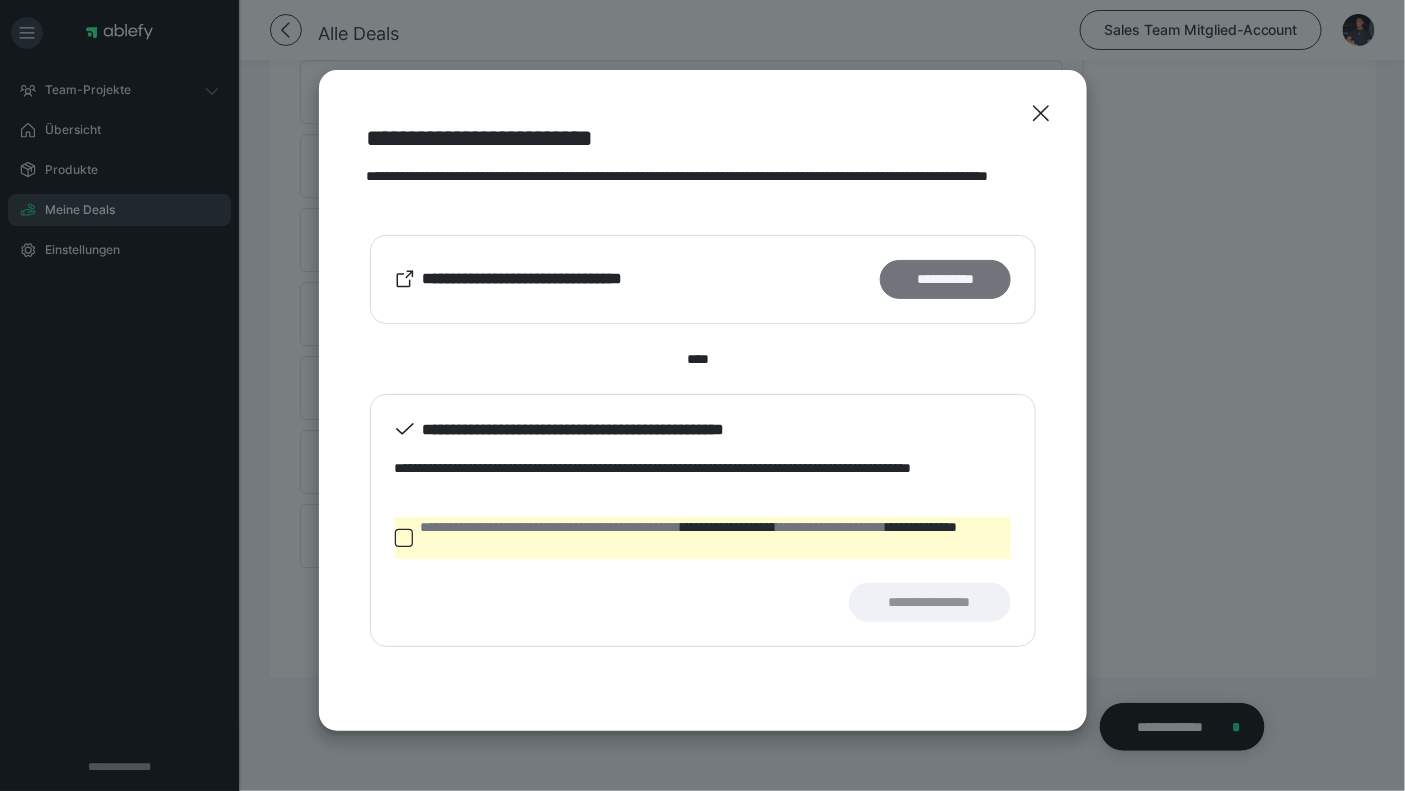 click on "**********" at bounding box center [945, 279] 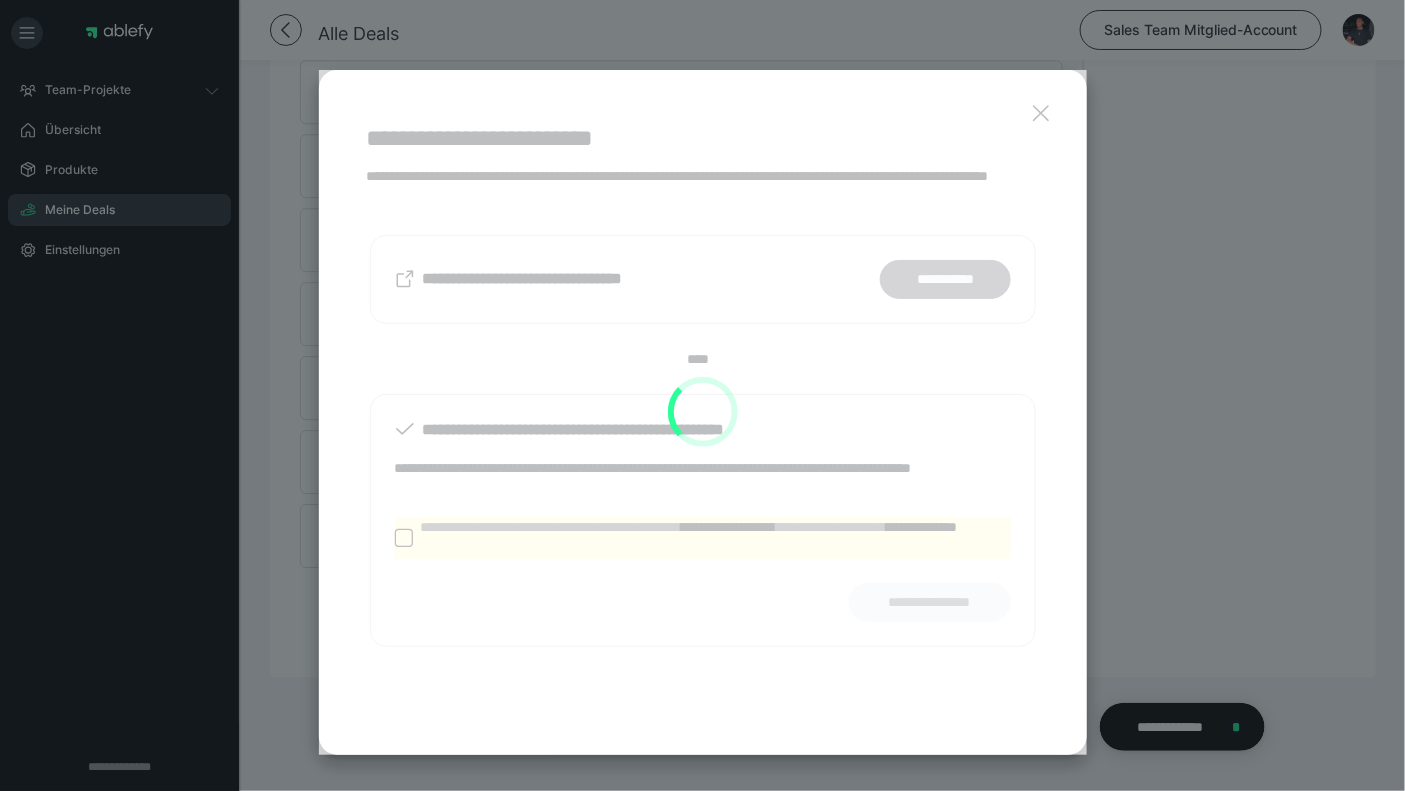 scroll, scrollTop: 1108, scrollLeft: 0, axis: vertical 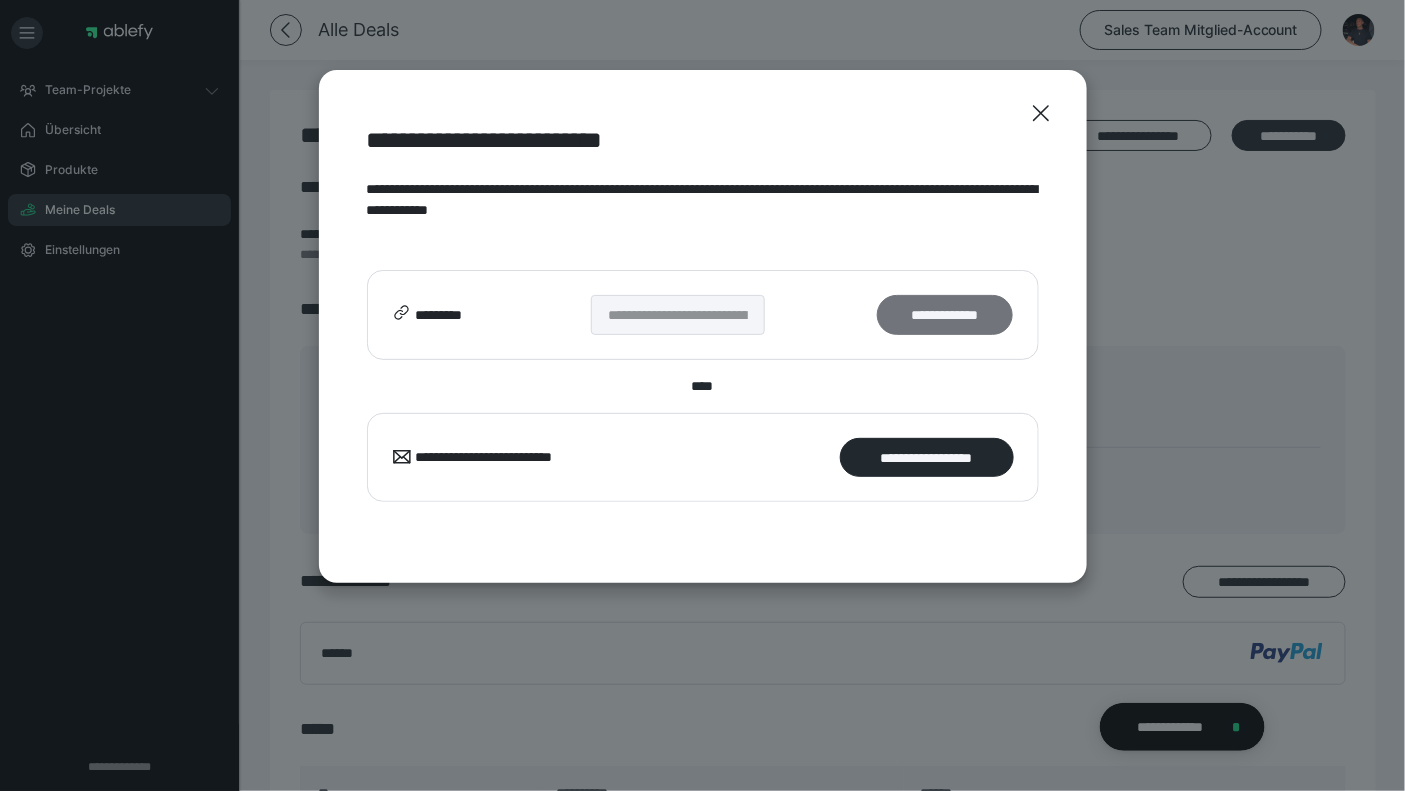 click on "**********" at bounding box center [945, 314] 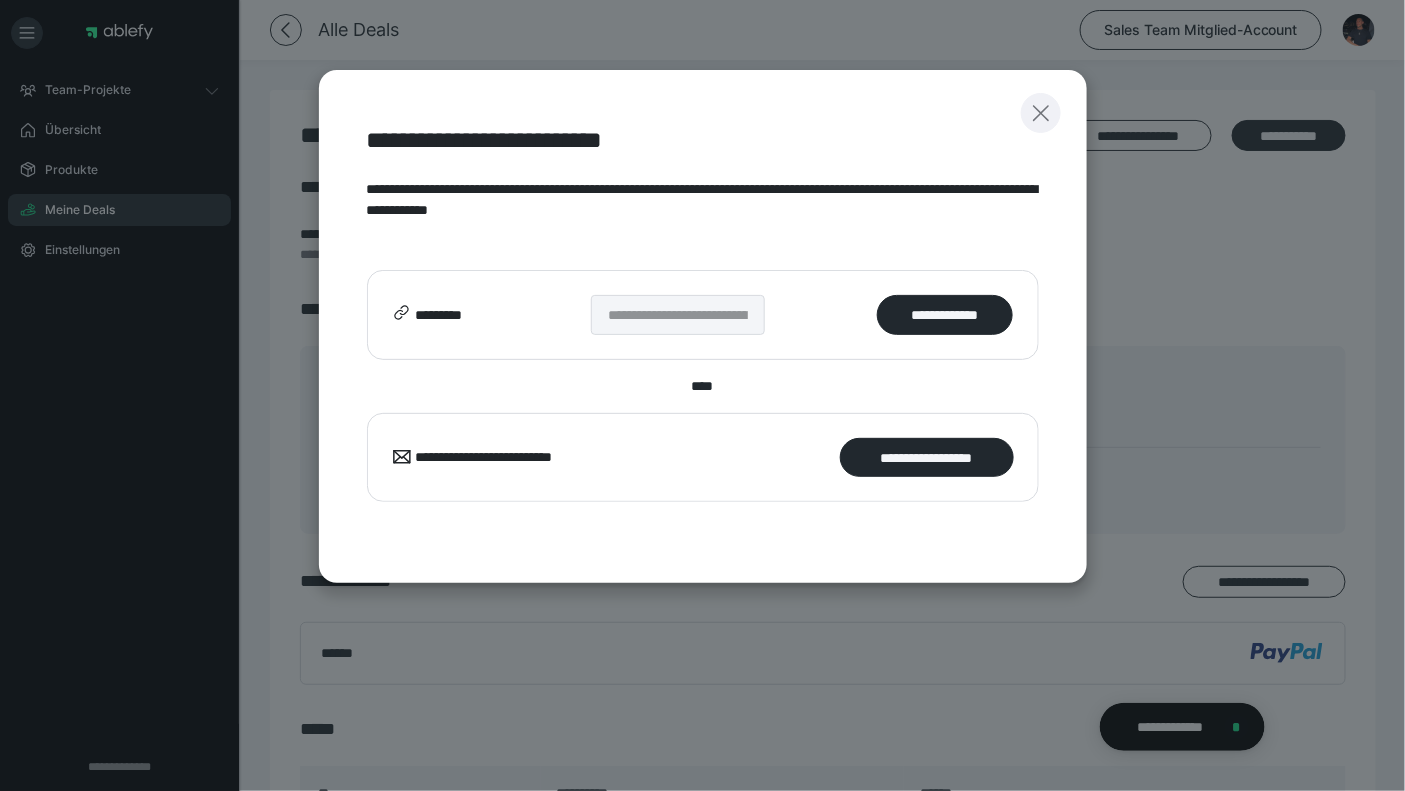 click 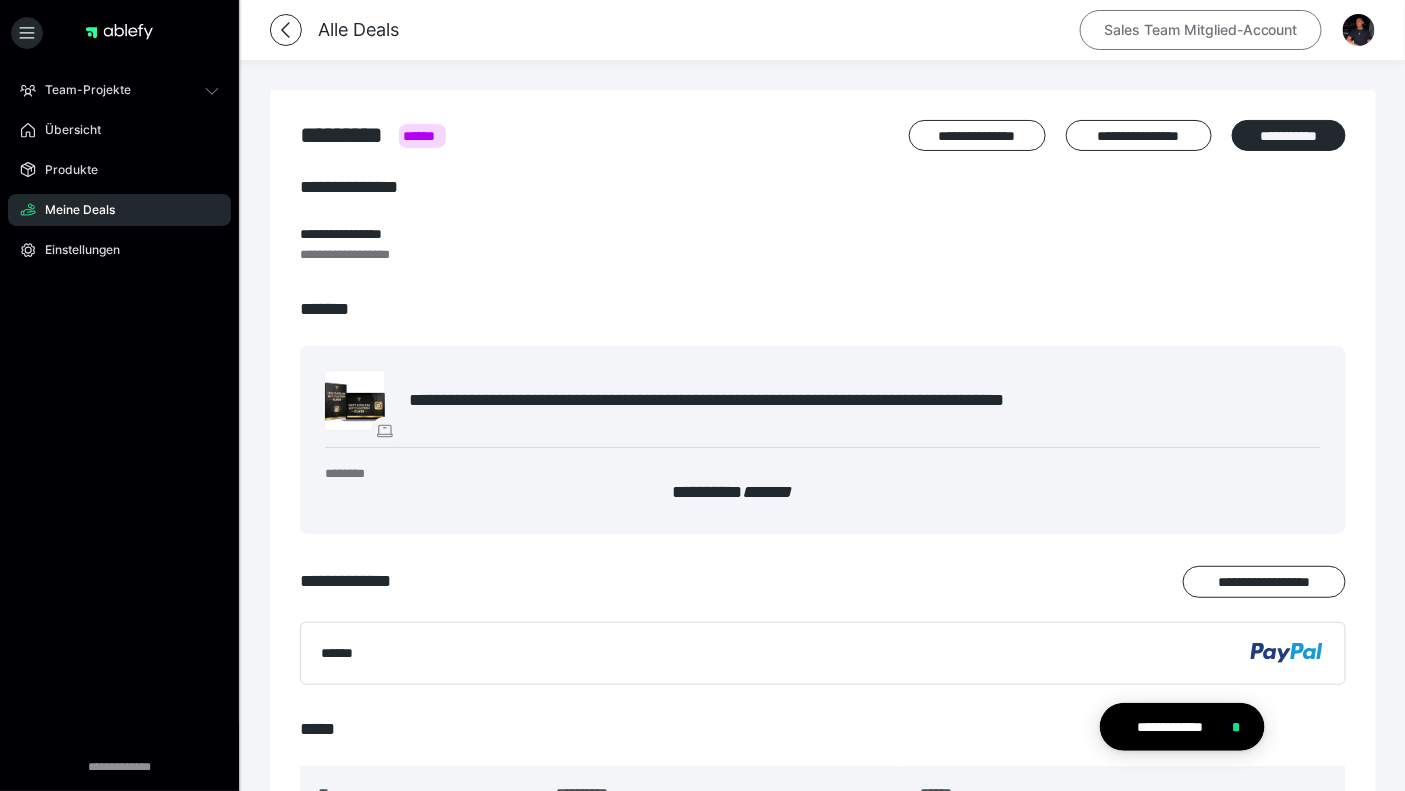 click on "Sales Team Mitglied-Account" at bounding box center [1201, 30] 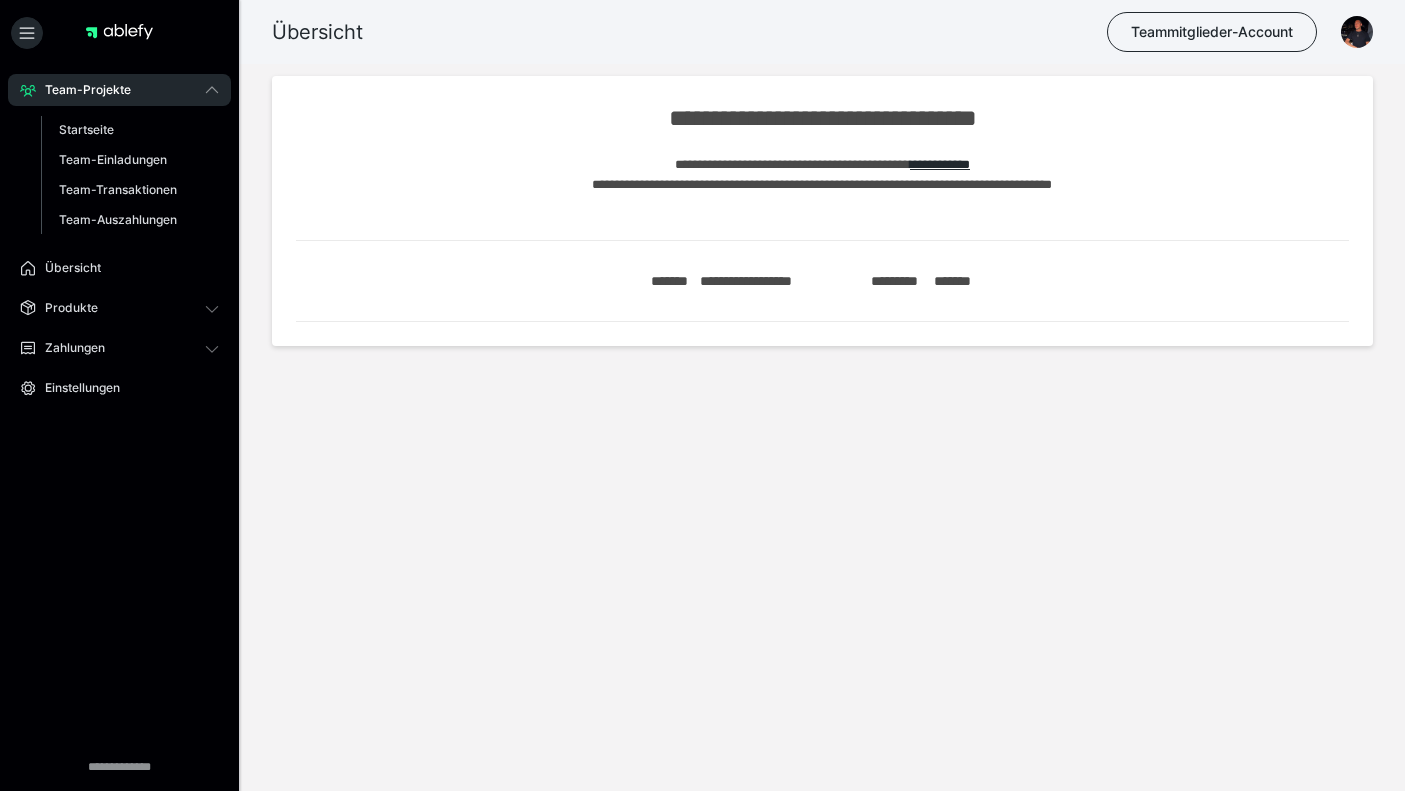 scroll, scrollTop: 0, scrollLeft: 0, axis: both 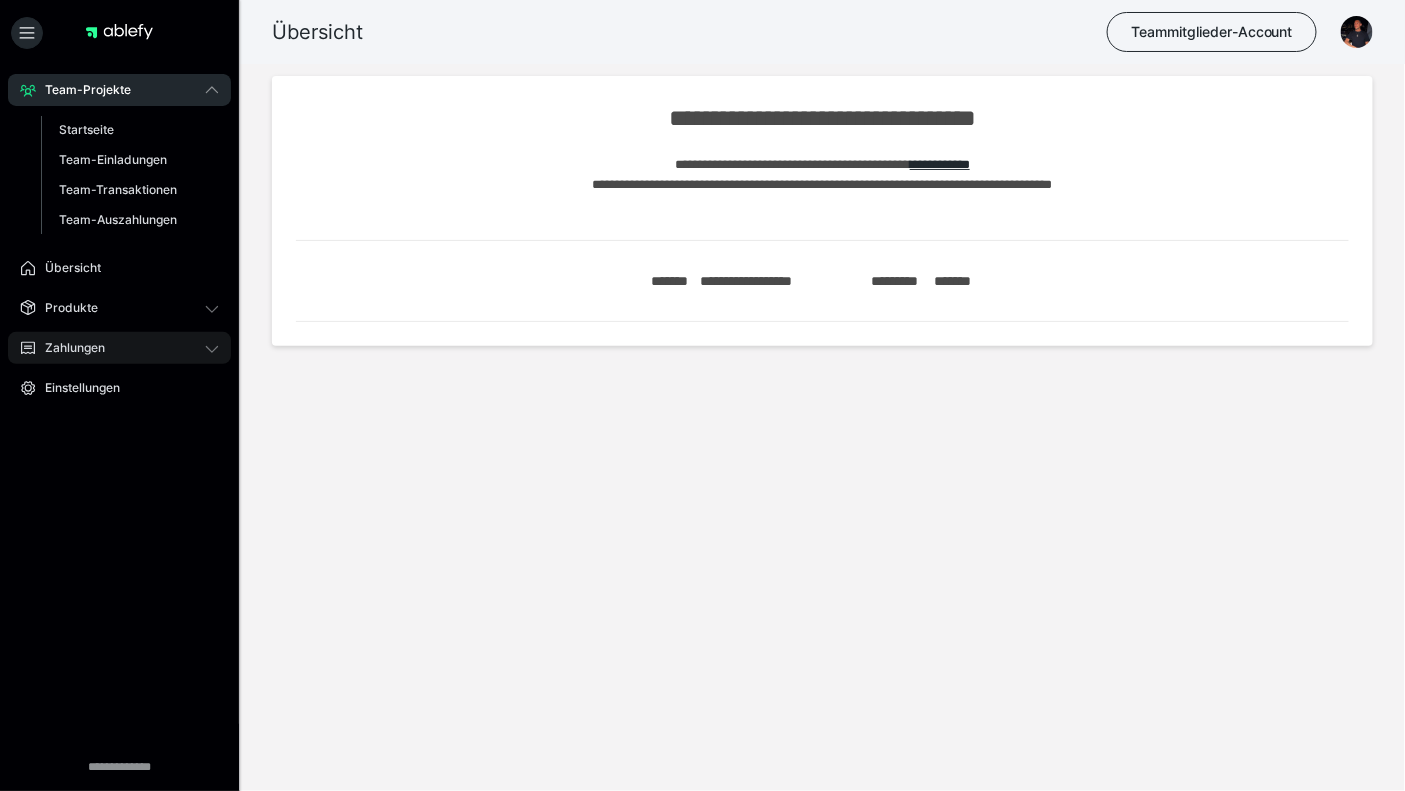 click on "Zahlungen" at bounding box center [119, 348] 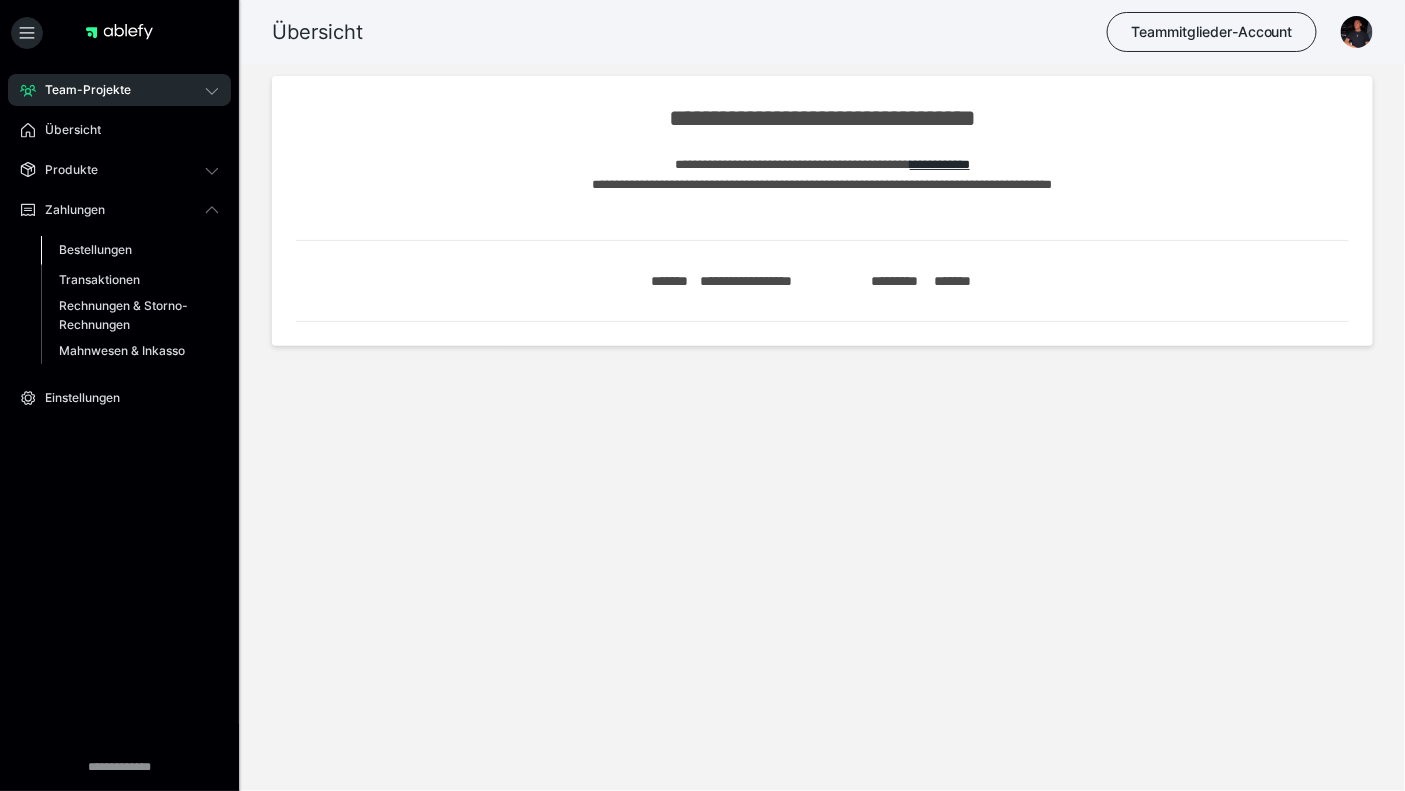 click on "Bestellungen" at bounding box center [95, 249] 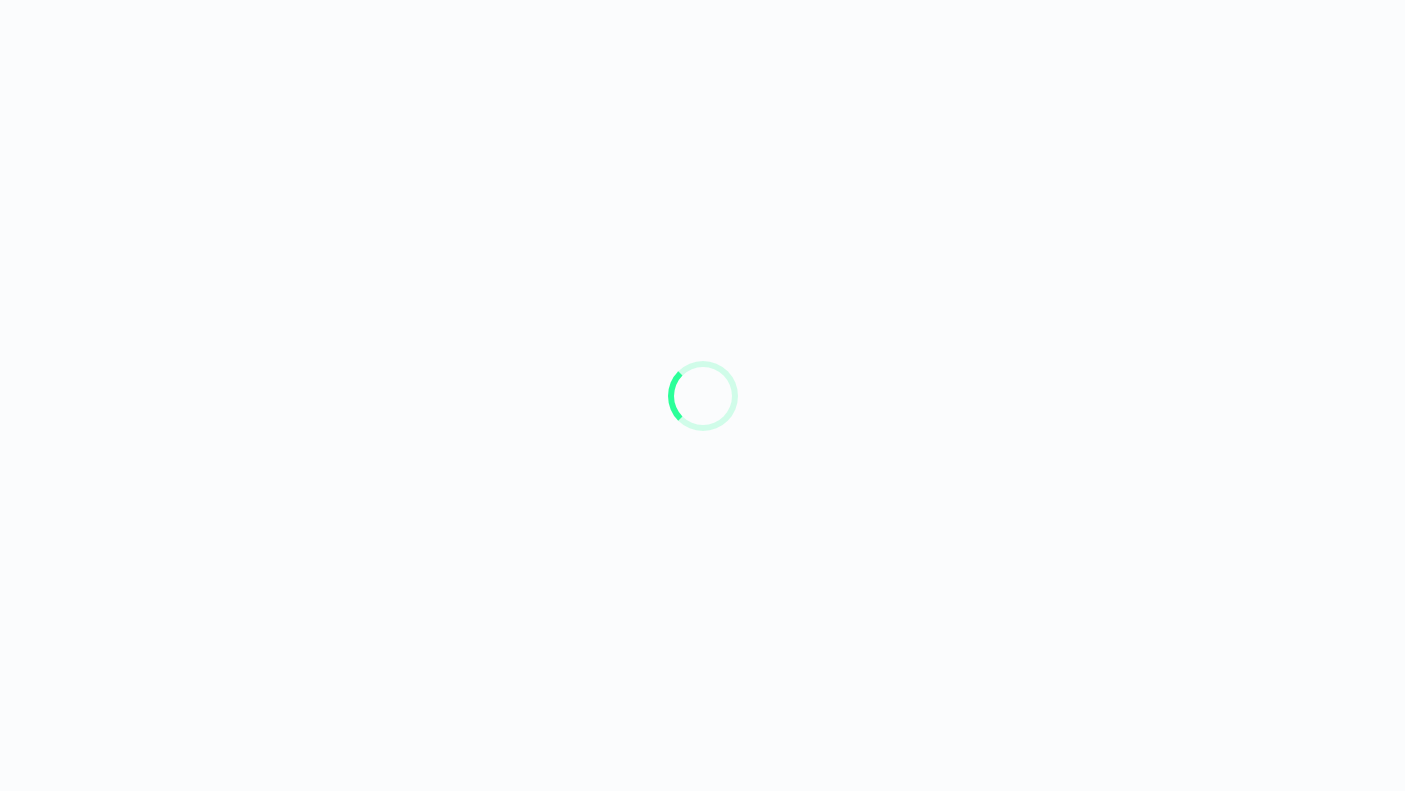 scroll, scrollTop: 0, scrollLeft: 0, axis: both 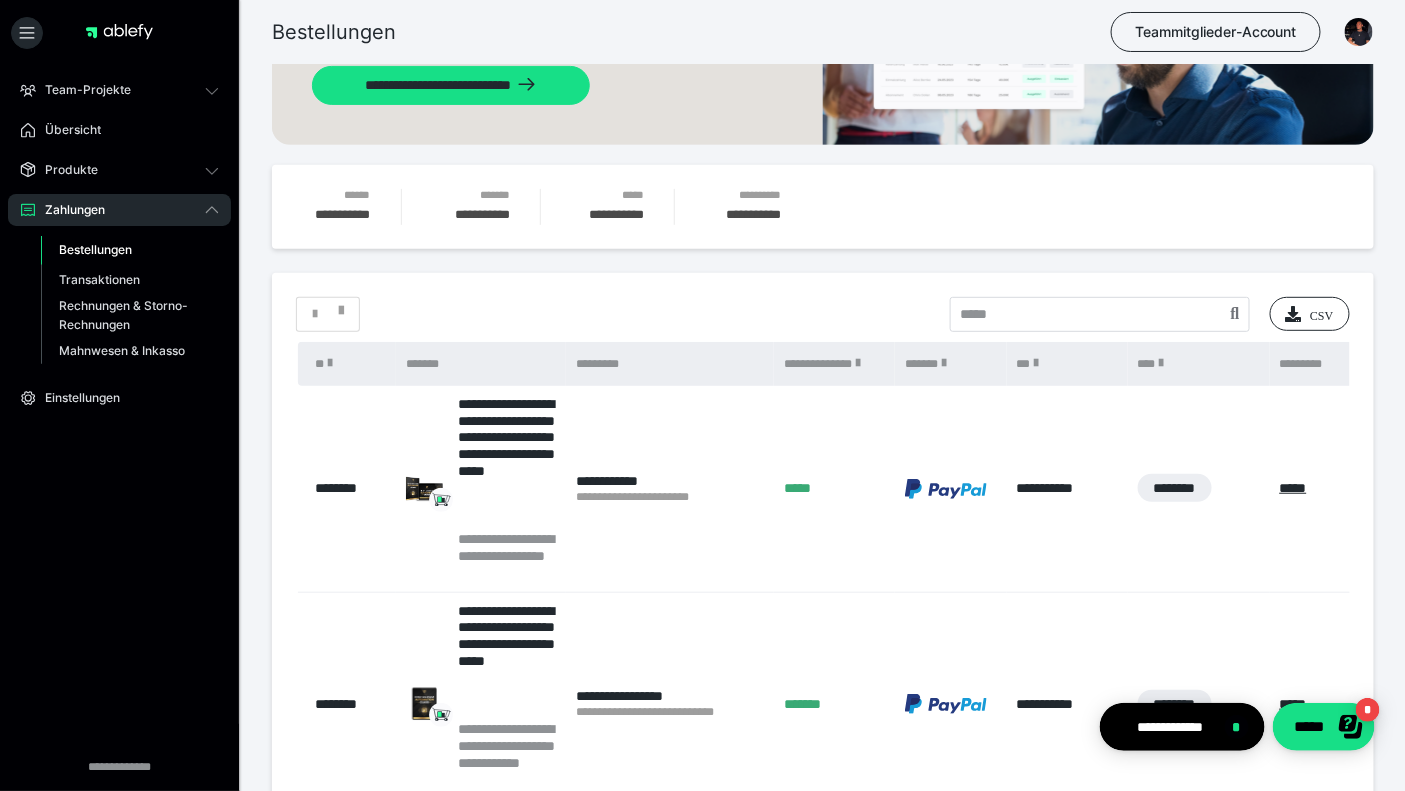 click on "**********" at bounding box center (823, 1455) 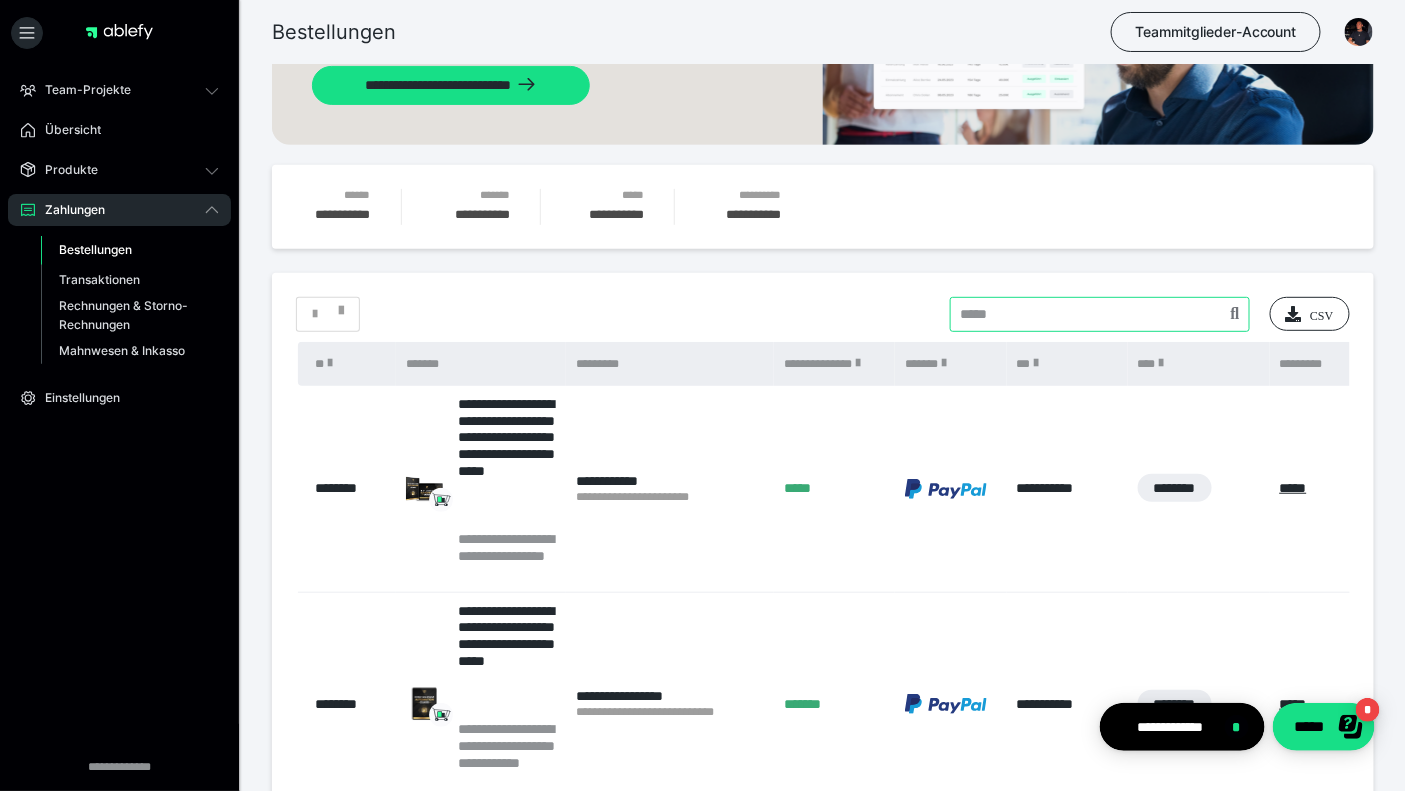 click at bounding box center [1100, 314] 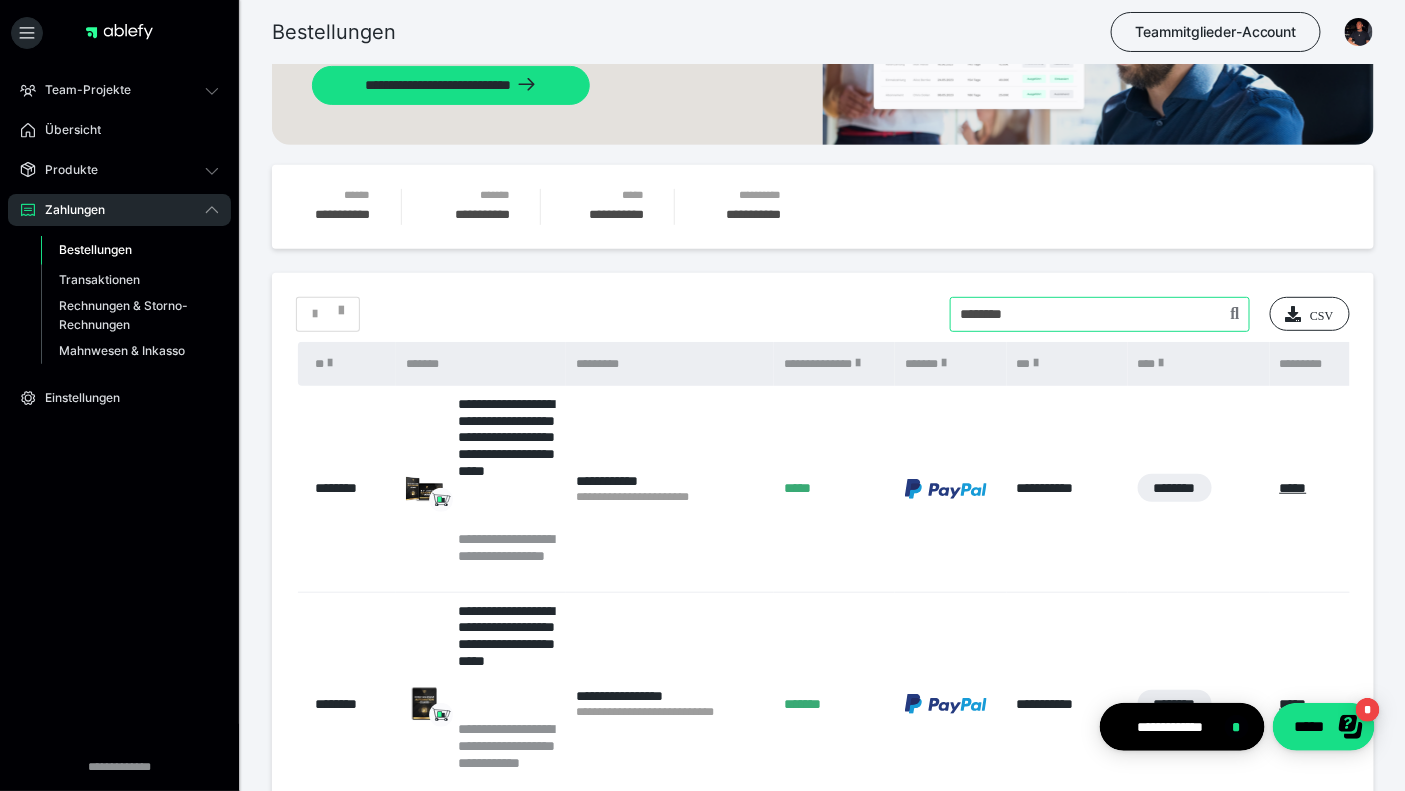 type on "********" 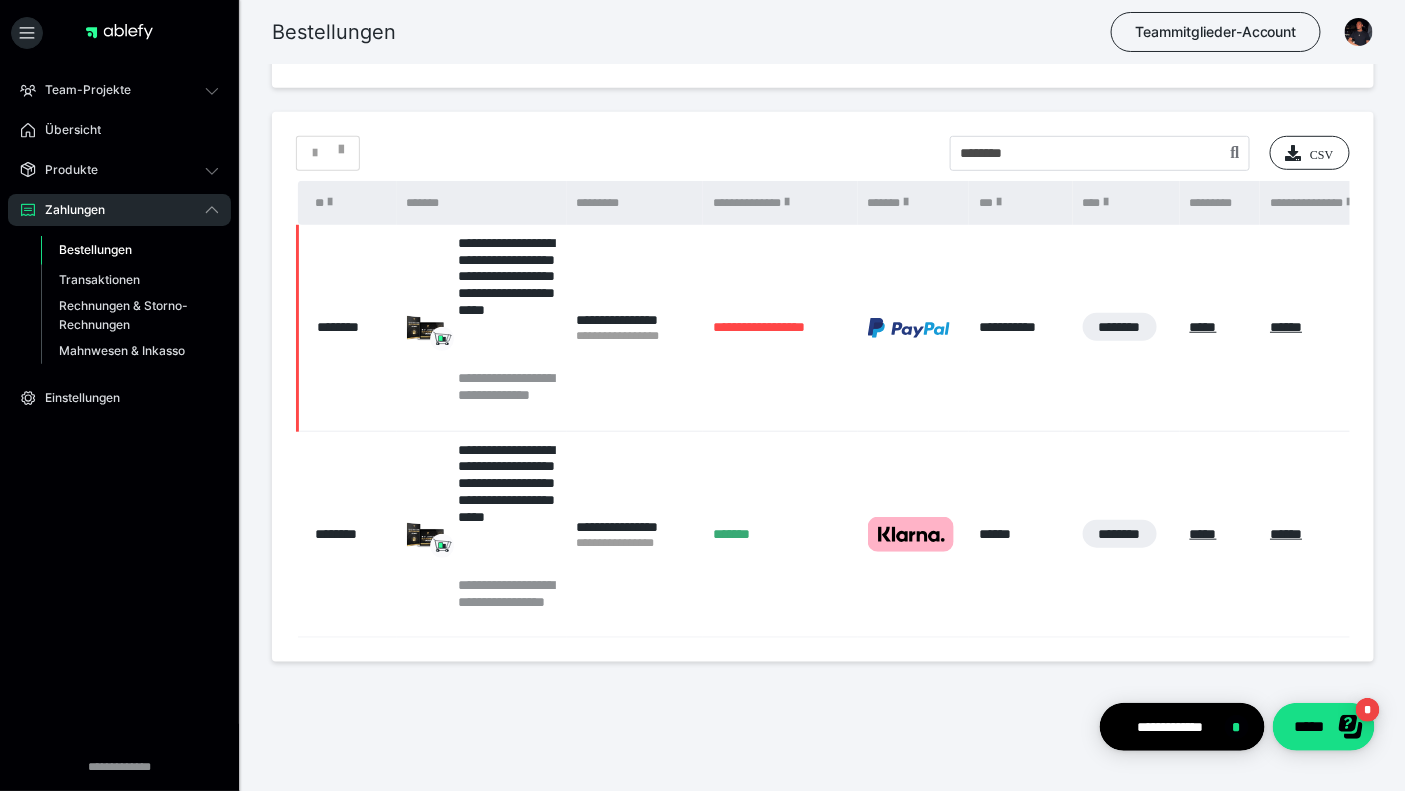 scroll, scrollTop: 0, scrollLeft: 0, axis: both 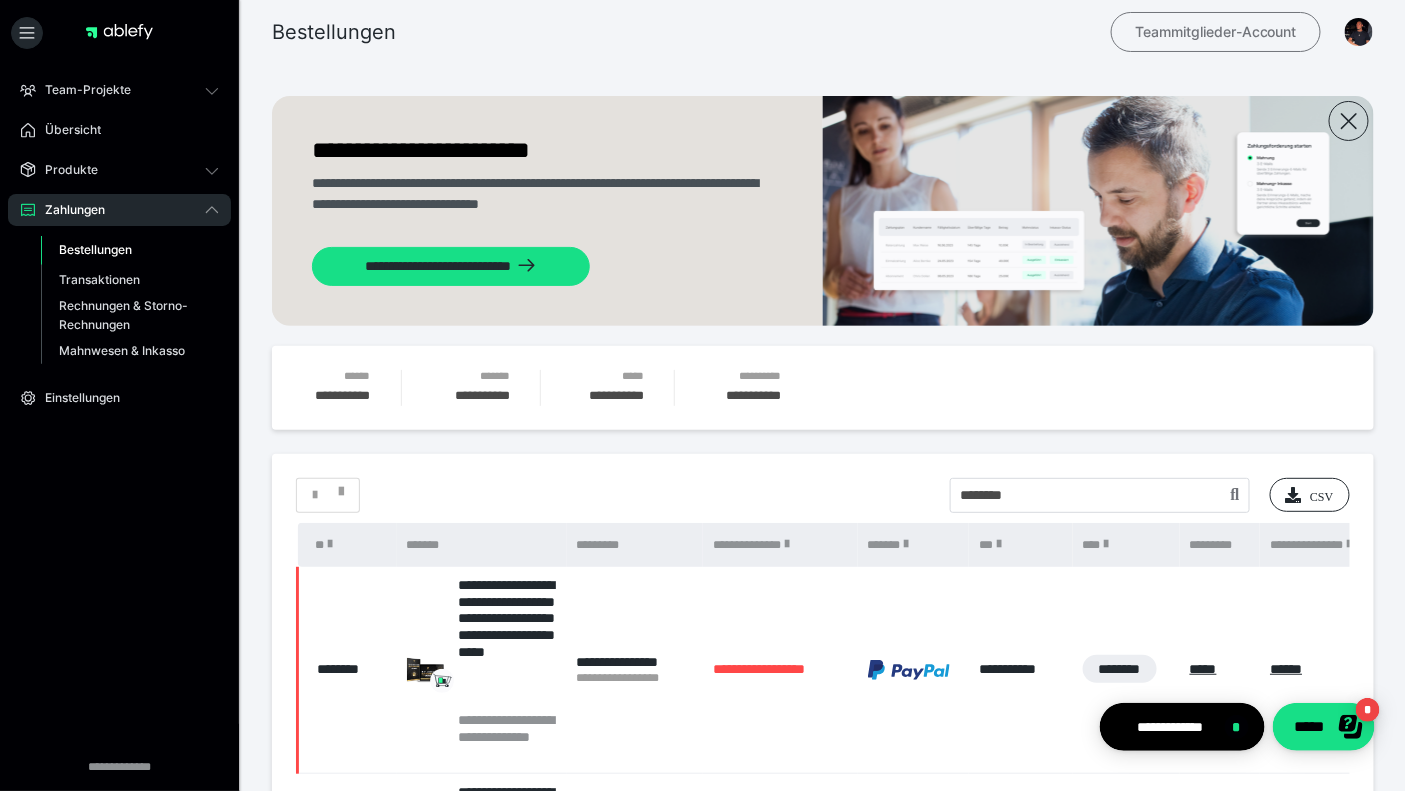 click on "Teammitglieder-Account" at bounding box center [1216, 32] 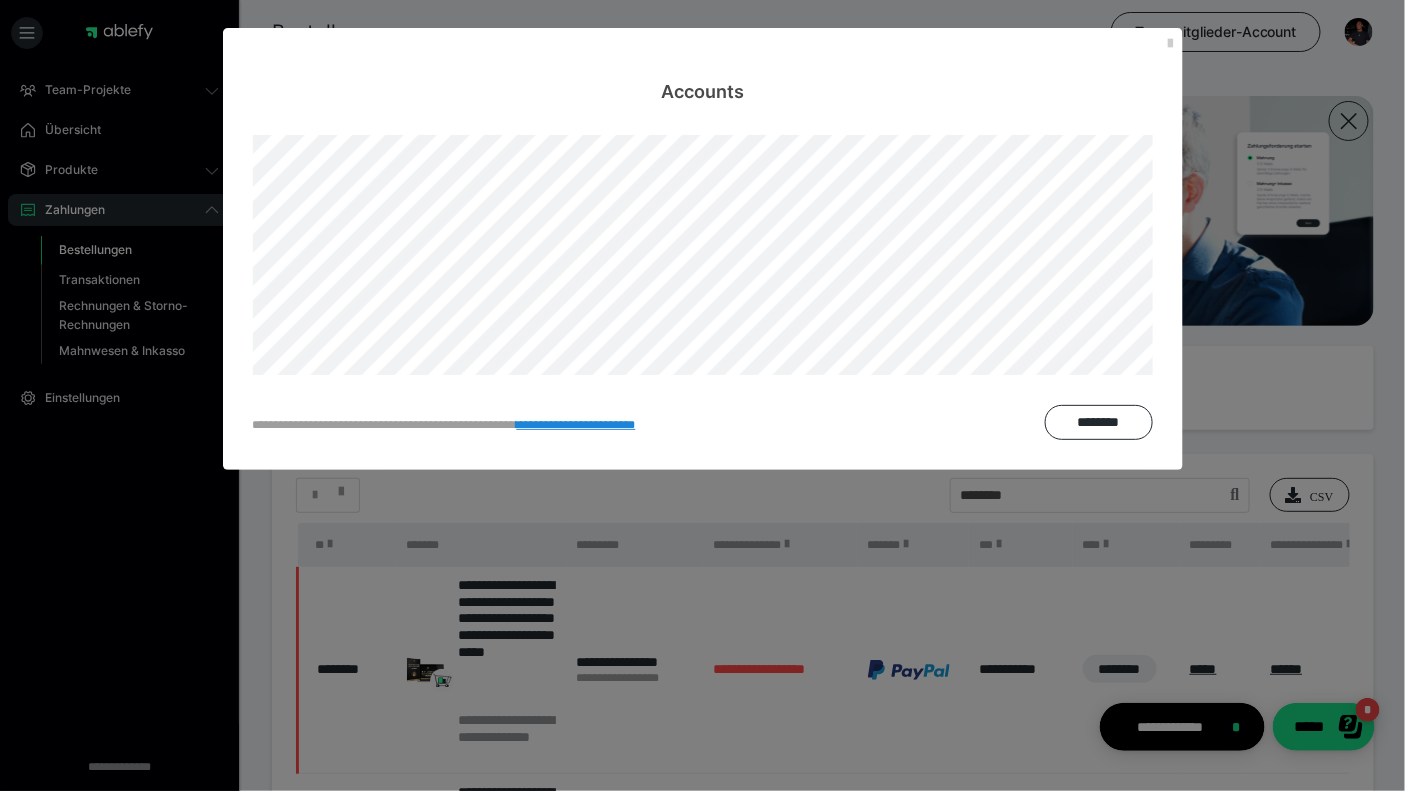 click on "Accounts" at bounding box center [703, 66] 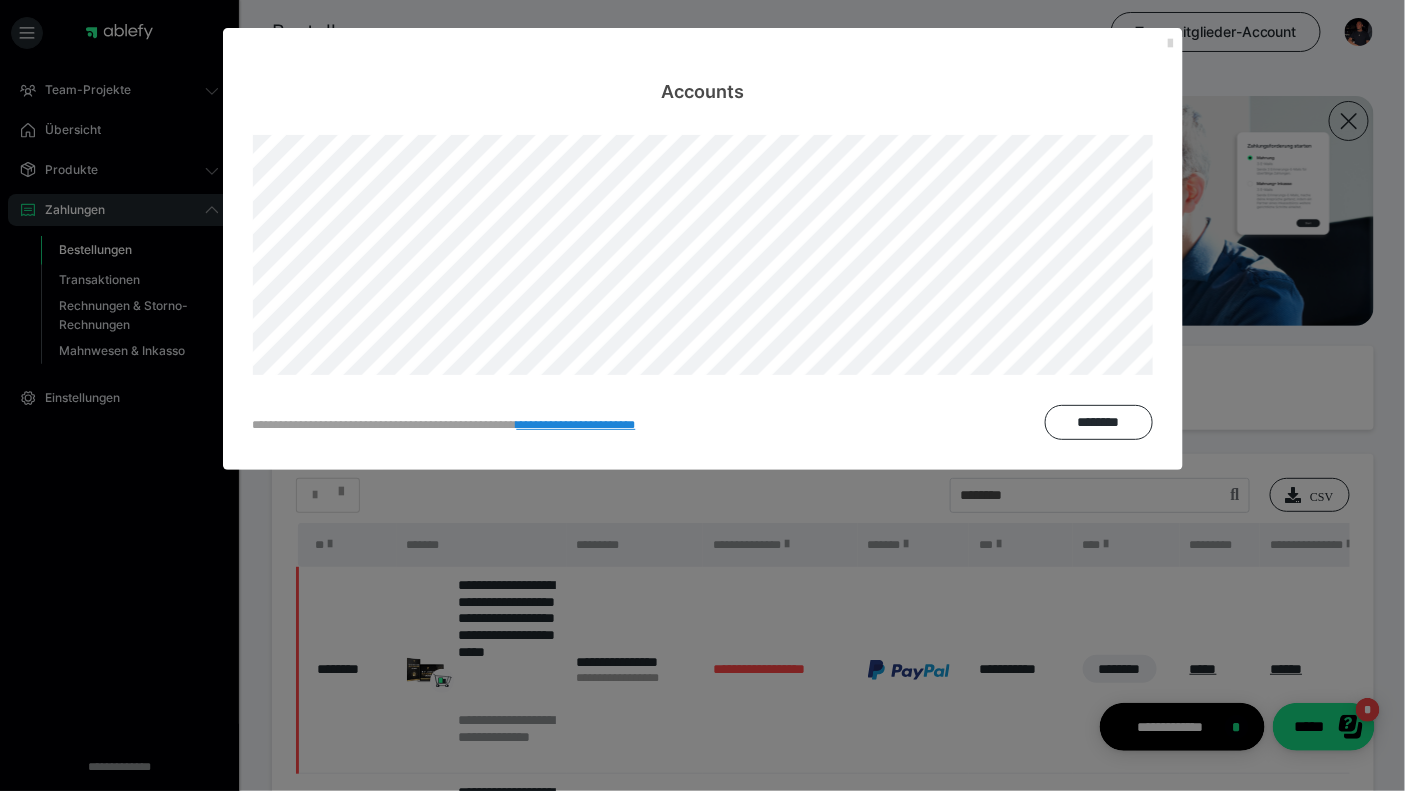 click at bounding box center [1171, 44] 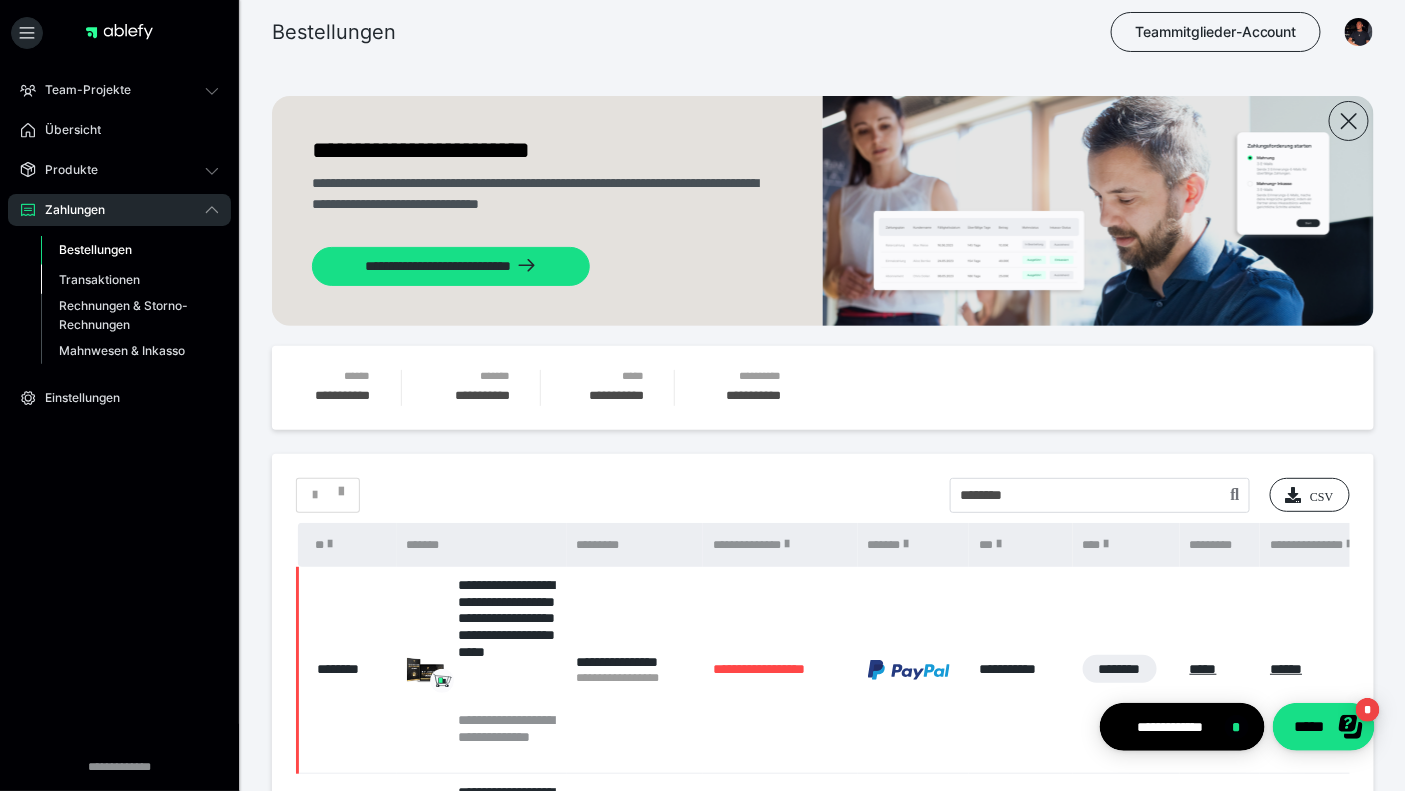 click on "Transaktionen" at bounding box center [99, 279] 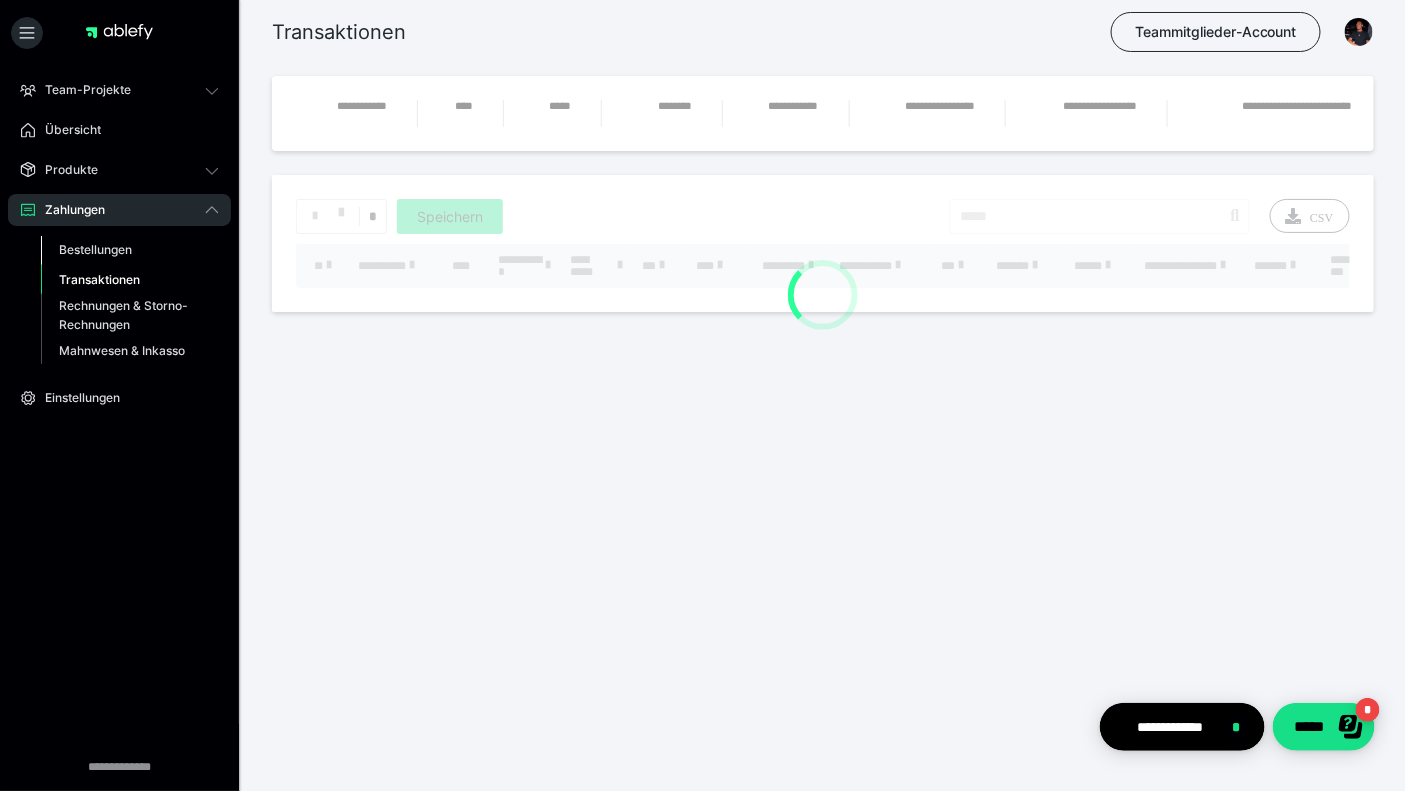 click on "Bestellungen" at bounding box center [95, 249] 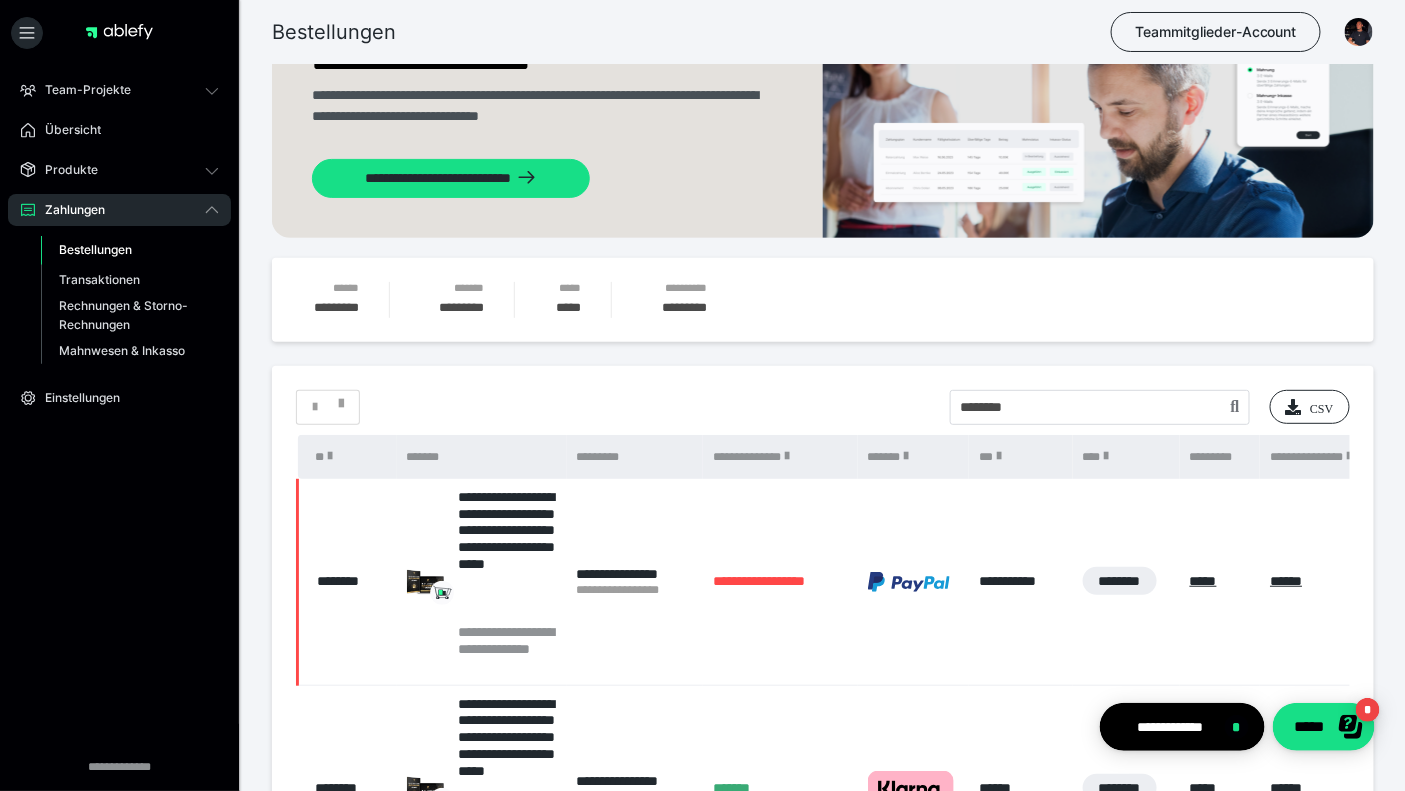 scroll, scrollTop: 218, scrollLeft: 0, axis: vertical 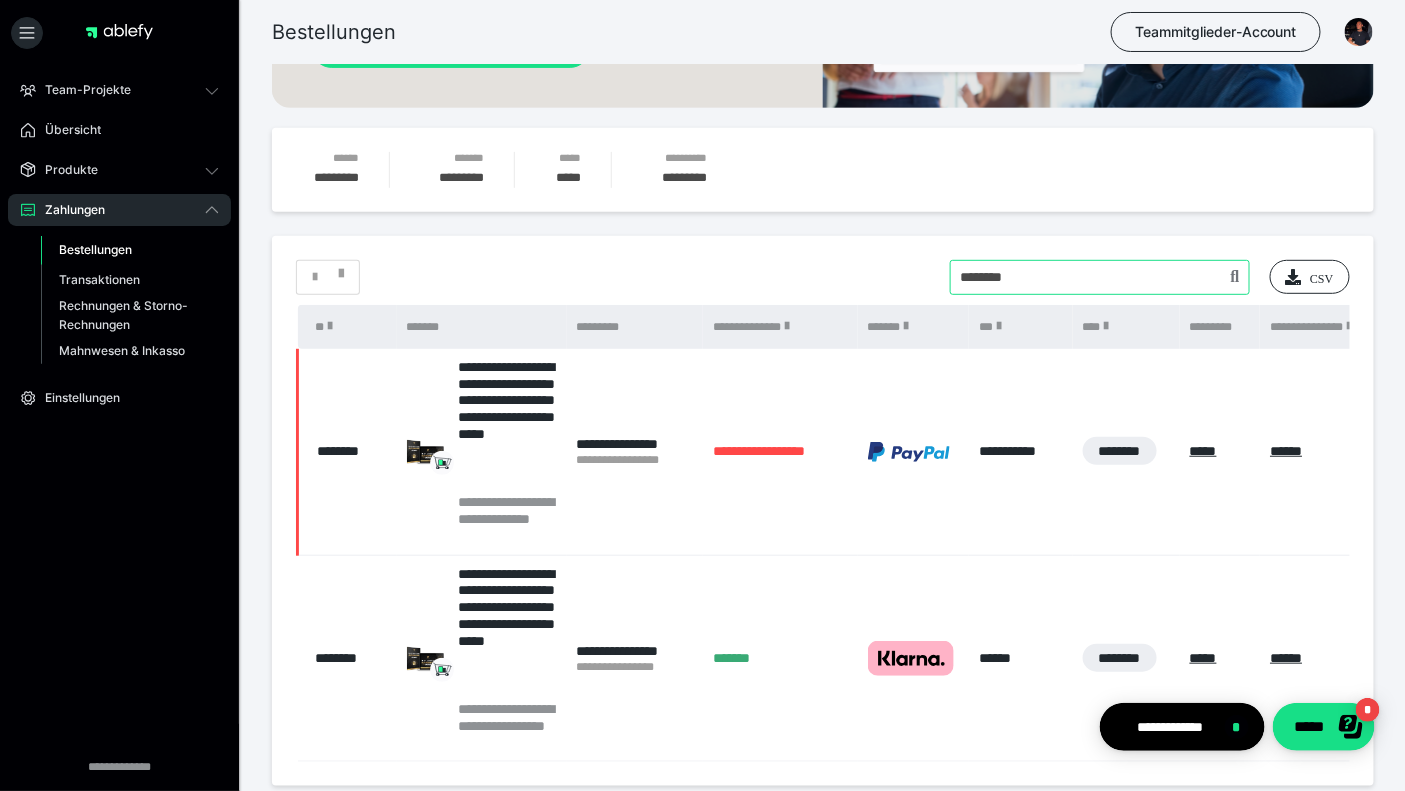 drag, startPoint x: 1038, startPoint y: 284, endPoint x: 929, endPoint y: 281, distance: 109.041275 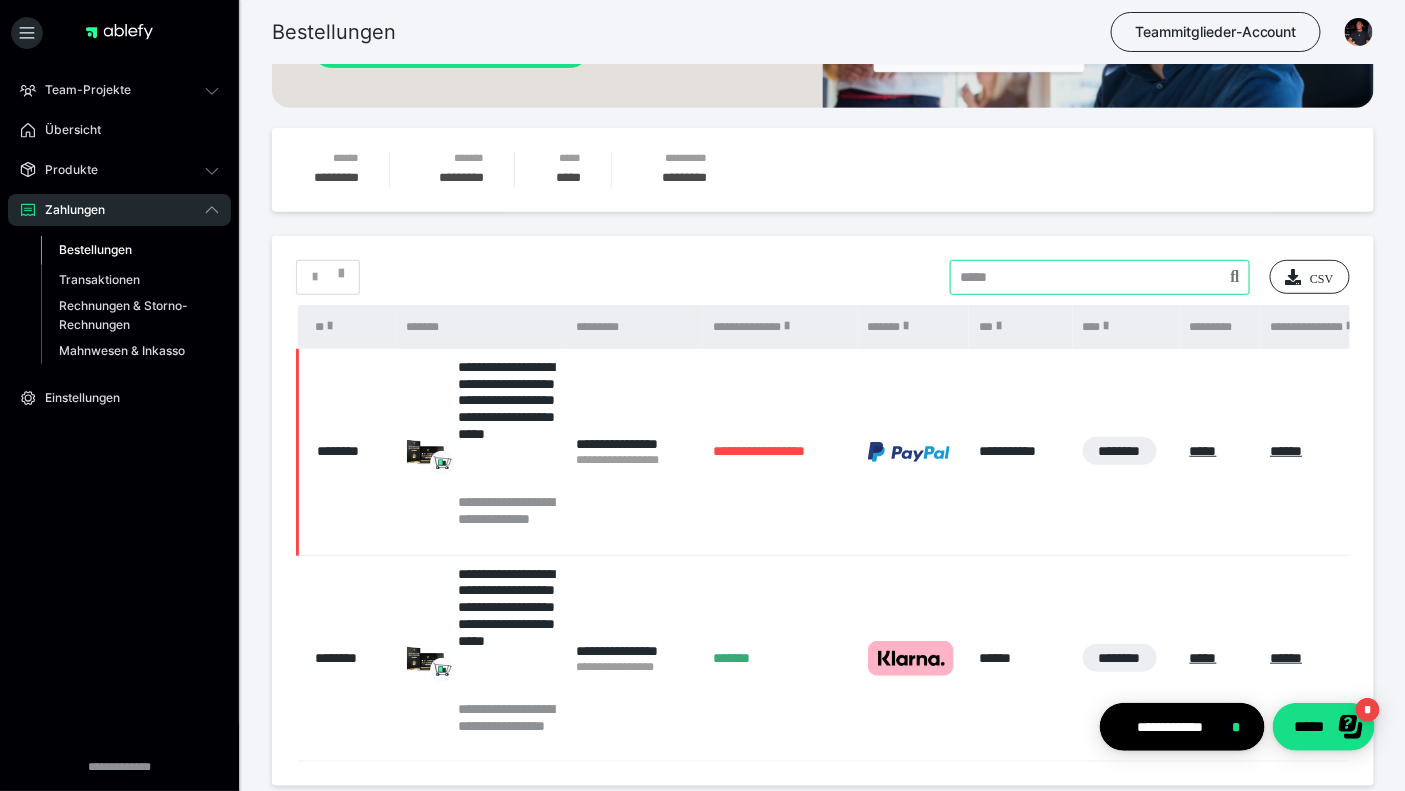 type 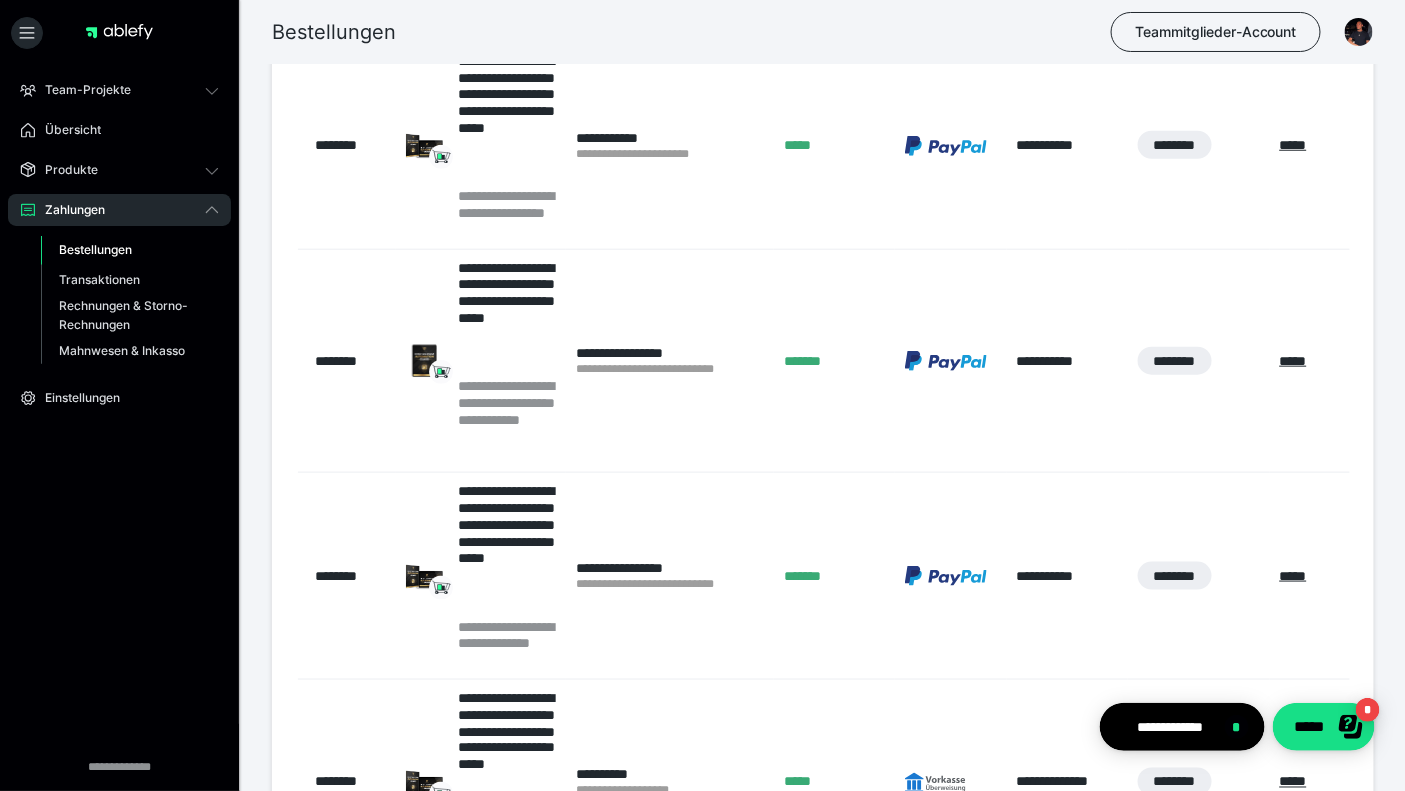 scroll, scrollTop: 226, scrollLeft: 0, axis: vertical 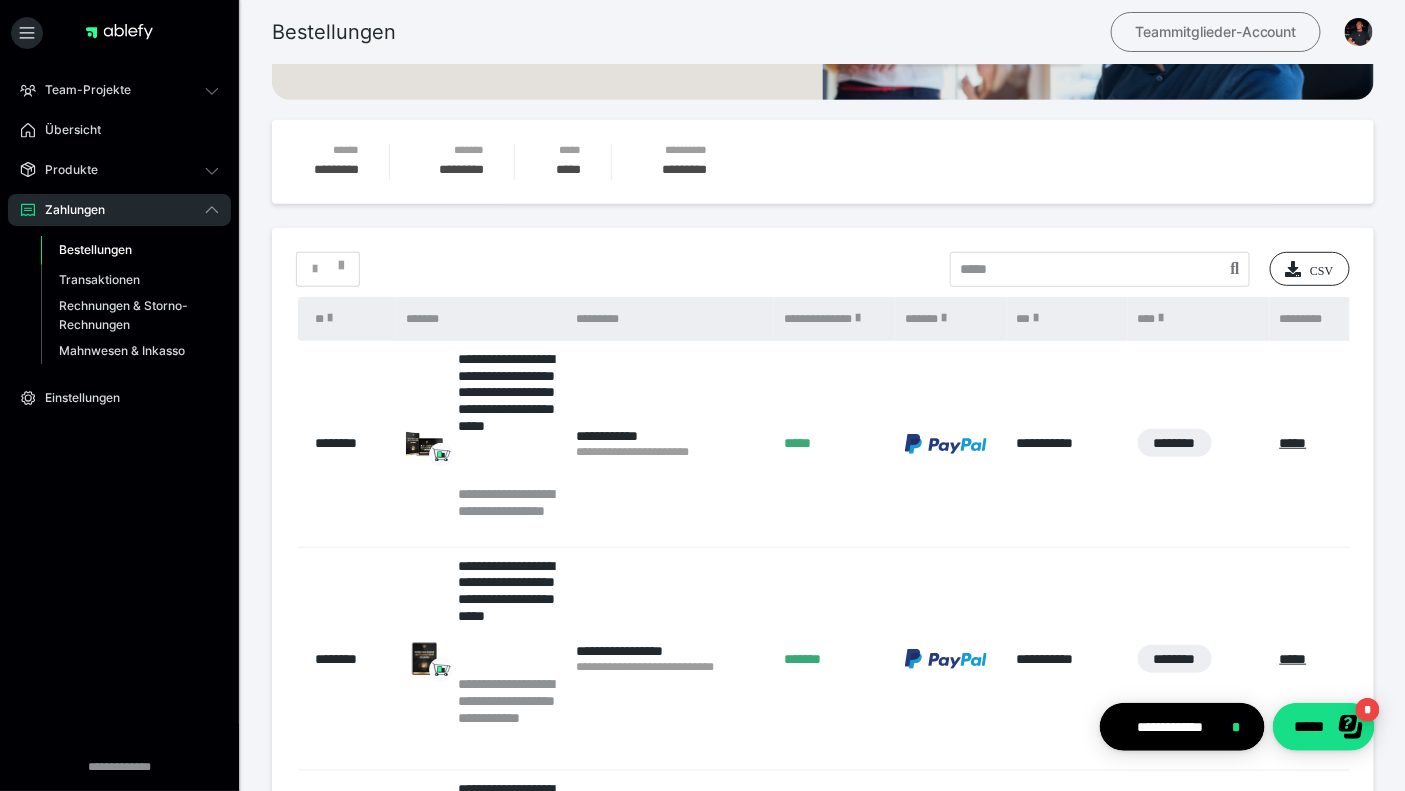 click on "Teammitglieder-Account" at bounding box center [1216, 32] 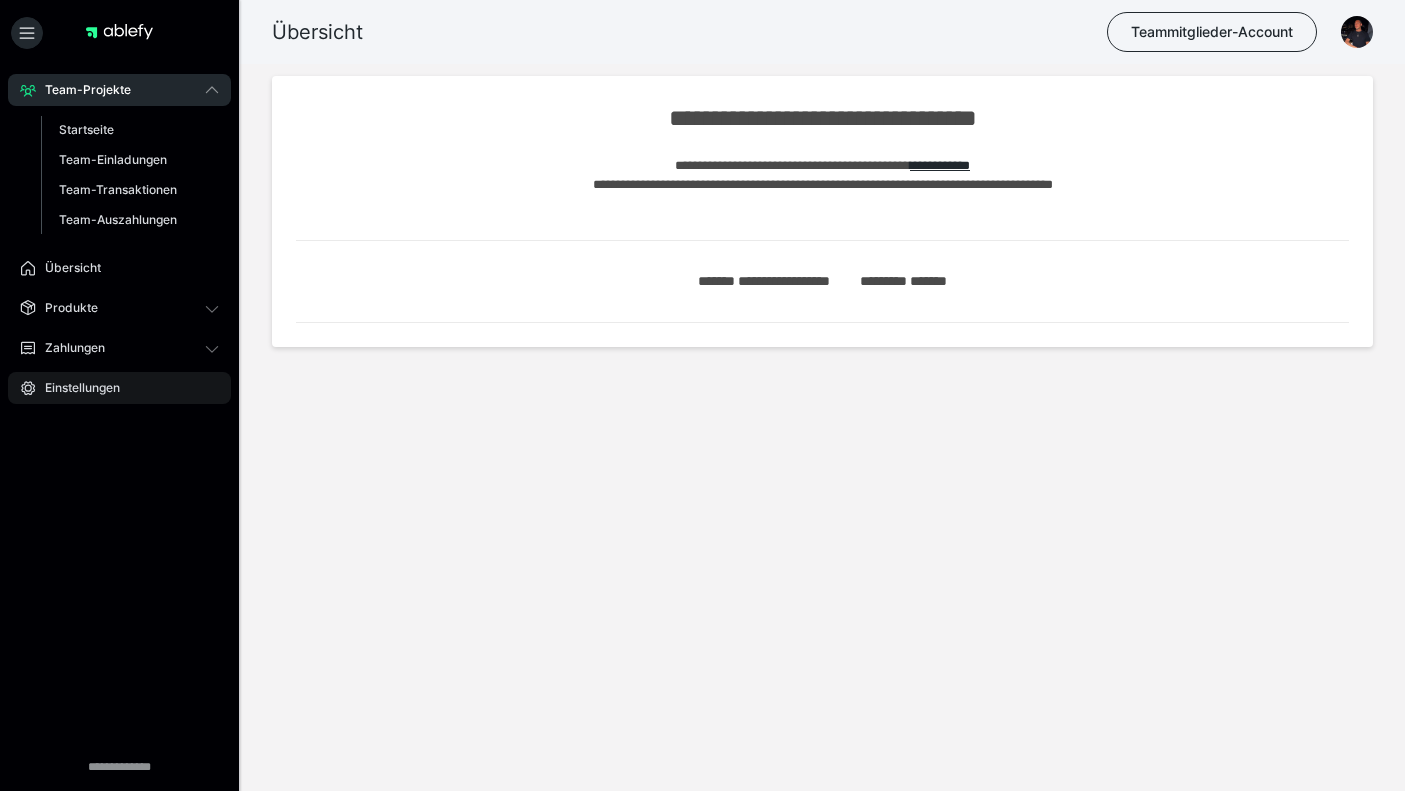 scroll, scrollTop: 0, scrollLeft: 0, axis: both 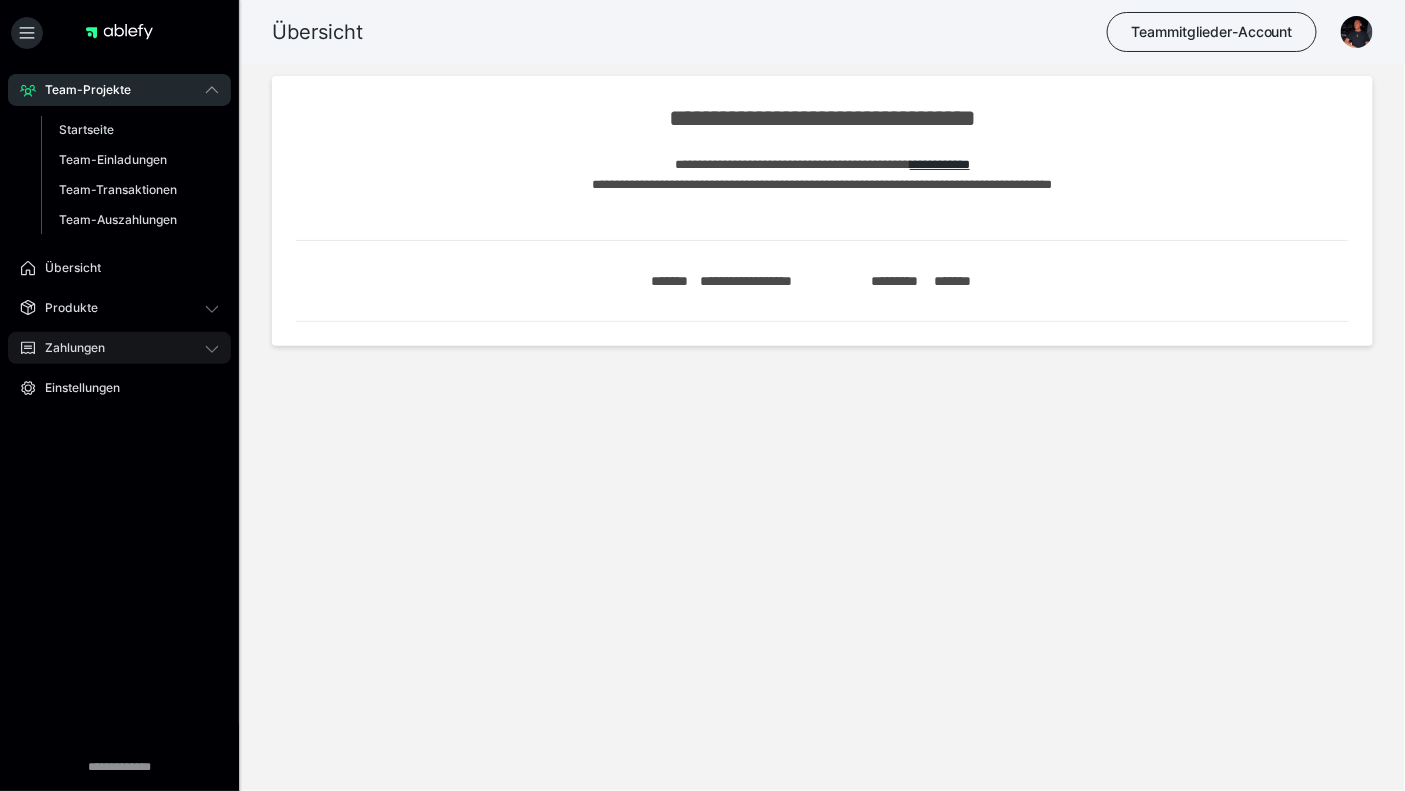 click on "Zahlungen" at bounding box center (68, 348) 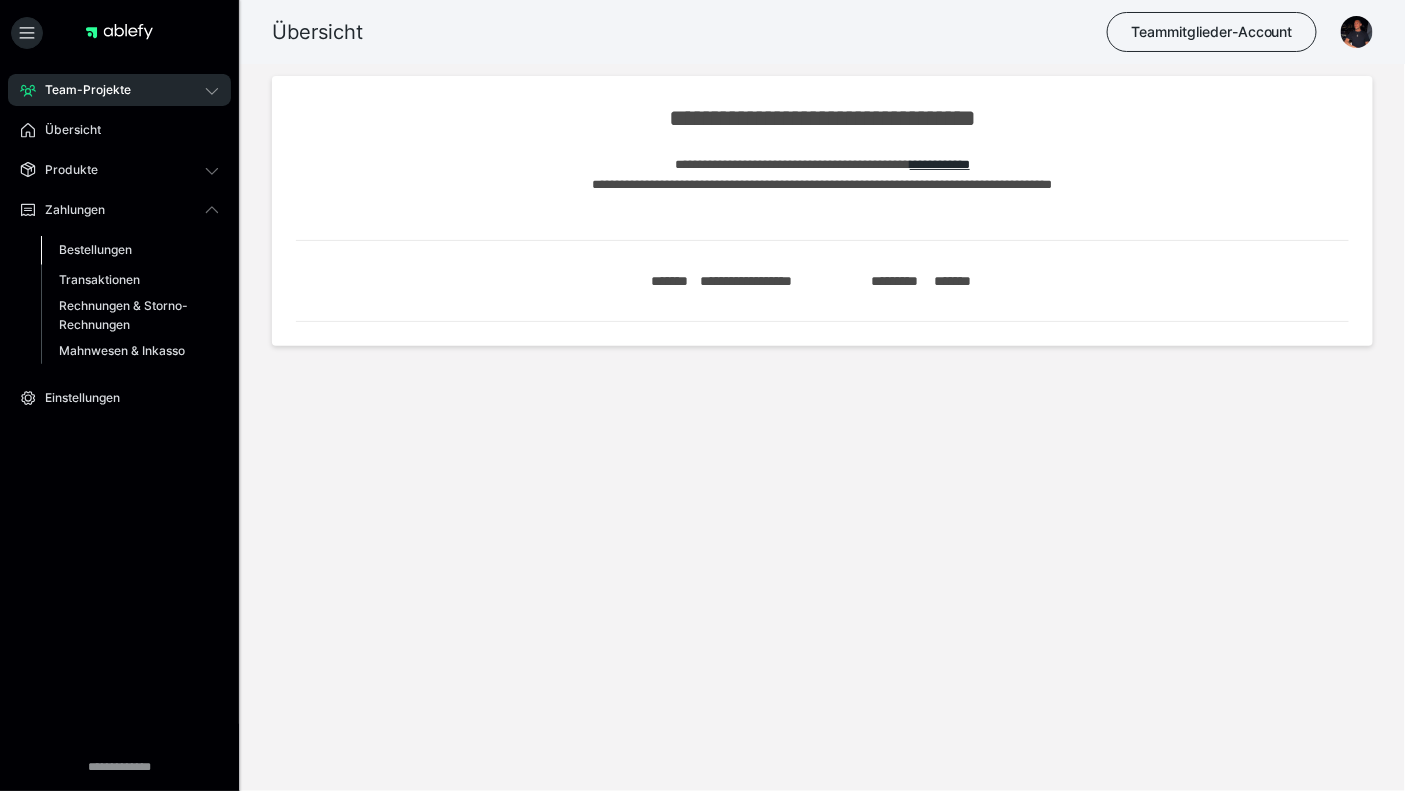 click on "Bestellungen" at bounding box center (95, 249) 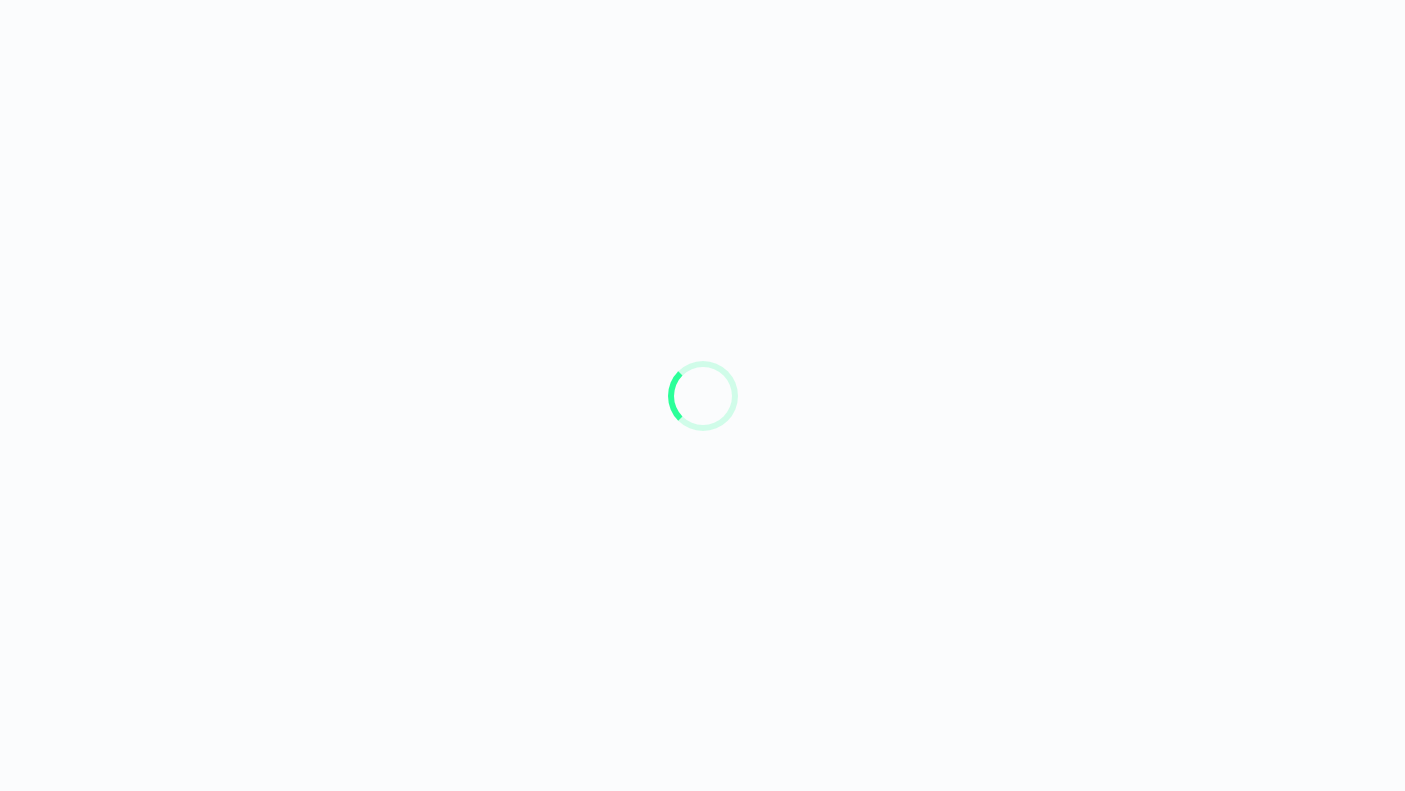 scroll, scrollTop: 0, scrollLeft: 0, axis: both 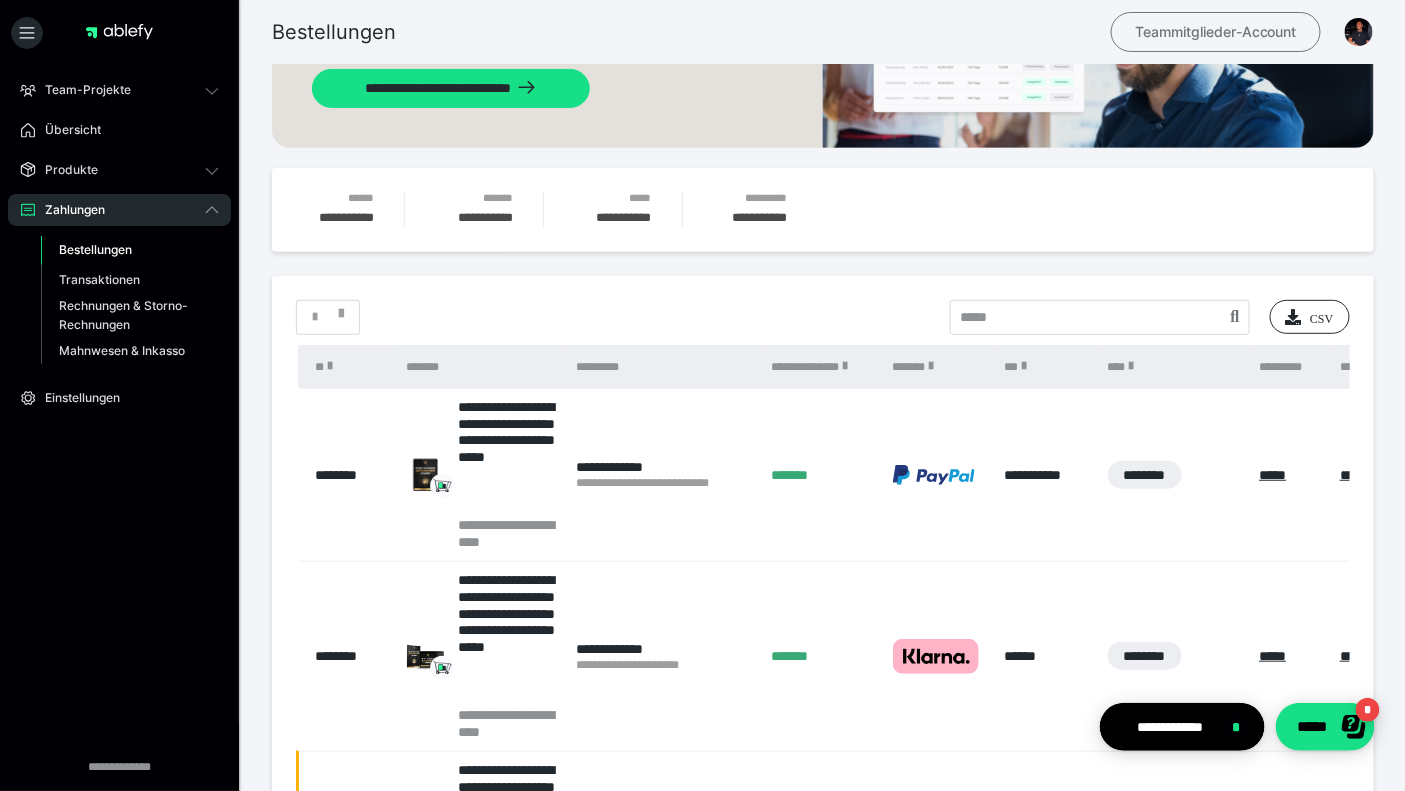 click on "Teammitglieder-Account" at bounding box center (1216, 32) 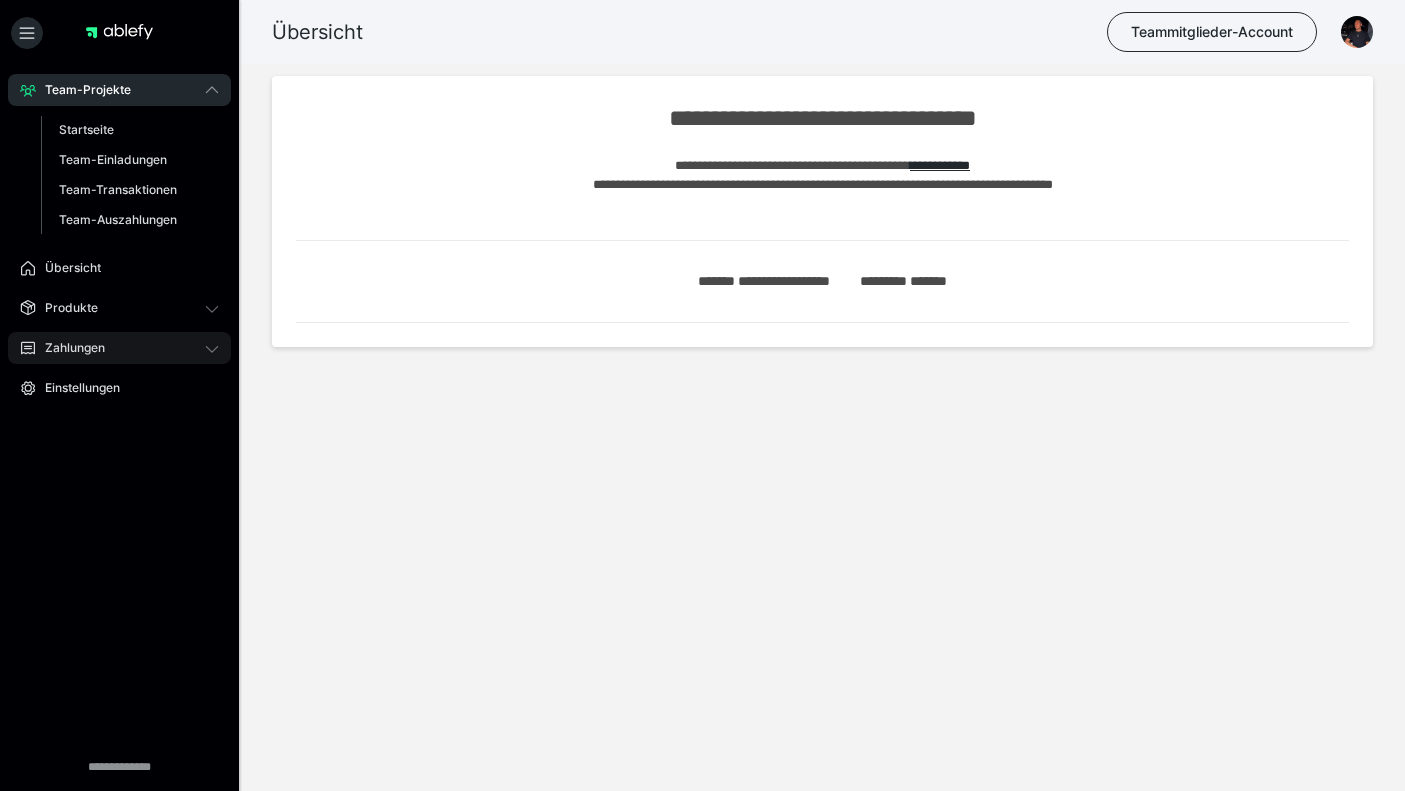 scroll, scrollTop: 0, scrollLeft: 0, axis: both 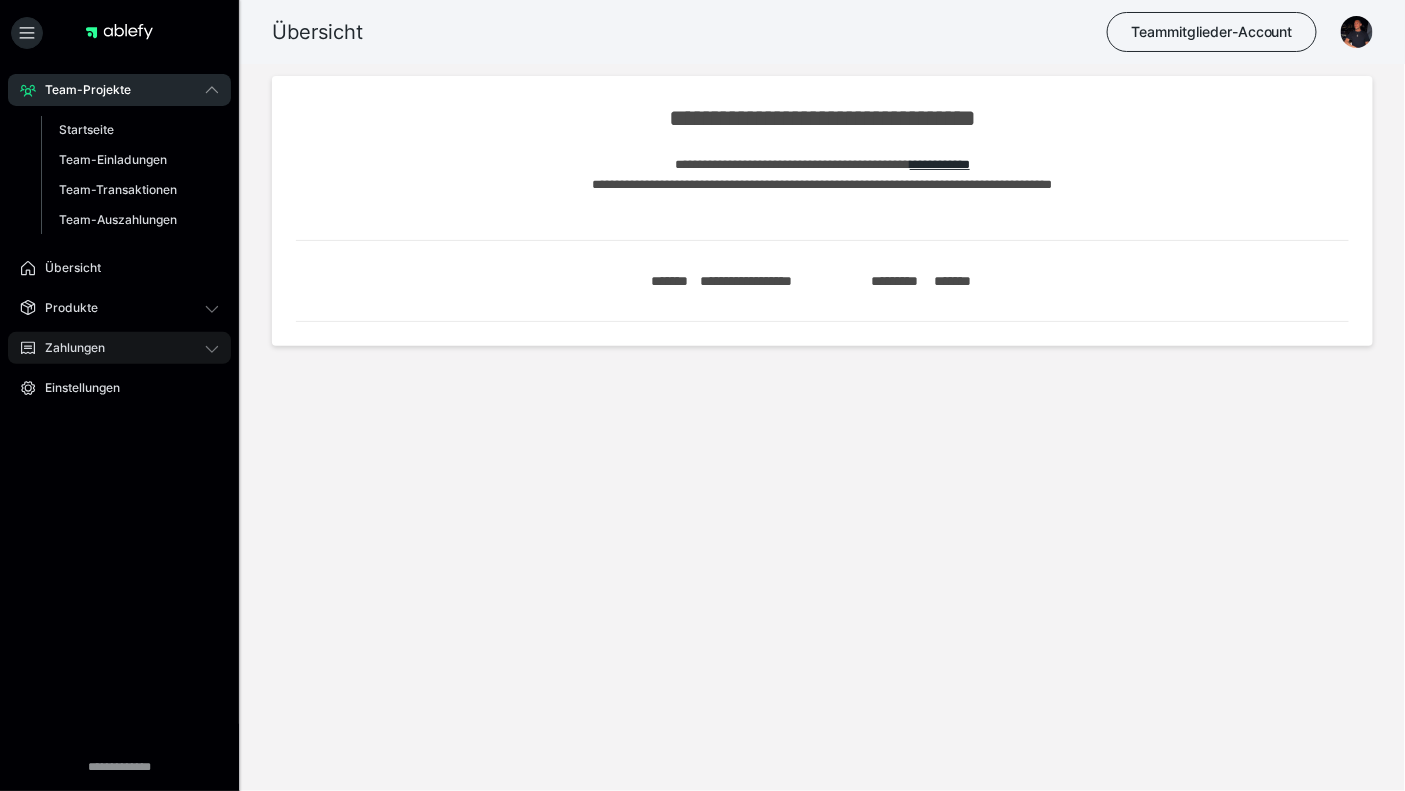click on "Zahlungen" at bounding box center (68, 348) 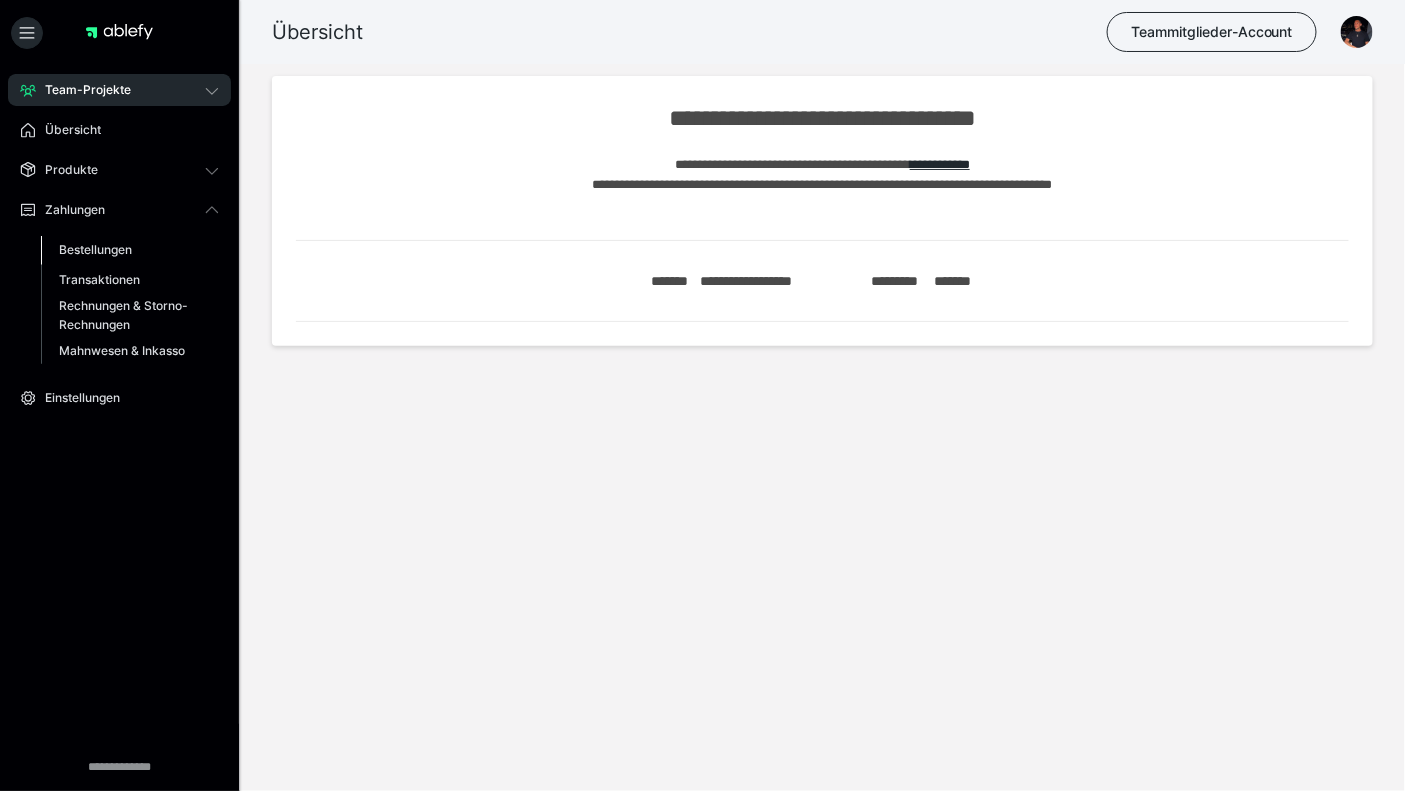 click on "Bestellungen" at bounding box center (95, 249) 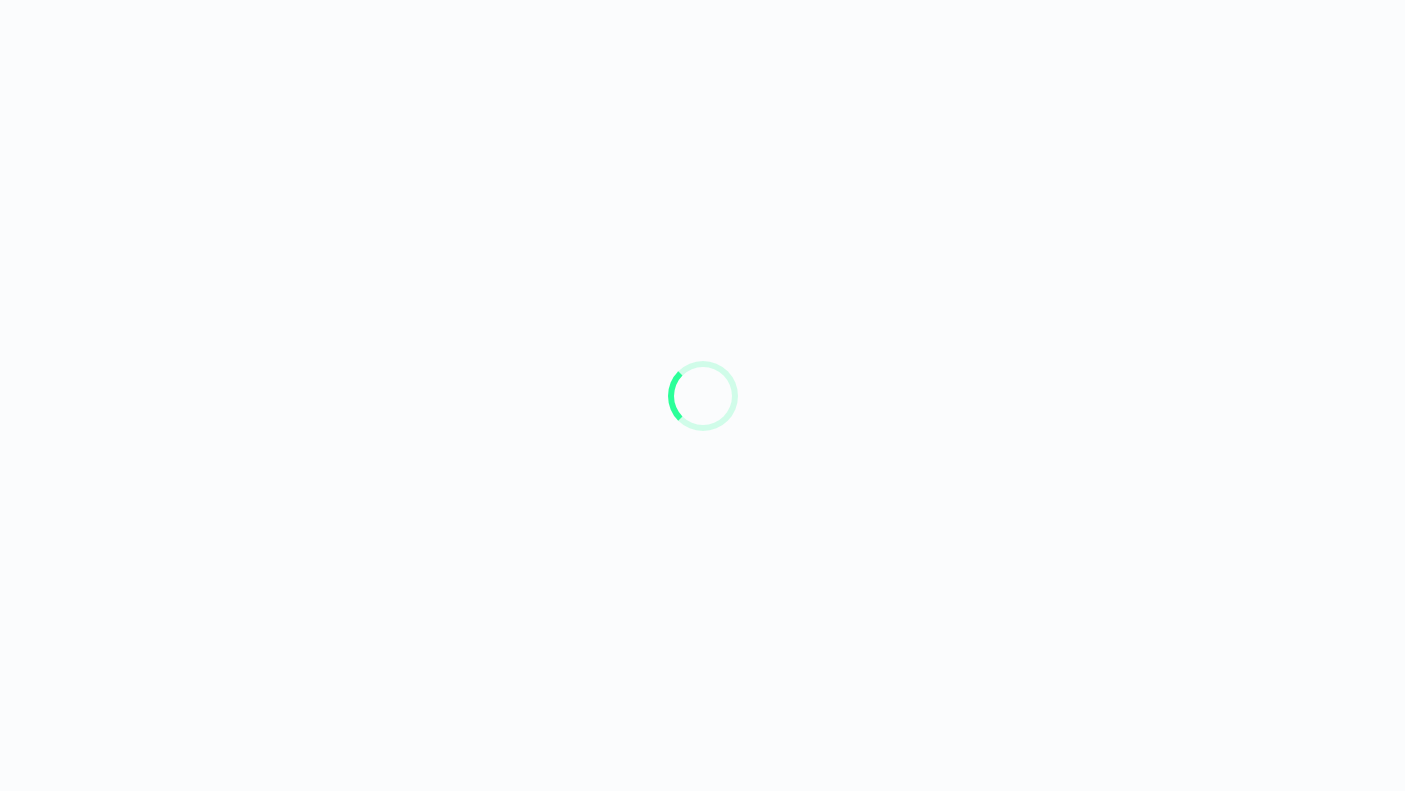 scroll, scrollTop: 0, scrollLeft: 0, axis: both 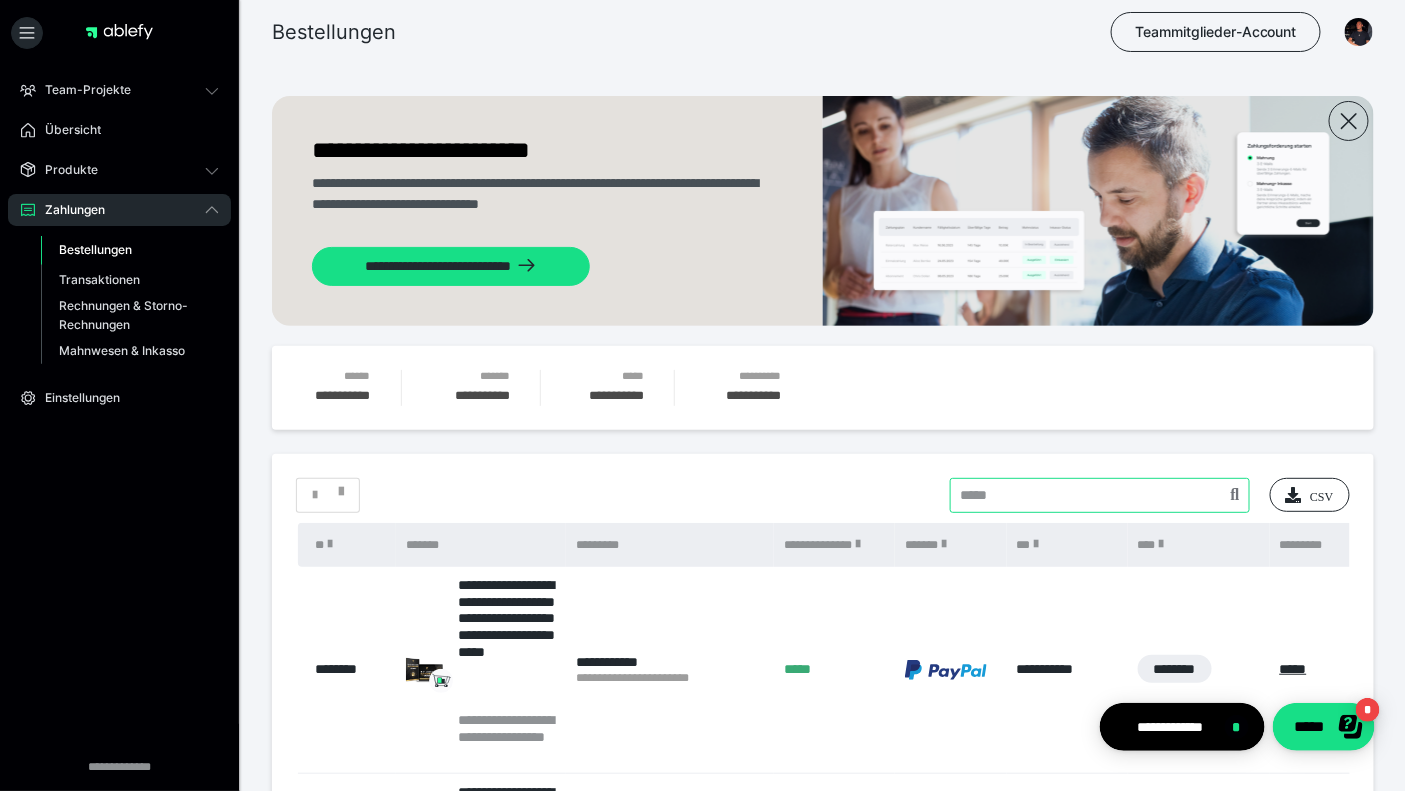 click at bounding box center (1100, 495) 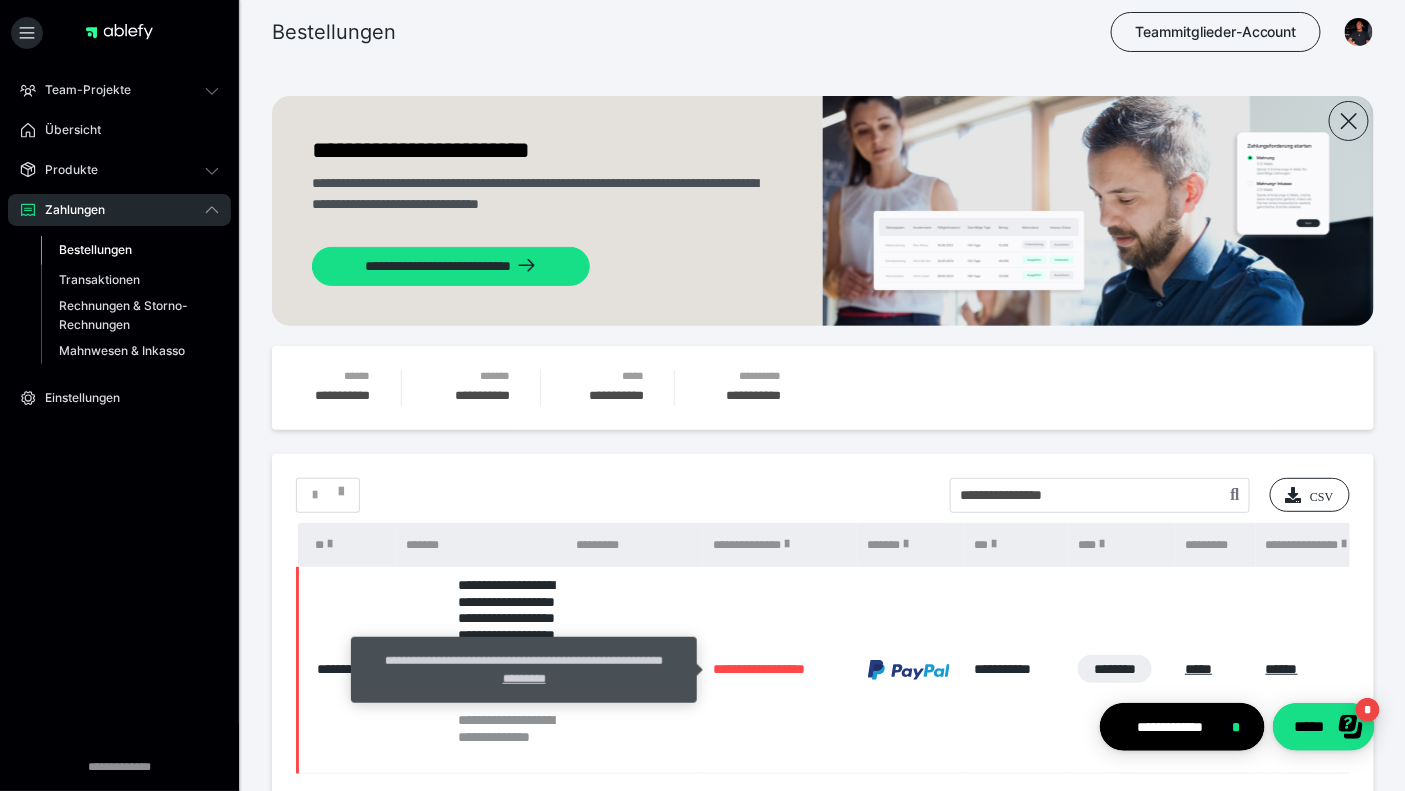 scroll, scrollTop: 136, scrollLeft: 0, axis: vertical 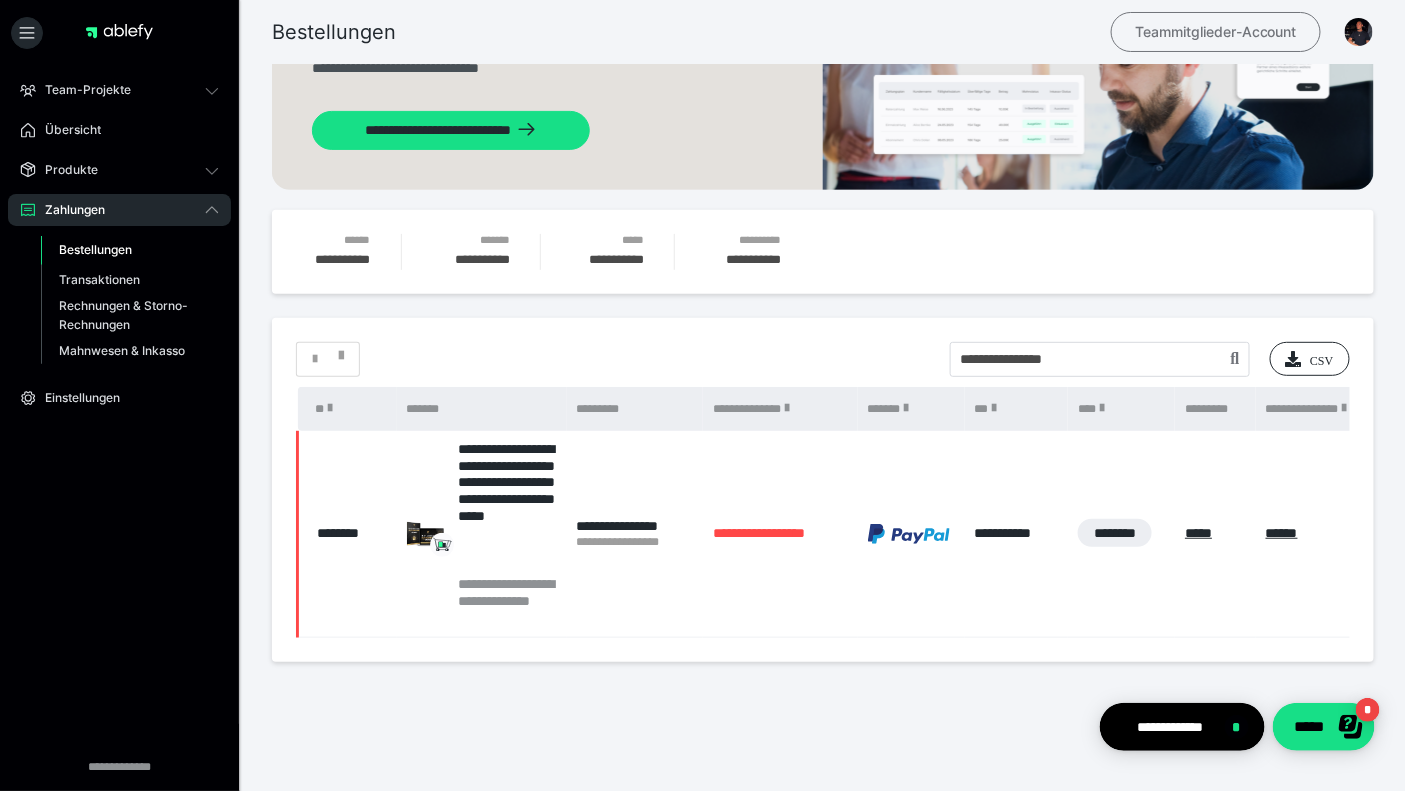 click on "Teammitglieder-Account" at bounding box center (1216, 32) 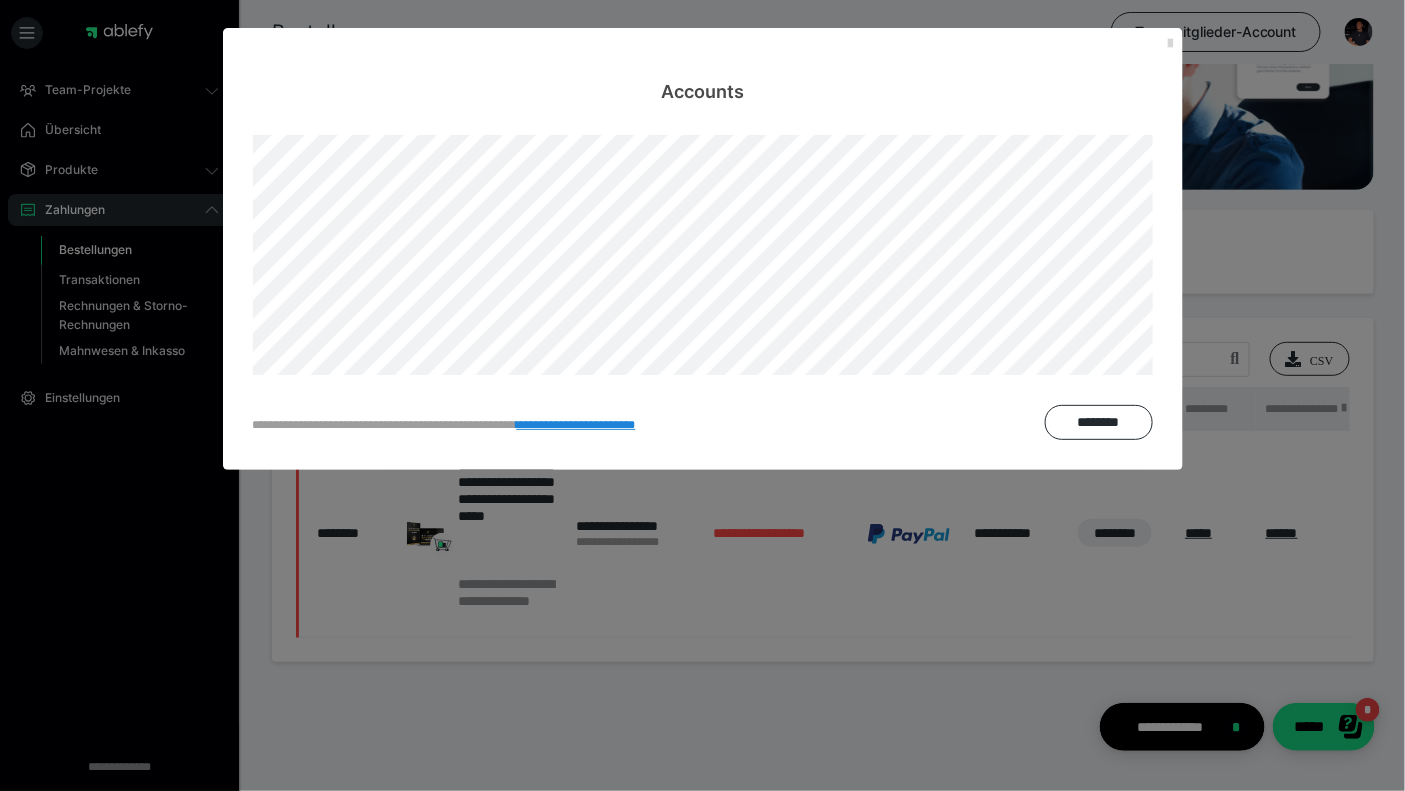 click at bounding box center (1171, 44) 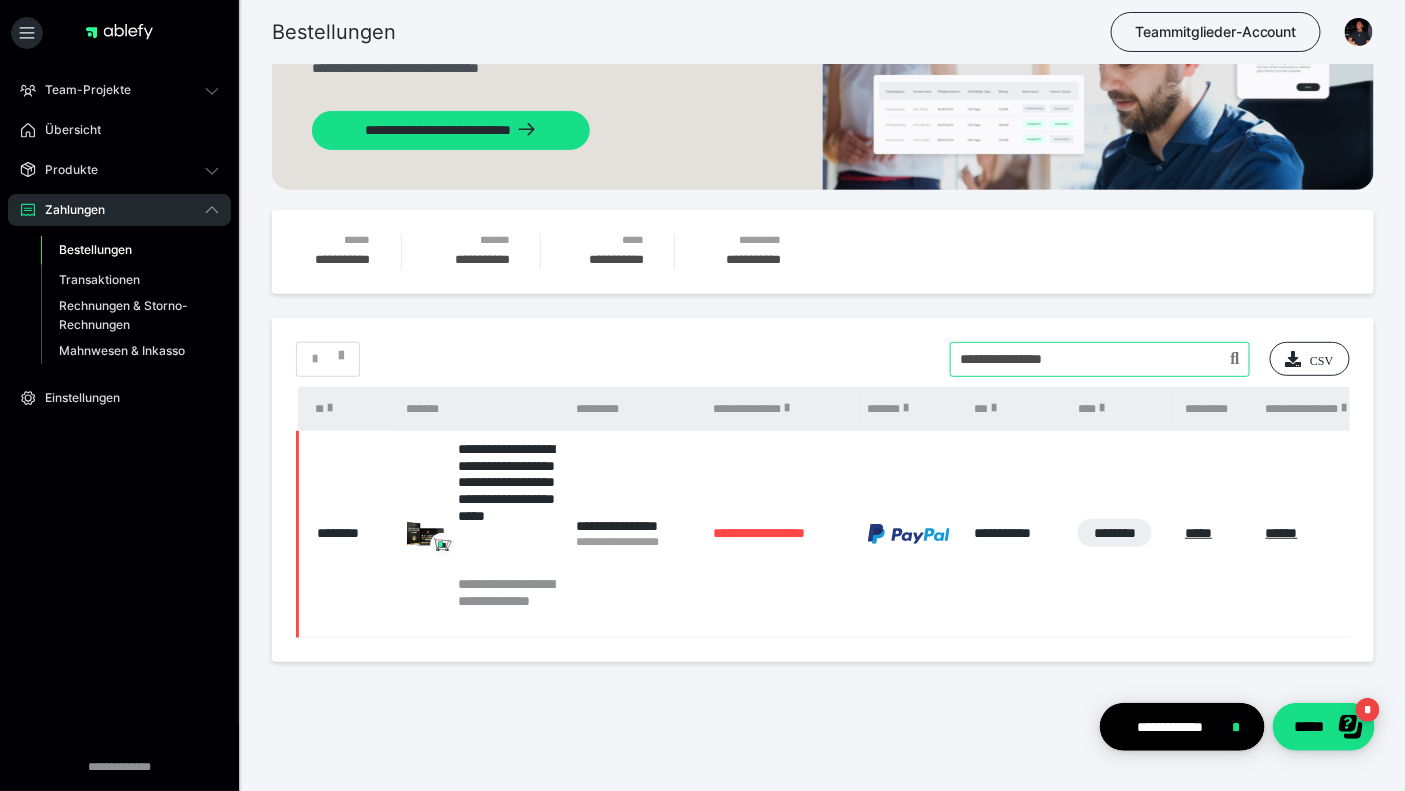click at bounding box center [1100, 359] 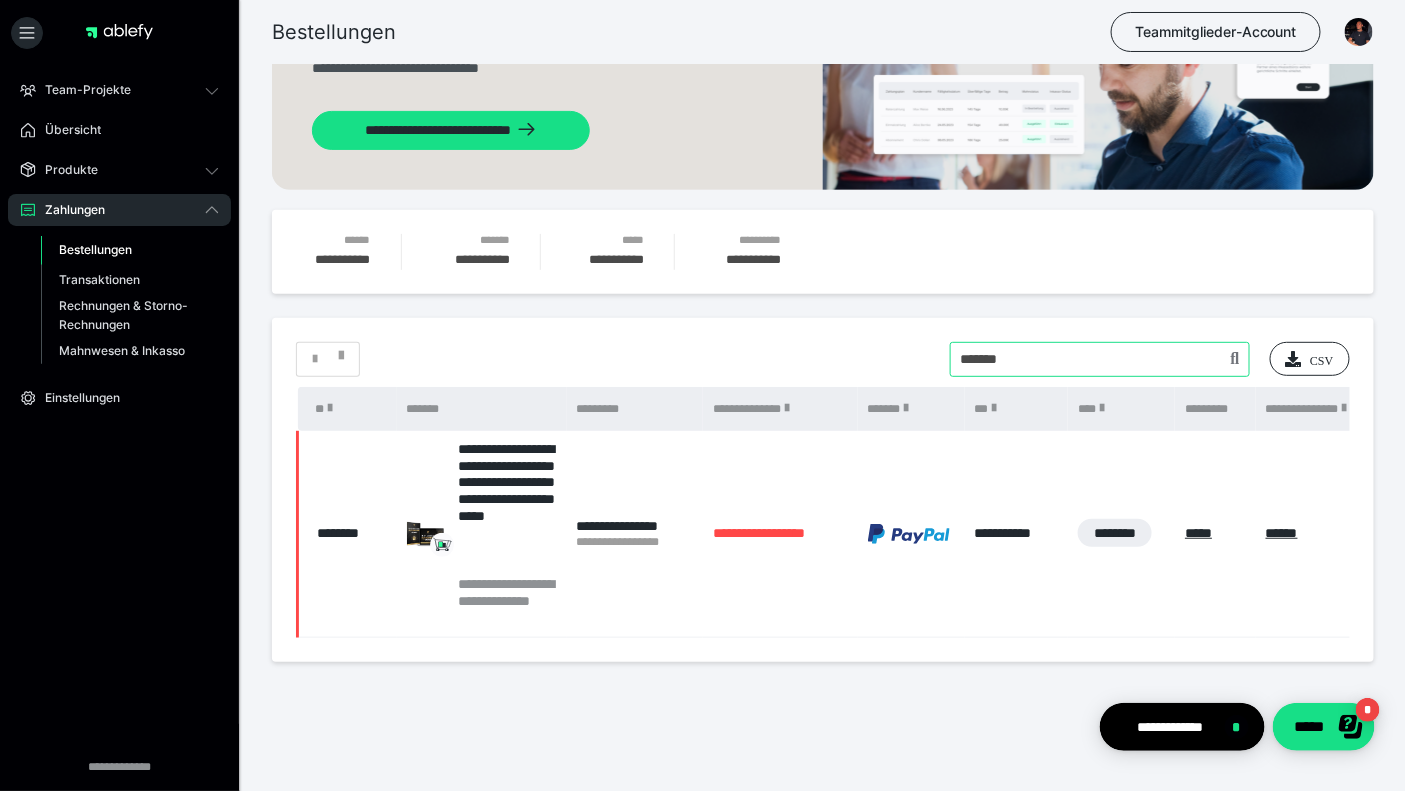 type on "*******" 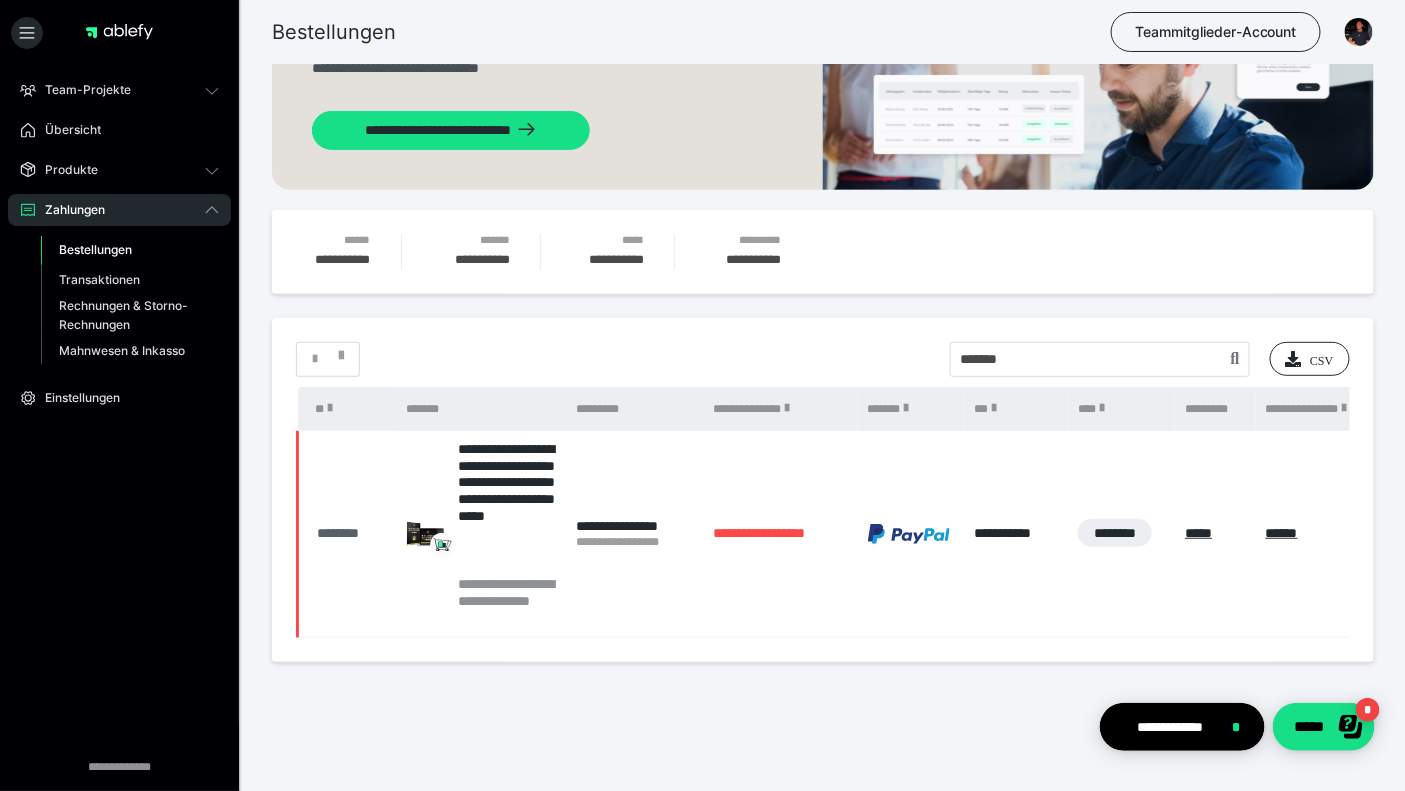 click on "********" at bounding box center [352, 533] 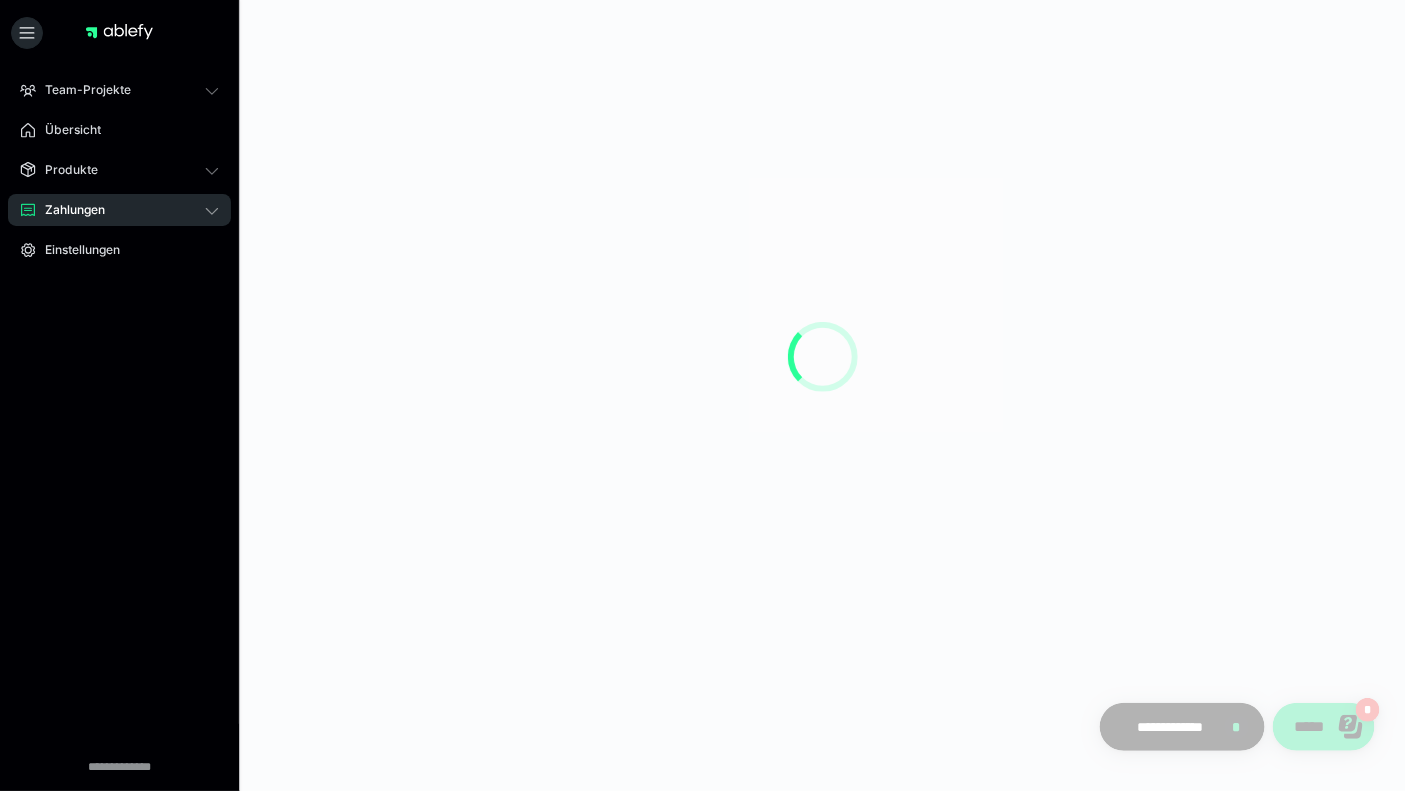 scroll, scrollTop: 0, scrollLeft: 0, axis: both 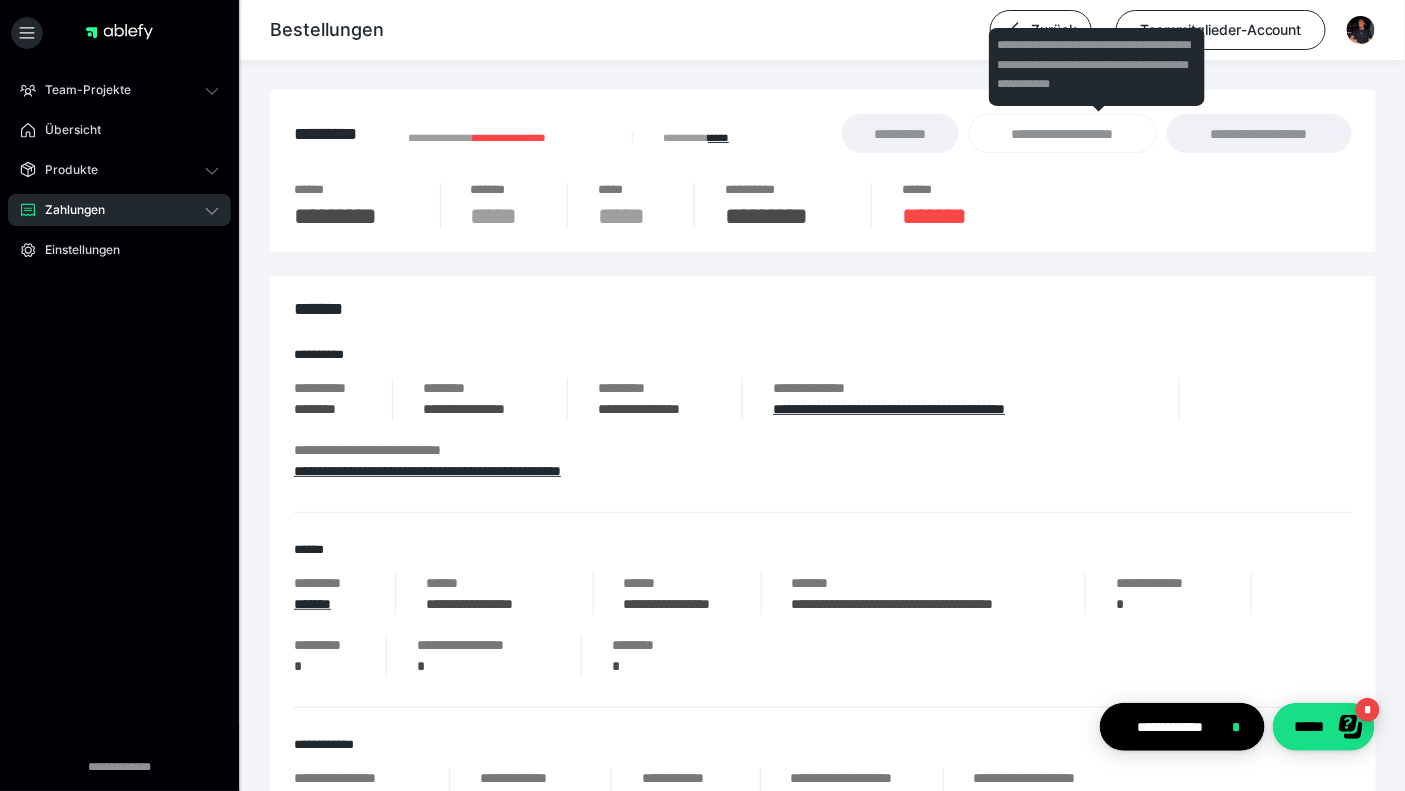 click on "**********" at bounding box center [1096, 133] 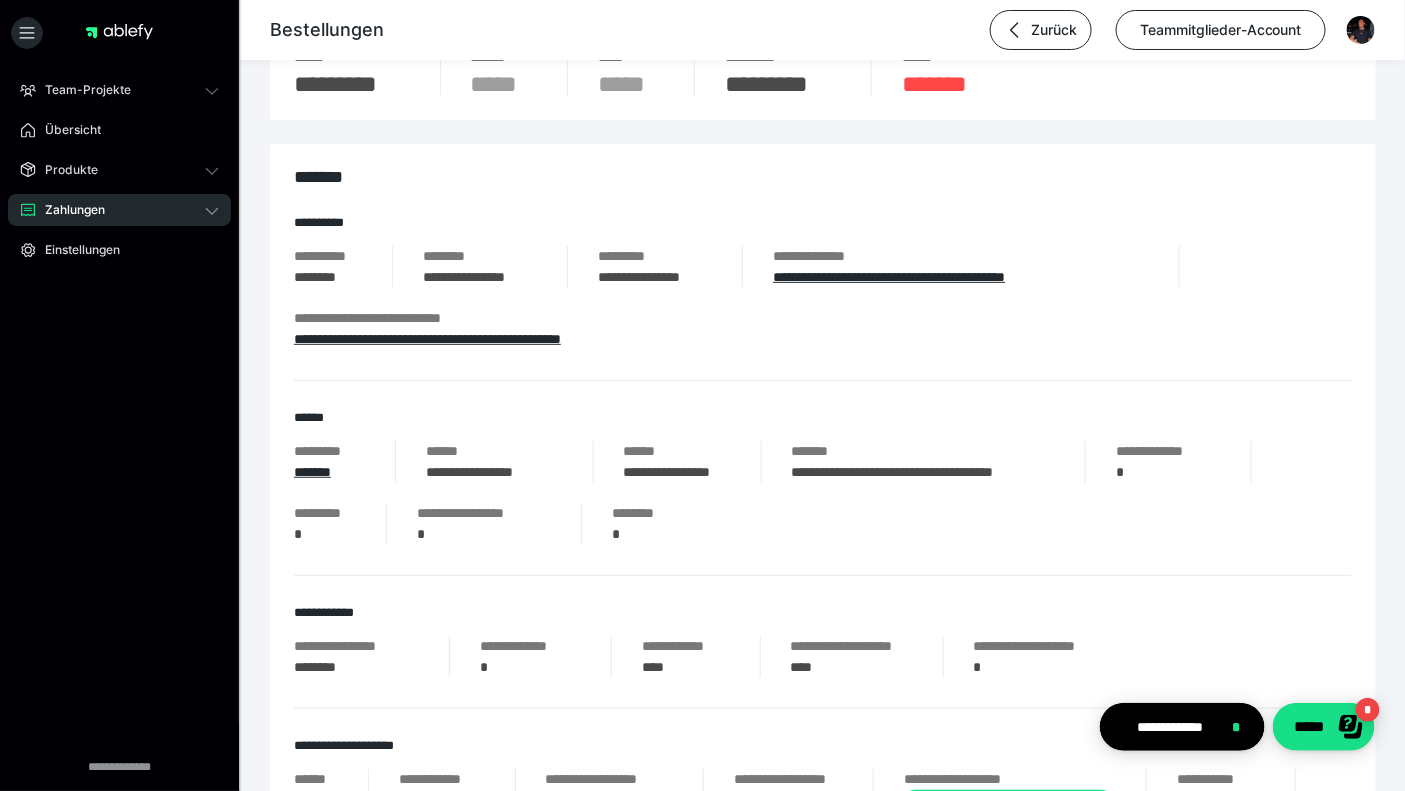 scroll, scrollTop: 0, scrollLeft: 0, axis: both 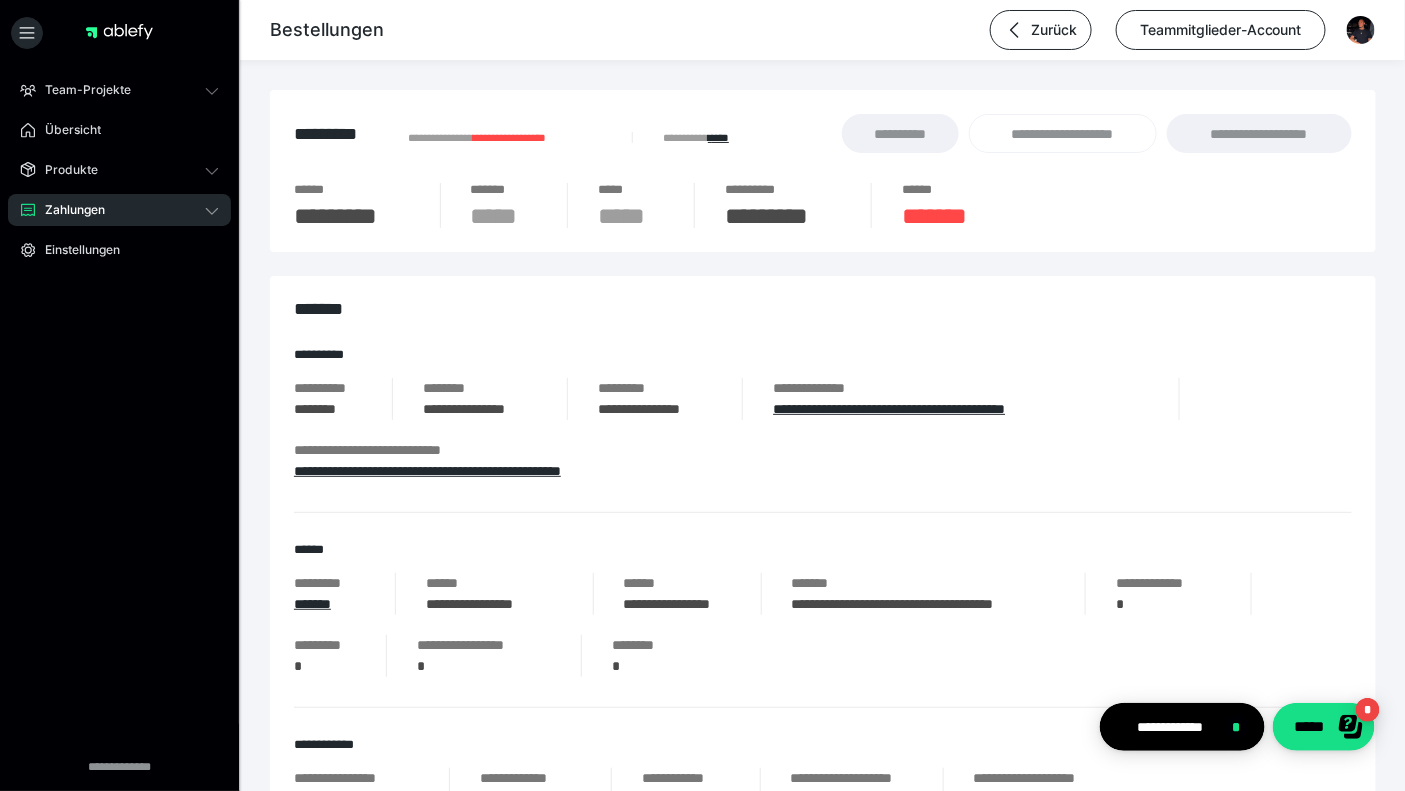 click on "Zahlungen" at bounding box center [119, 210] 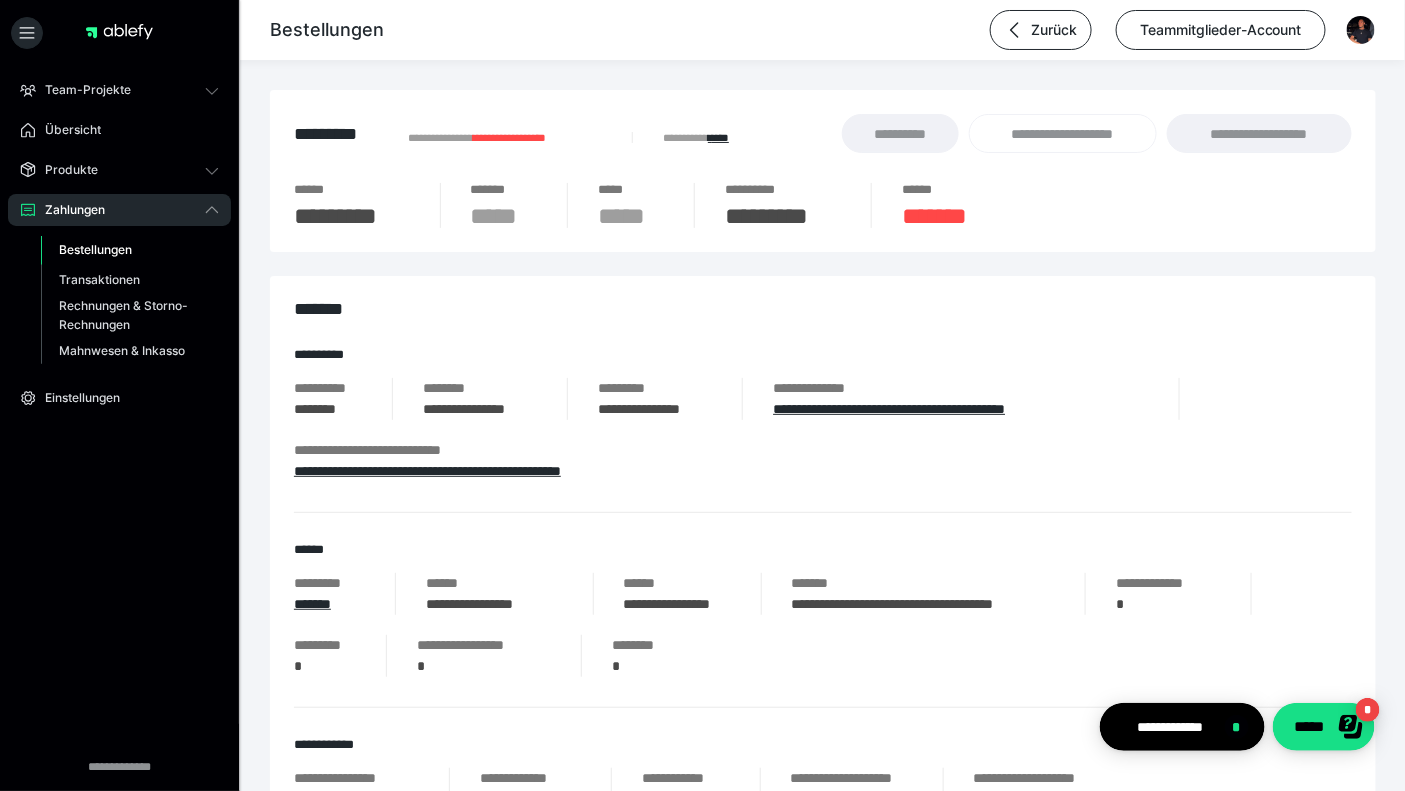 click on "Bestellungen" at bounding box center (95, 249) 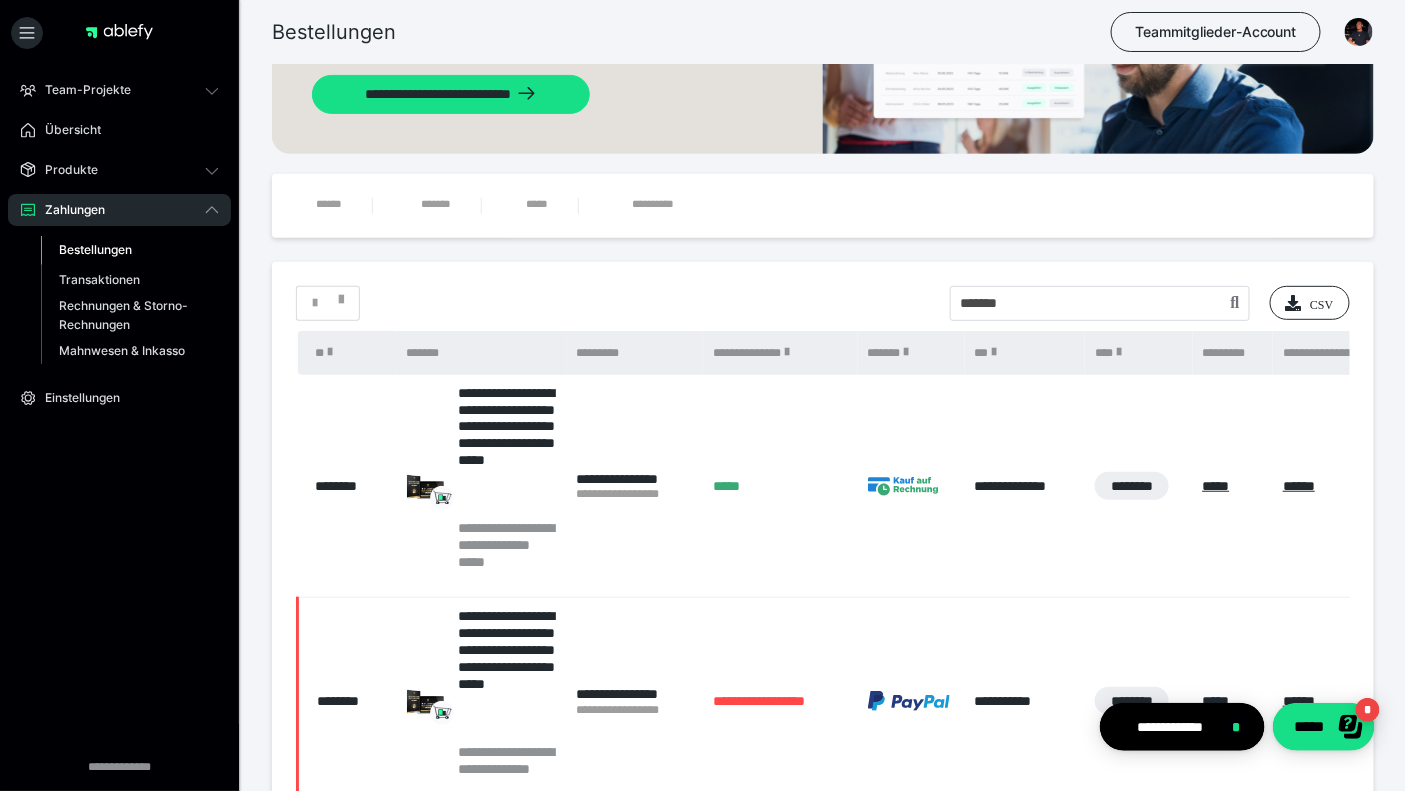 scroll, scrollTop: 288, scrollLeft: 0, axis: vertical 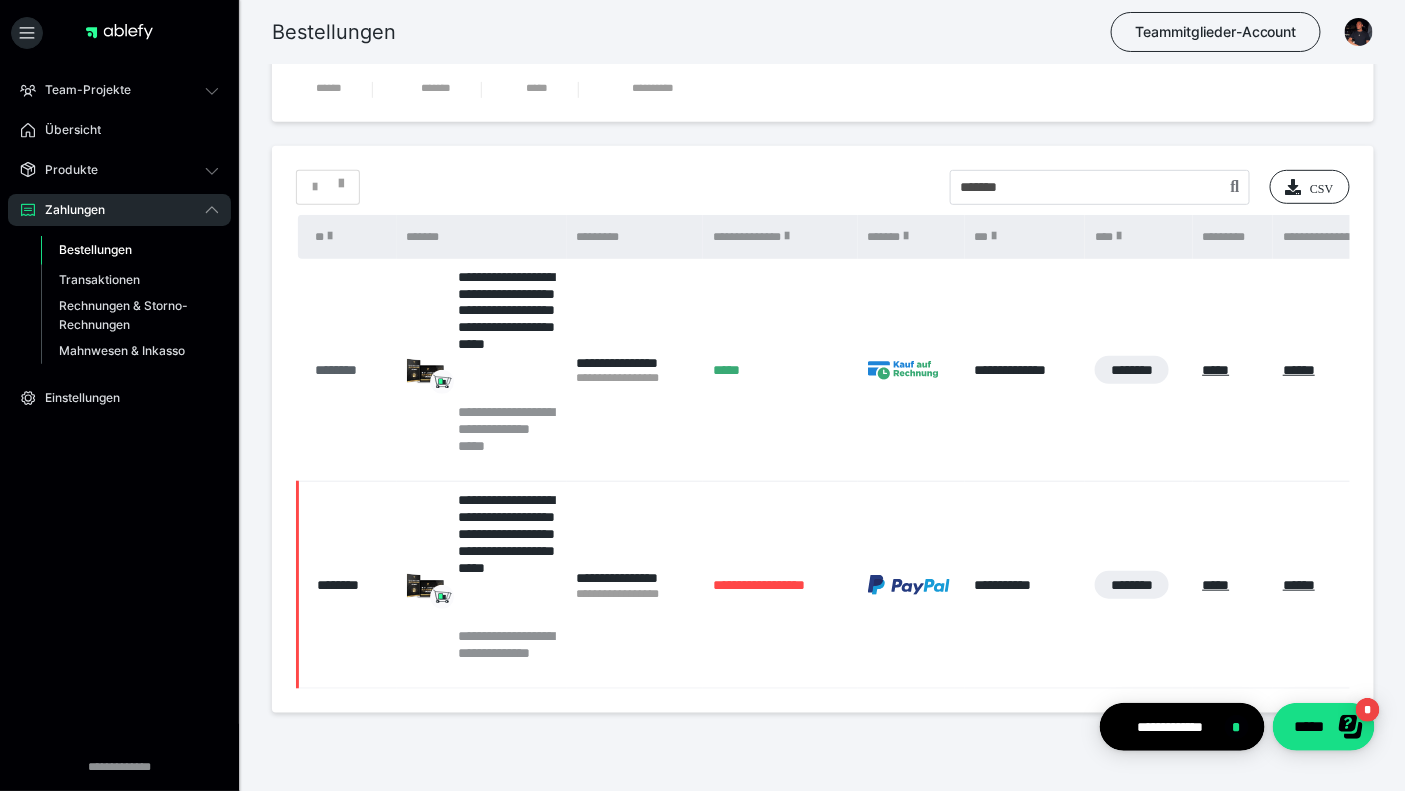 click on "********" at bounding box center (351, 370) 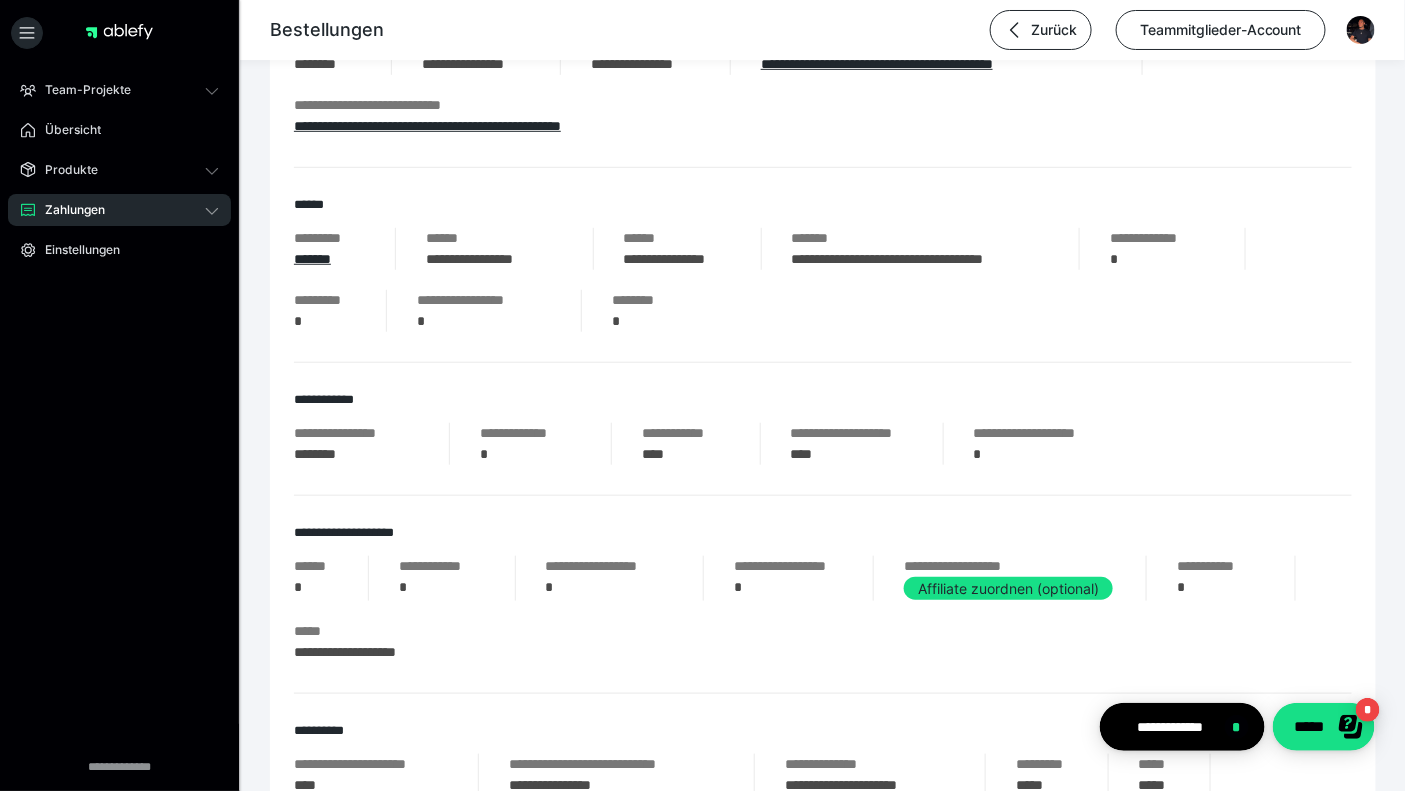scroll, scrollTop: 348, scrollLeft: 0, axis: vertical 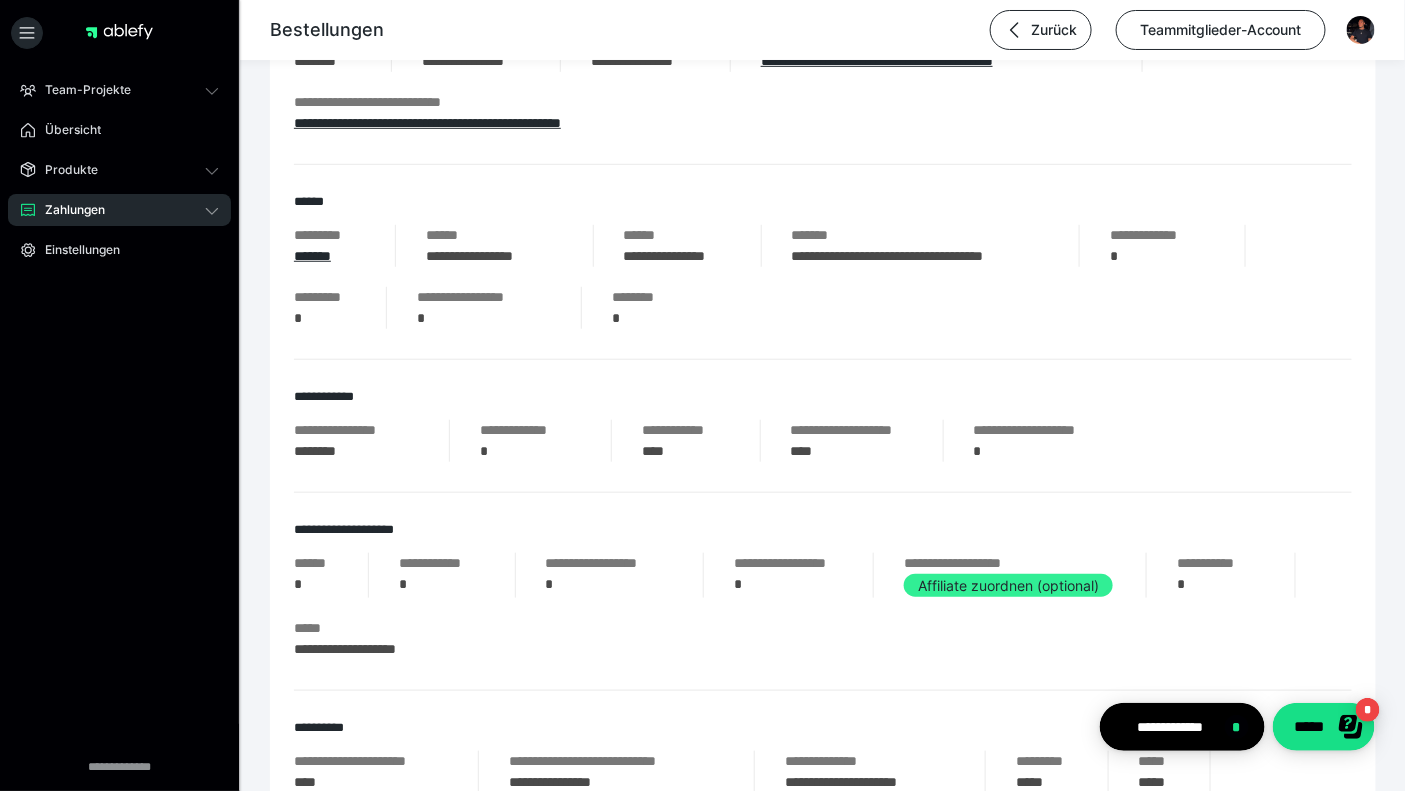 click on "Affiliate zuordnen (optional)" at bounding box center (1008, 585) 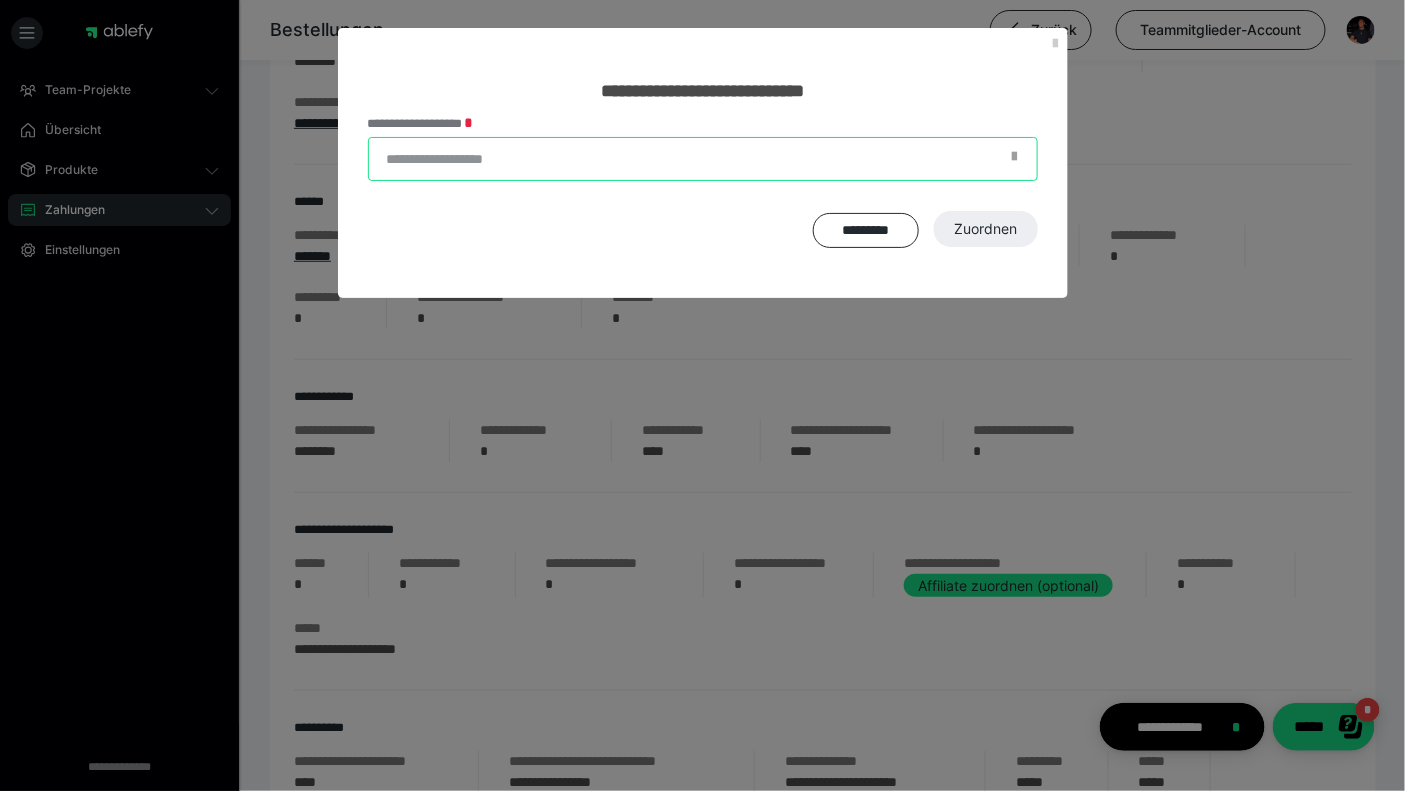 click on "**********" at bounding box center (703, 159) 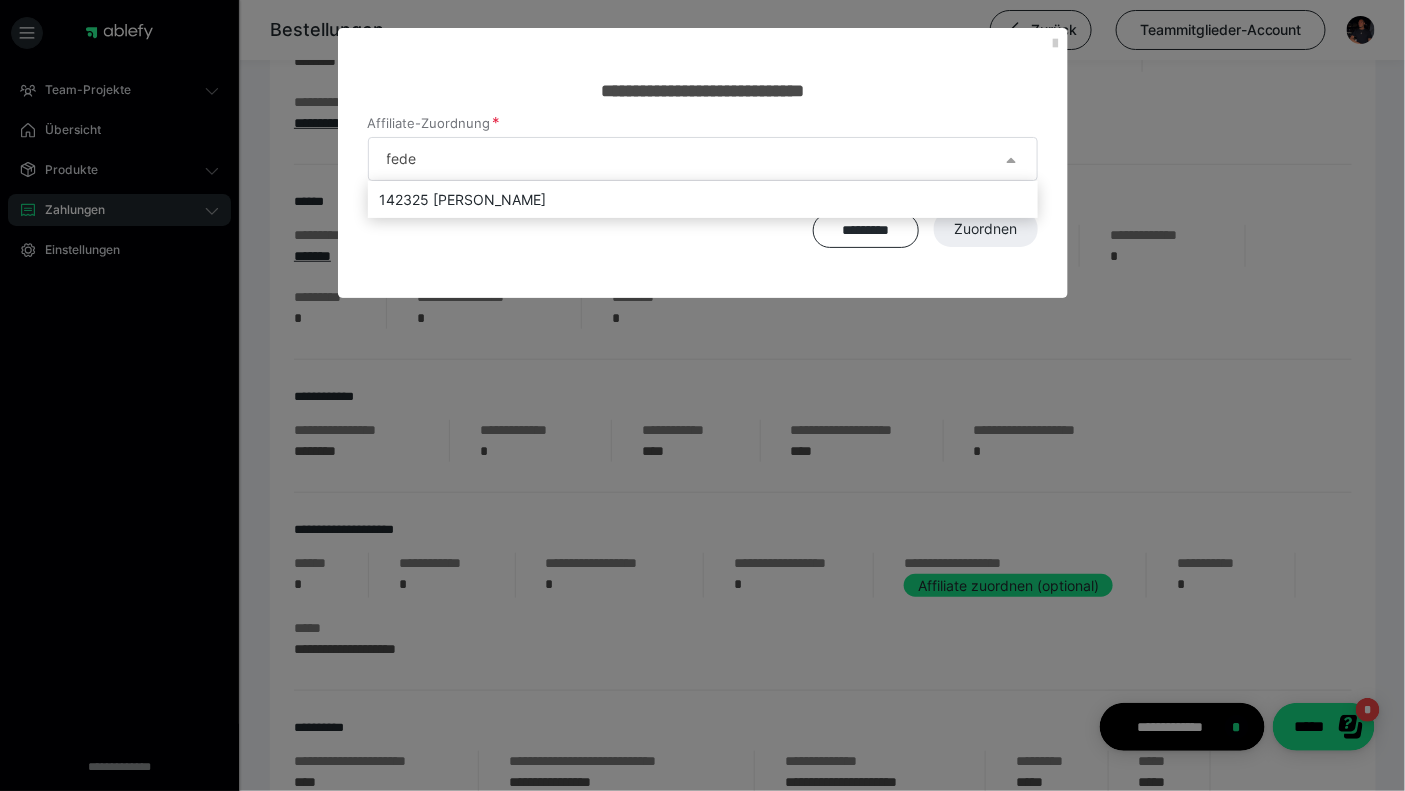 type on "fede" 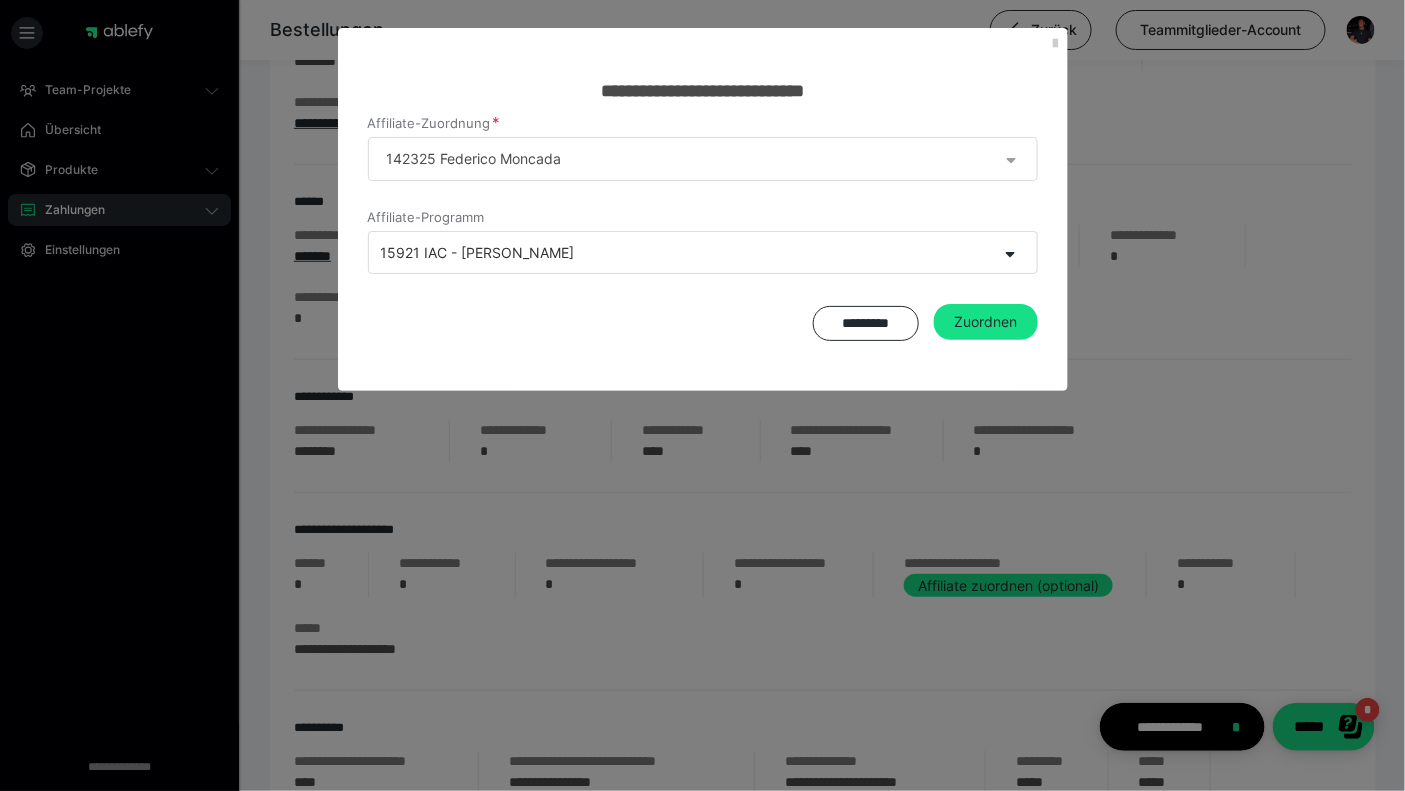 click on "15921 IAC - [PERSON_NAME]" at bounding box center [478, 252] 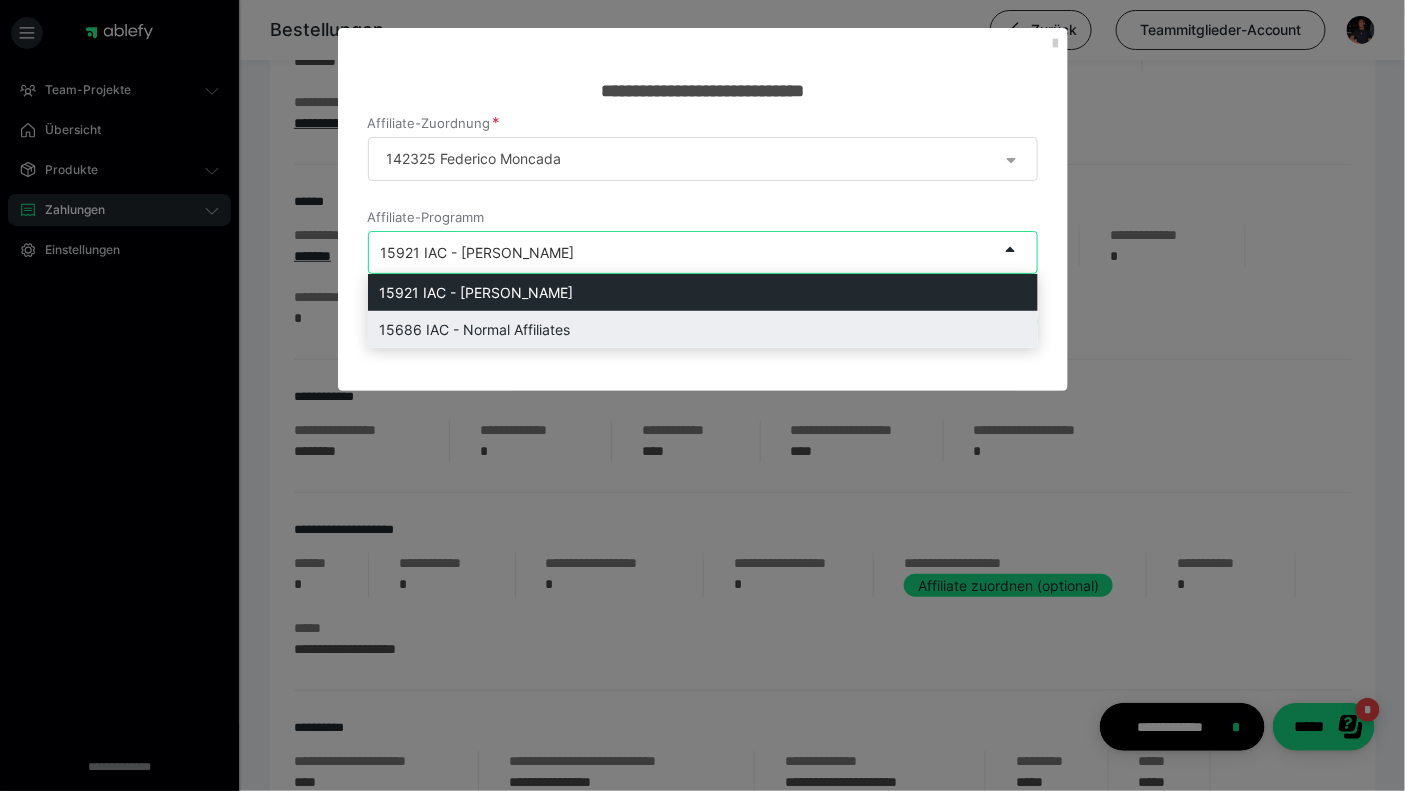click on "15686 IAC - Normal Affiliates" at bounding box center (703, 329) 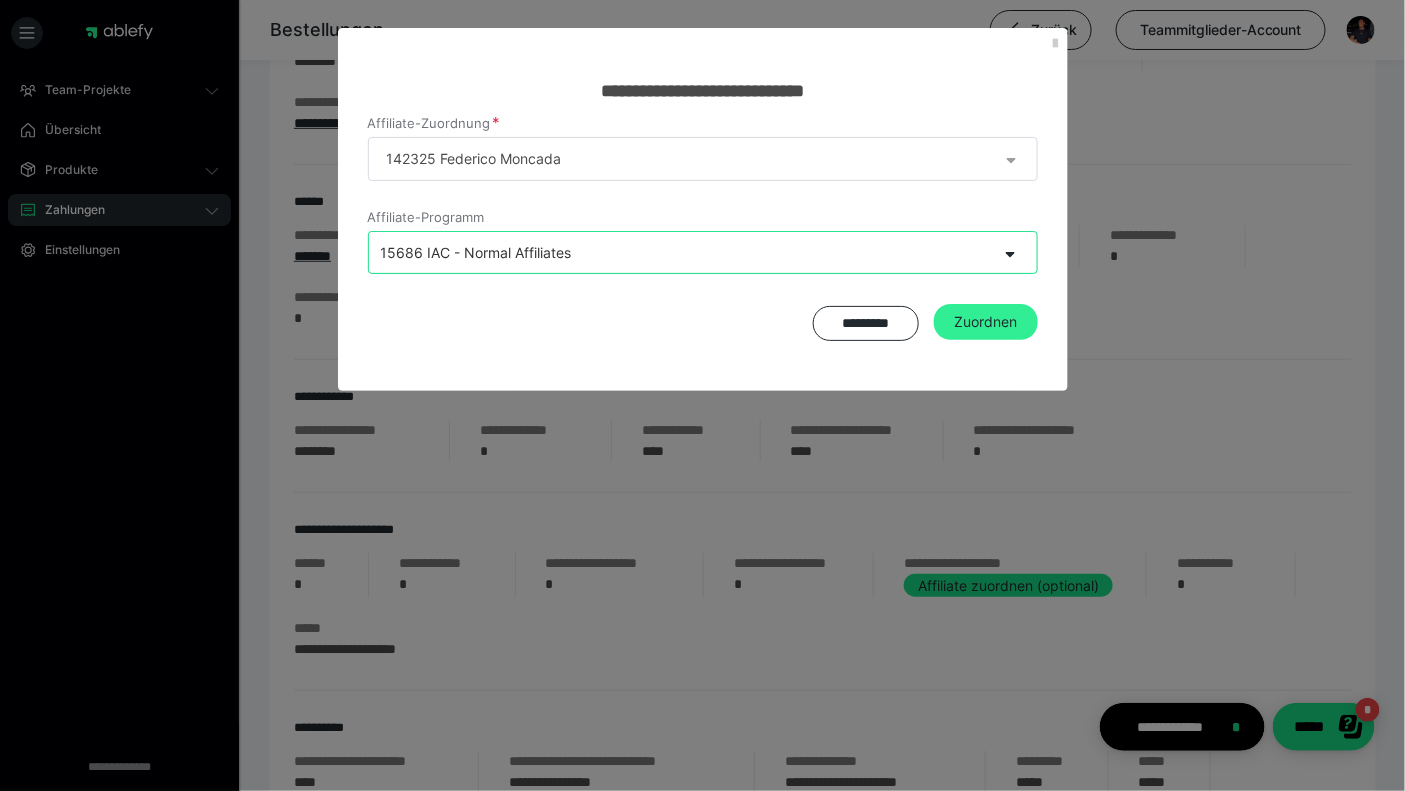 click on "Zuordnen" at bounding box center [986, 322] 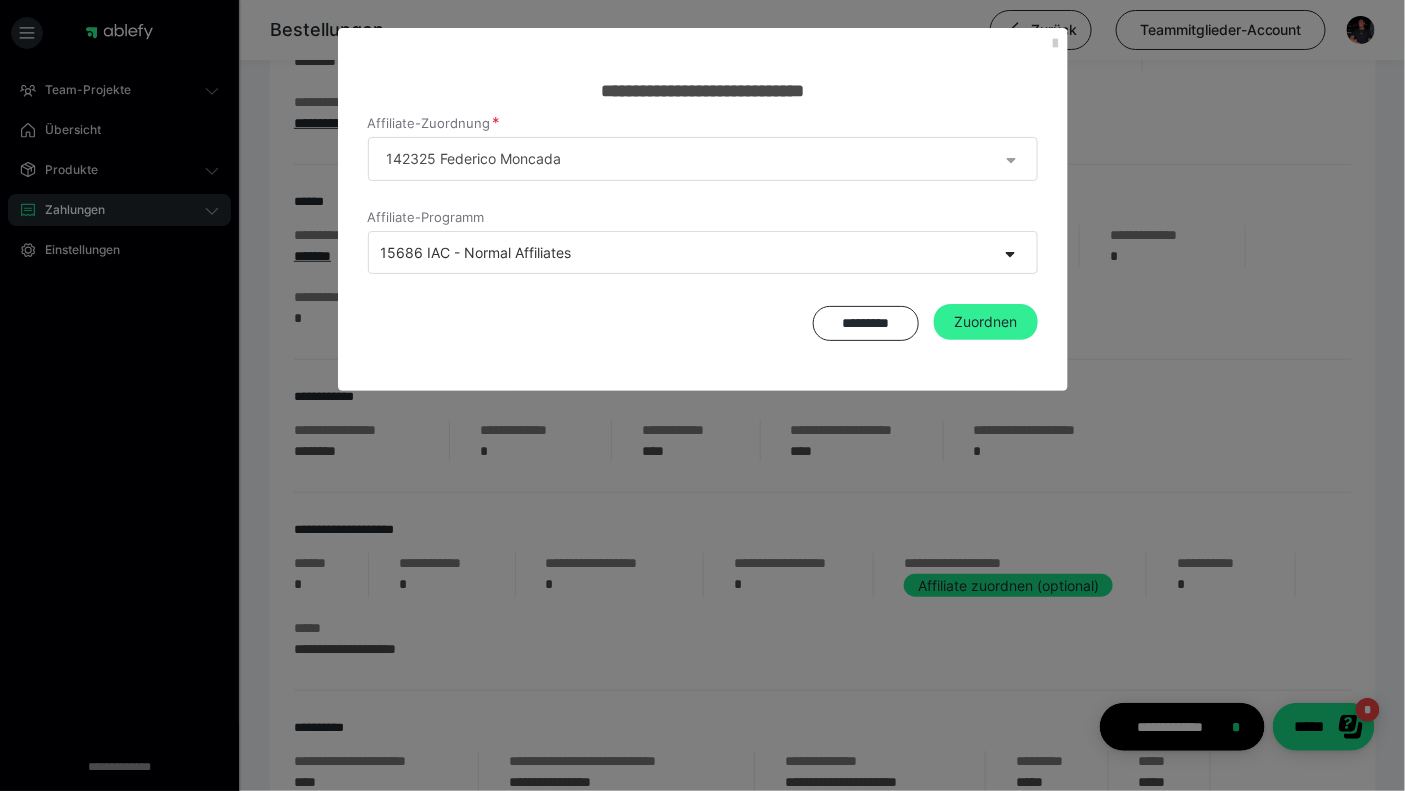 scroll, scrollTop: 0, scrollLeft: 0, axis: both 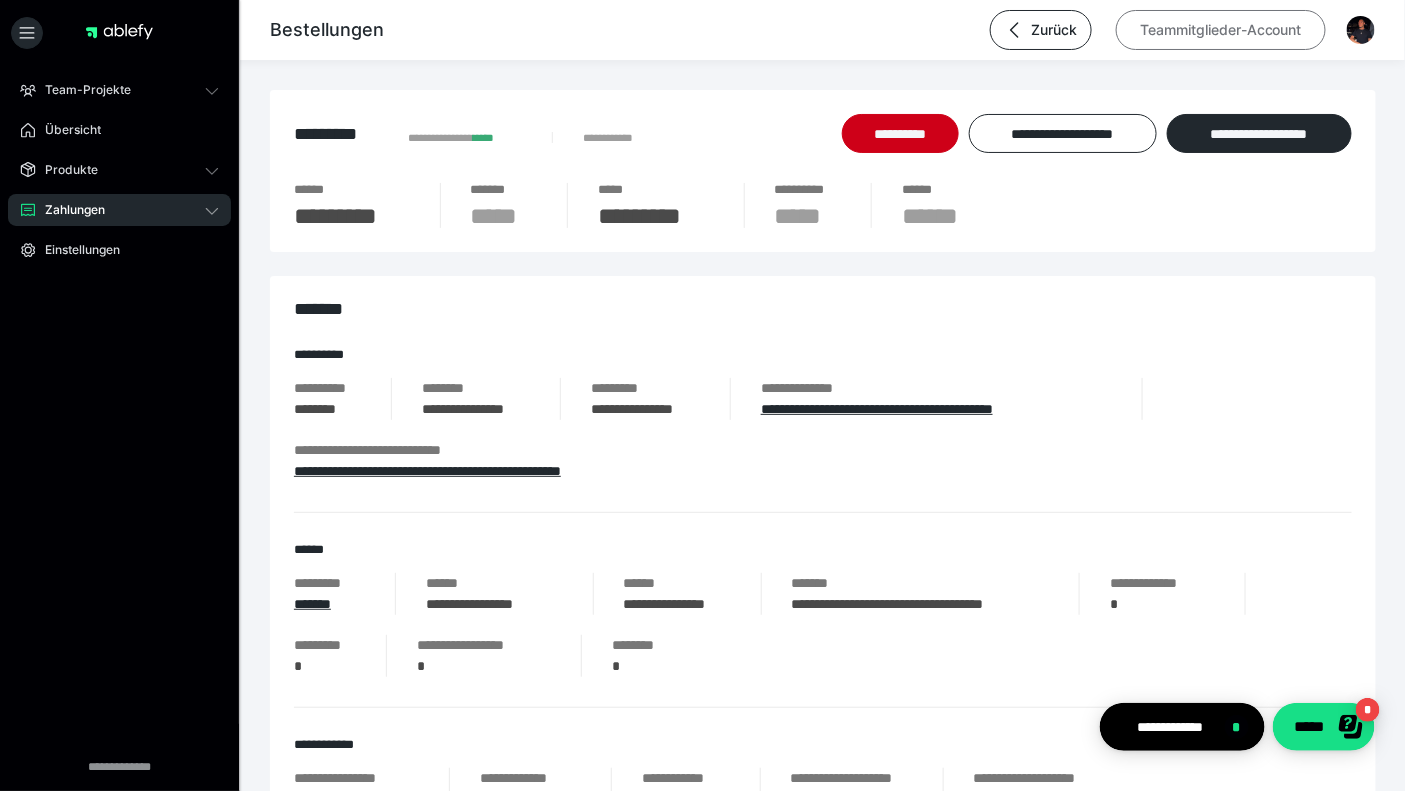 click on "Teammitglieder-Account" at bounding box center [1221, 30] 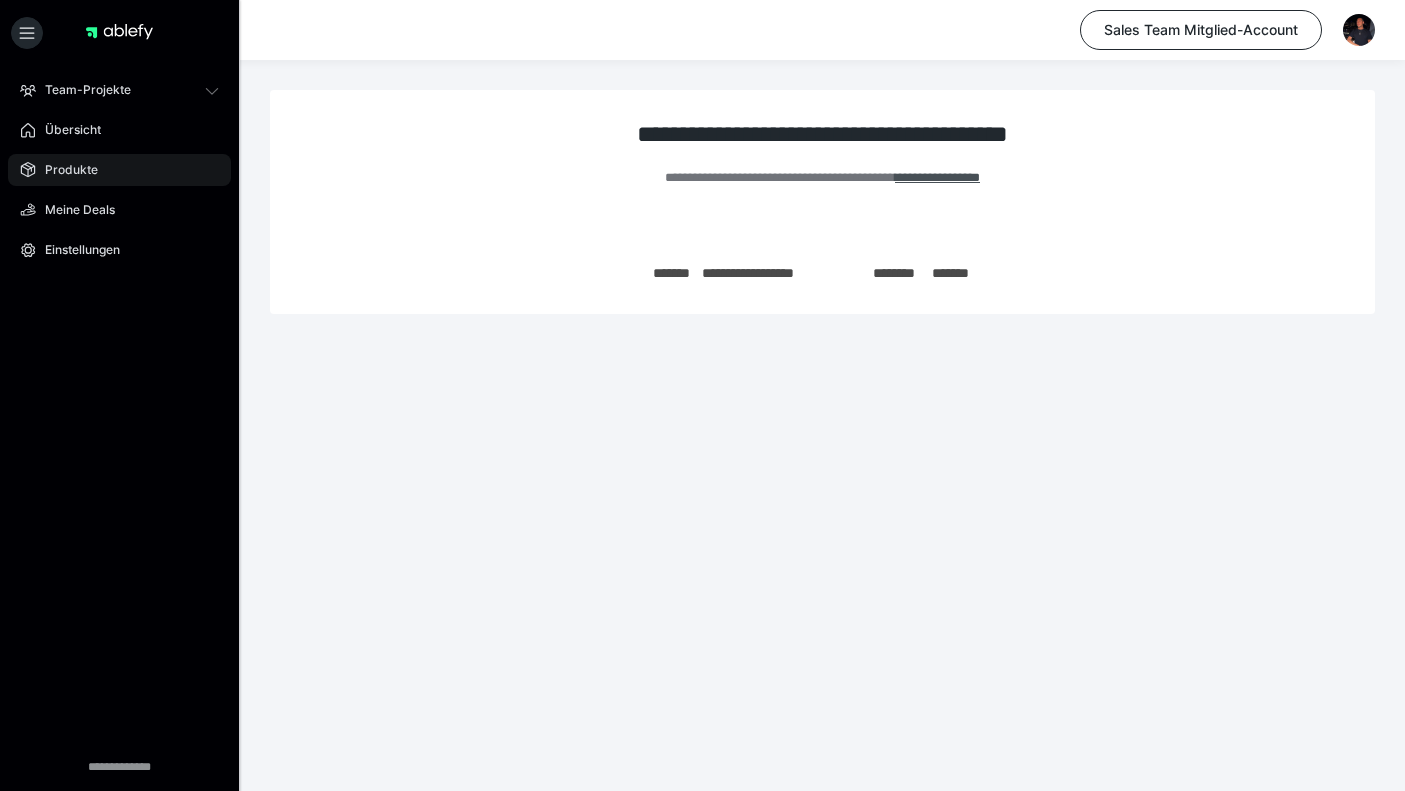 scroll, scrollTop: 0, scrollLeft: 0, axis: both 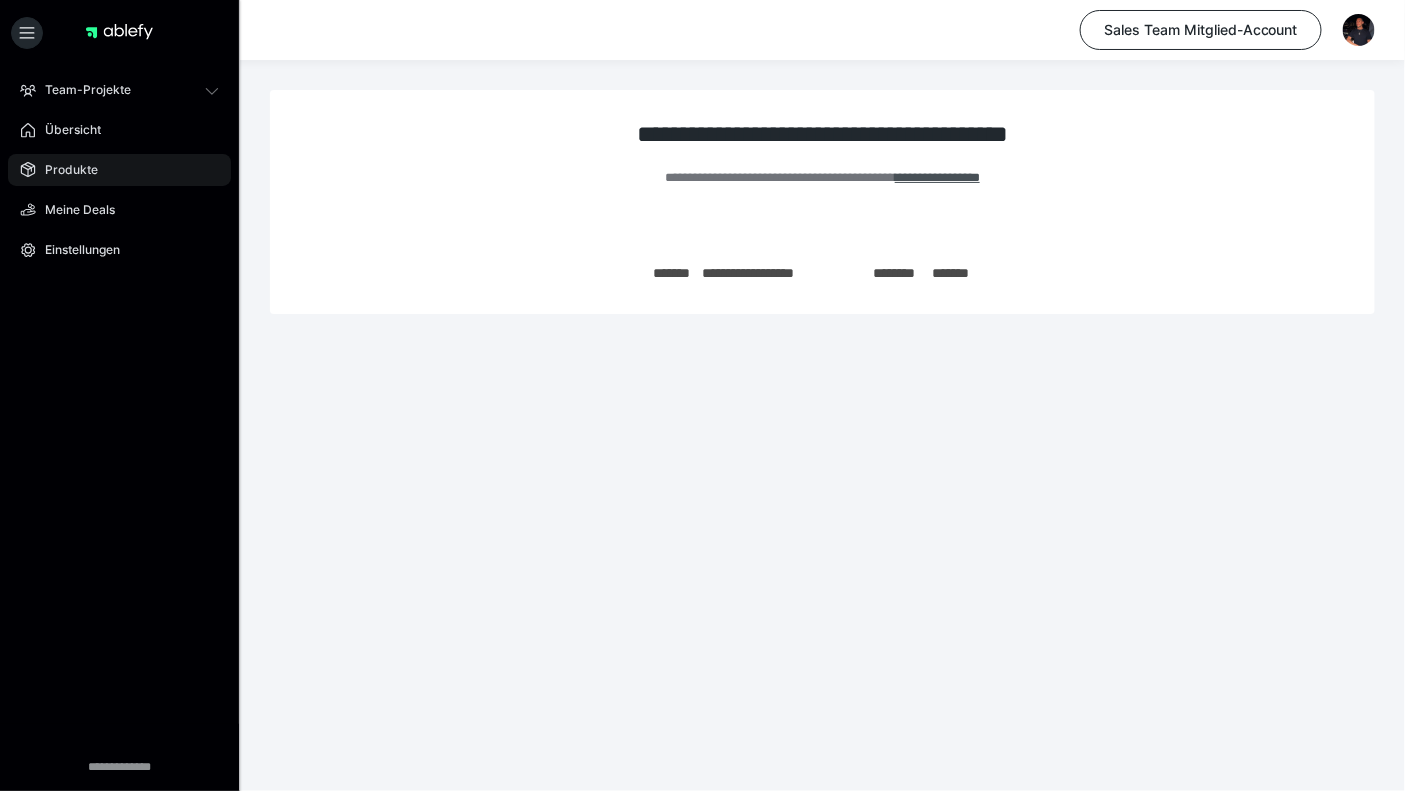click on "Produkte" at bounding box center (64, 170) 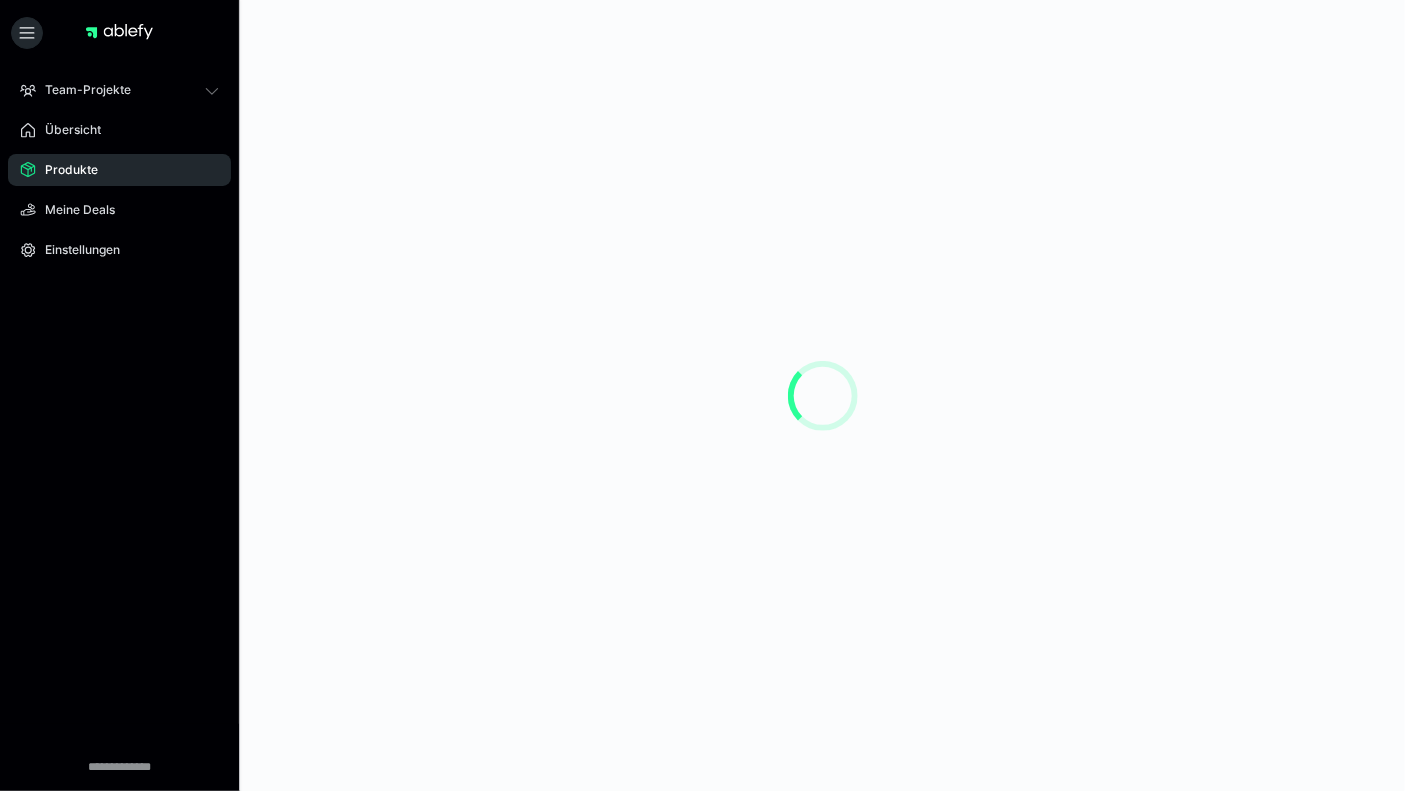 scroll, scrollTop: 0, scrollLeft: 0, axis: both 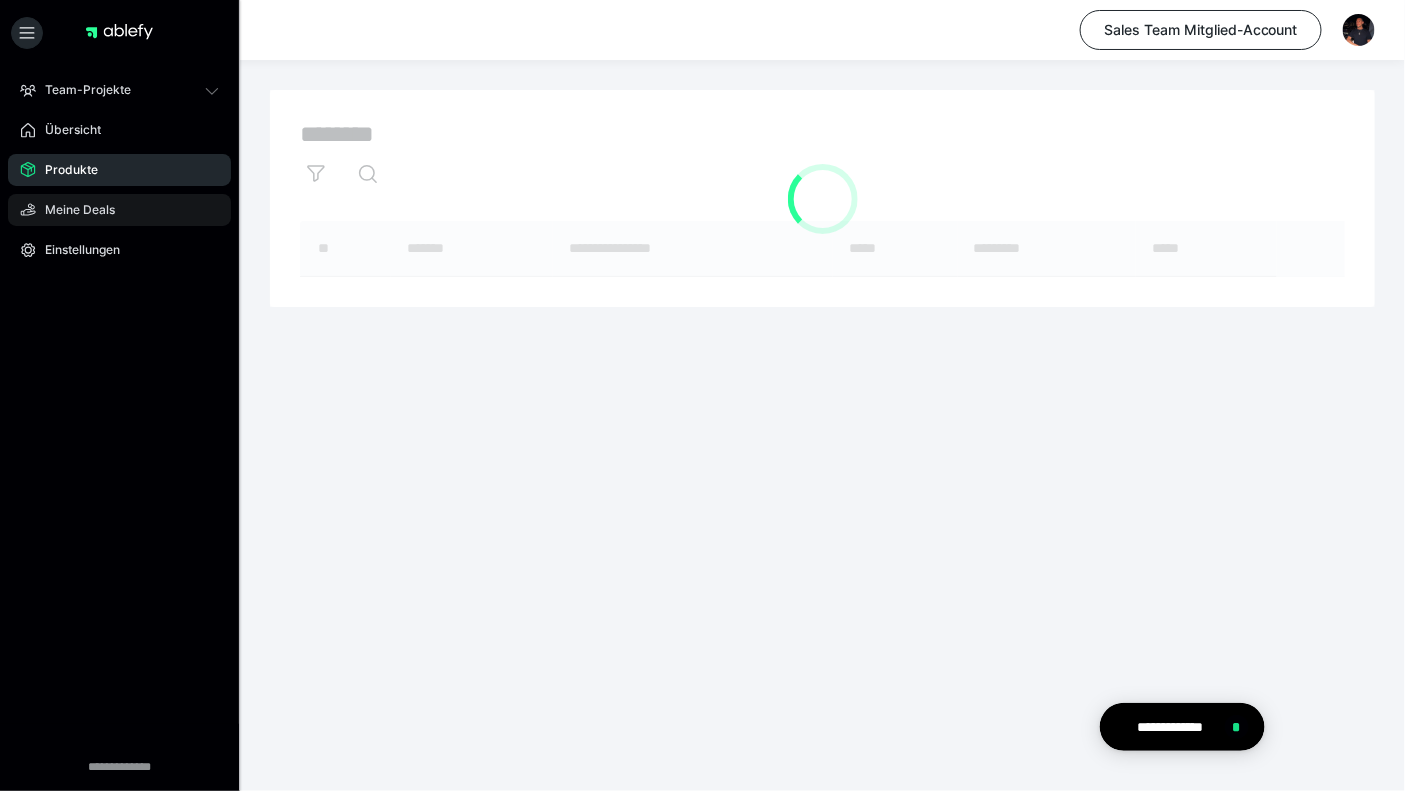 click on "Meine Deals" at bounding box center (119, 210) 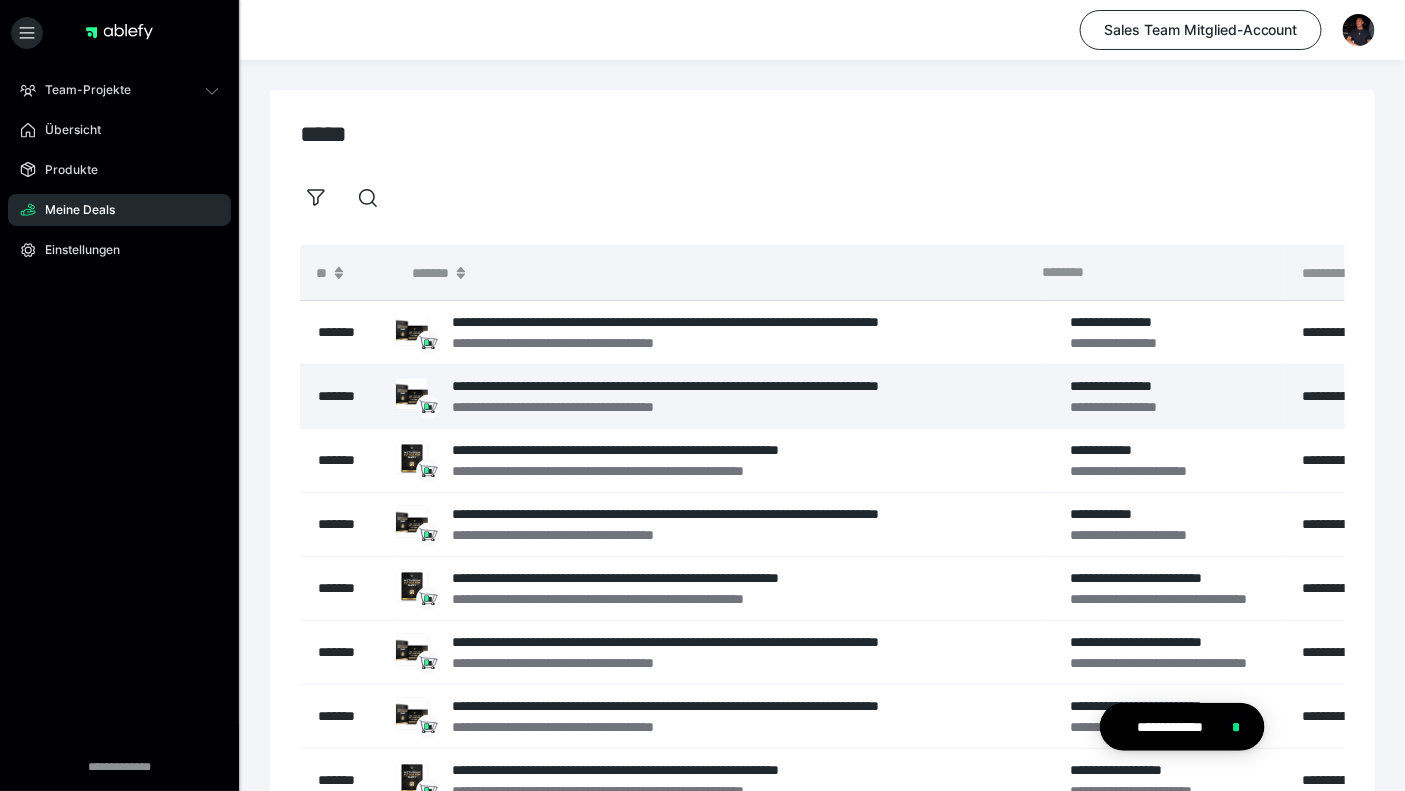 scroll, scrollTop: 0, scrollLeft: 456, axis: horizontal 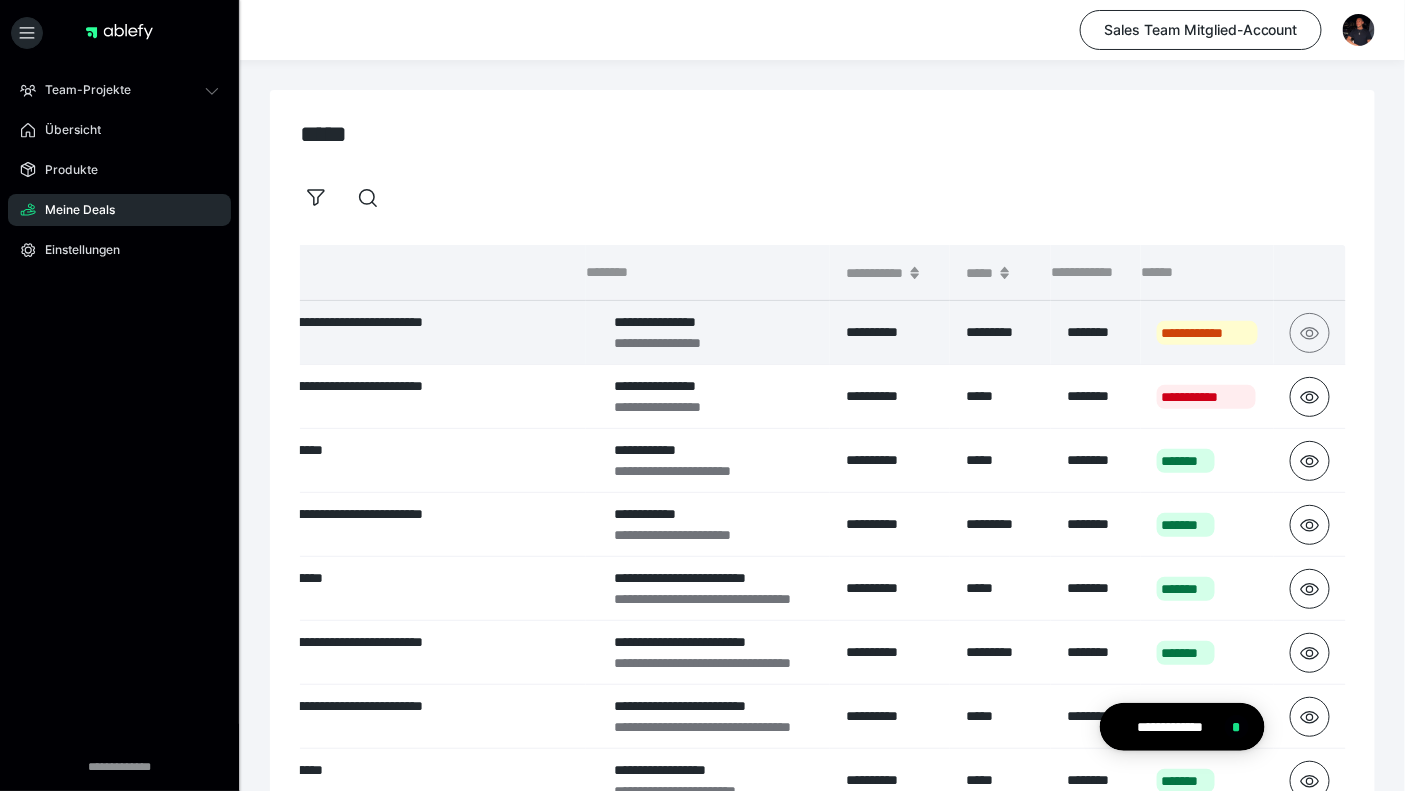 click 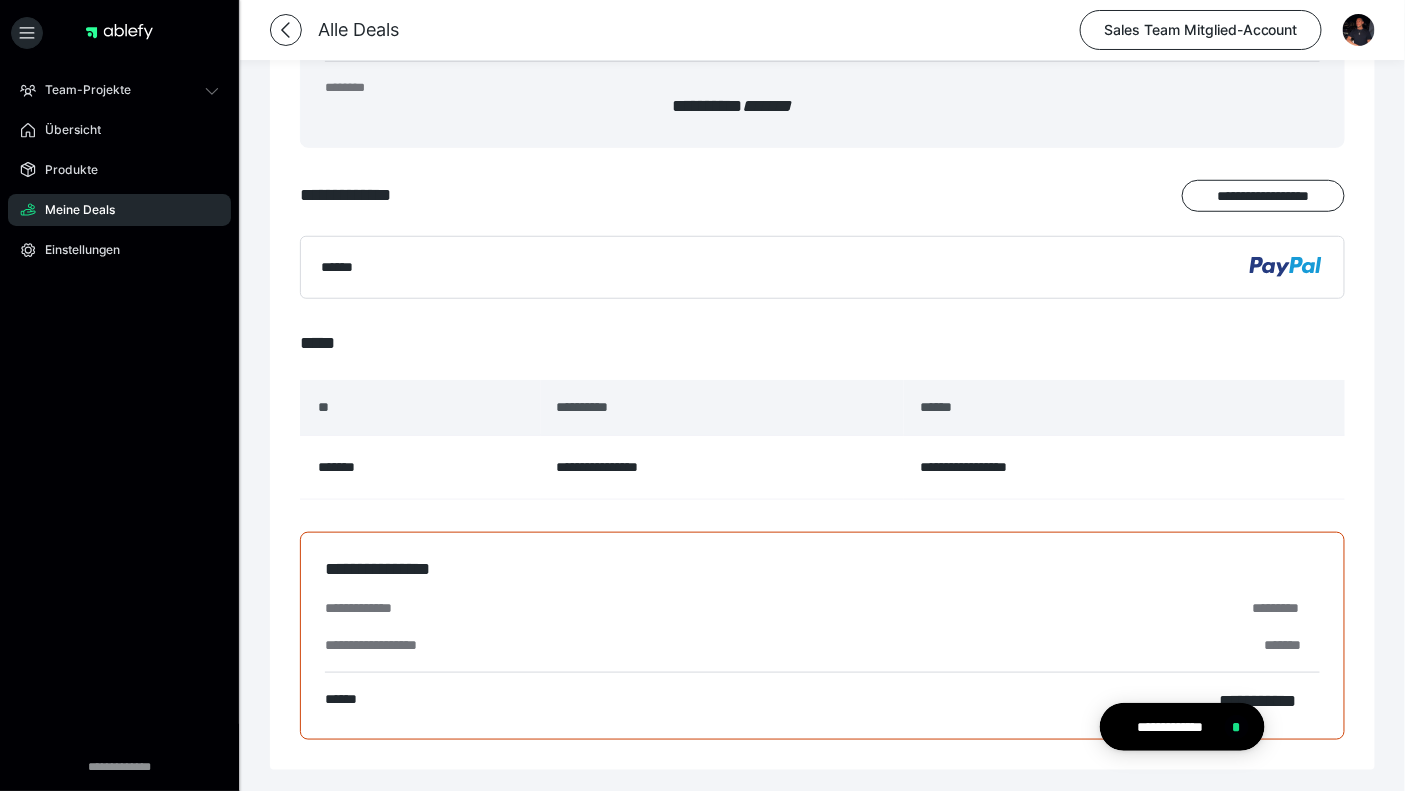 scroll, scrollTop: 381, scrollLeft: 0, axis: vertical 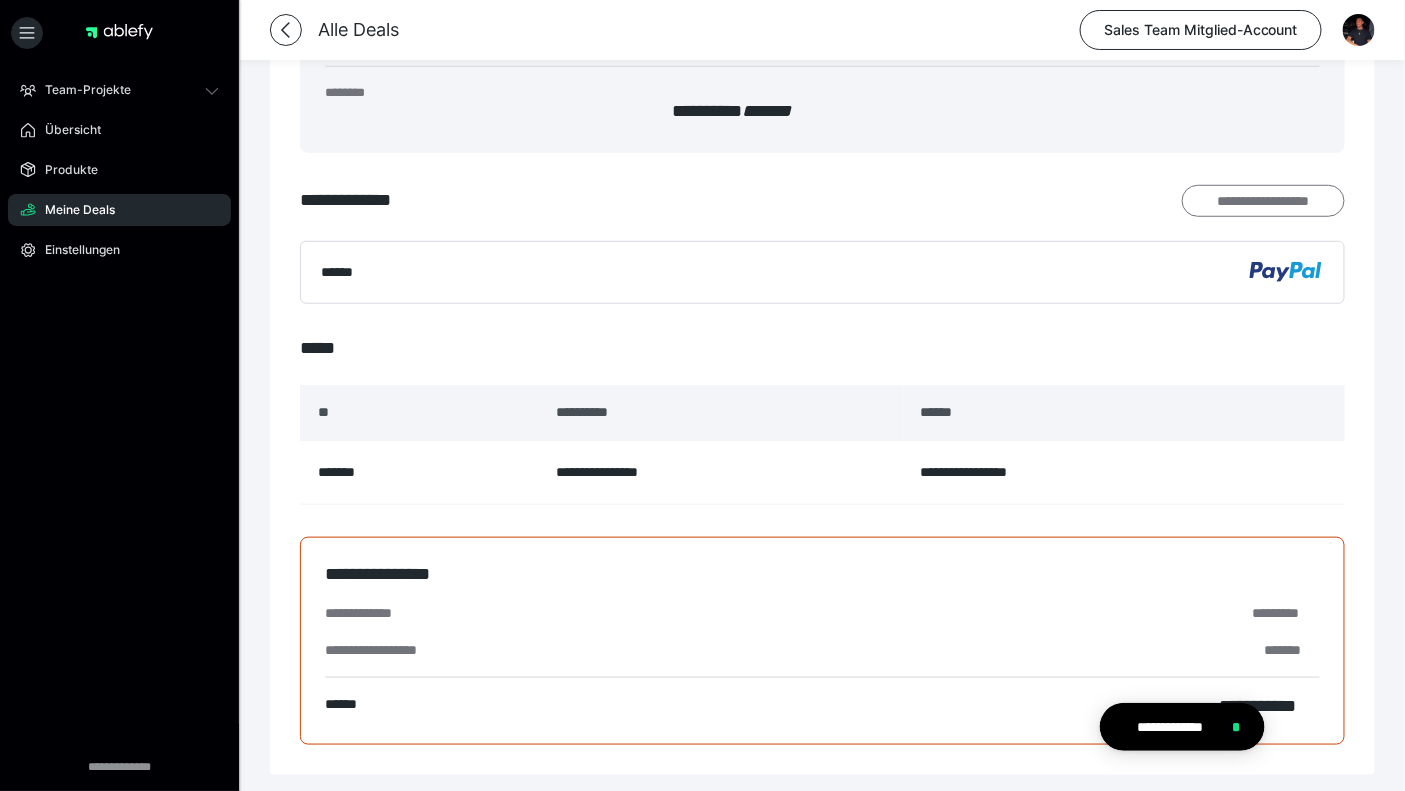 click on "**********" at bounding box center [1263, 200] 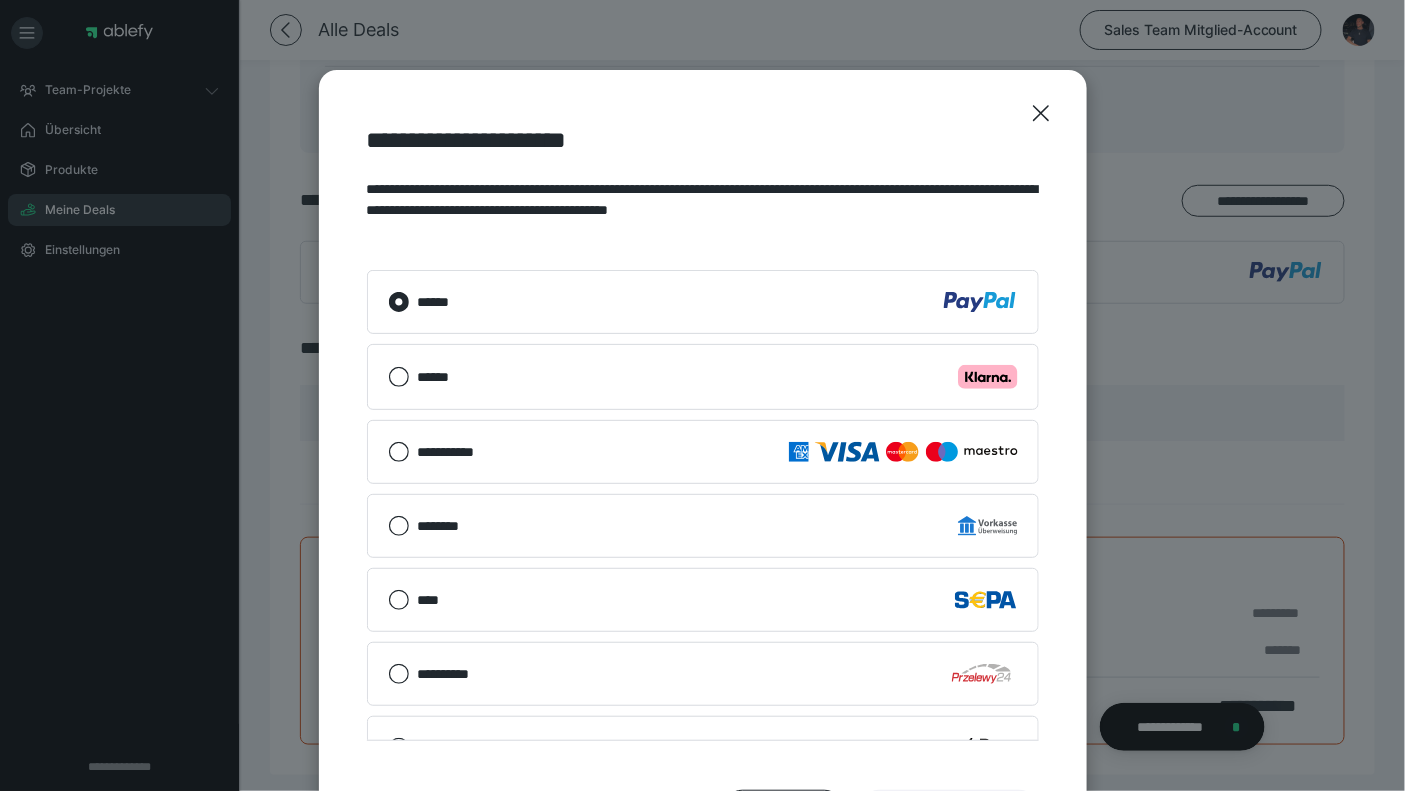 click on "****** .cls-1 {fill: #ffb3c7;}" at bounding box center [703, 377] 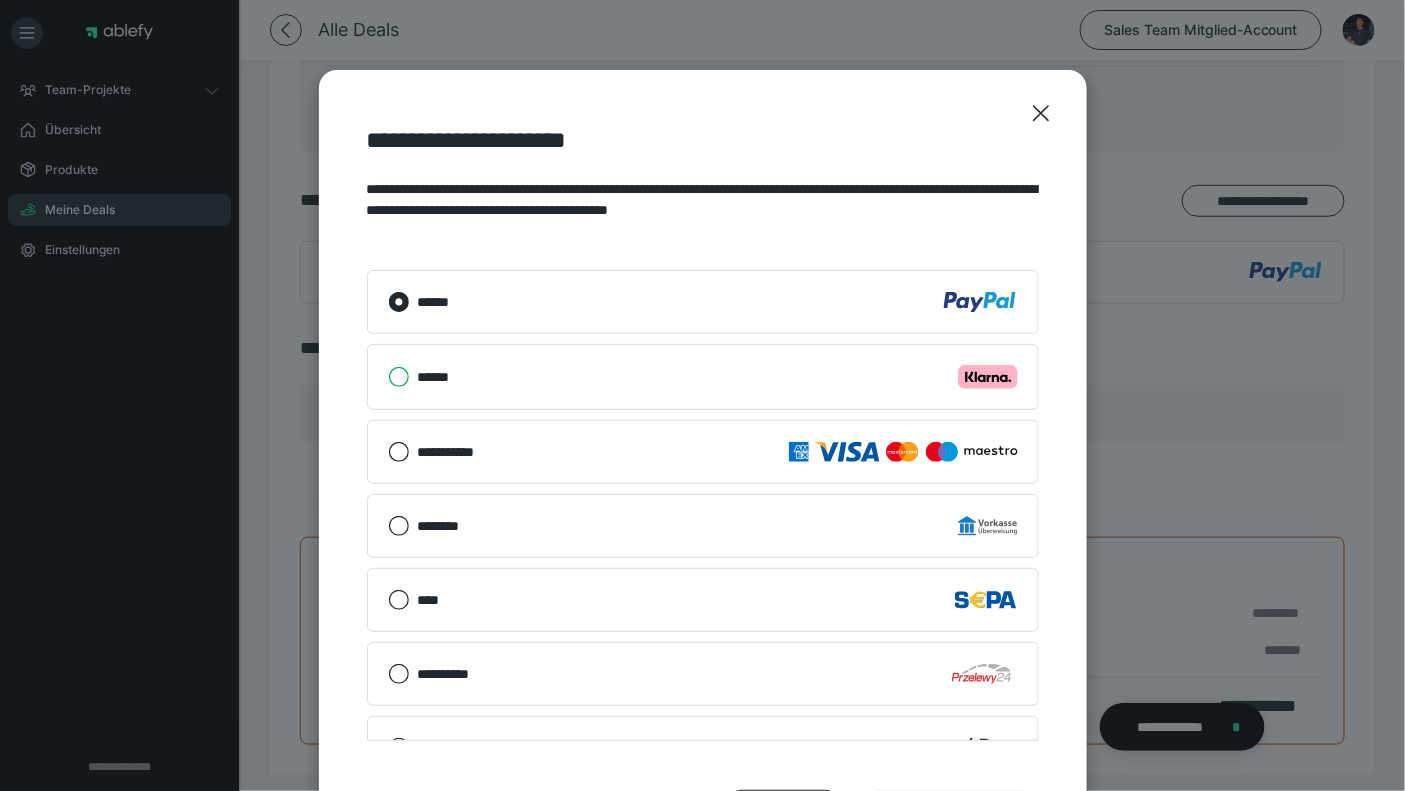 click on "****** .cls-1 {fill: #ffb3c7;}" at bounding box center [388, 377] 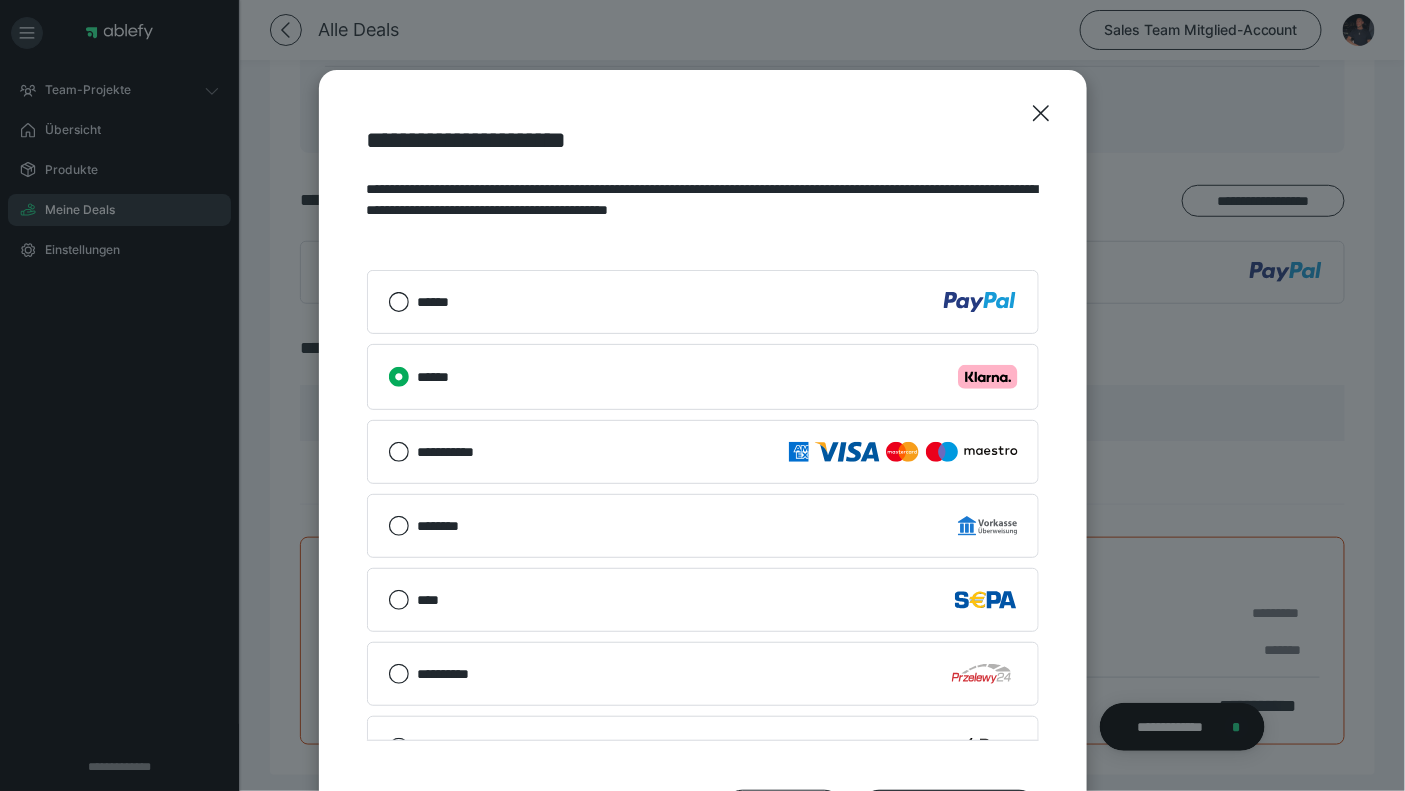 scroll, scrollTop: 187, scrollLeft: 0, axis: vertical 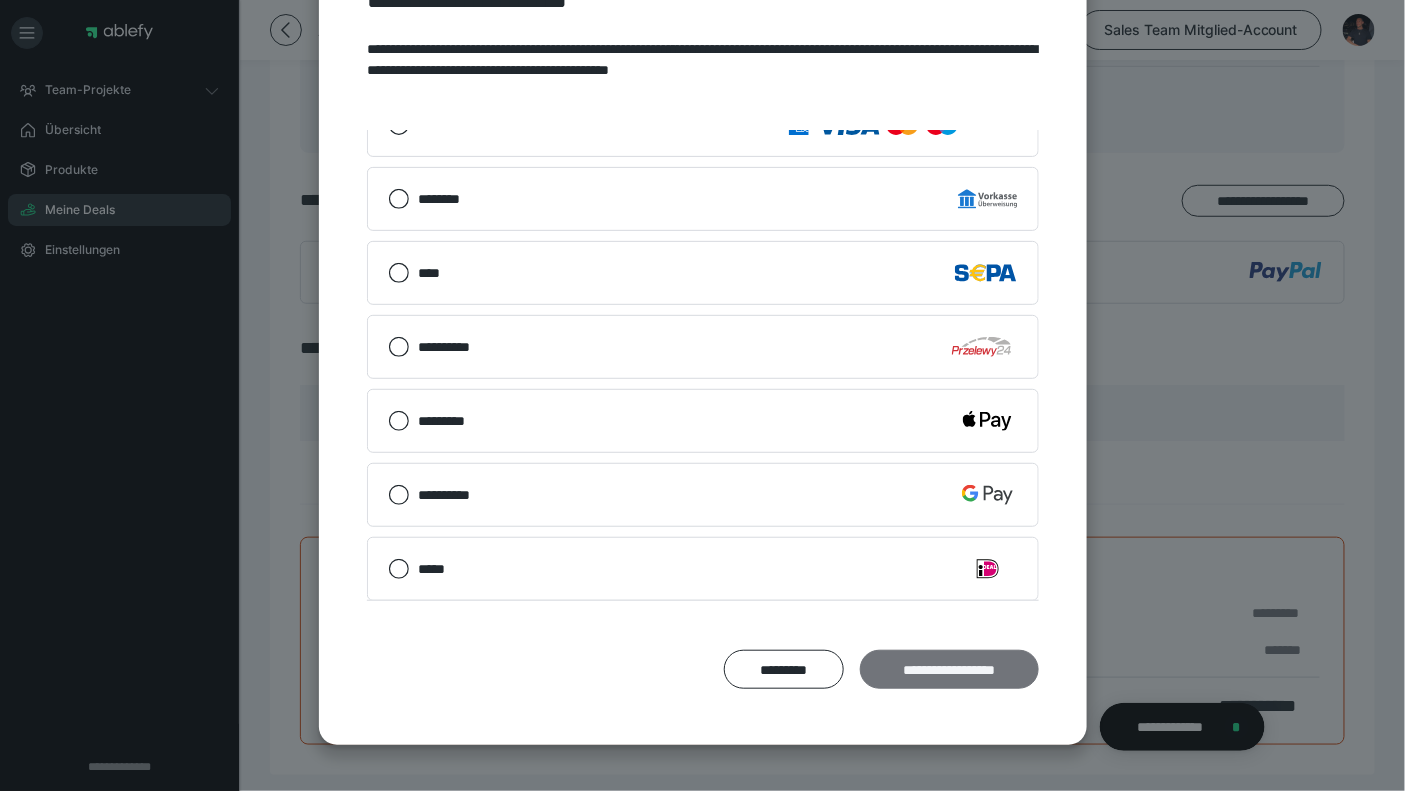 click on "**********" at bounding box center [949, 669] 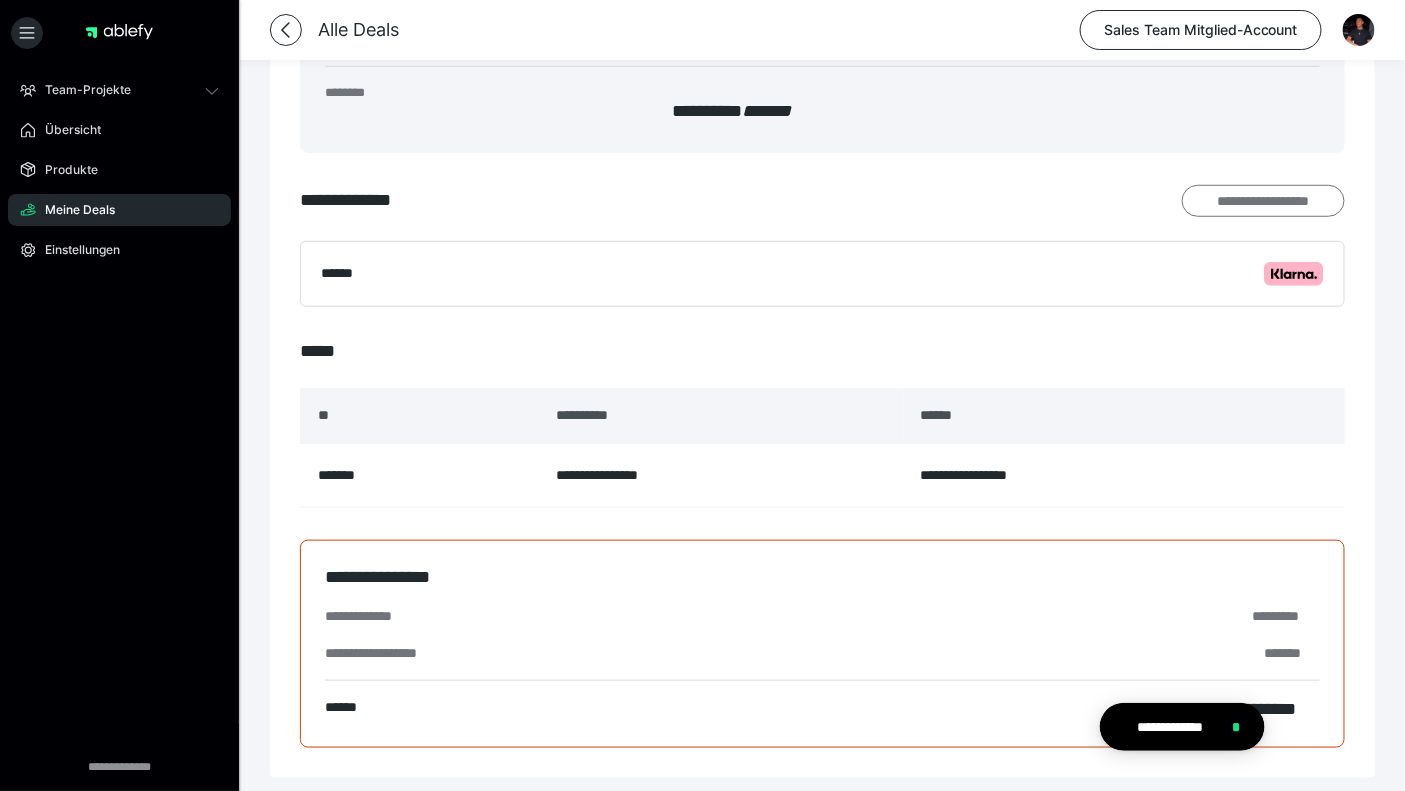 click on "**********" at bounding box center (1263, 200) 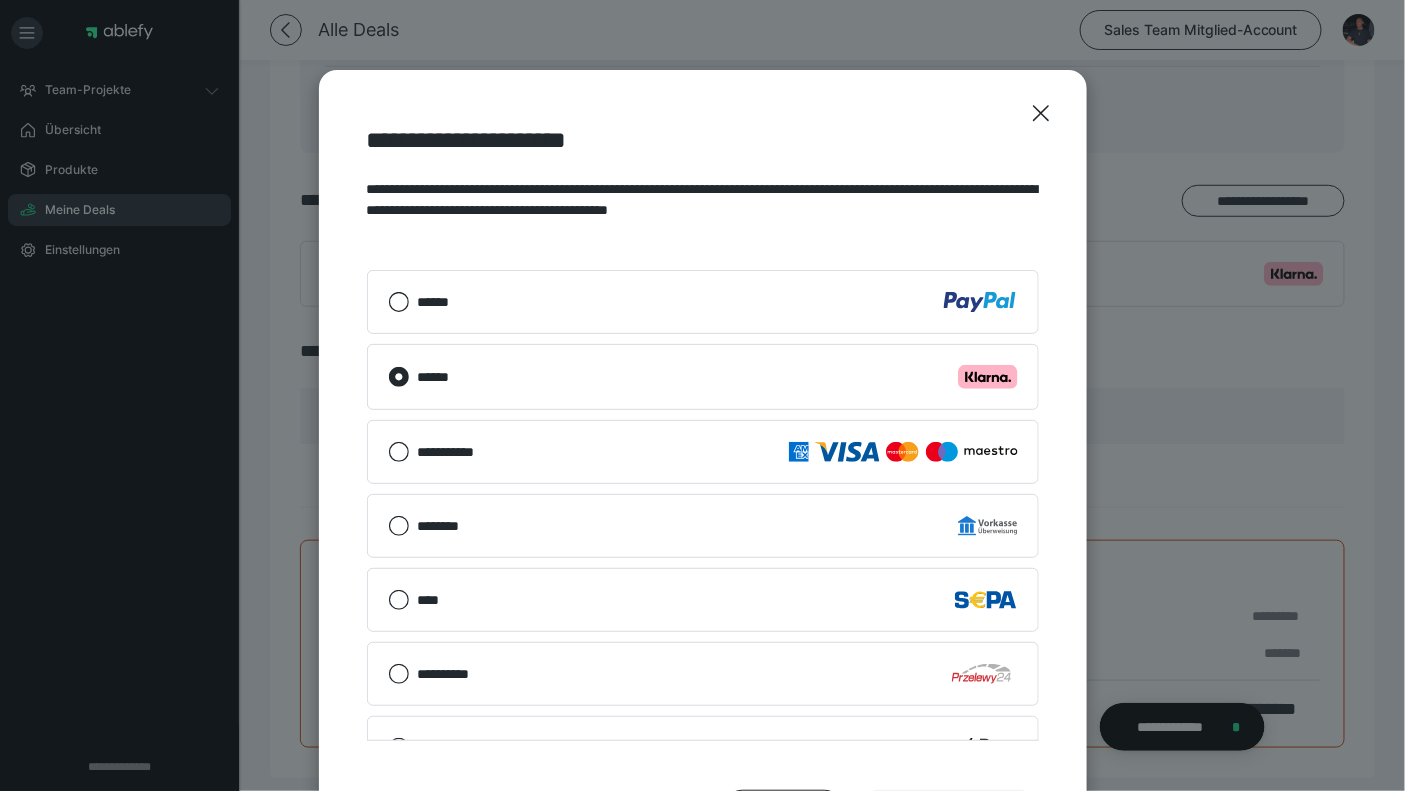 click on "******" at bounding box center [703, 302] 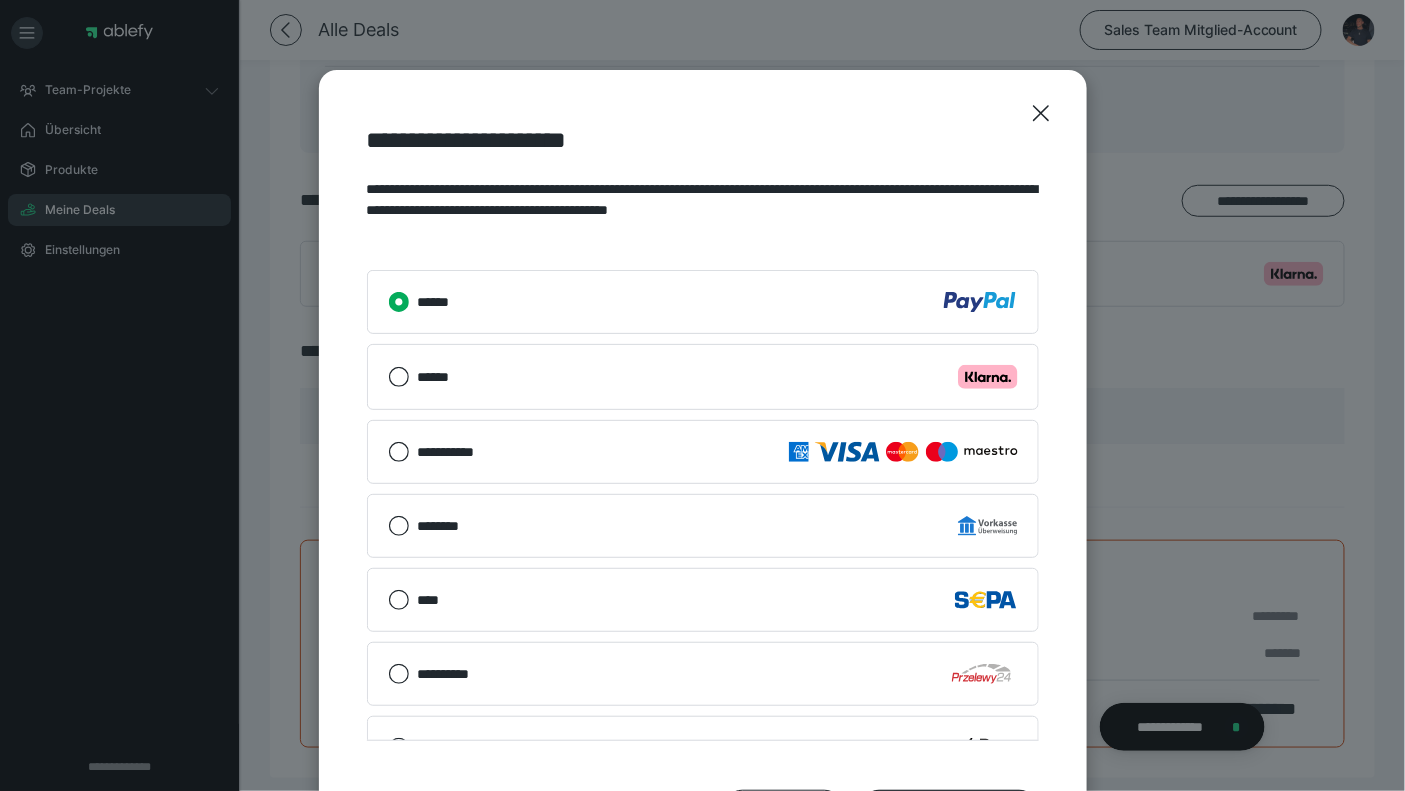 scroll, scrollTop: 187, scrollLeft: 0, axis: vertical 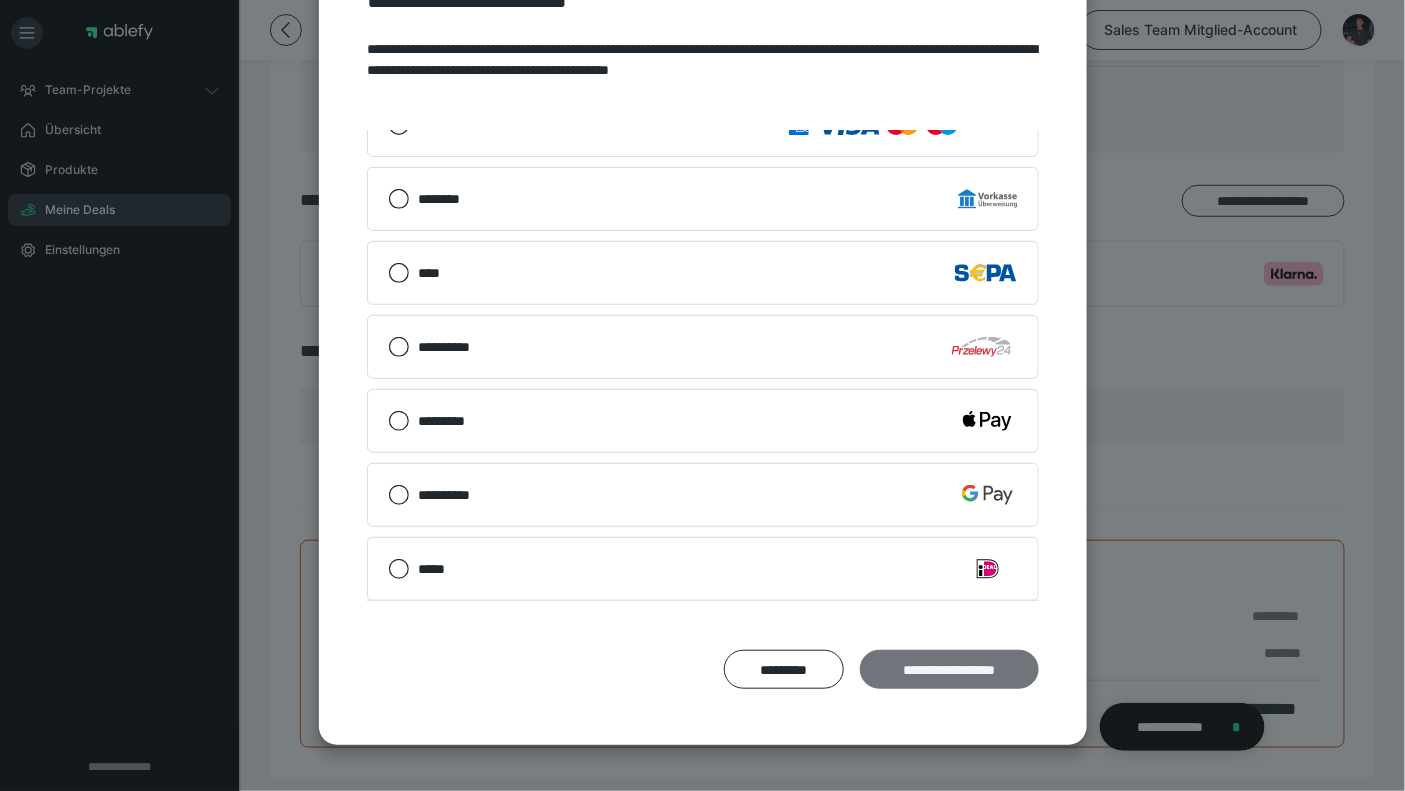 drag, startPoint x: 946, startPoint y: 673, endPoint x: 946, endPoint y: 684, distance: 11 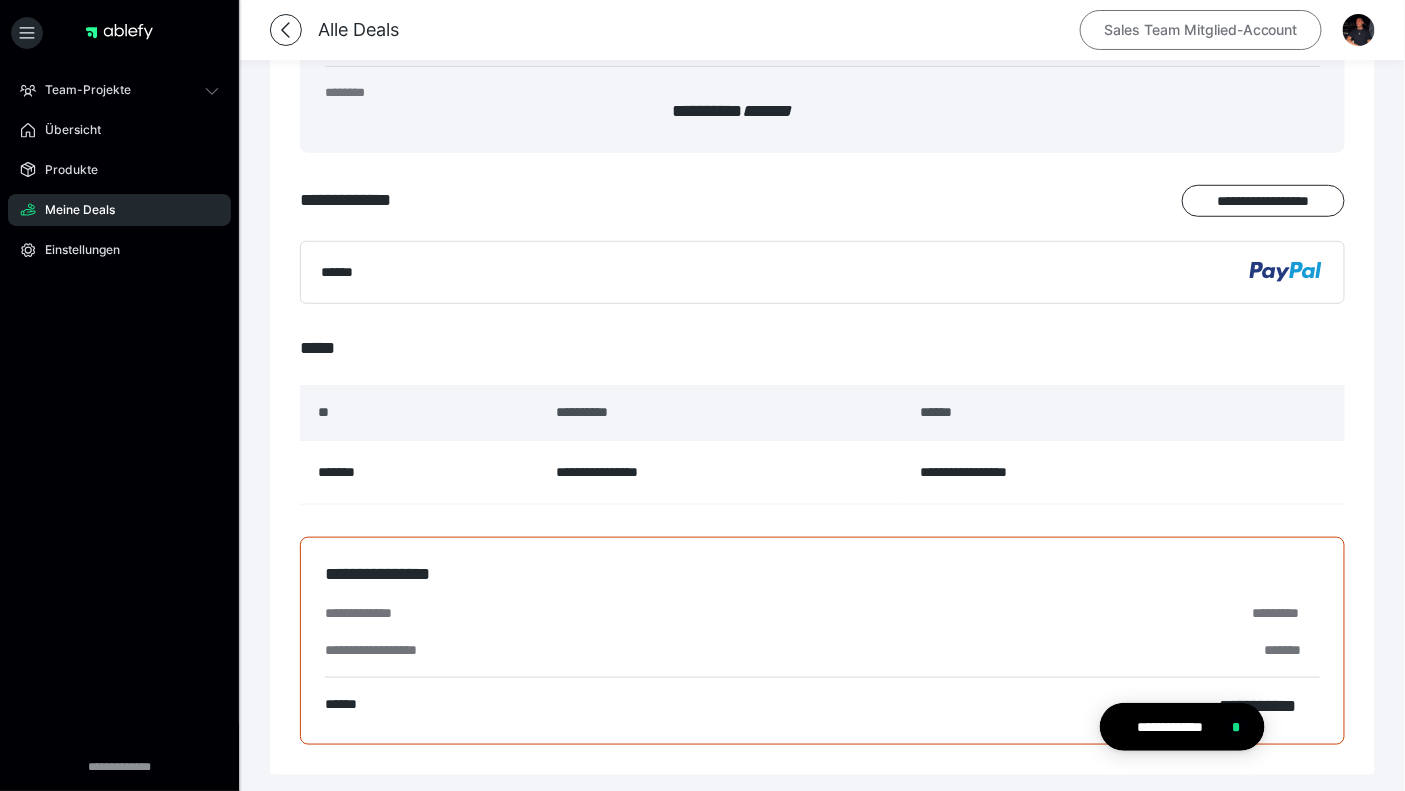 click on "Sales Team Mitglied-Account" at bounding box center (1201, 30) 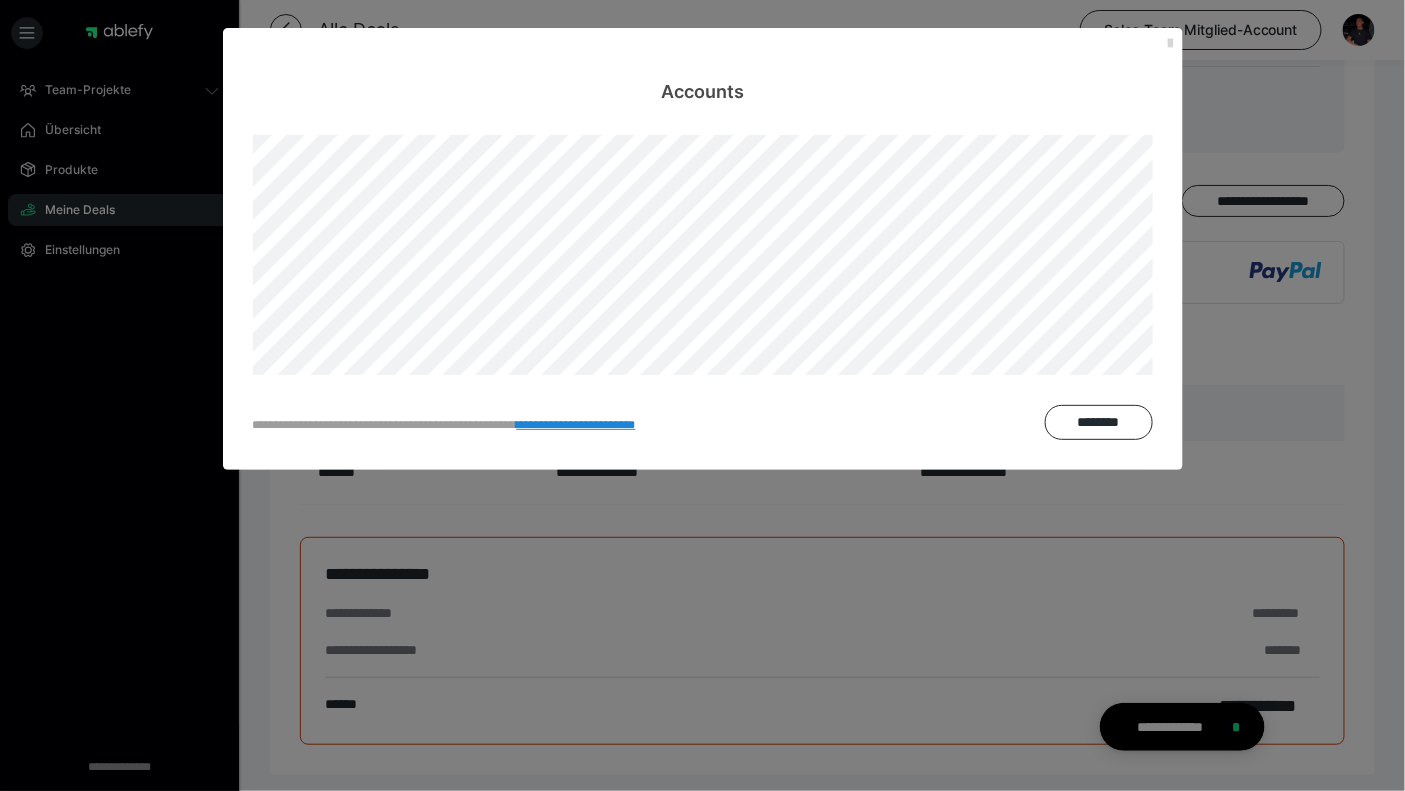 click at bounding box center (1171, 44) 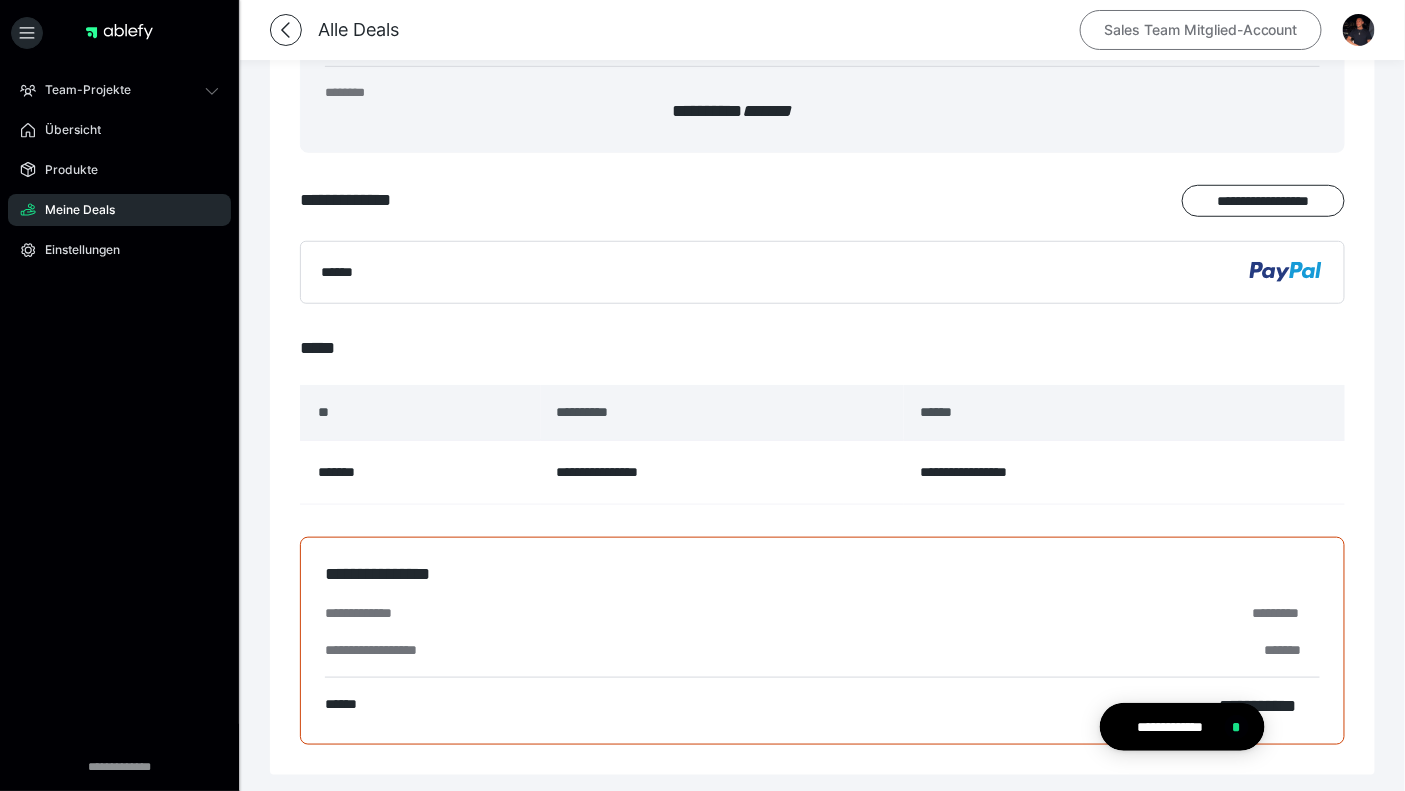 click on "Sales Team Mitglied-Account" at bounding box center [1201, 30] 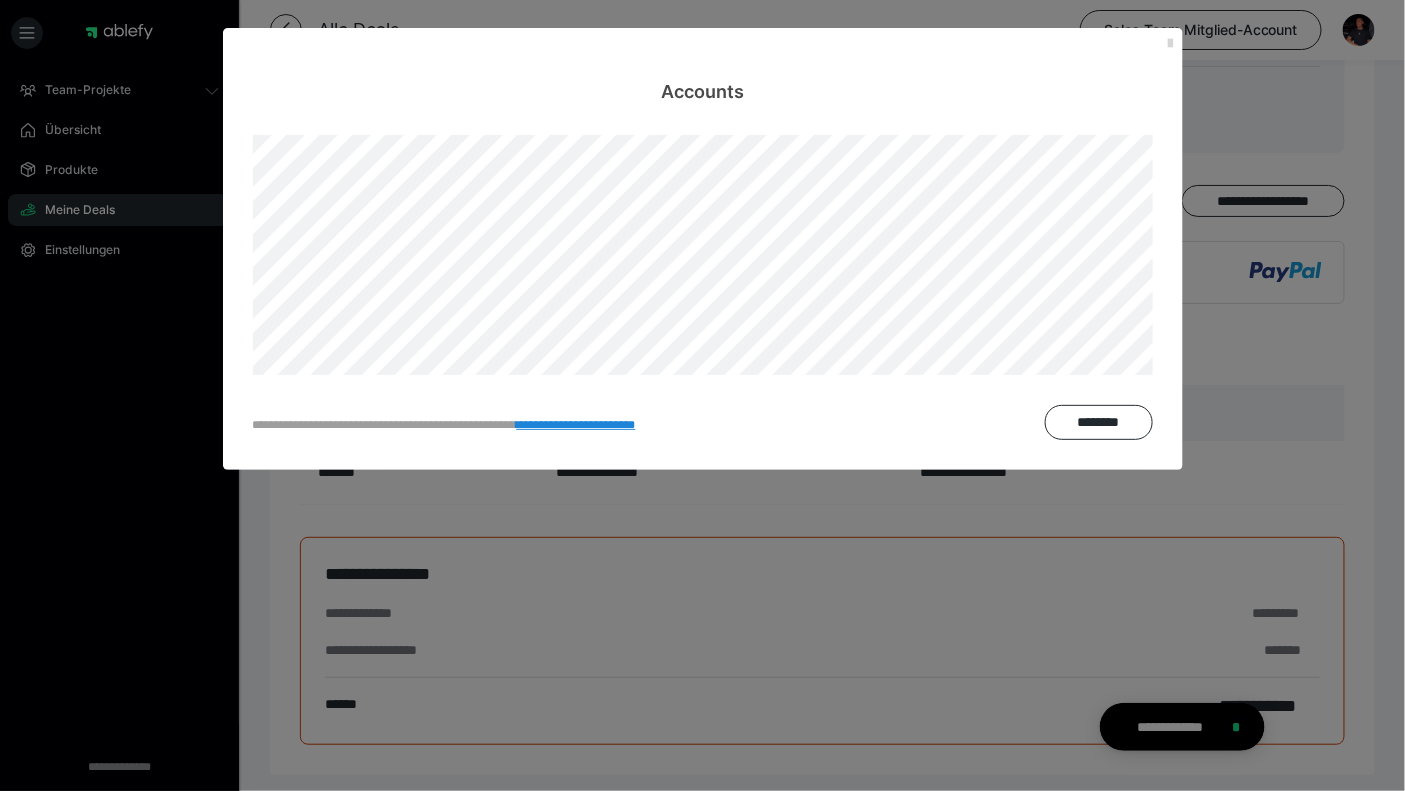 click at bounding box center (1171, 44) 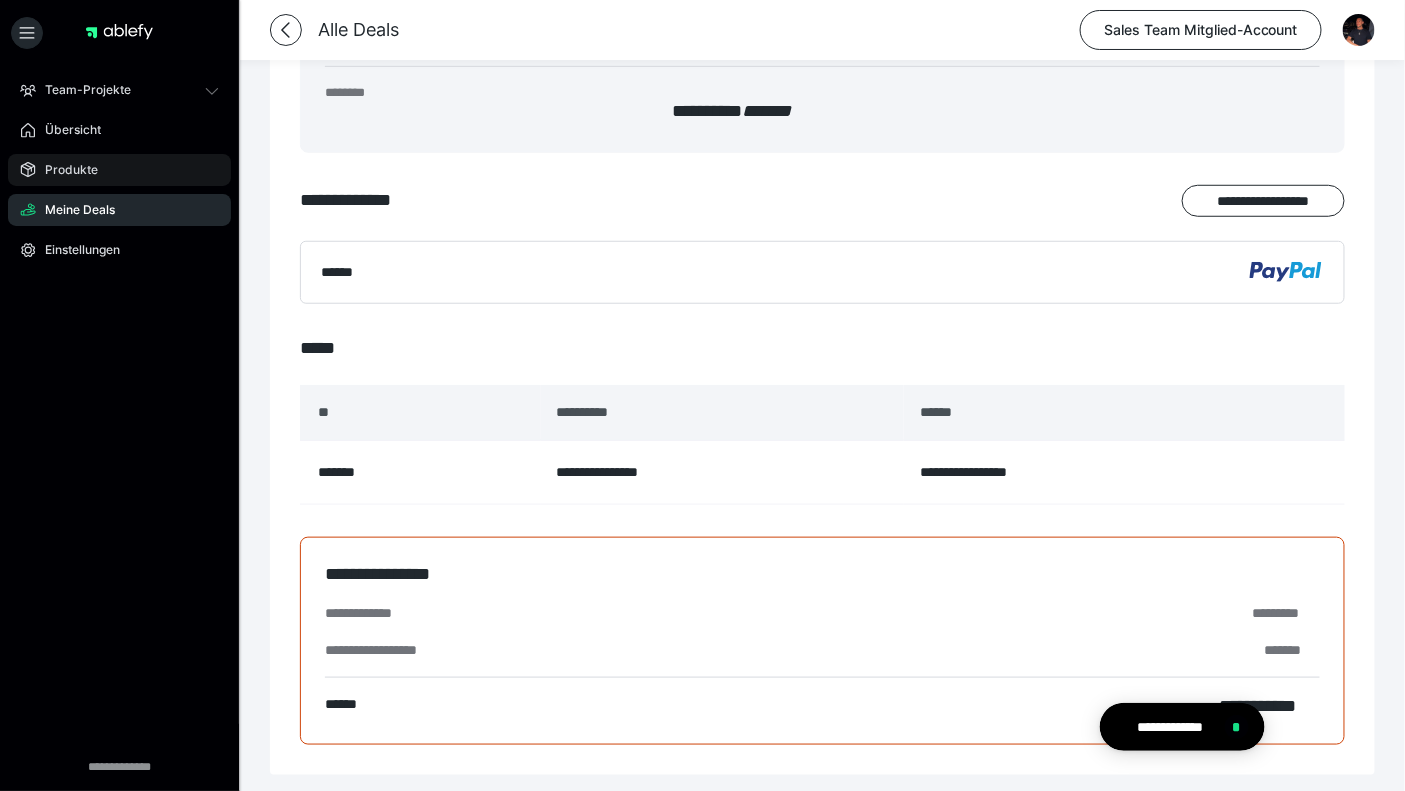 click on "Produkte" at bounding box center (119, 170) 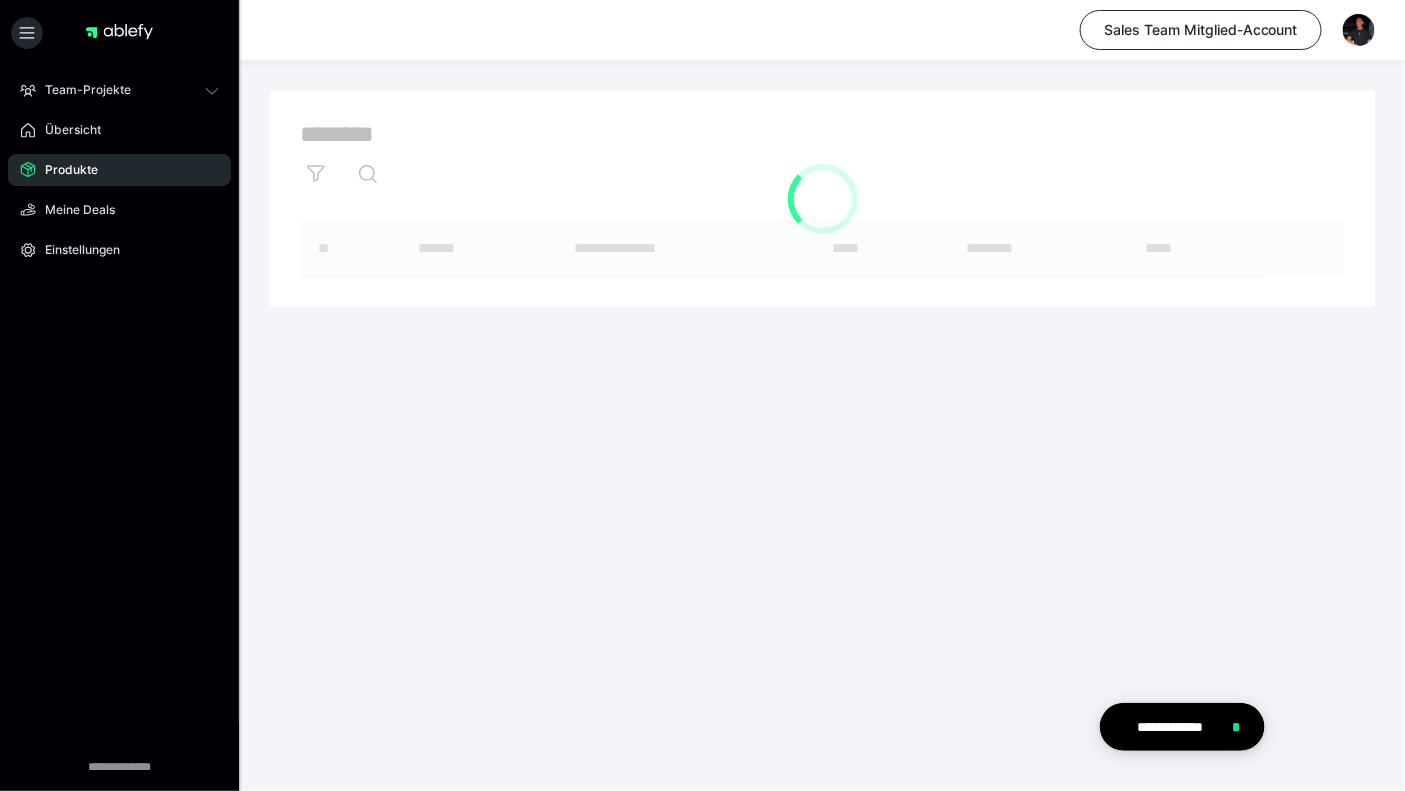 scroll, scrollTop: 0, scrollLeft: 0, axis: both 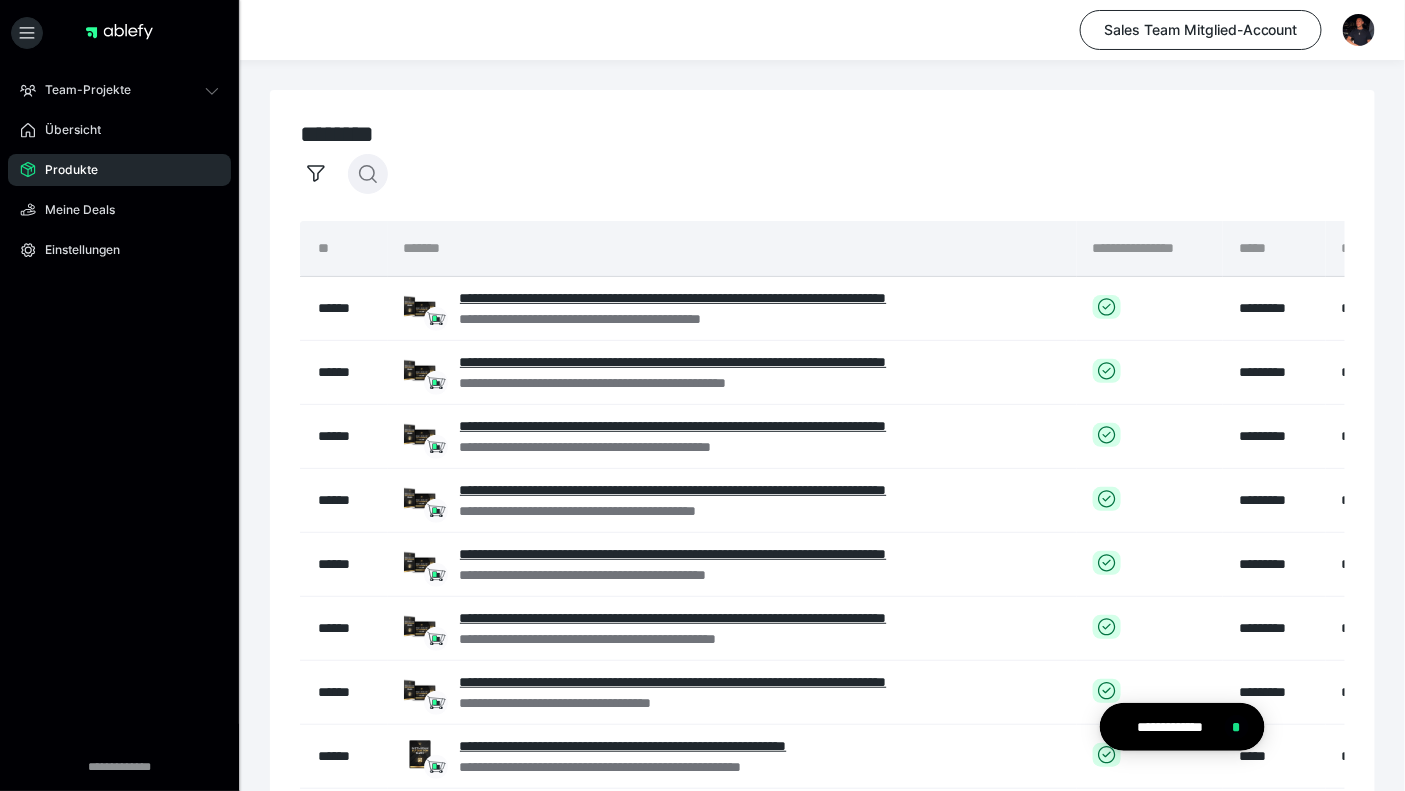 click 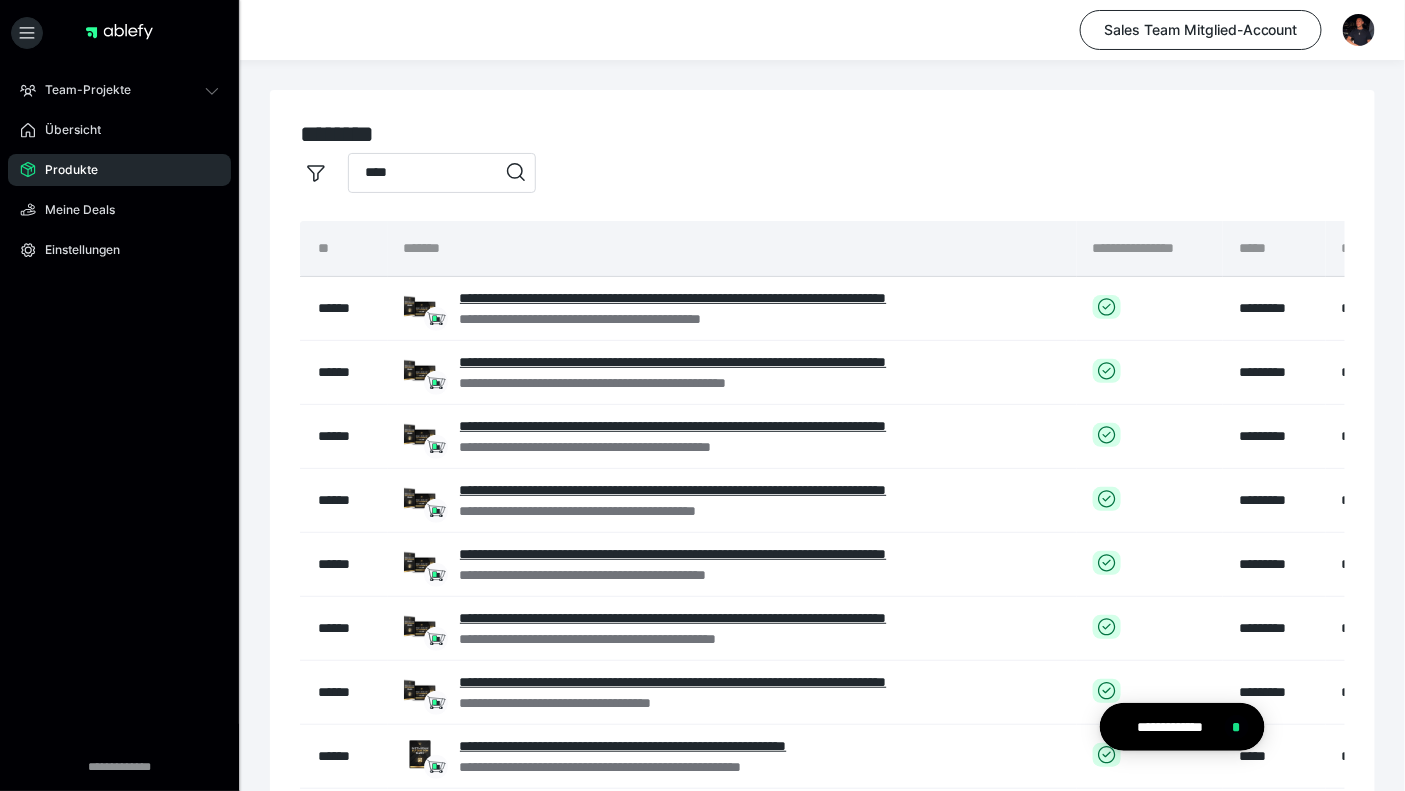 type on "****" 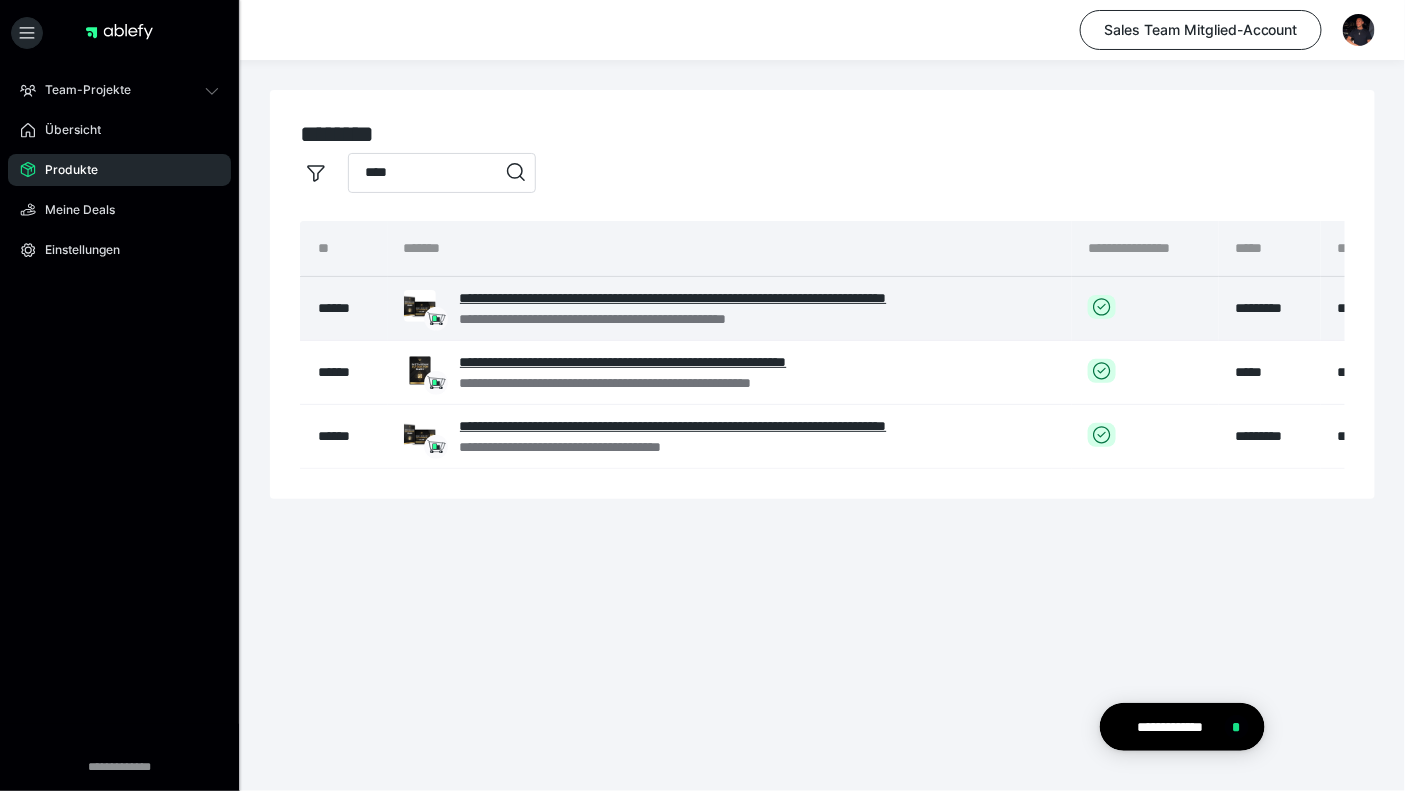 scroll, scrollTop: 0, scrollLeft: 319, axis: horizontal 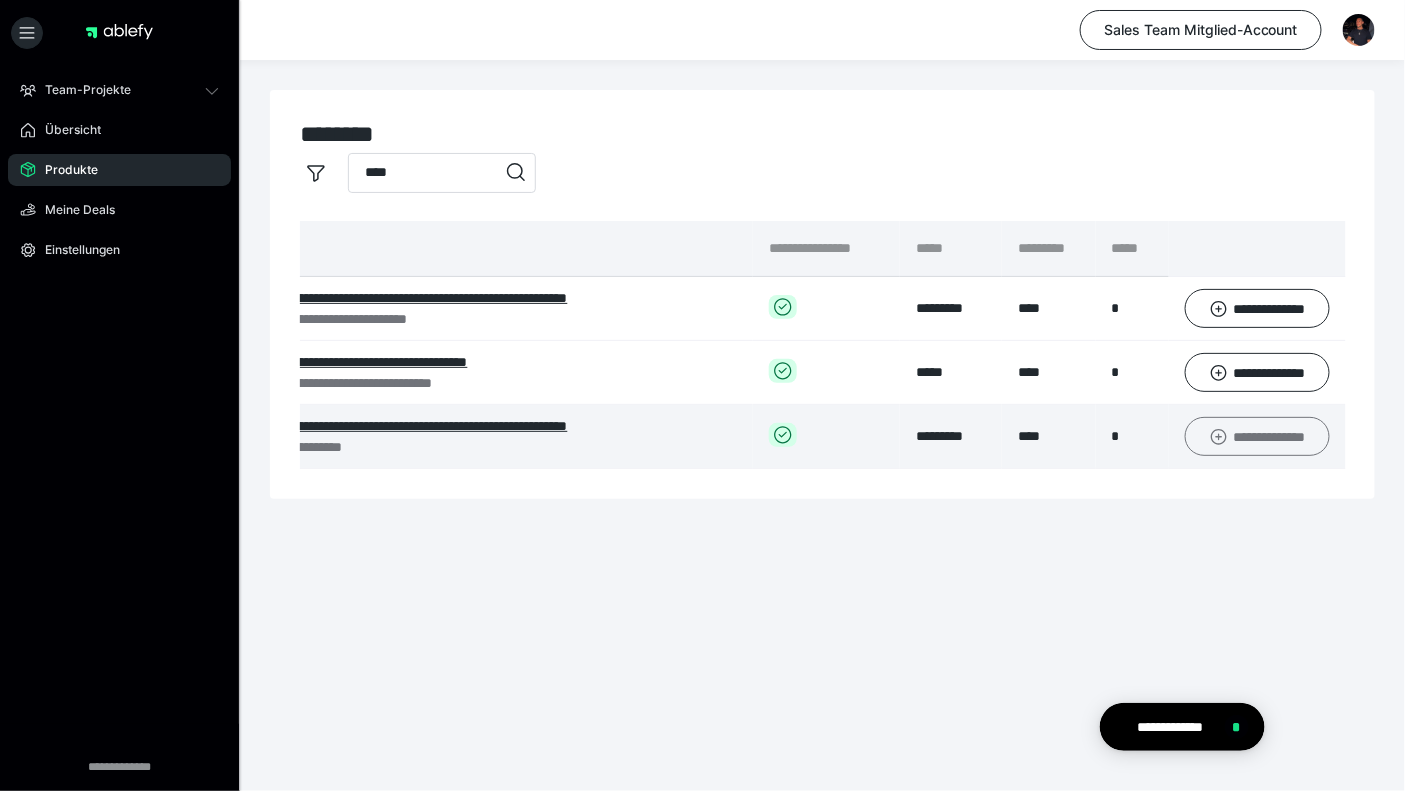 click on "**********" at bounding box center [1257, 436] 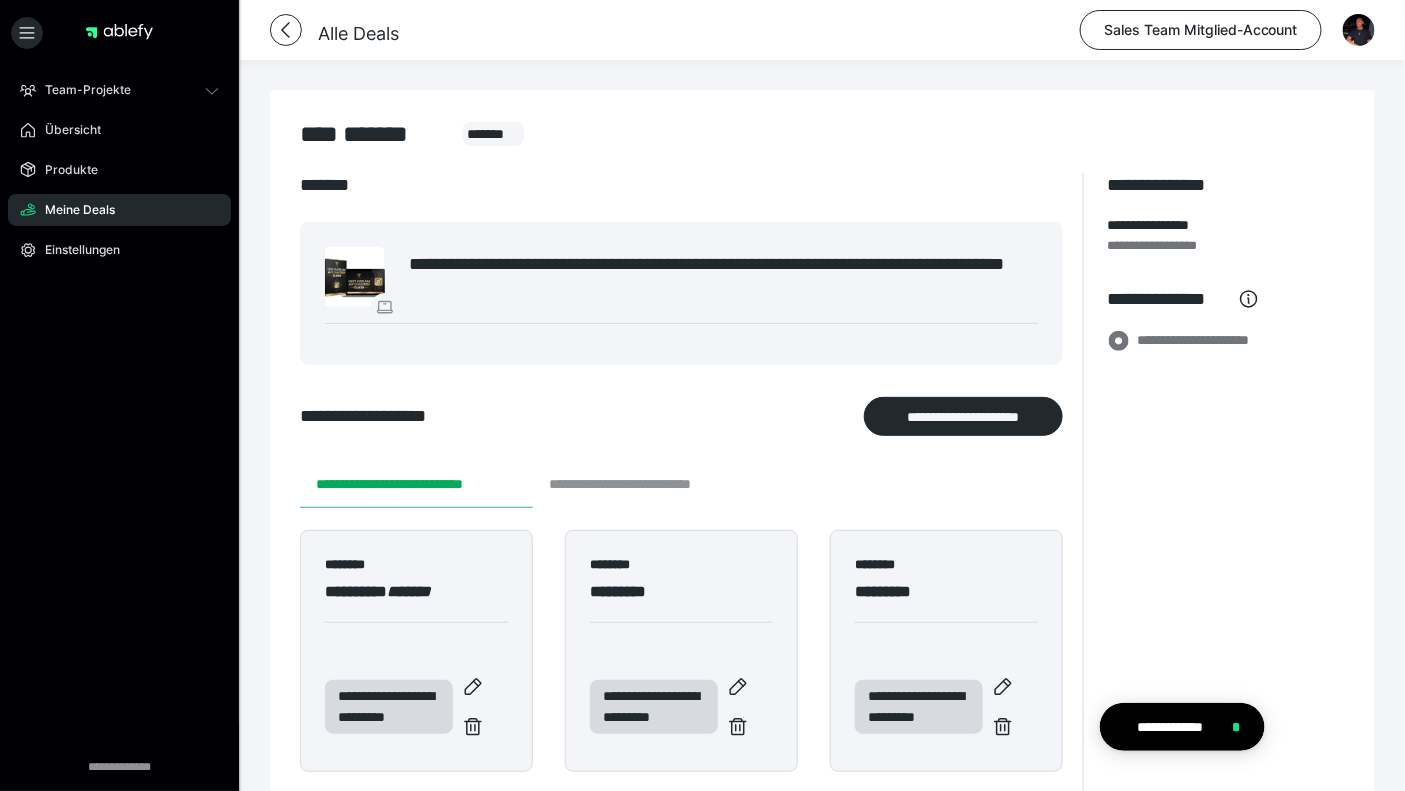 click on "**********" at bounding box center [648, 484] 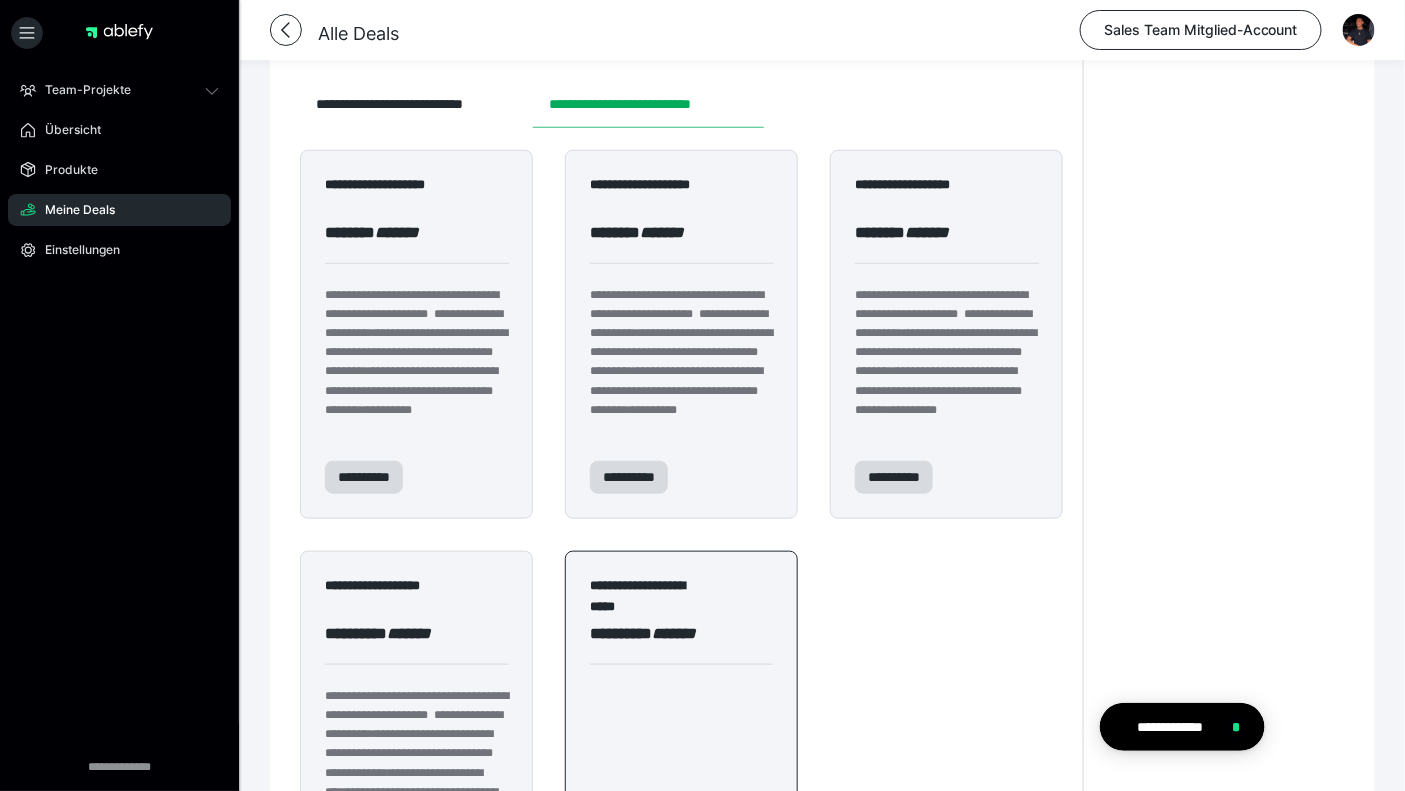 scroll, scrollTop: 391, scrollLeft: 0, axis: vertical 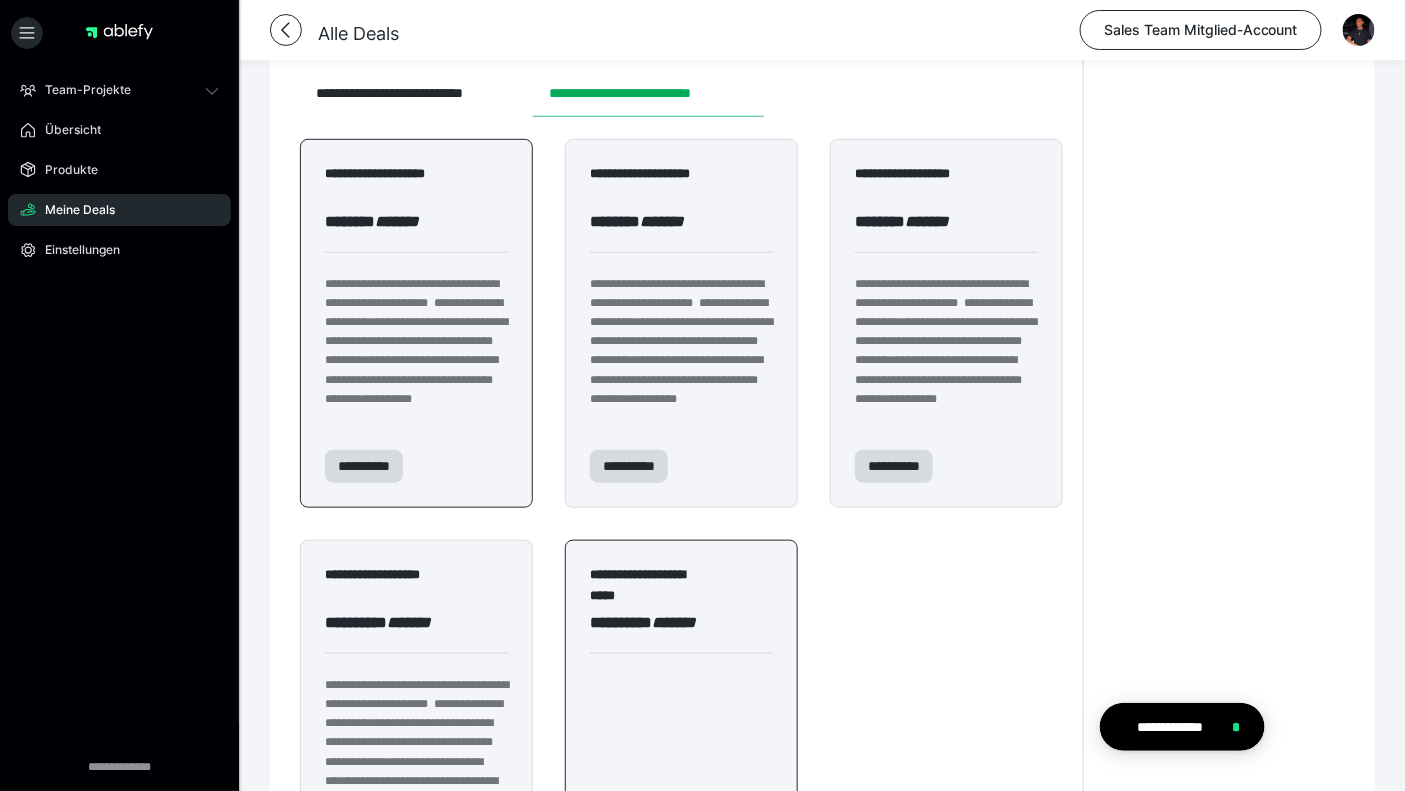 click on "**********" at bounding box center [412, 293] 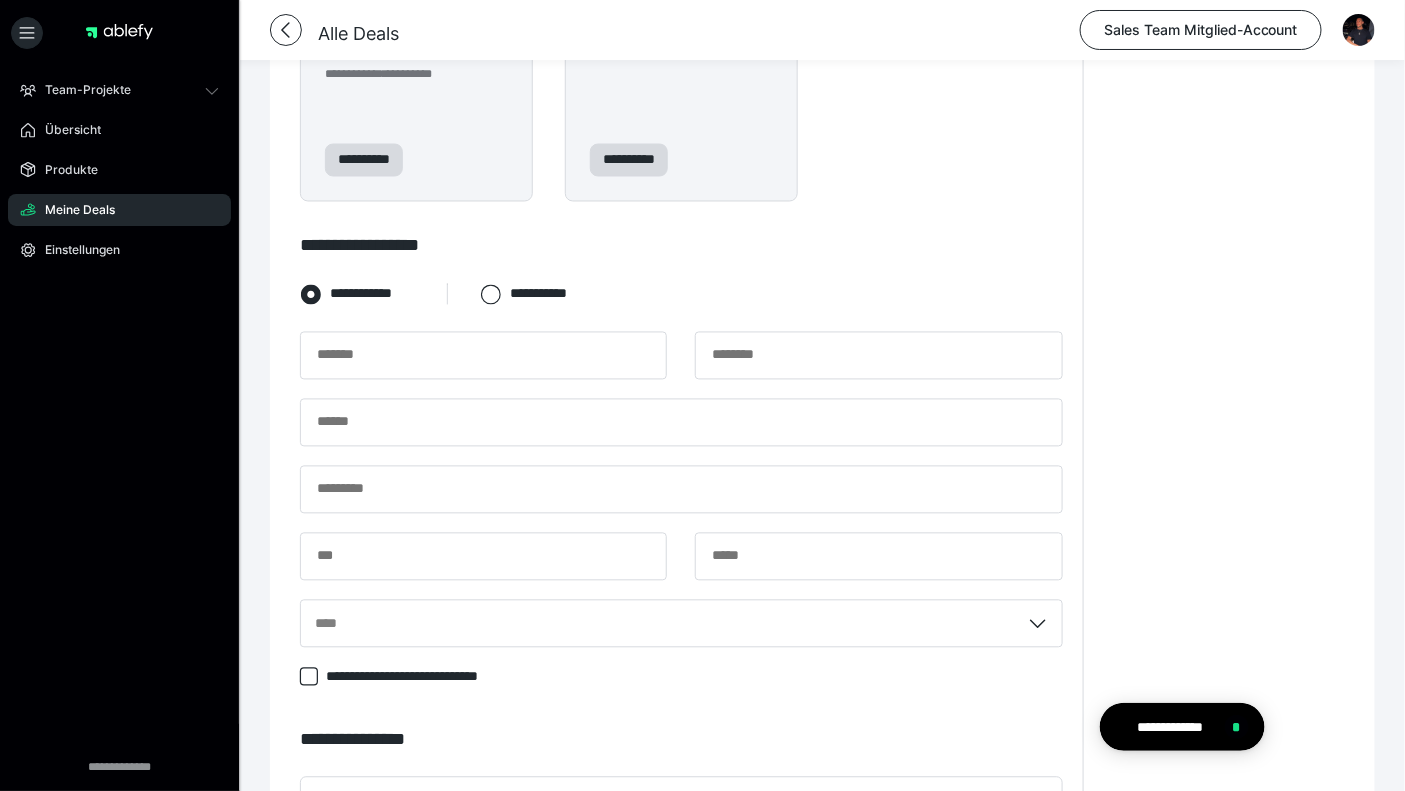 scroll, scrollTop: 1146, scrollLeft: 0, axis: vertical 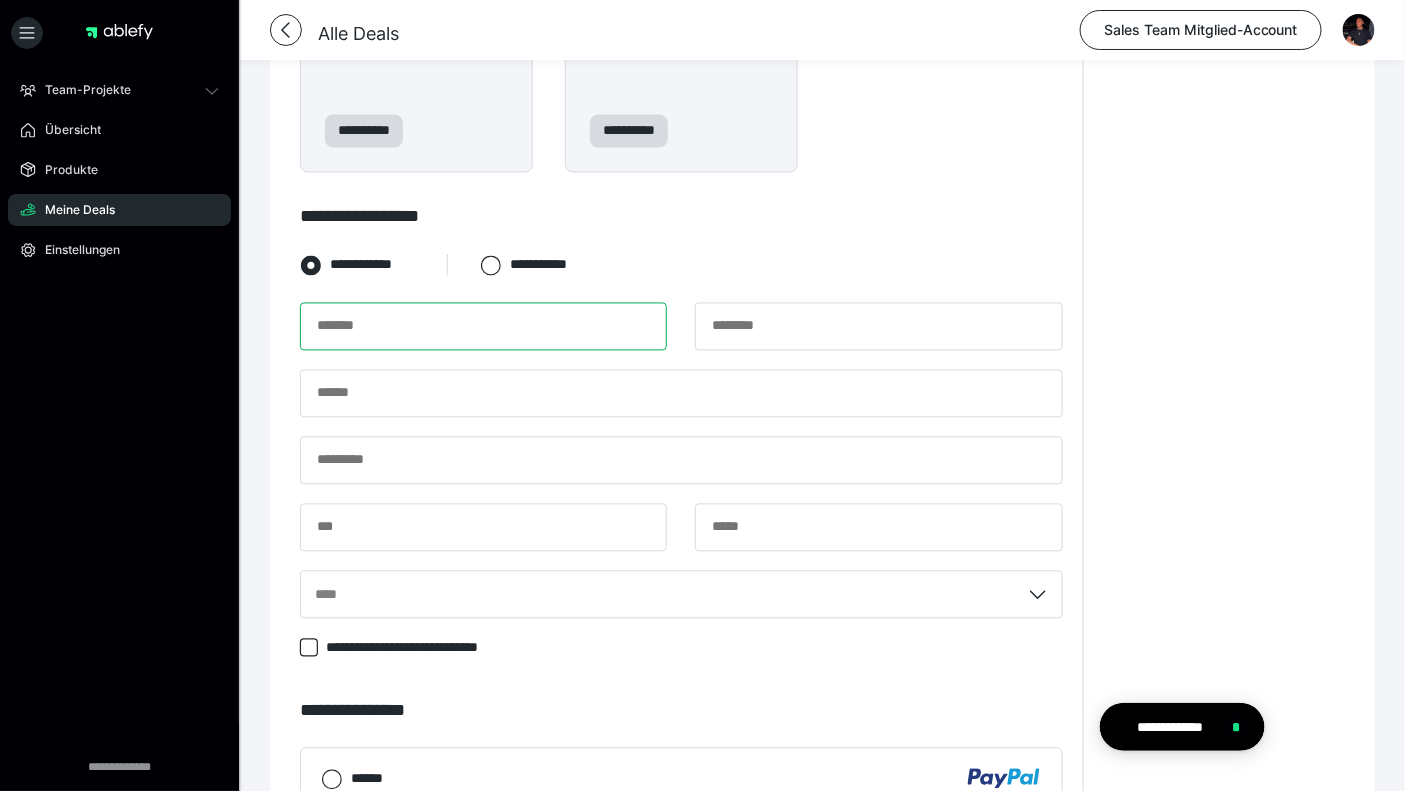click at bounding box center [483, 327] 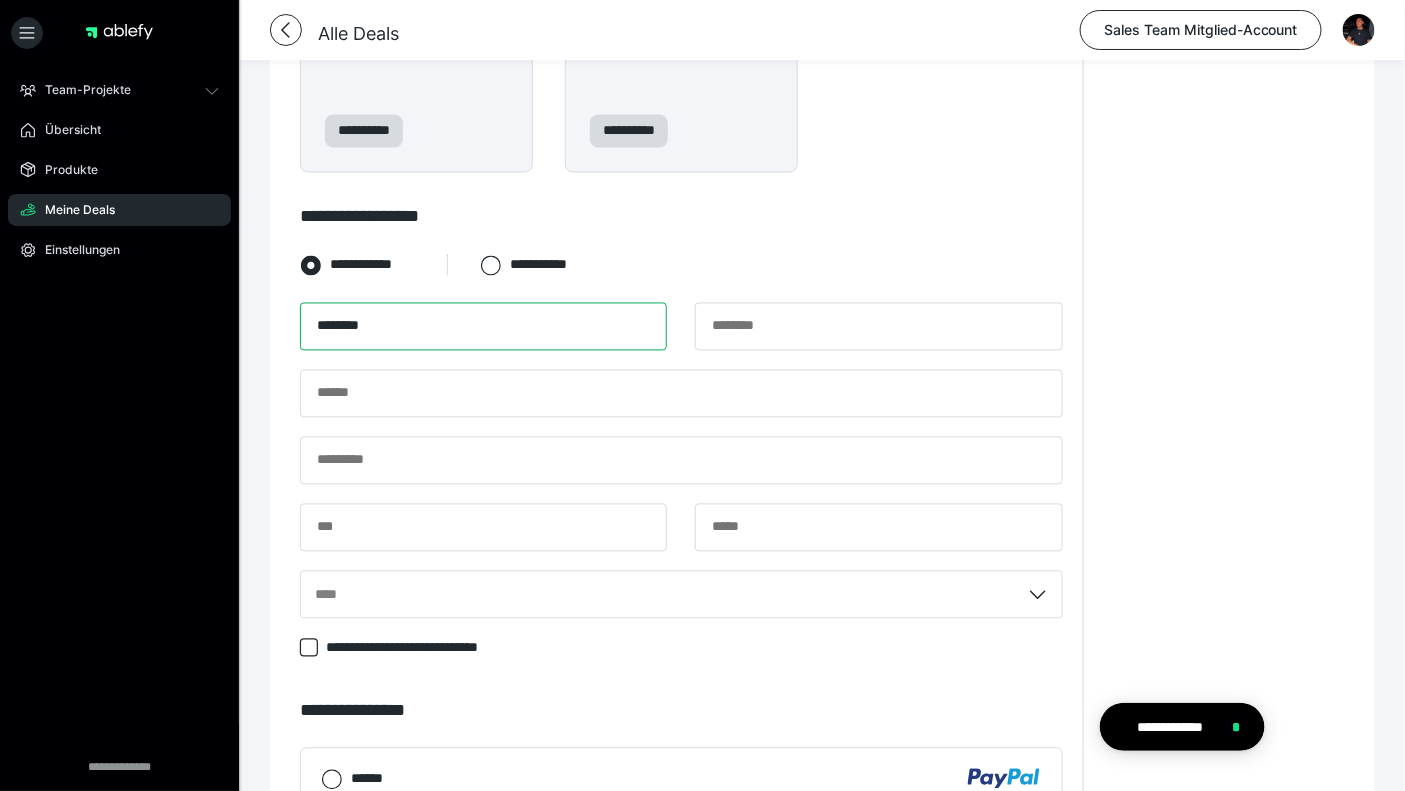 type on "********" 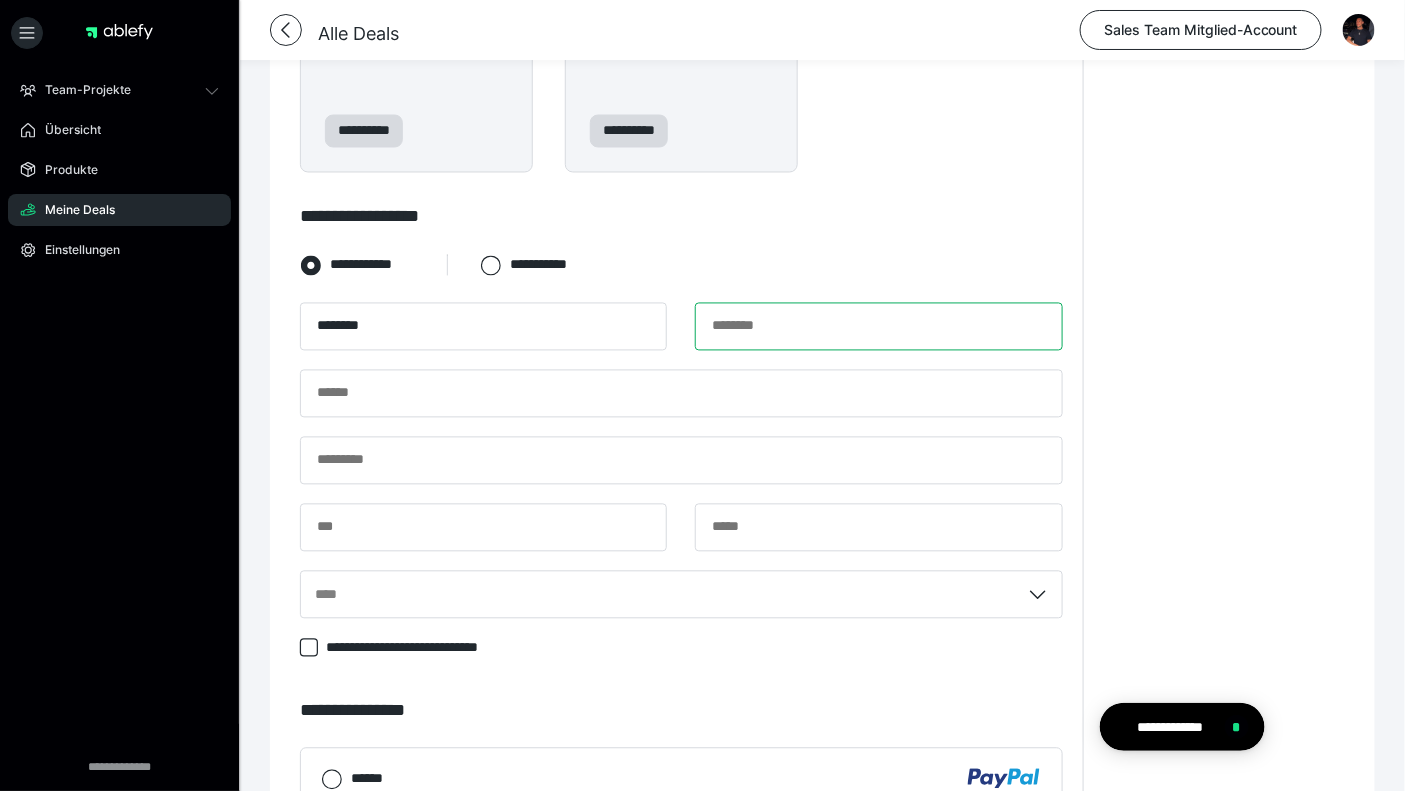 click at bounding box center (878, 327) 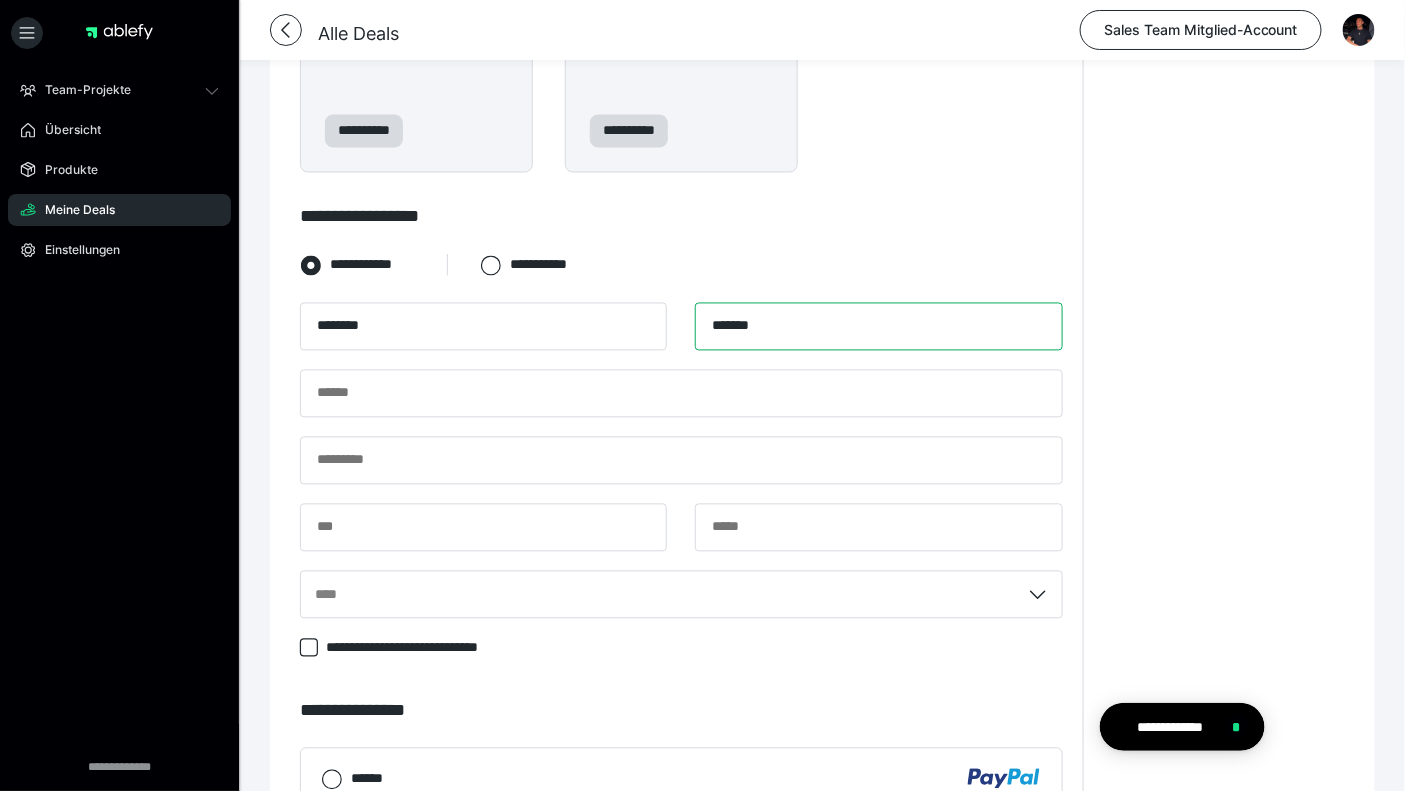 type on "*******" 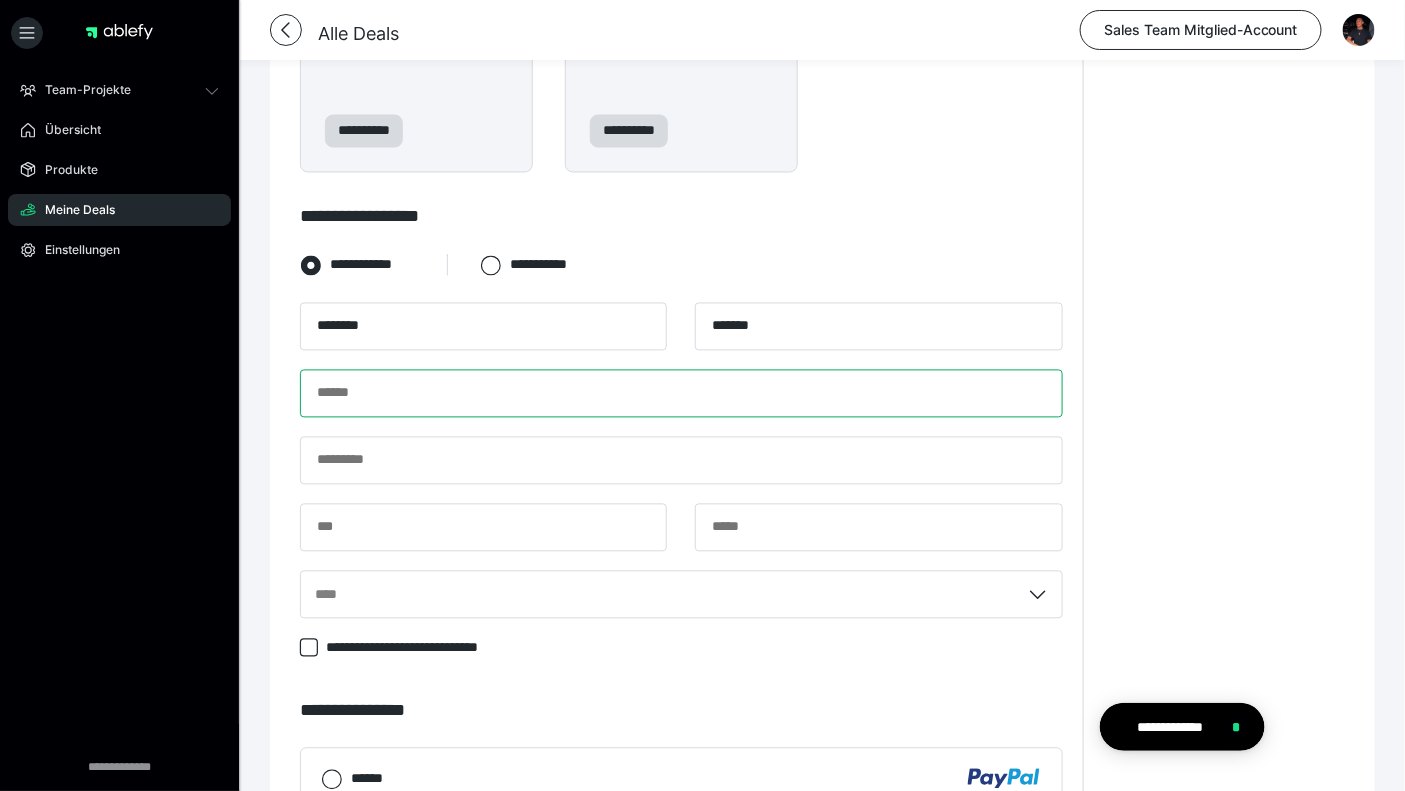 click at bounding box center [681, 394] 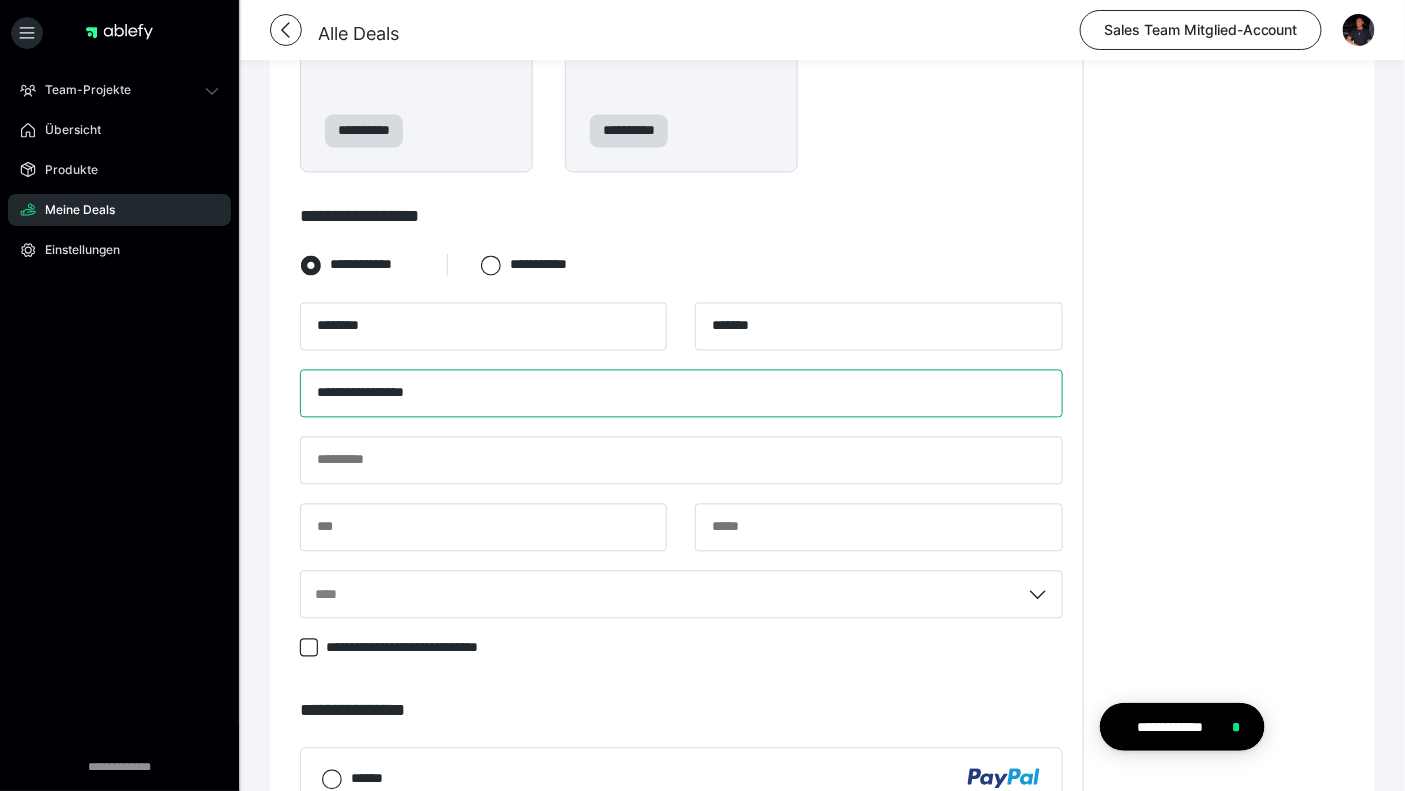 type on "**********" 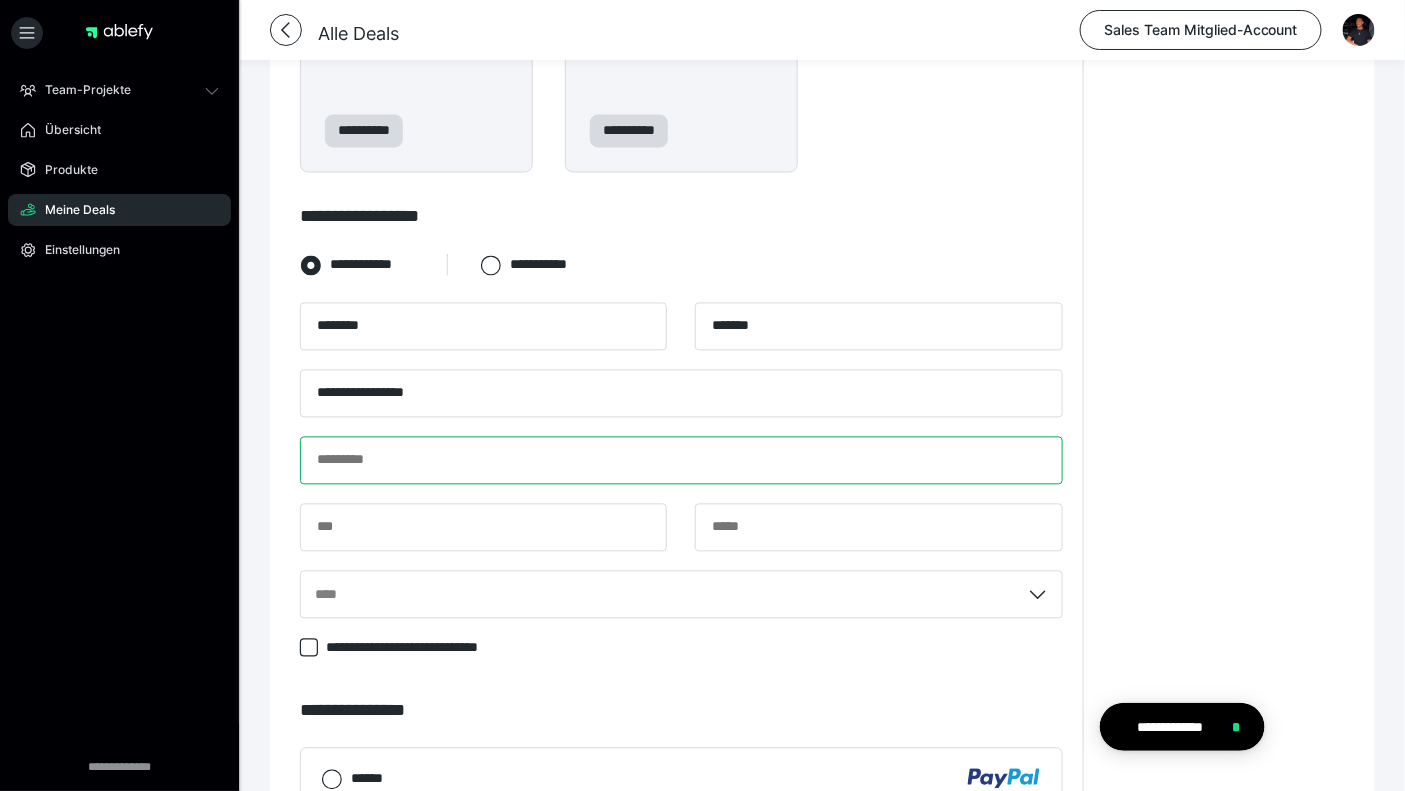 click at bounding box center [681, 461] 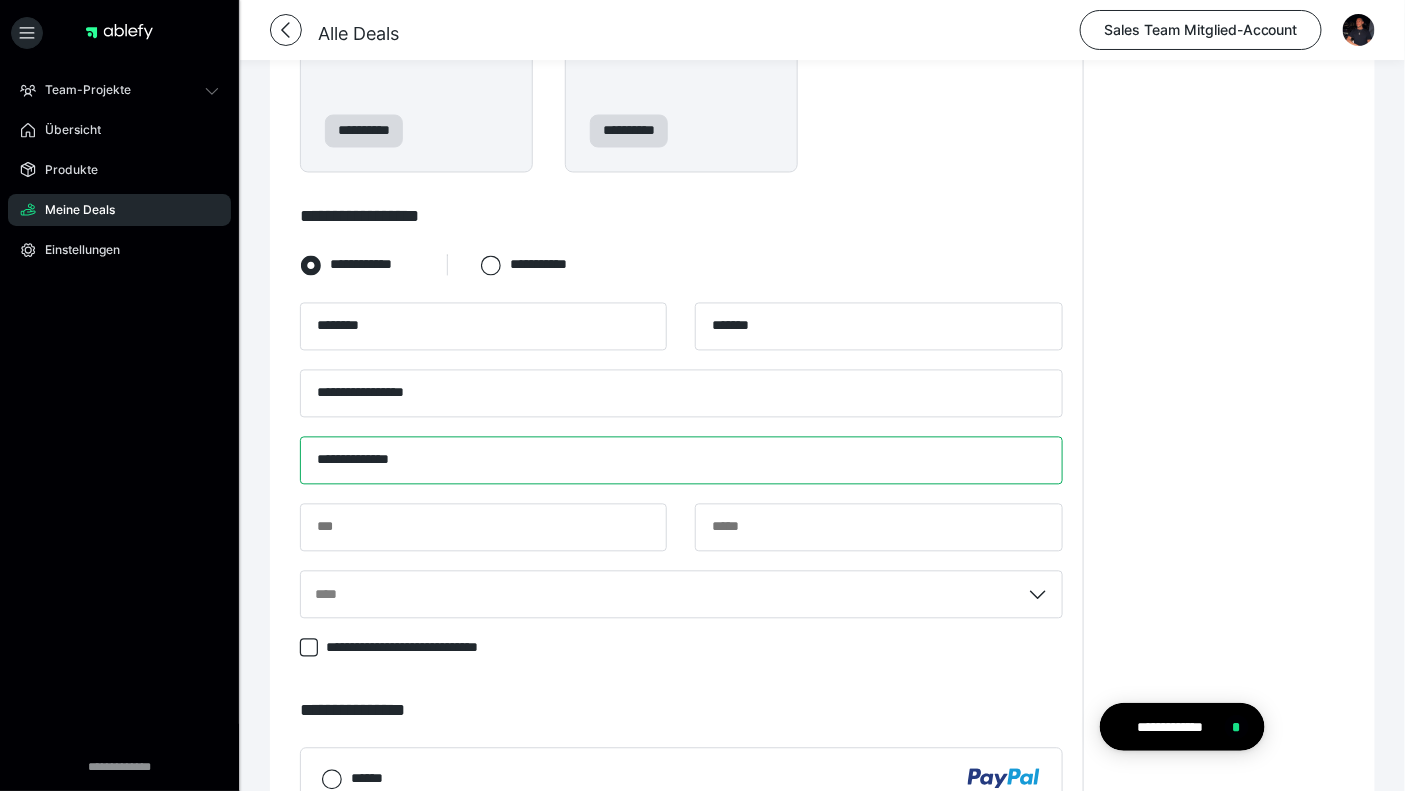 type on "**********" 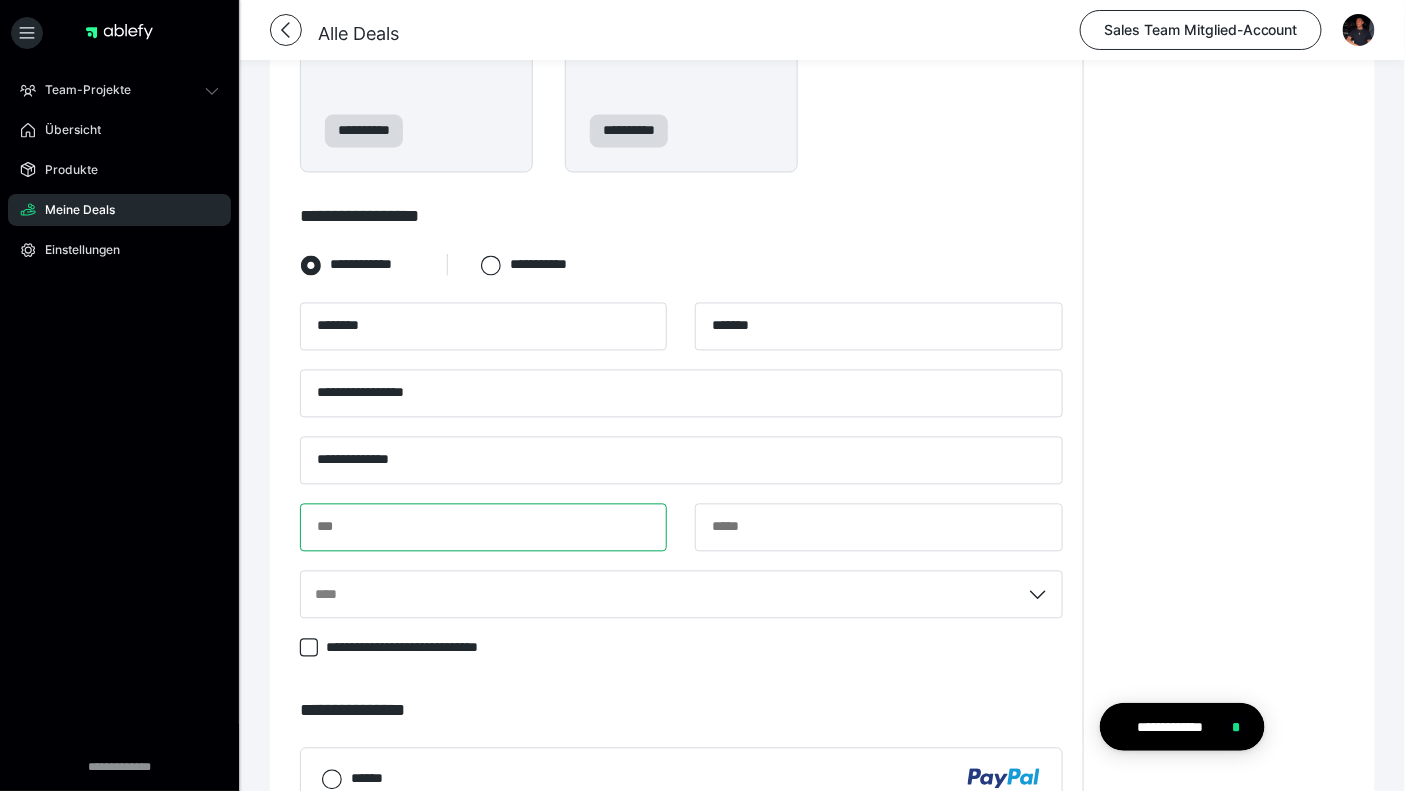 click at bounding box center (483, 528) 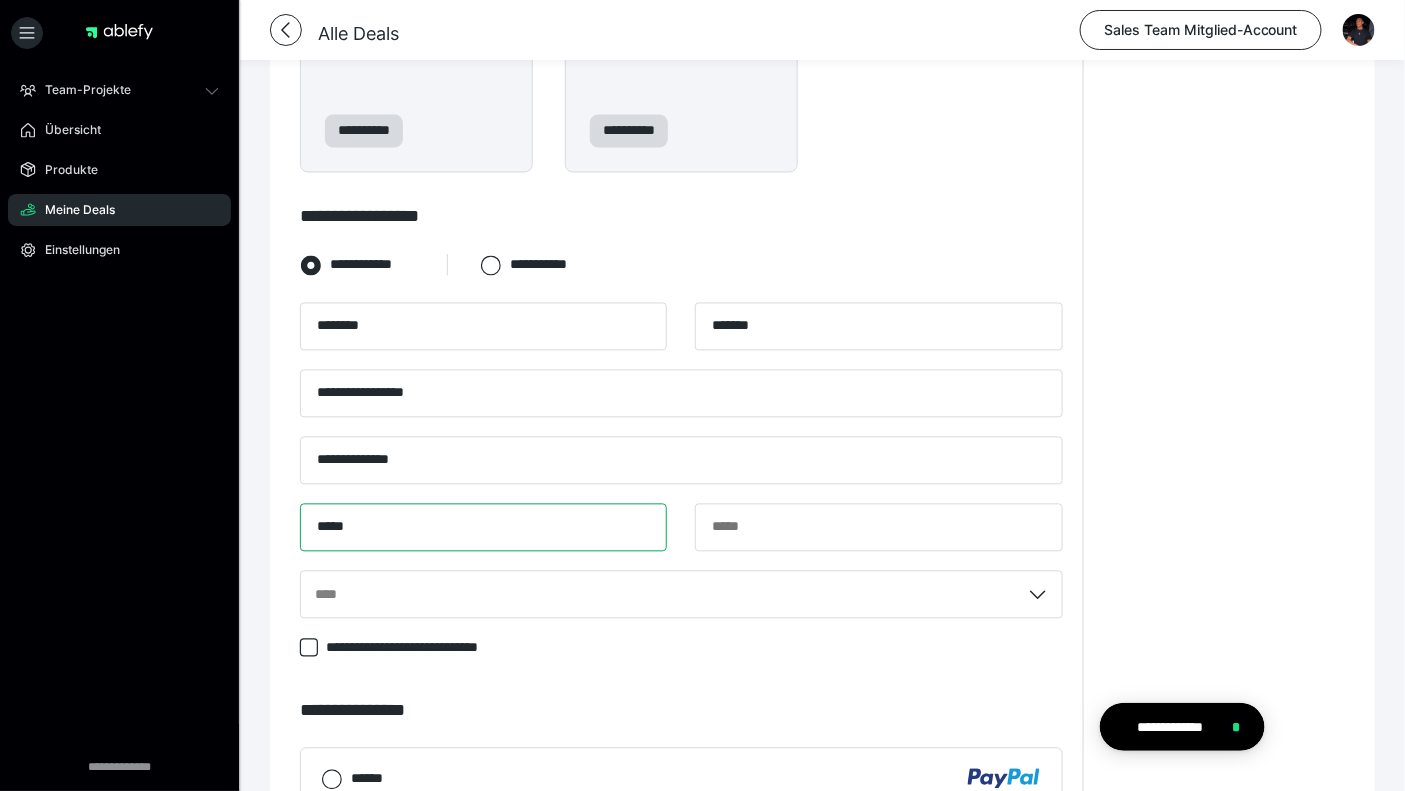 type on "*****" 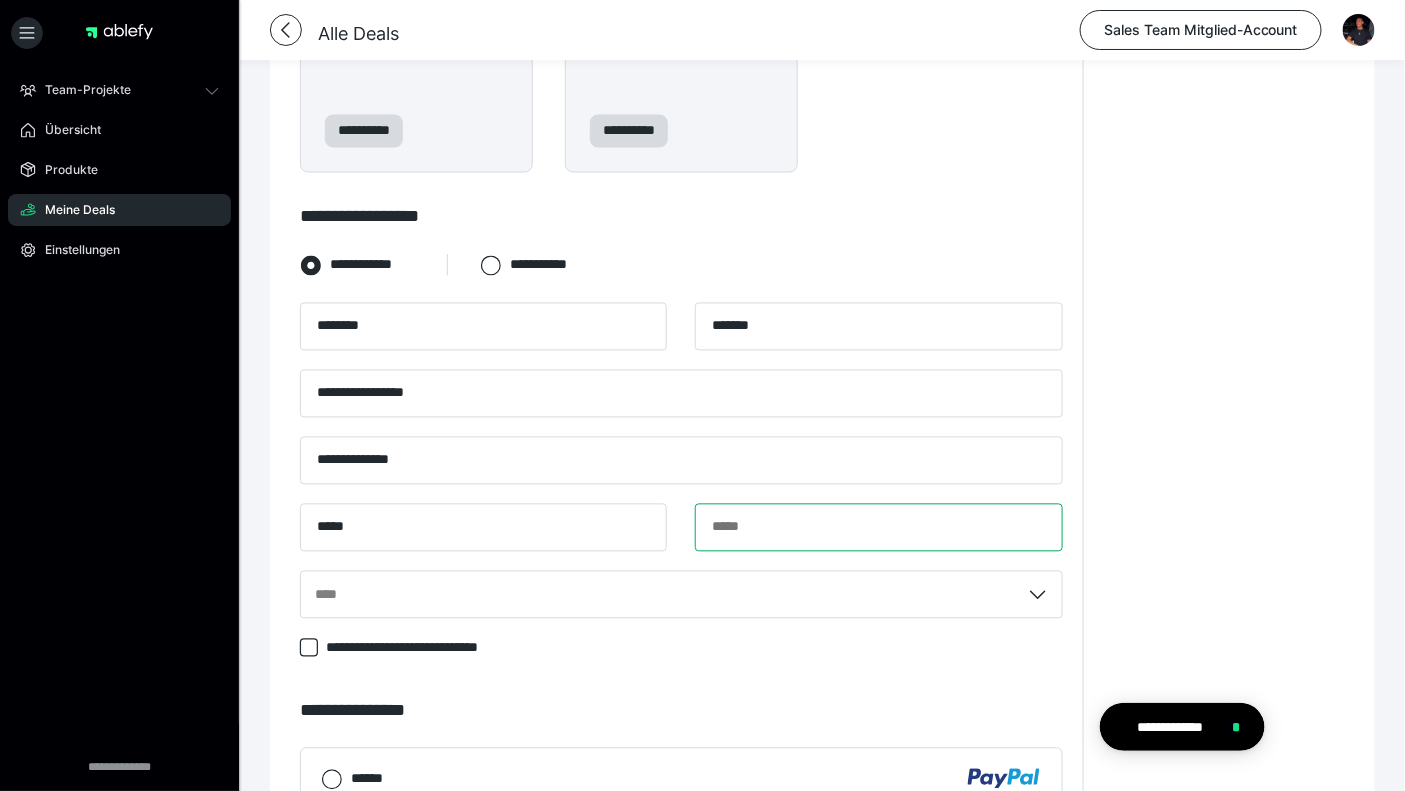 click at bounding box center (878, 528) 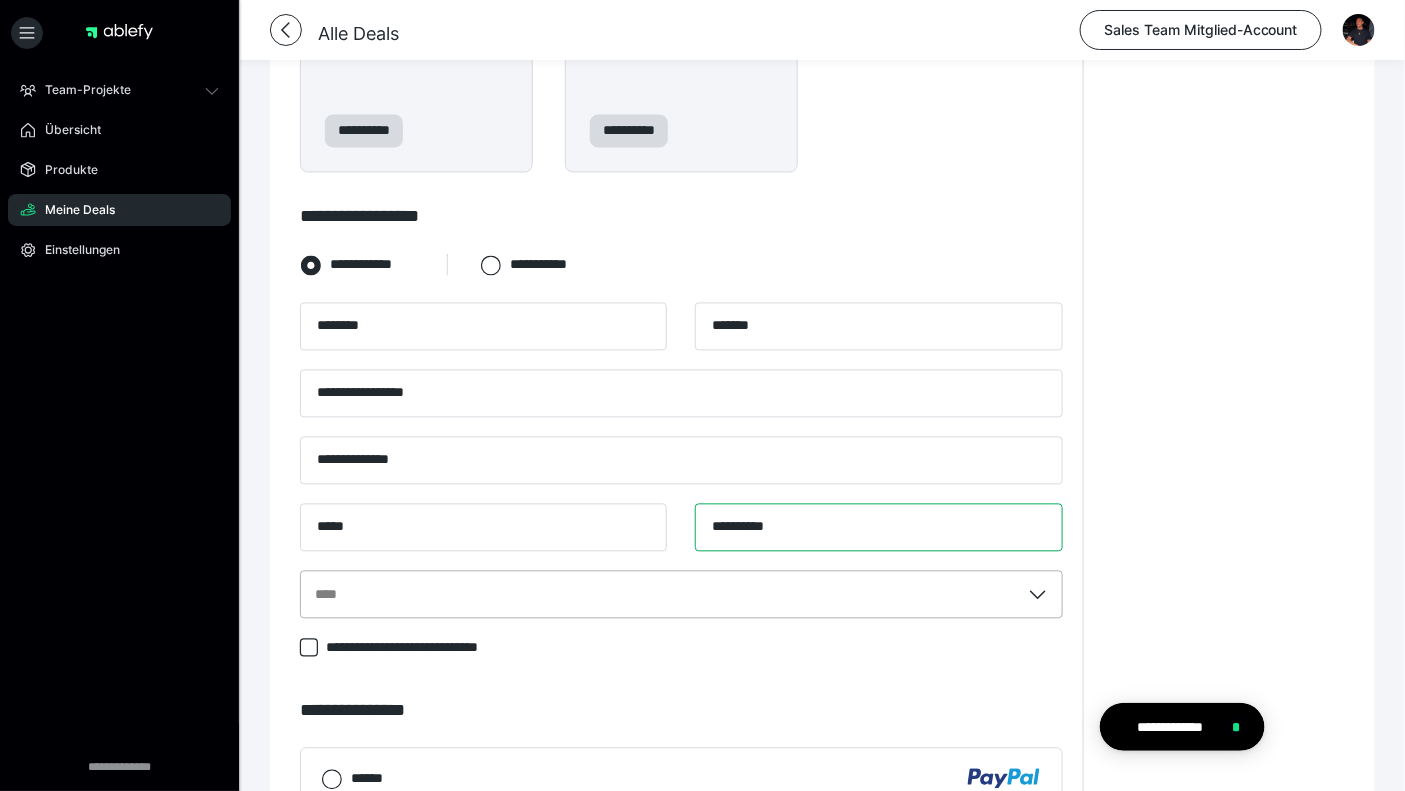 type on "**********" 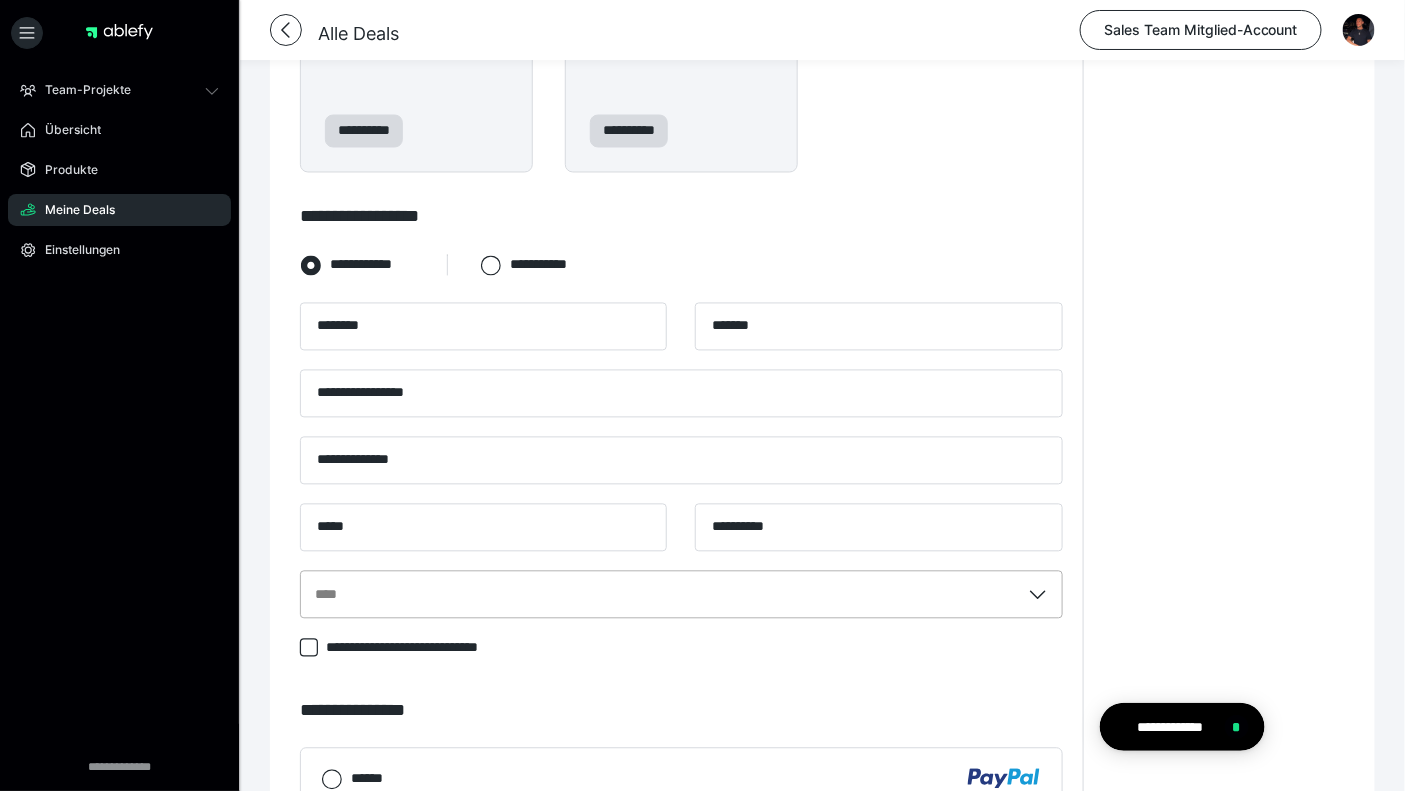 click on "****" at bounding box center (660, 595) 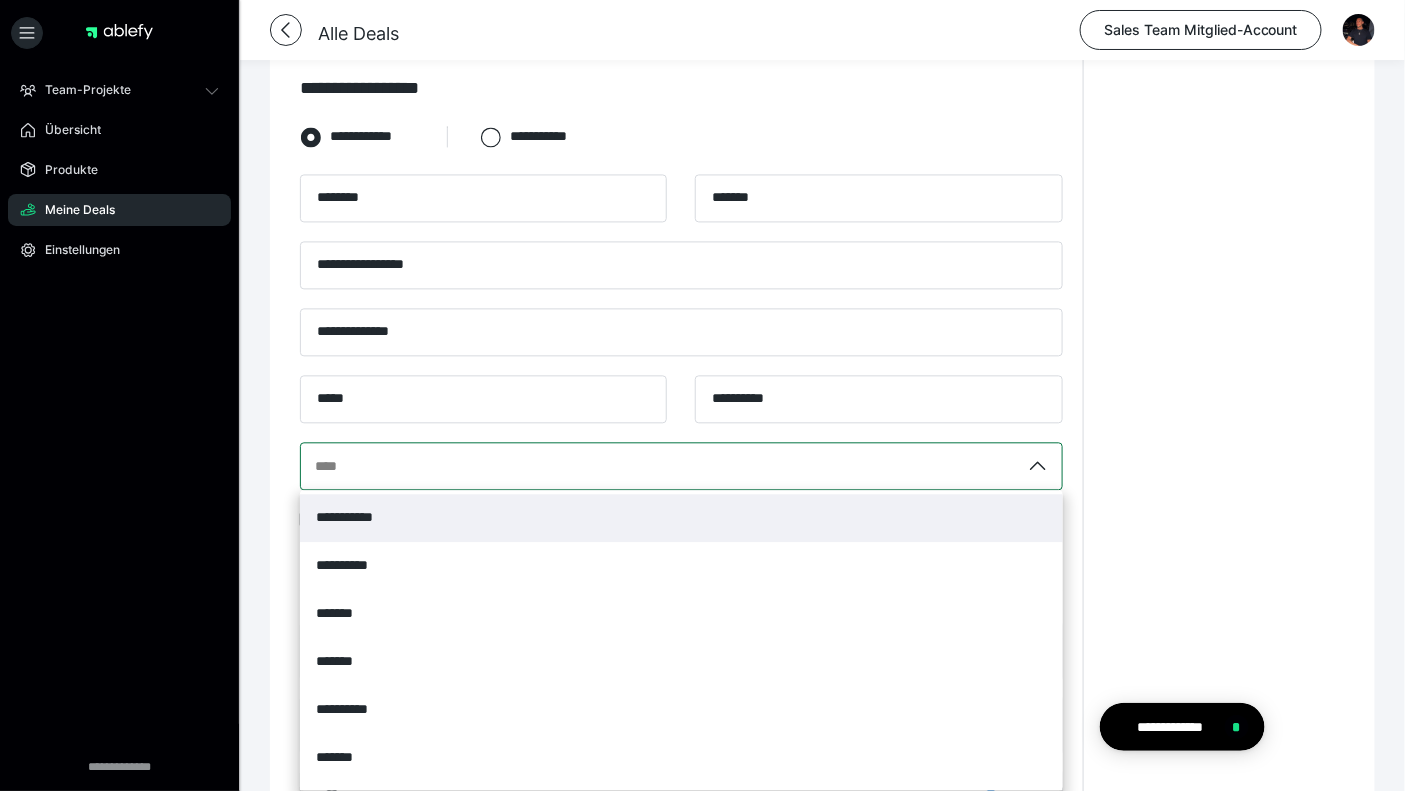 click on "**********" at bounding box center (681, 518) 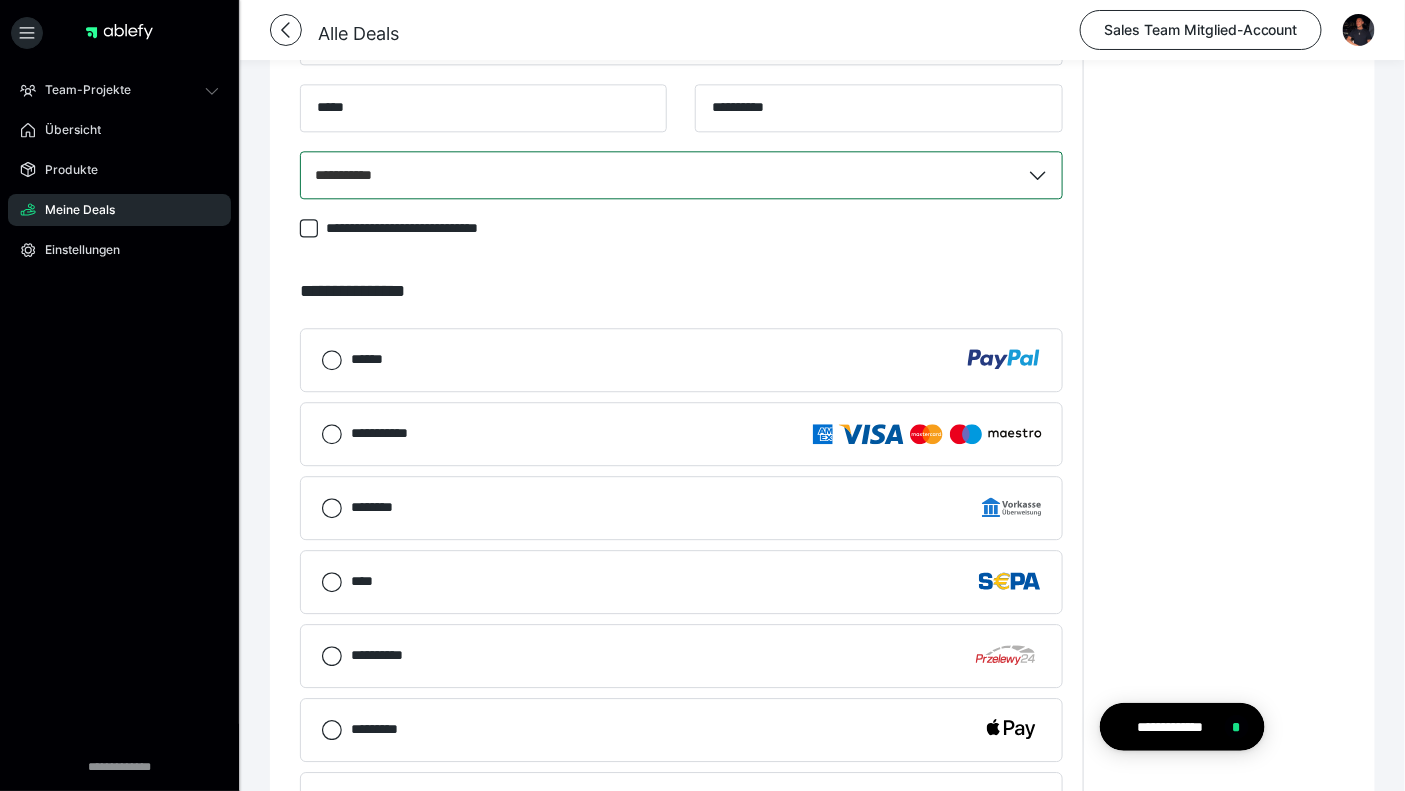 scroll, scrollTop: 1572, scrollLeft: 0, axis: vertical 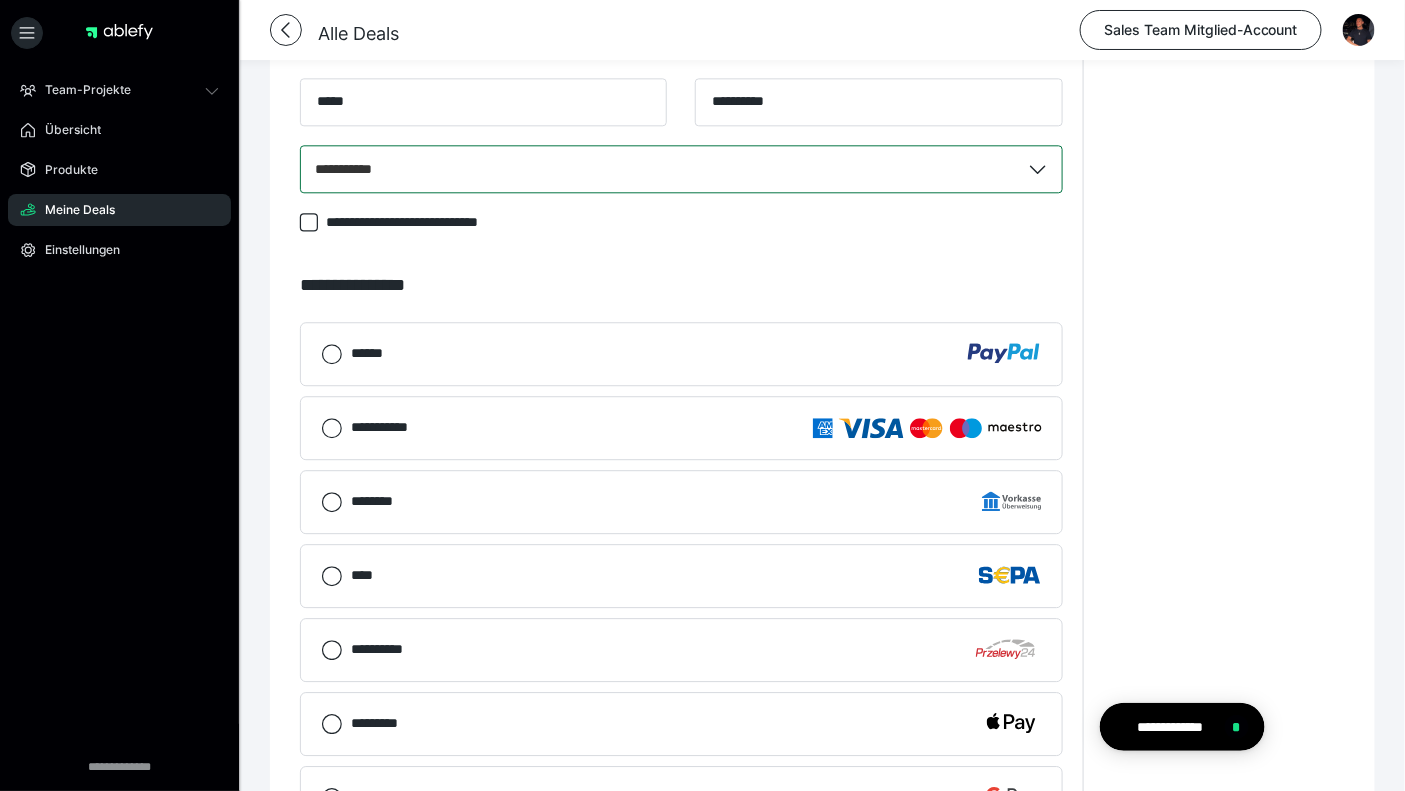 click on "******" at bounding box center (696, 353) 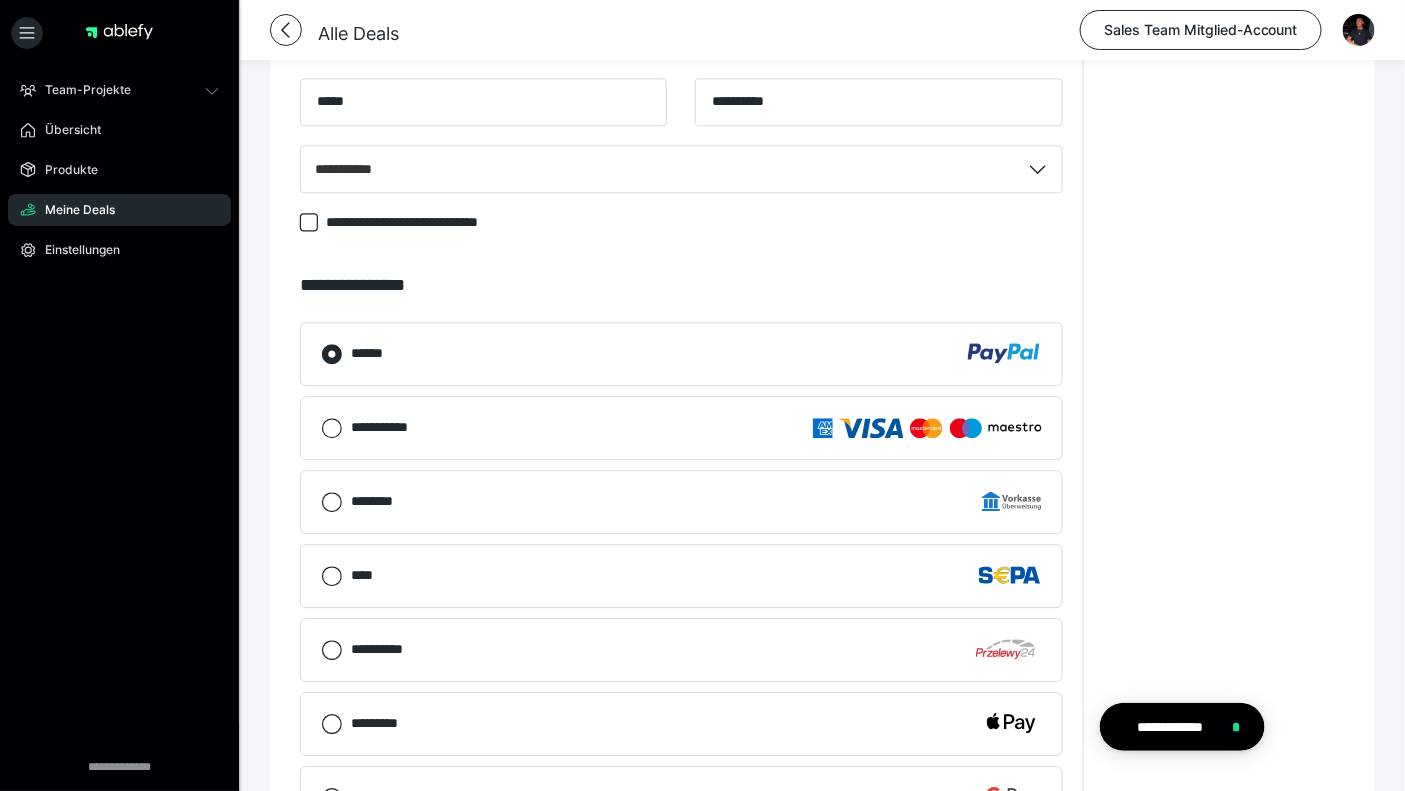 click on "**********" at bounding box center (822, -185) 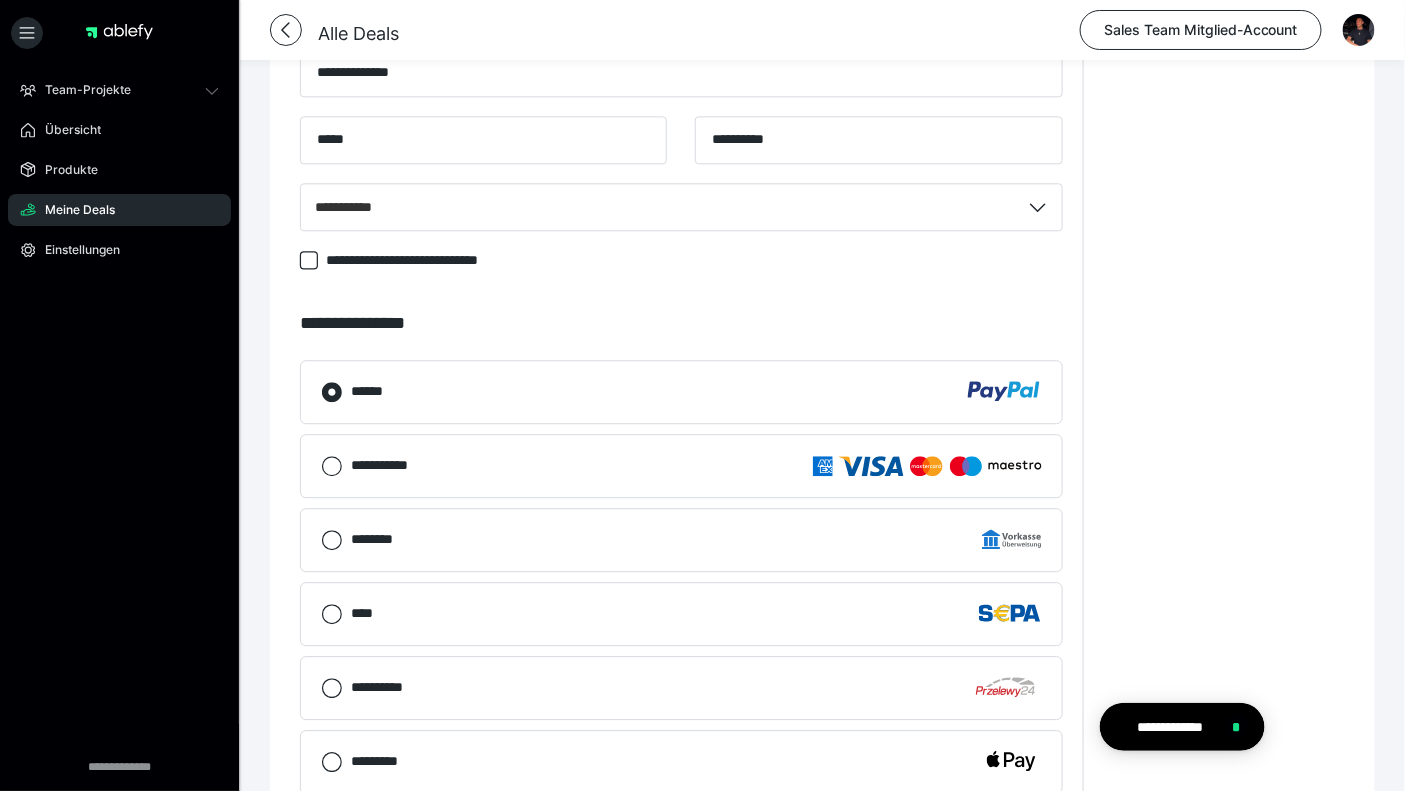 scroll, scrollTop: 1910, scrollLeft: 0, axis: vertical 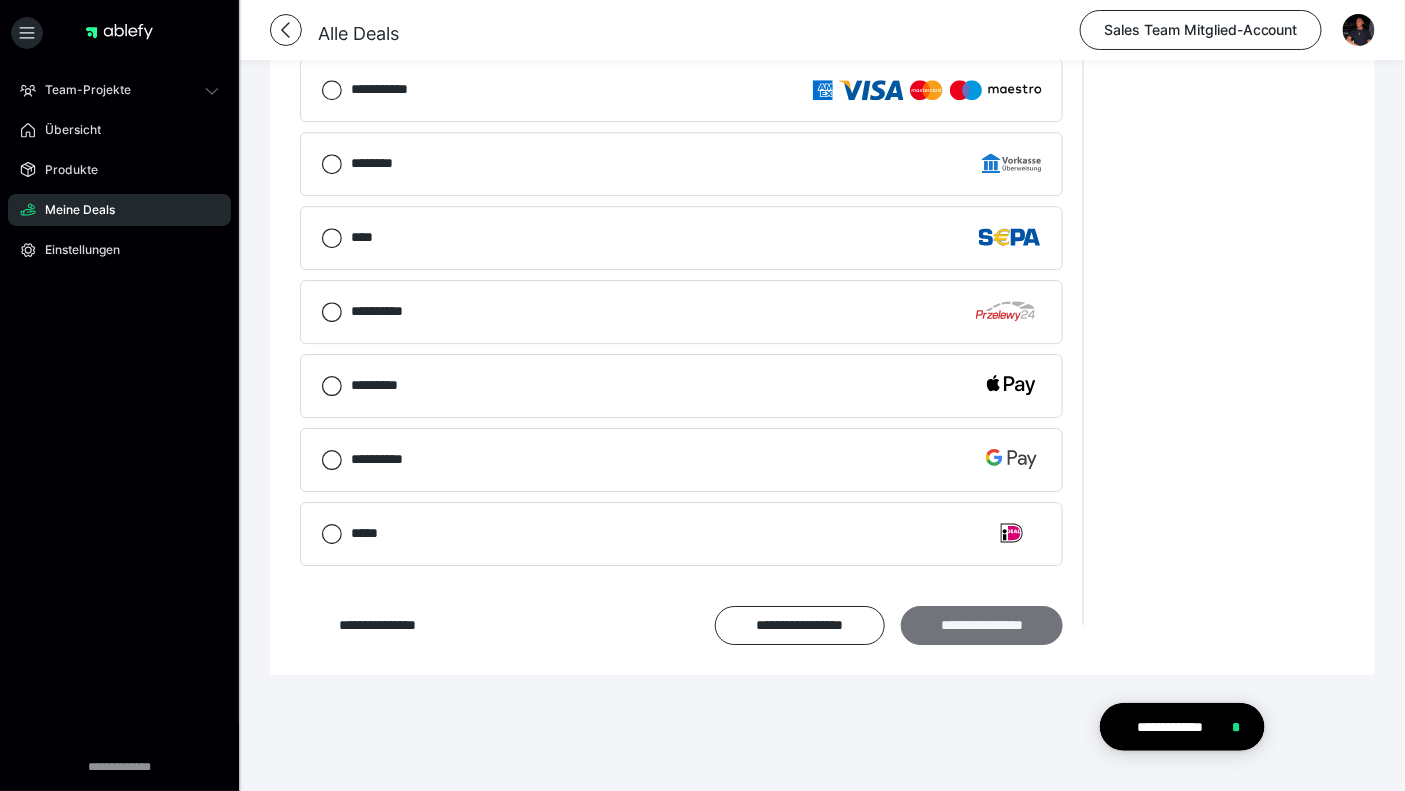 click on "**********" at bounding box center [982, 625] 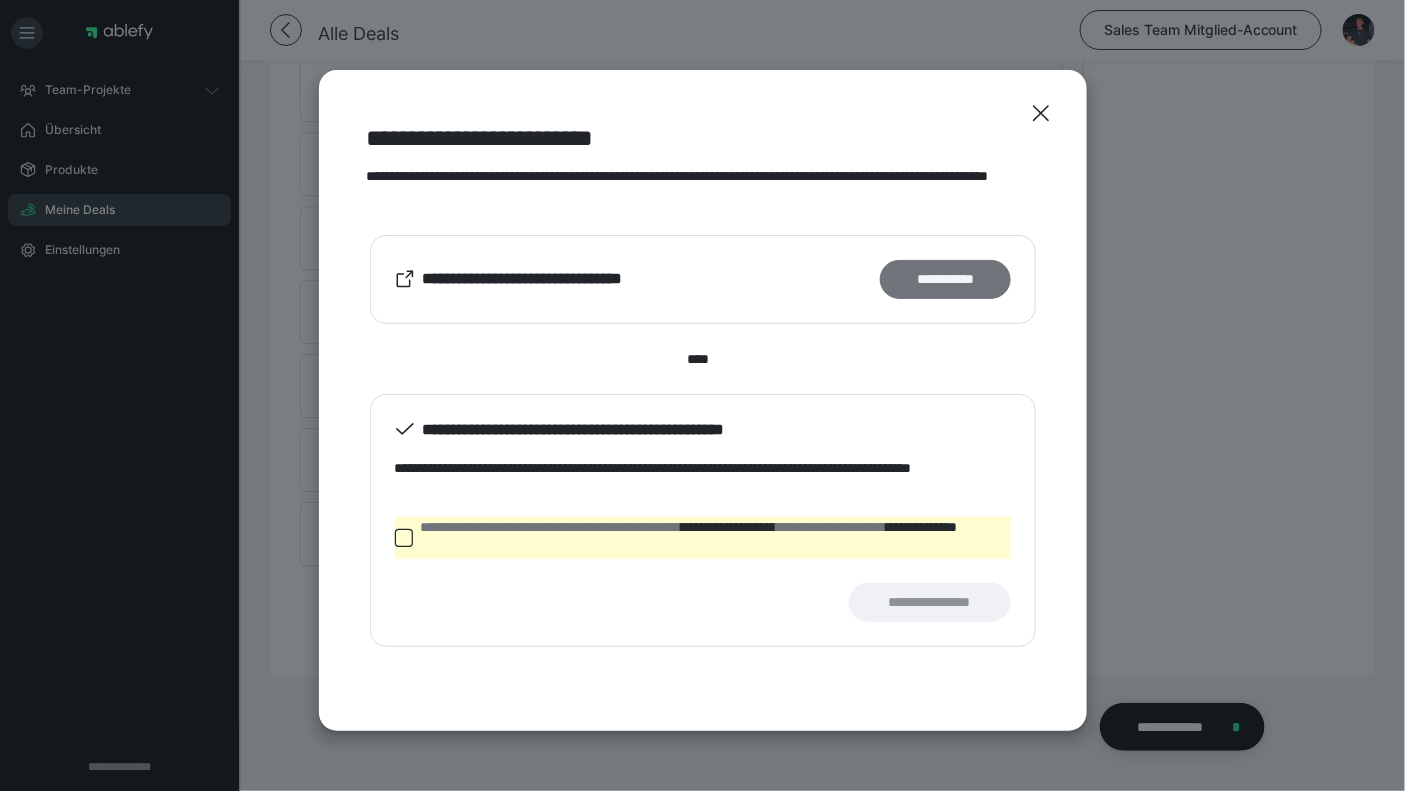 click on "**********" at bounding box center (945, 279) 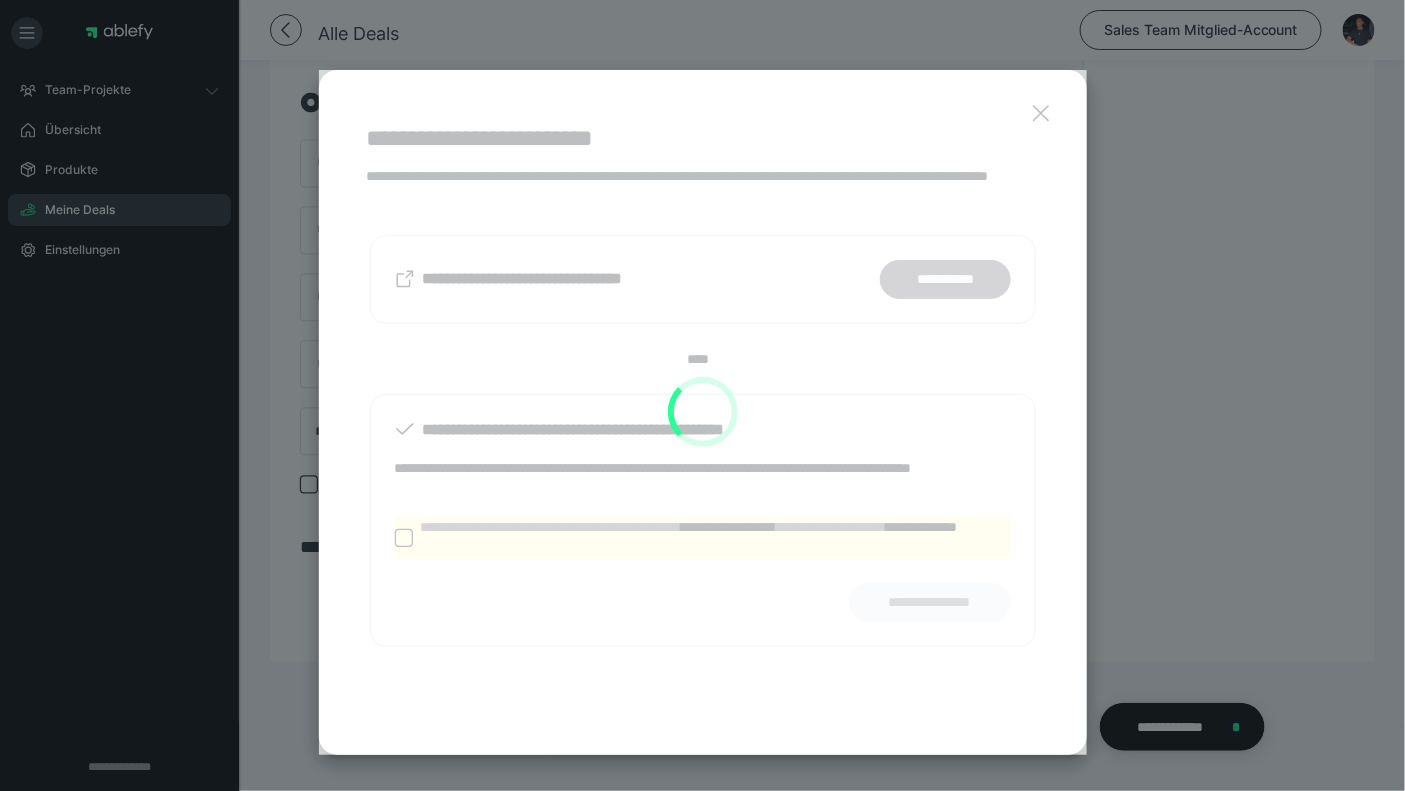 scroll, scrollTop: 1303, scrollLeft: 0, axis: vertical 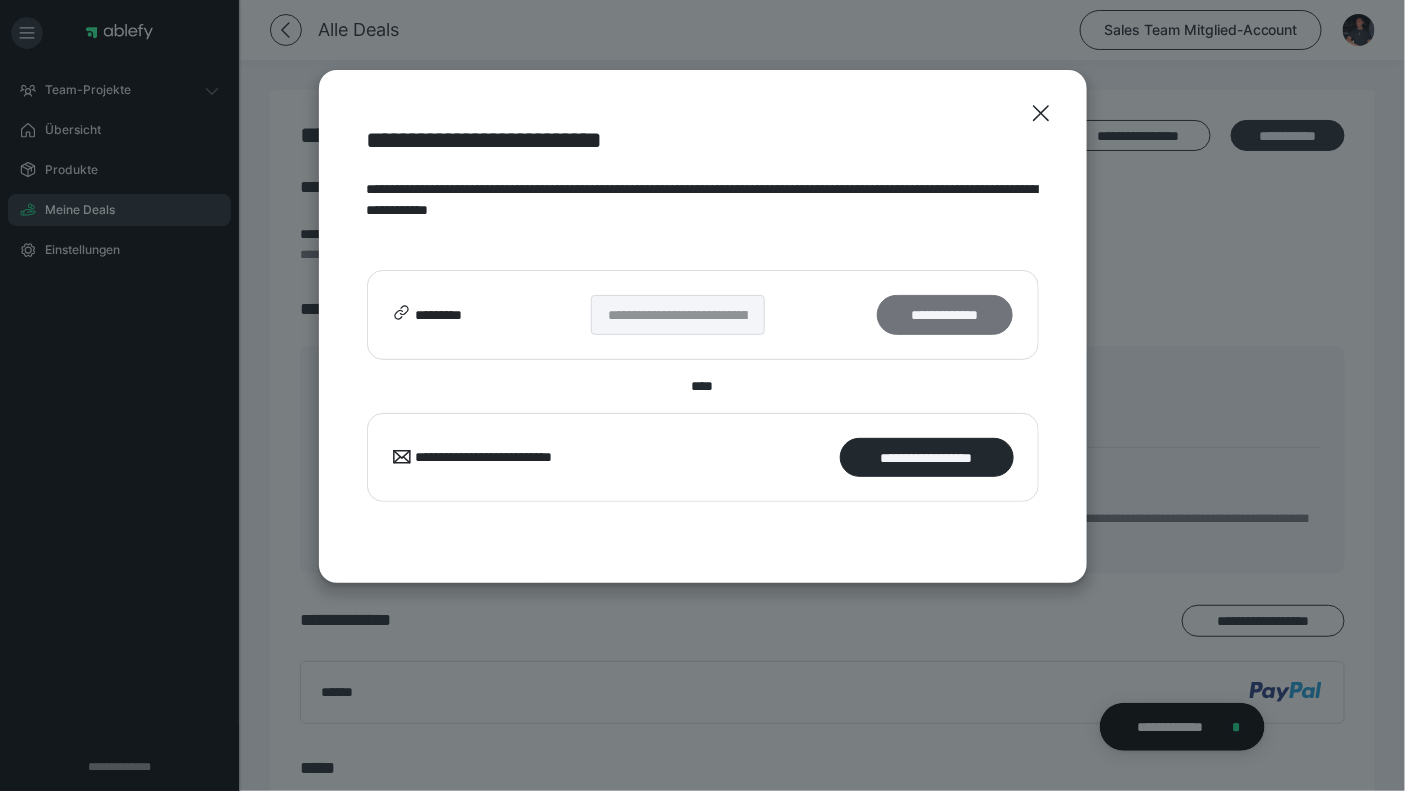 click on "**********" at bounding box center [945, 314] 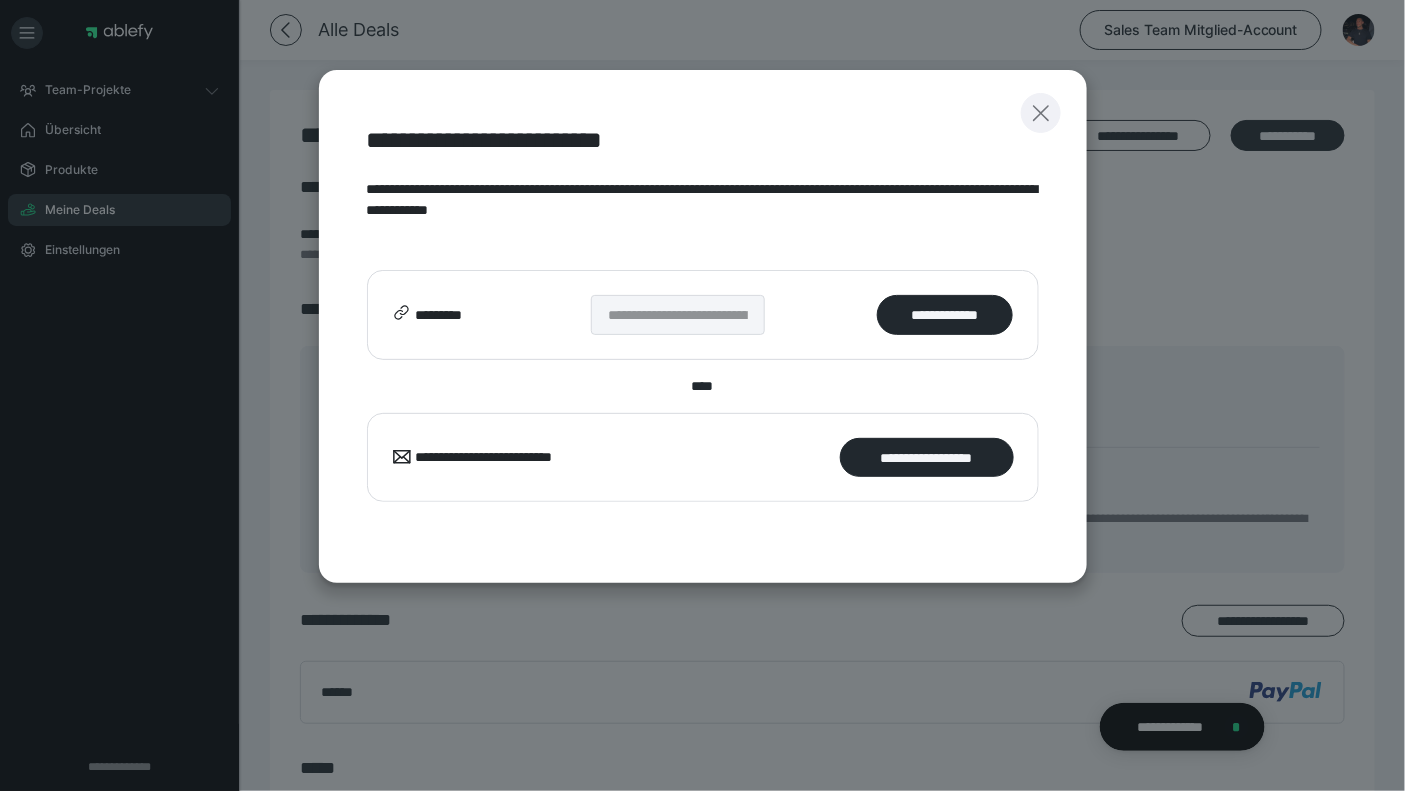 click 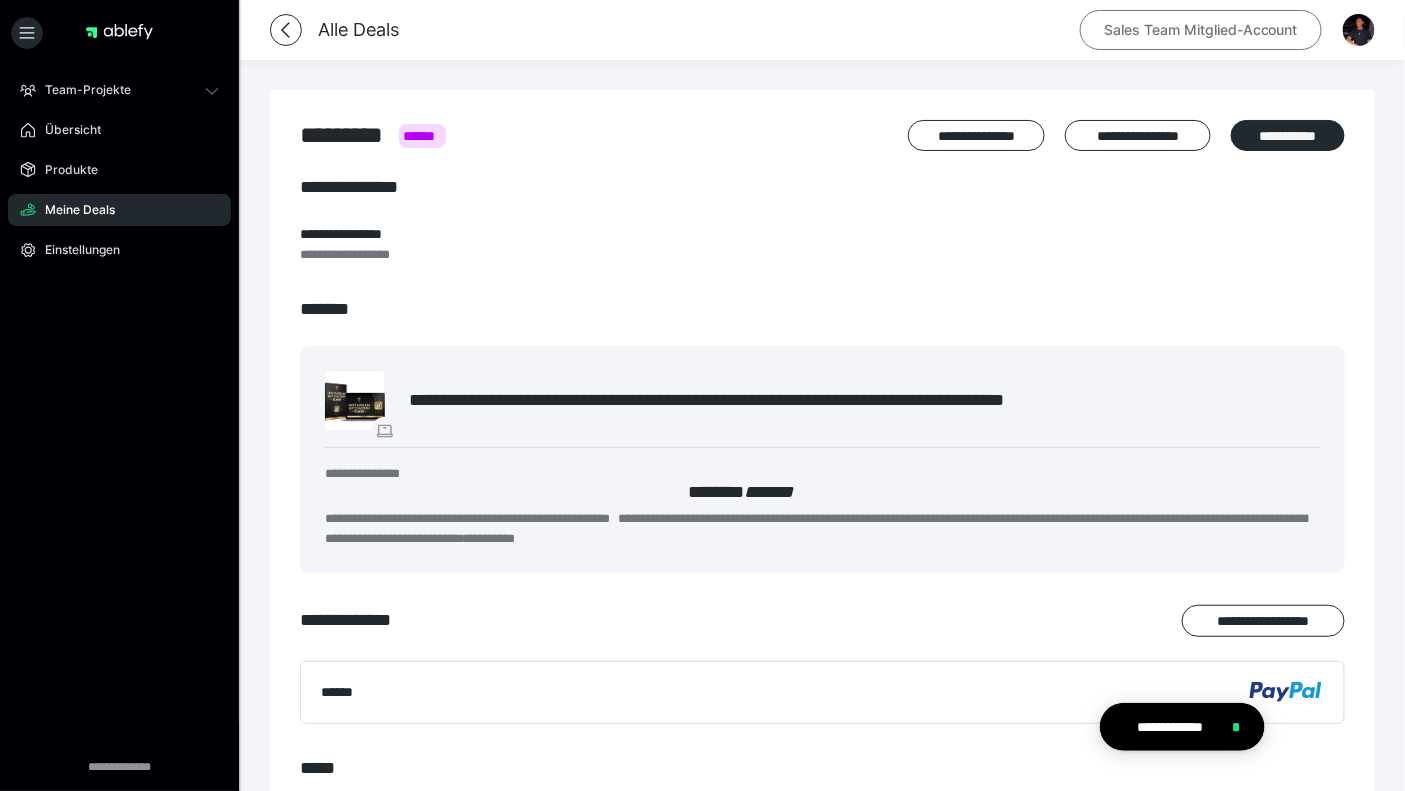 click on "Sales Team Mitglied-Account" at bounding box center (1201, 30) 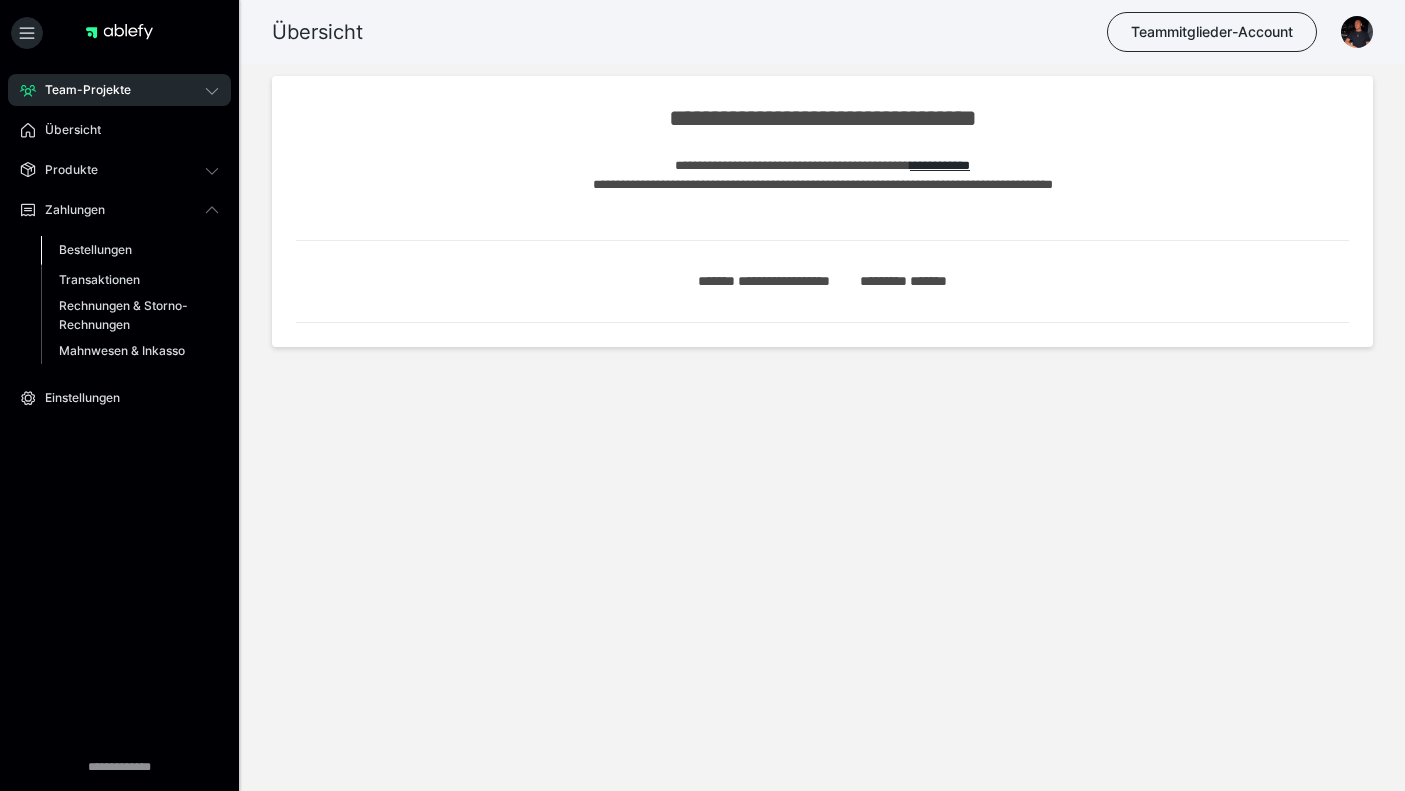 scroll, scrollTop: 0, scrollLeft: 0, axis: both 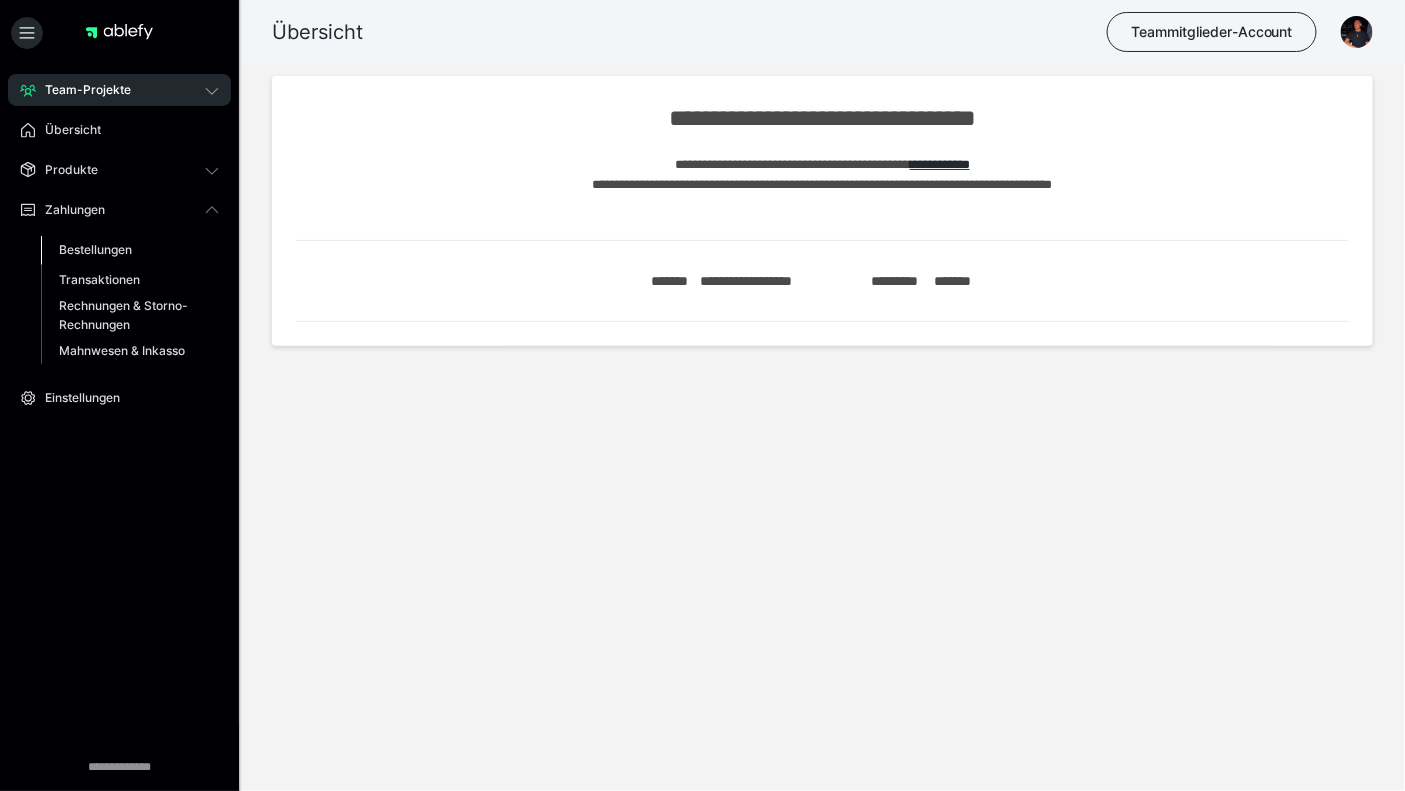 click on "Bestellungen" at bounding box center (130, 250) 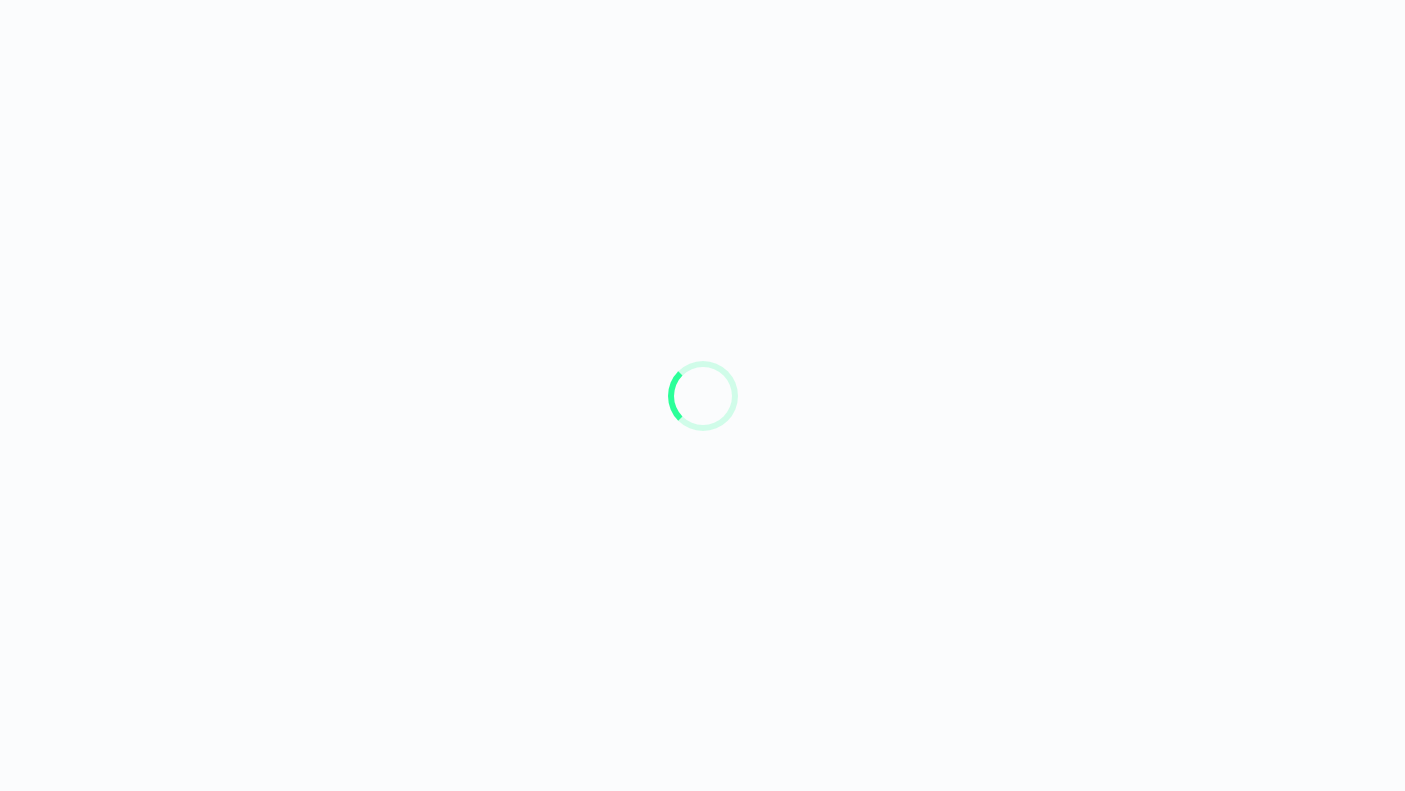 scroll, scrollTop: 0, scrollLeft: 0, axis: both 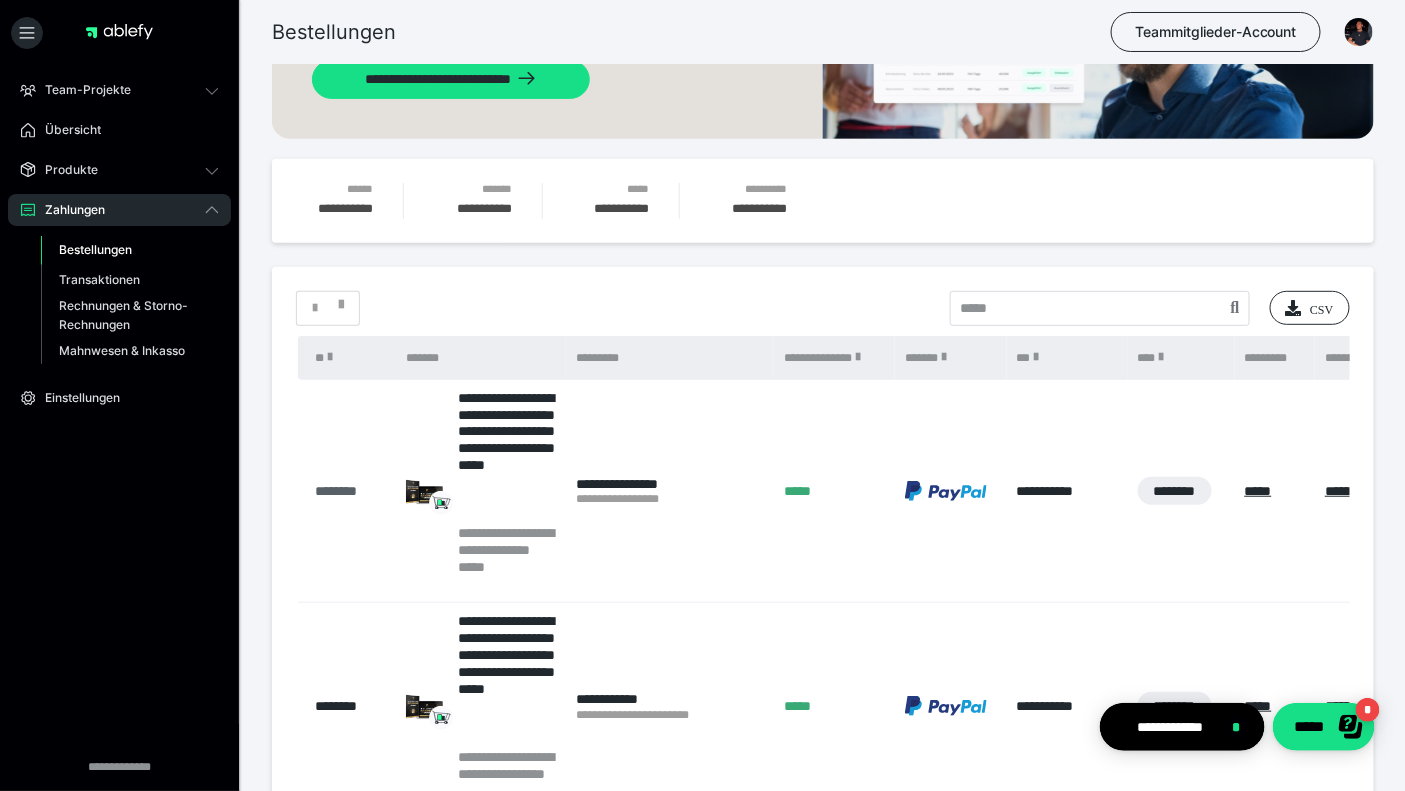 click on "********" at bounding box center [351, 491] 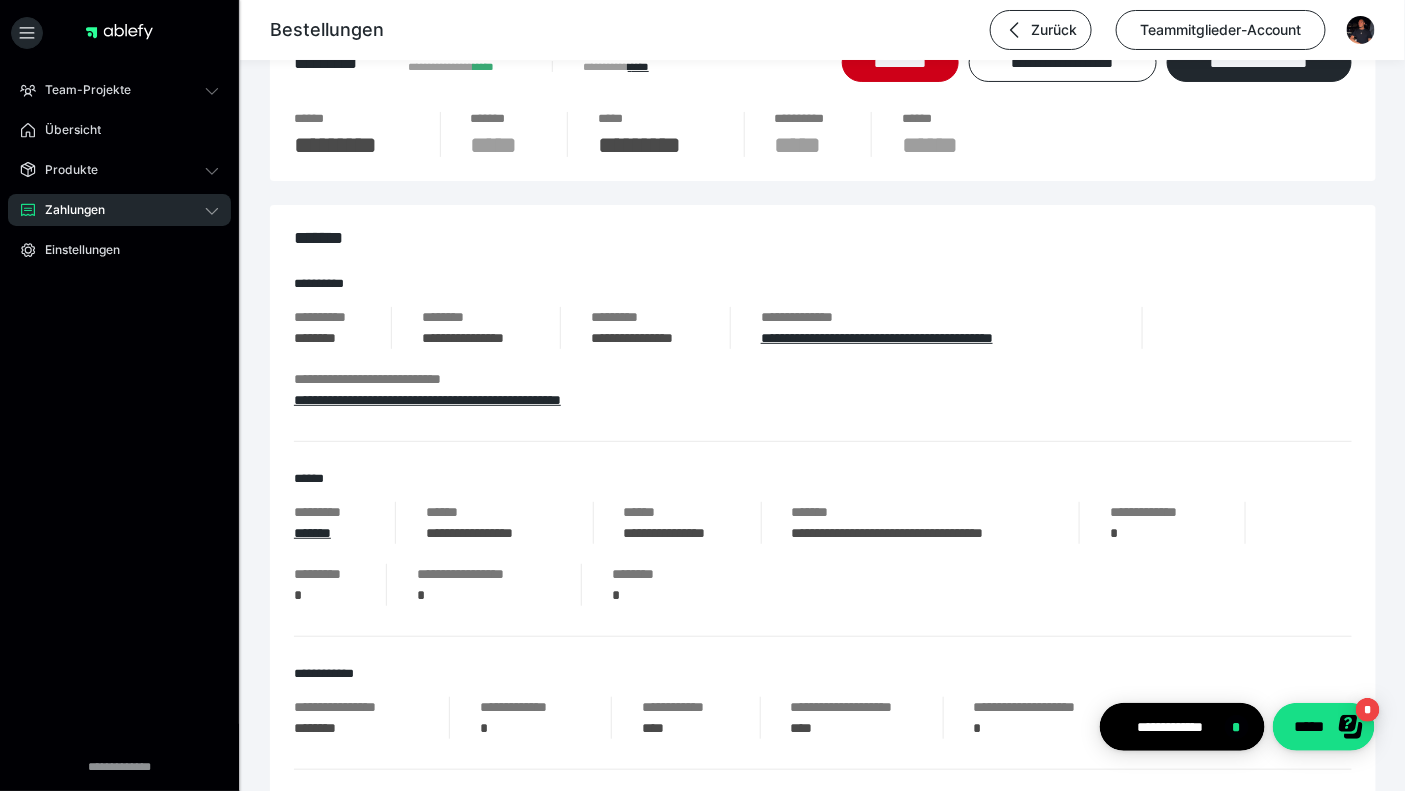 scroll, scrollTop: 0, scrollLeft: 0, axis: both 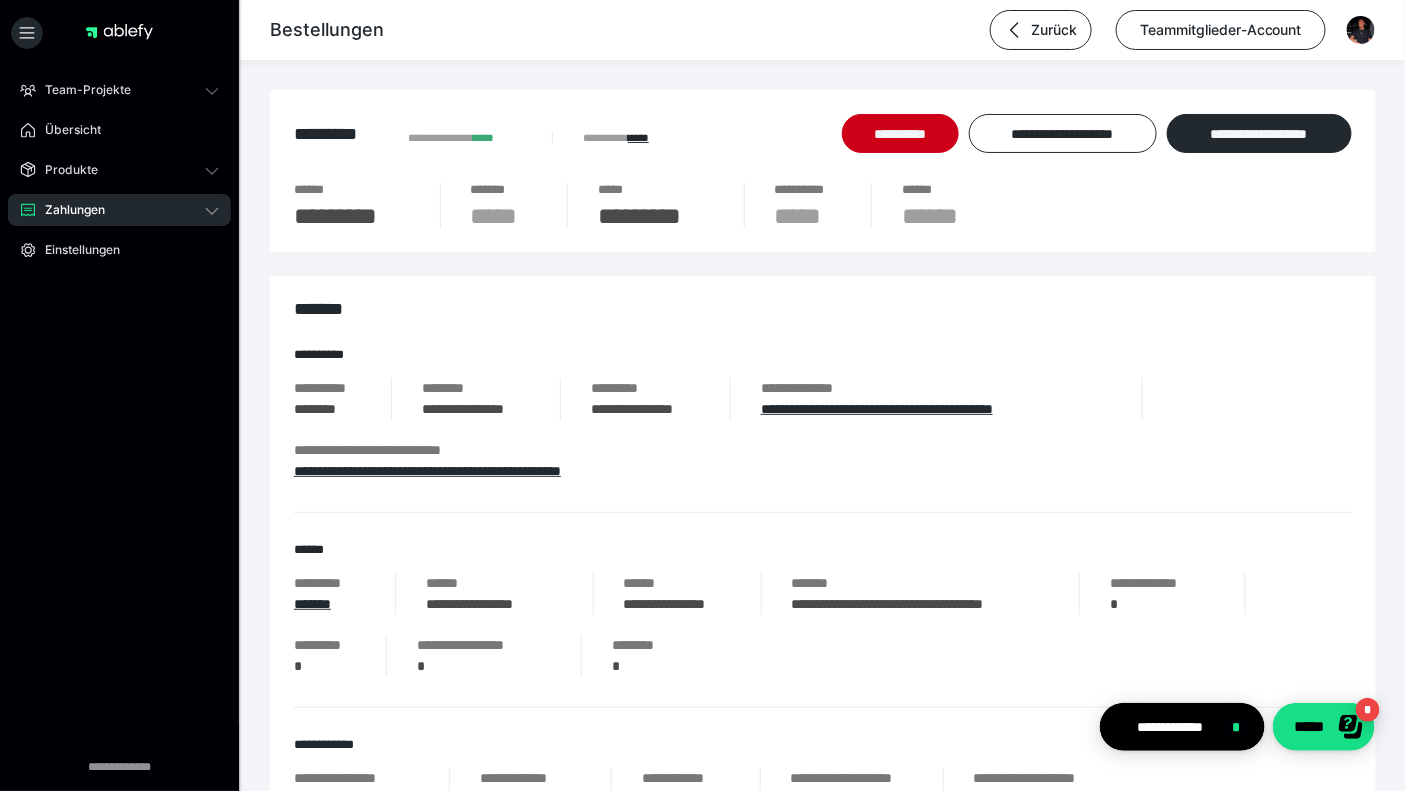 click on "Zahlungen" at bounding box center [119, 210] 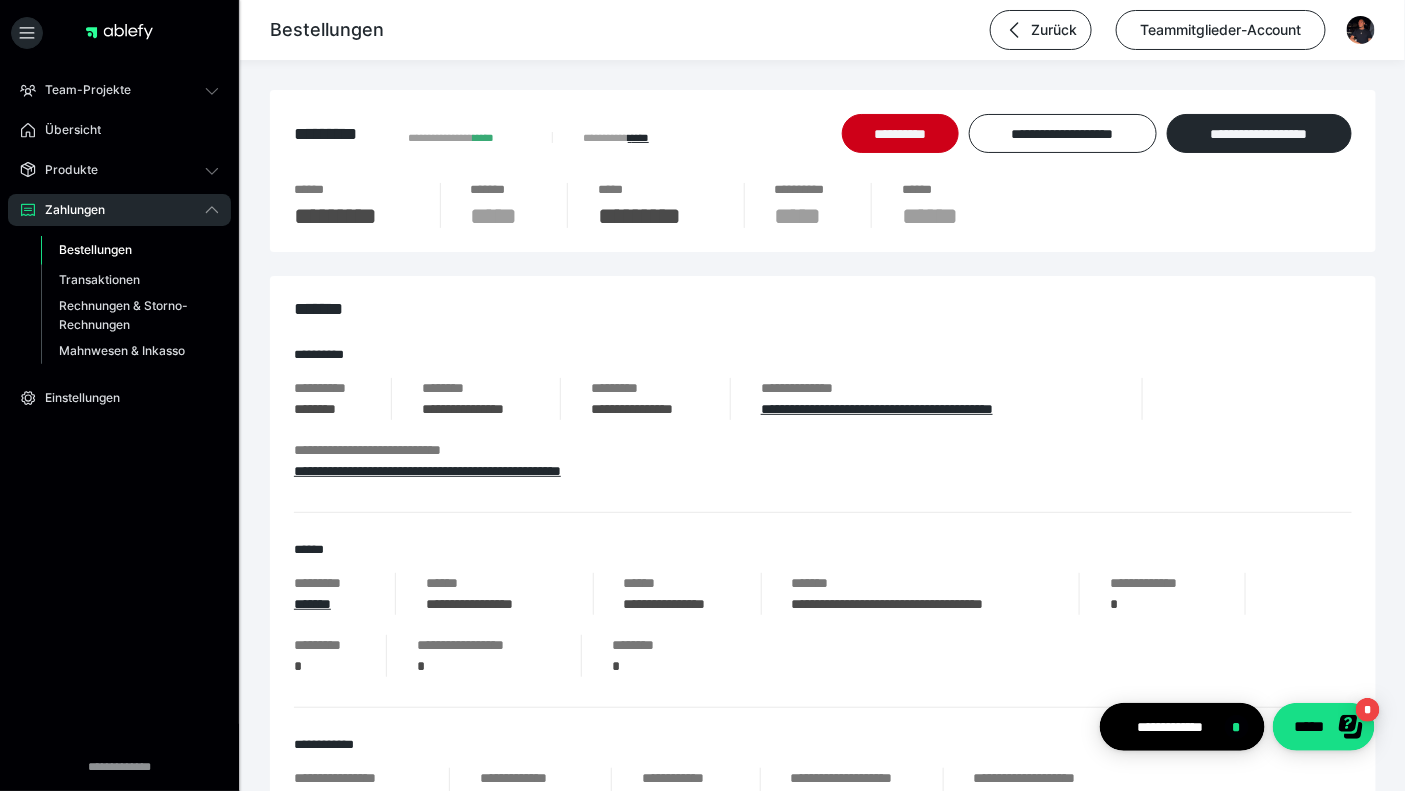 click on "Bestellungen" at bounding box center (130, 250) 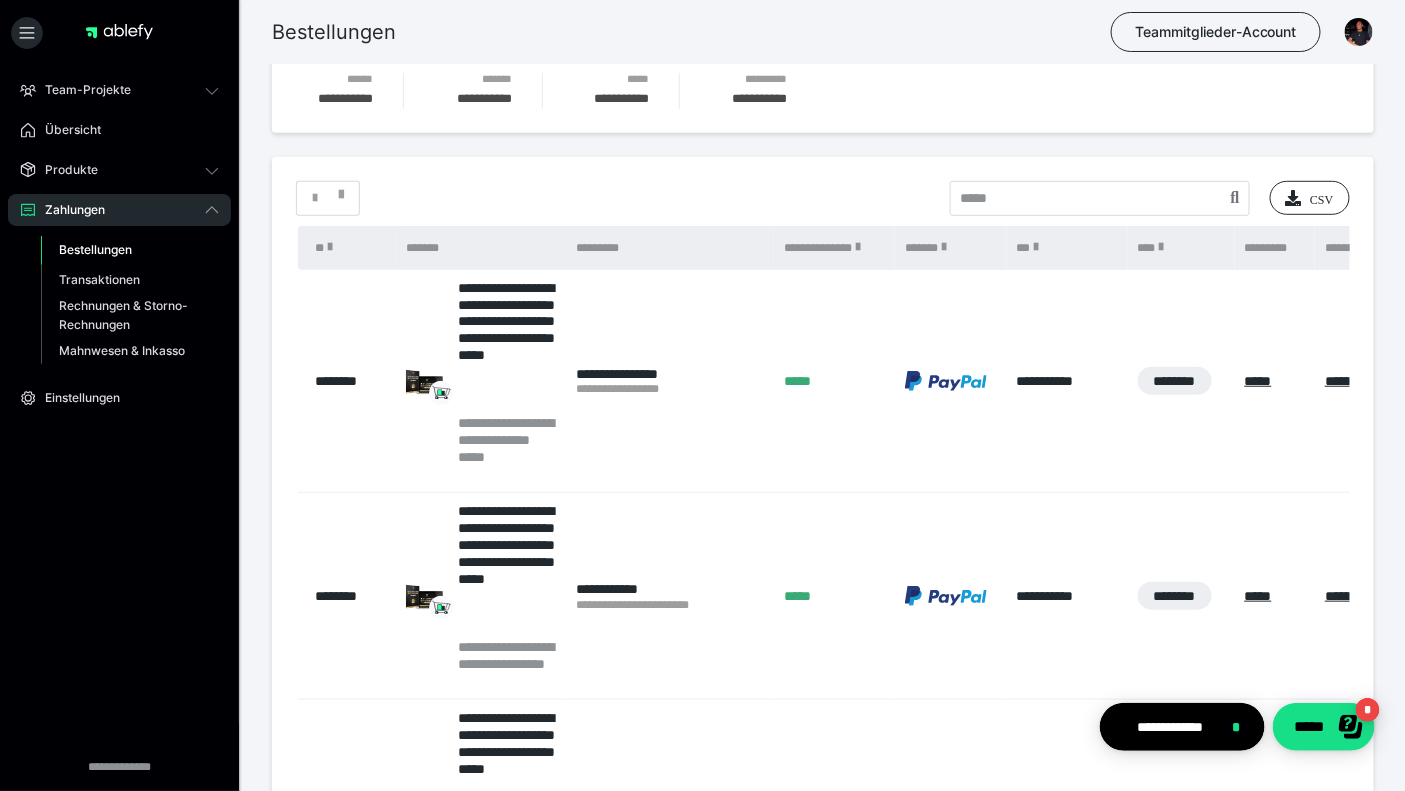 scroll, scrollTop: 277, scrollLeft: 0, axis: vertical 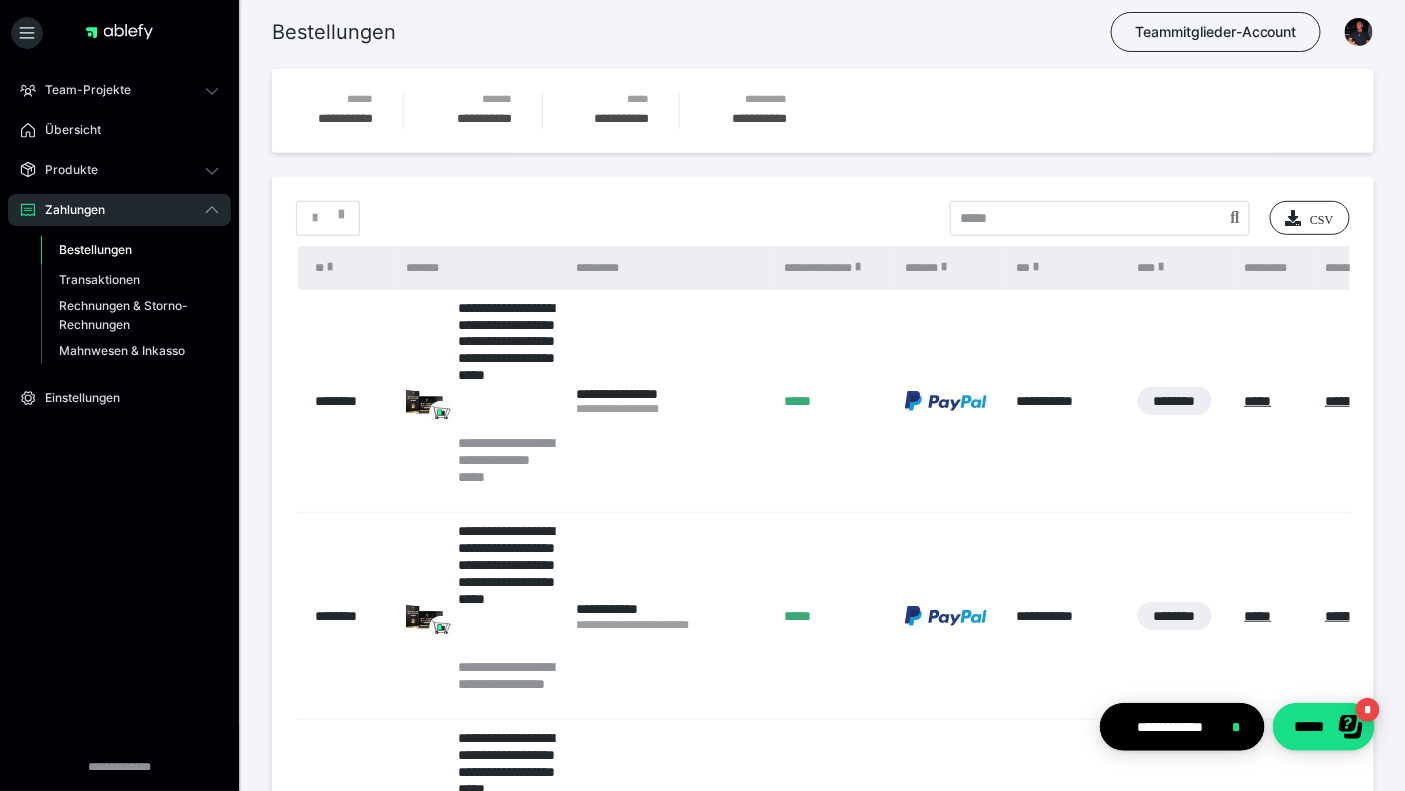 click on "**********" at bounding box center (823, 1368) 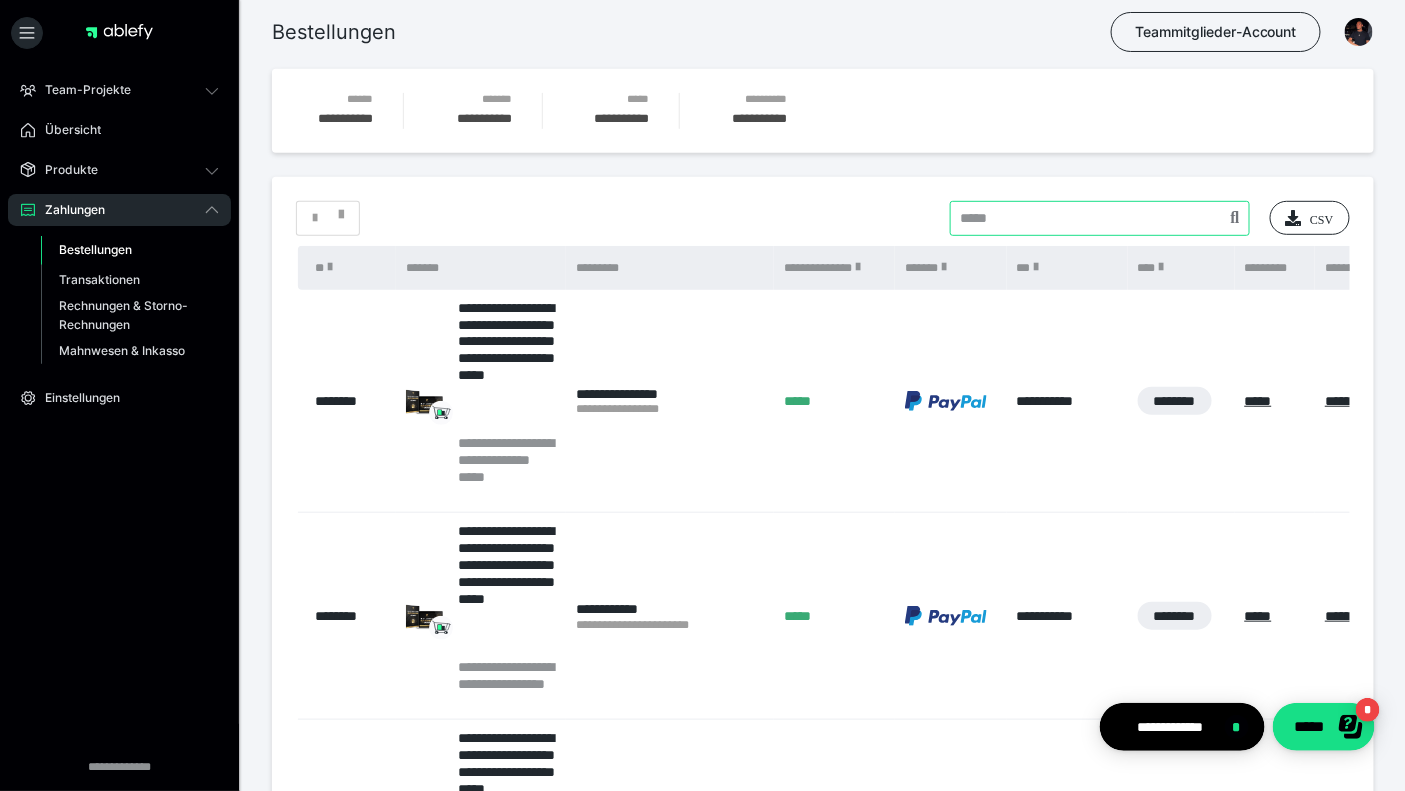 click at bounding box center (1100, 218) 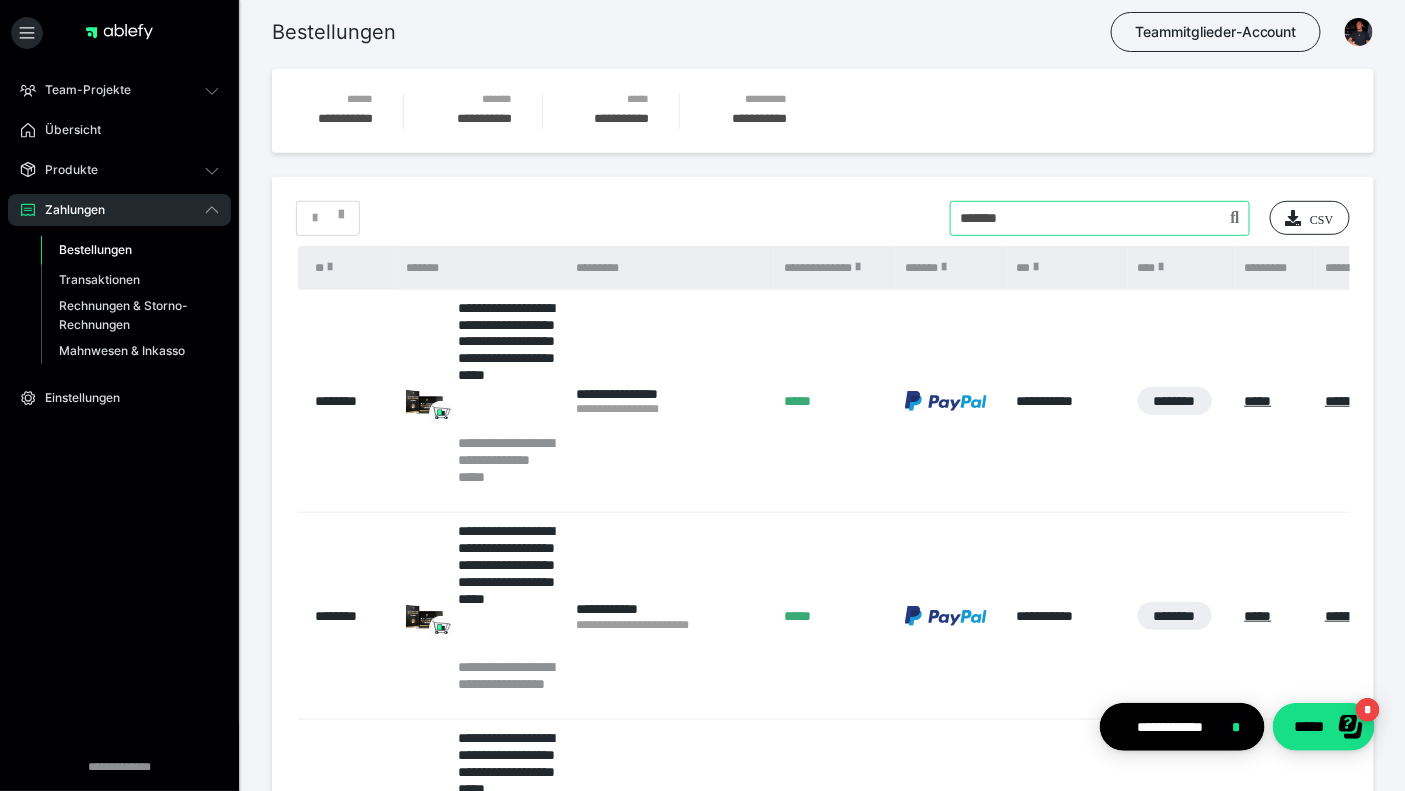 type on "*******" 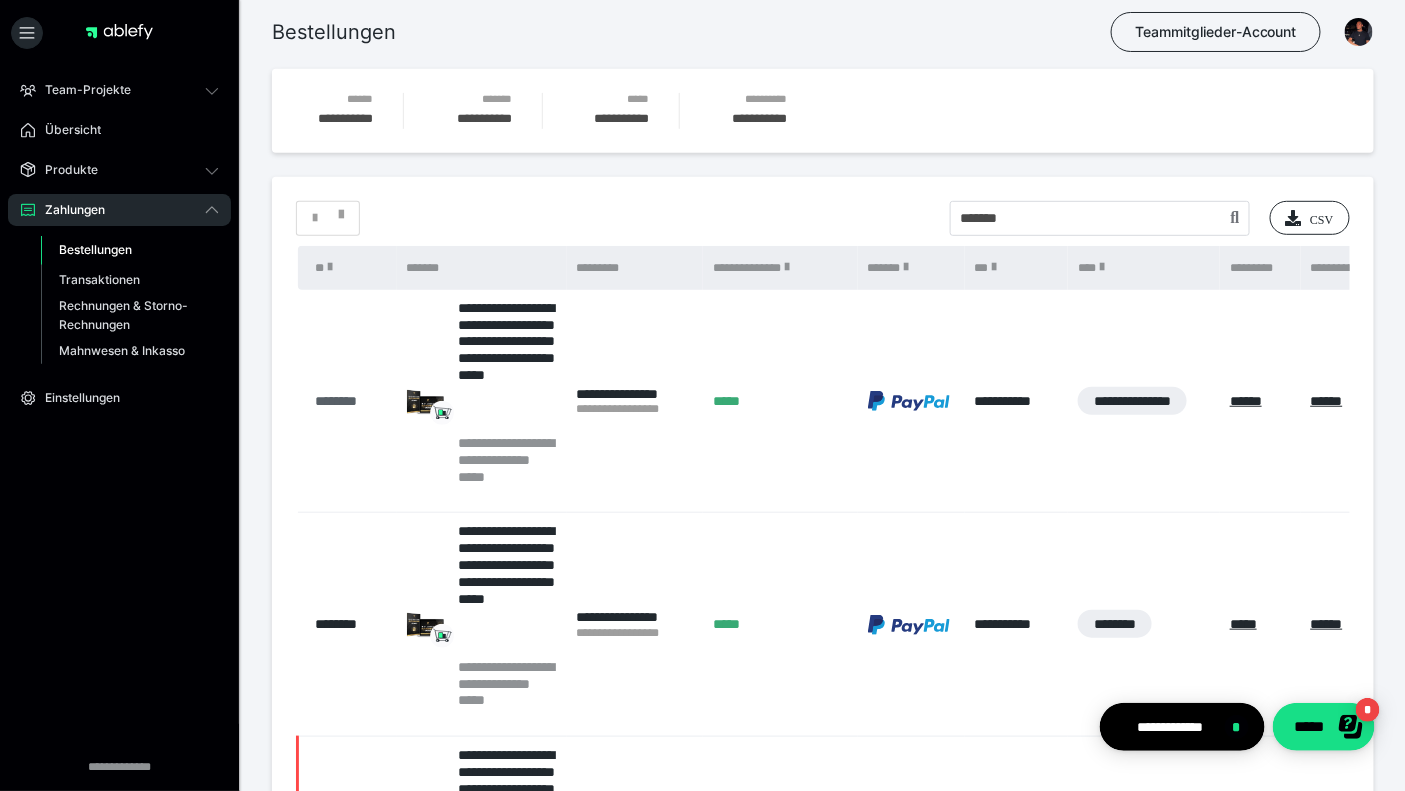click on "********" at bounding box center (351, 401) 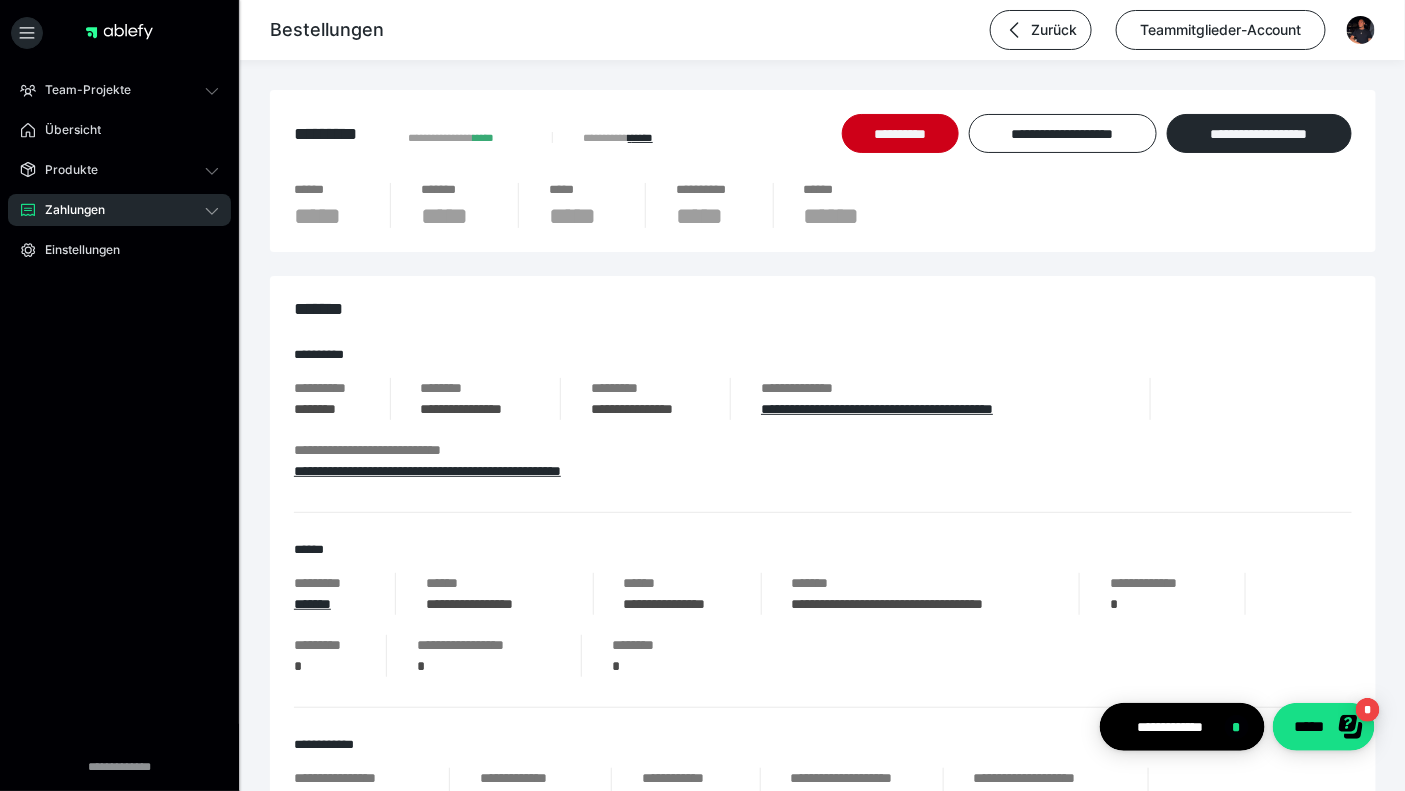 scroll, scrollTop: 386, scrollLeft: 0, axis: vertical 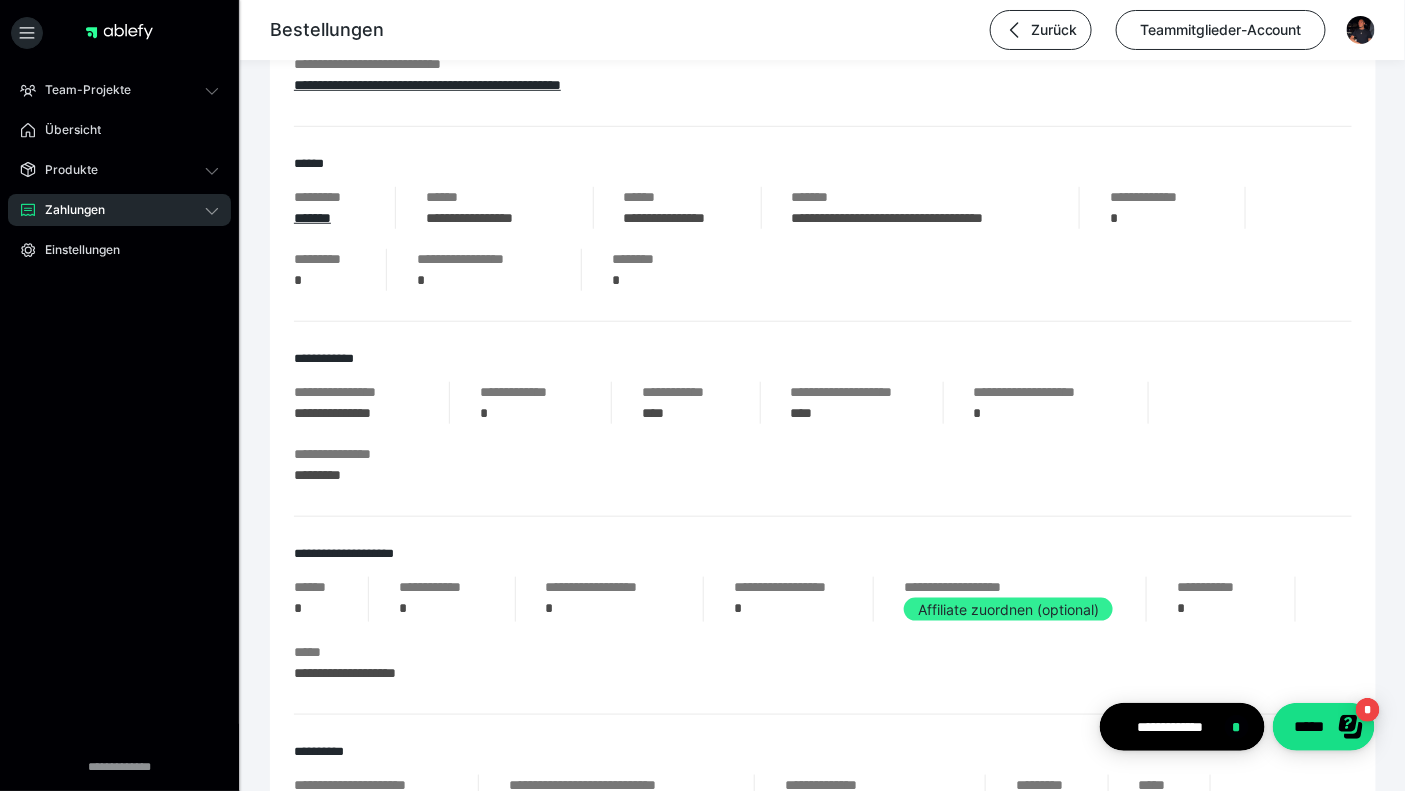 click on "Affiliate zuordnen (optional)" at bounding box center [1008, 609] 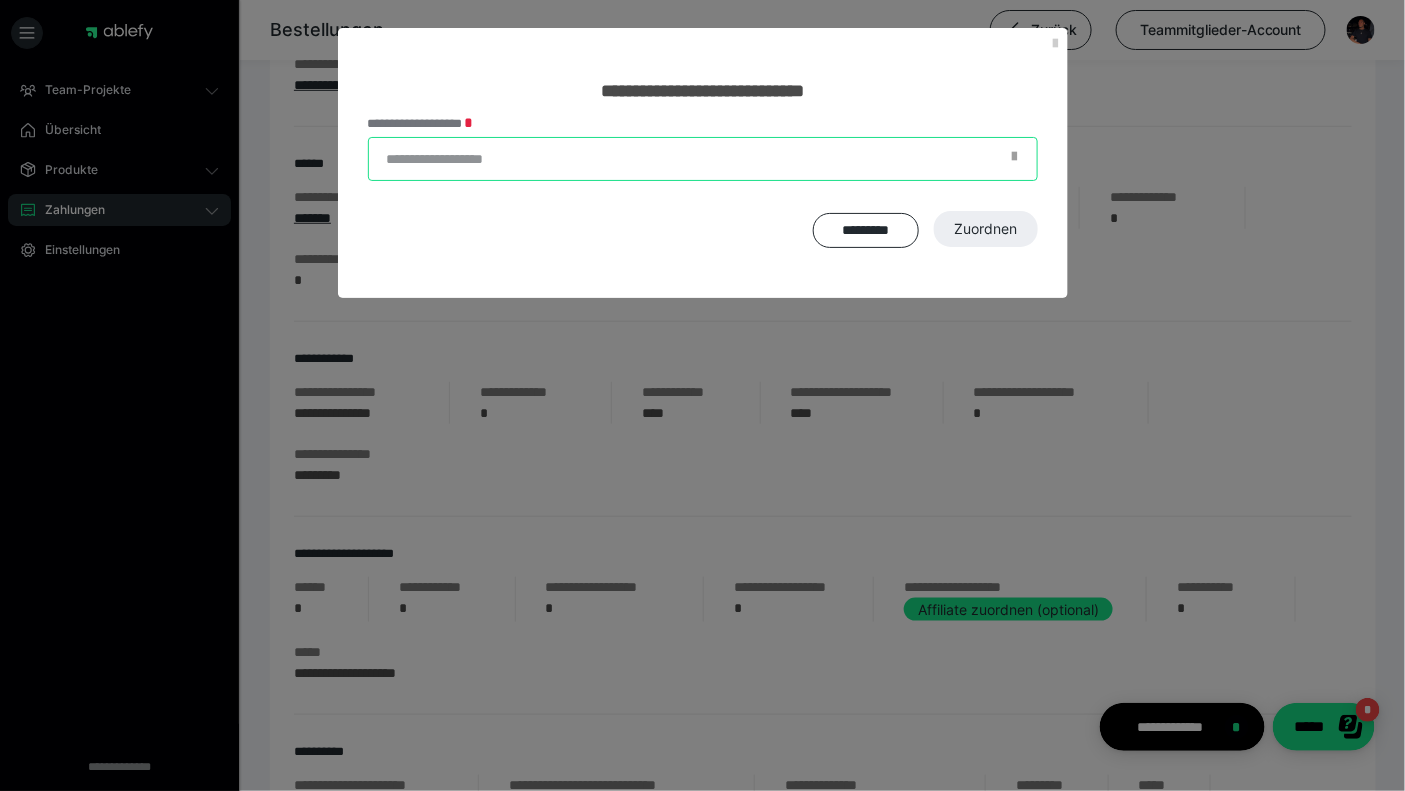 click on "**********" at bounding box center (703, 159) 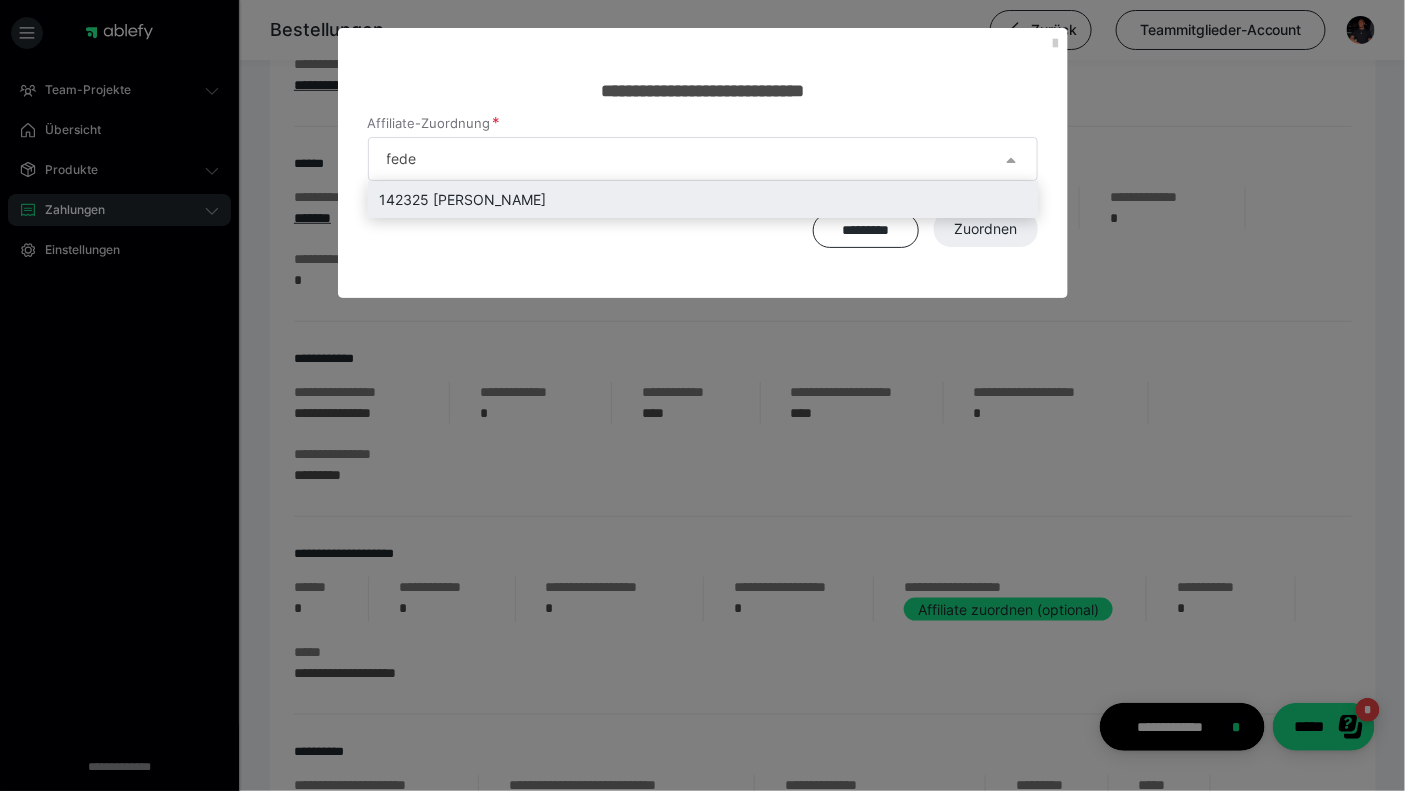 type on "fede" 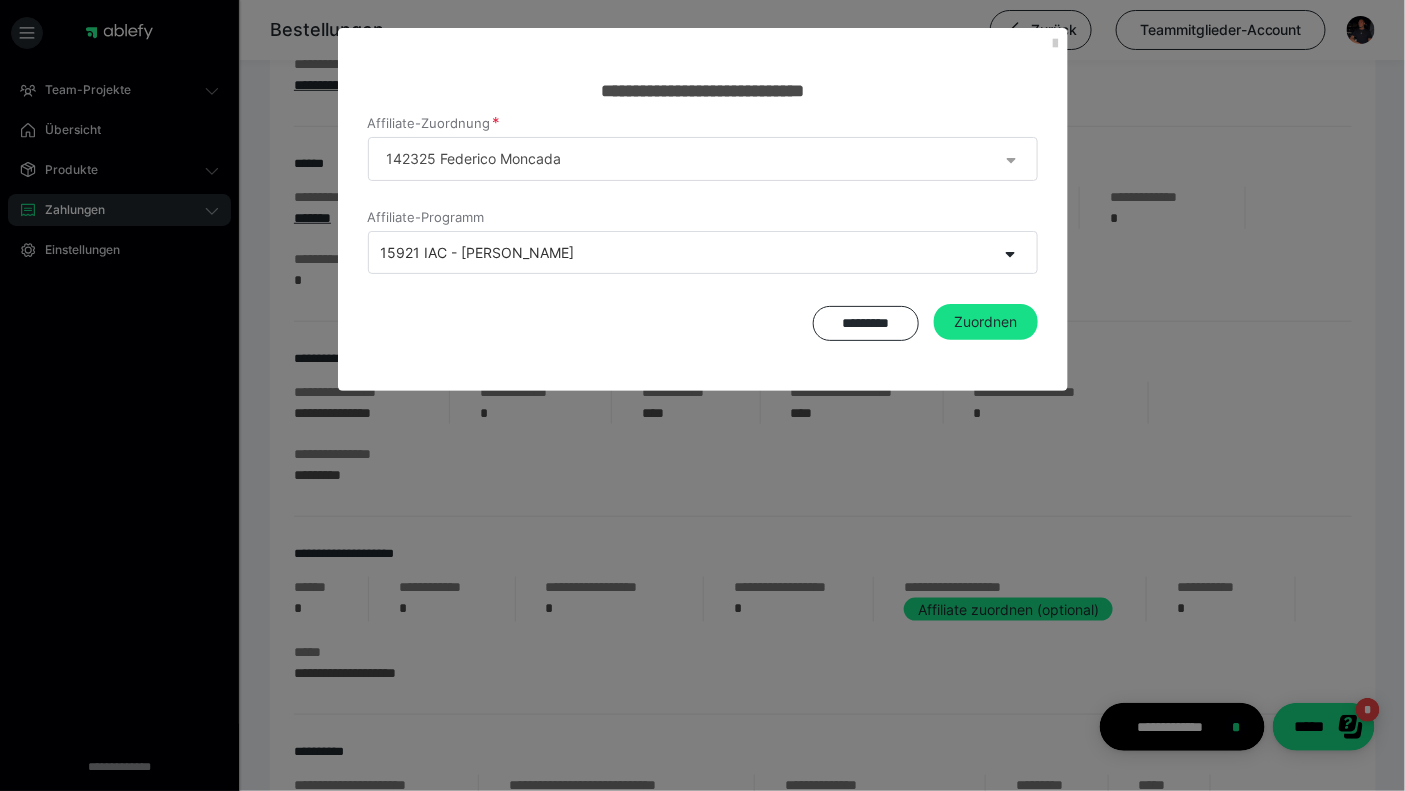 click on "15921 IAC - Federico Affiliates" at bounding box center [478, 252] 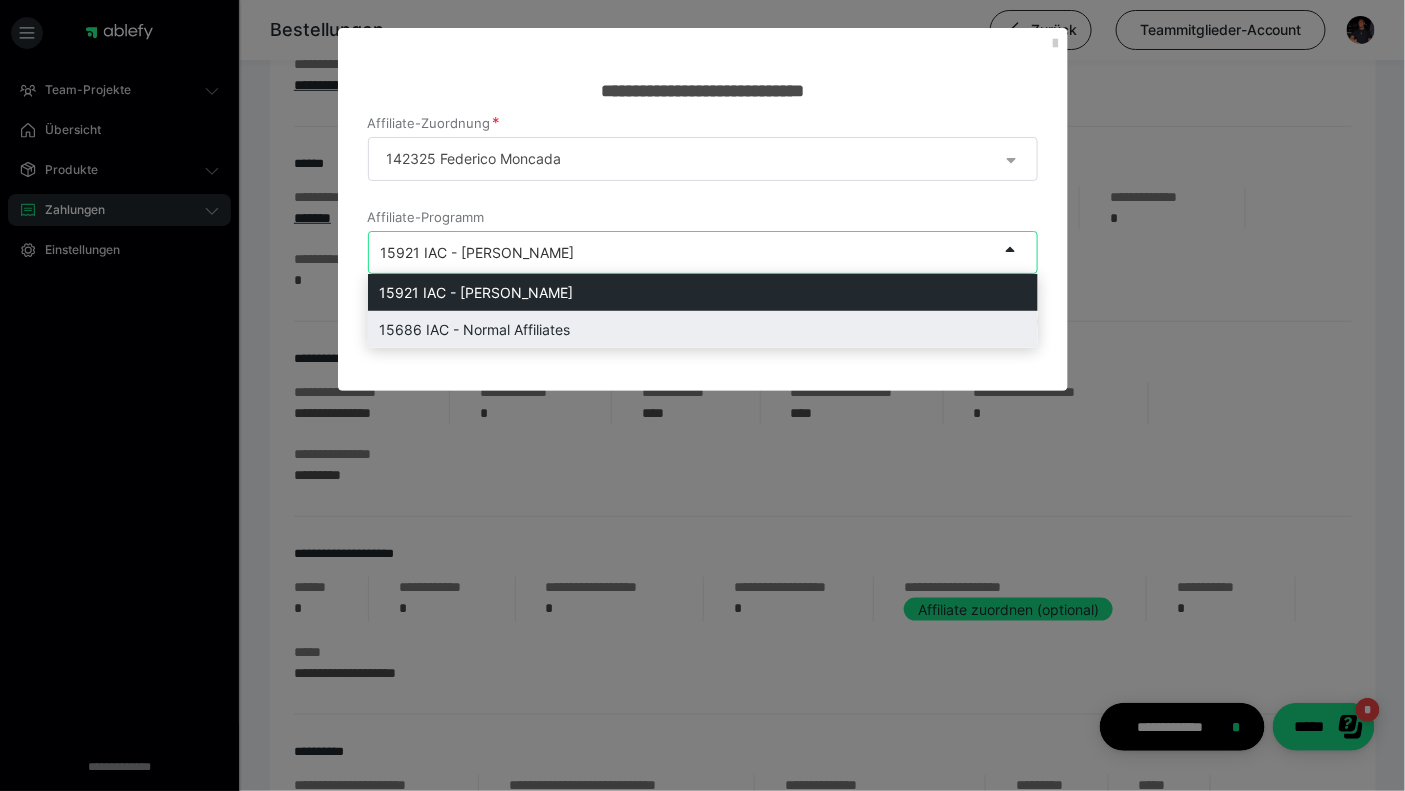 click on "15686 IAC - Normal Affiliates" at bounding box center [703, 329] 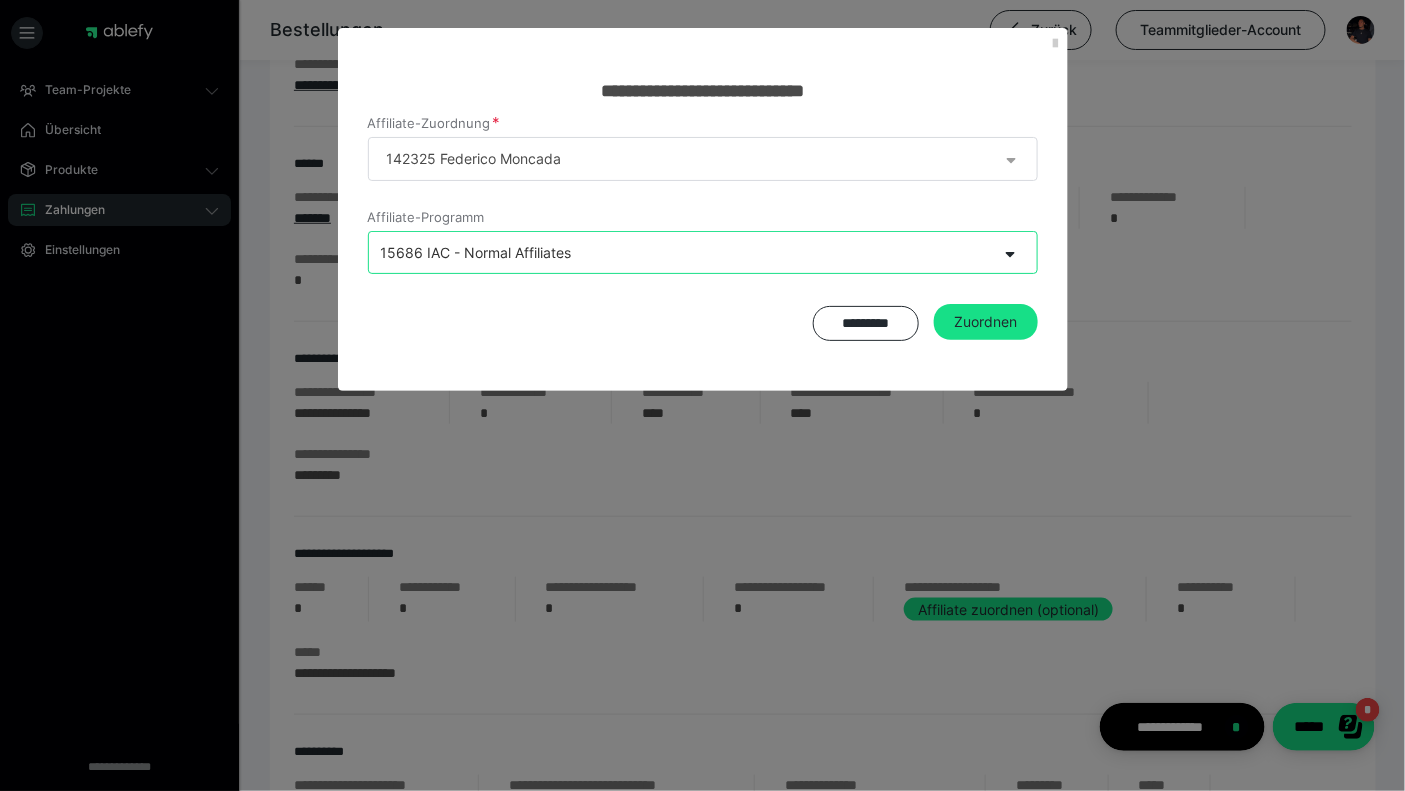 click on "Affiliate-Zuordnung Affiliate-Programm option 15686 IAC - Normal Affiliates, selected.   Select is focused ,type to refine list, press Down to open the menu,  15686 IAC - Normal Affiliates ********* Zuordnen" at bounding box center (703, 248) 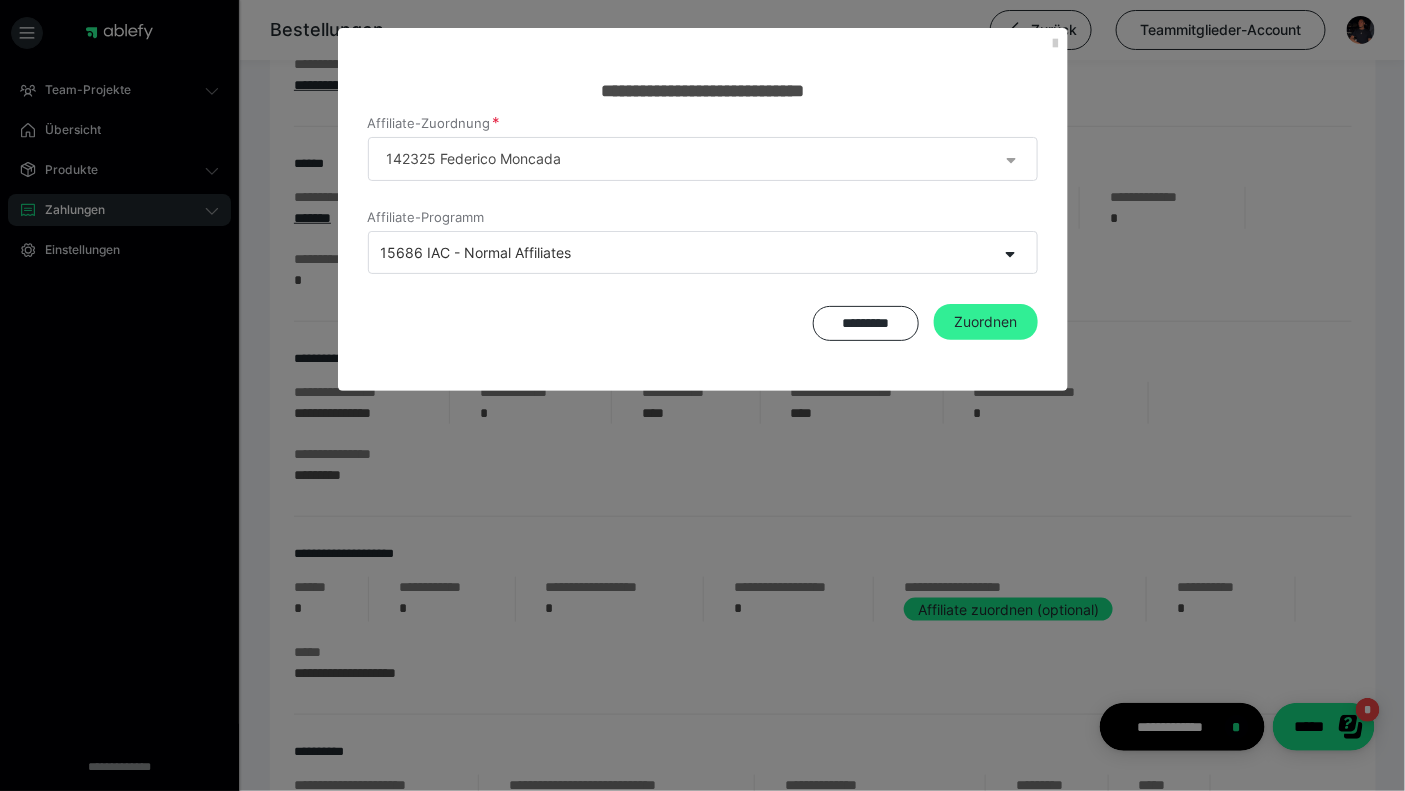 click on "Zuordnen" at bounding box center (986, 322) 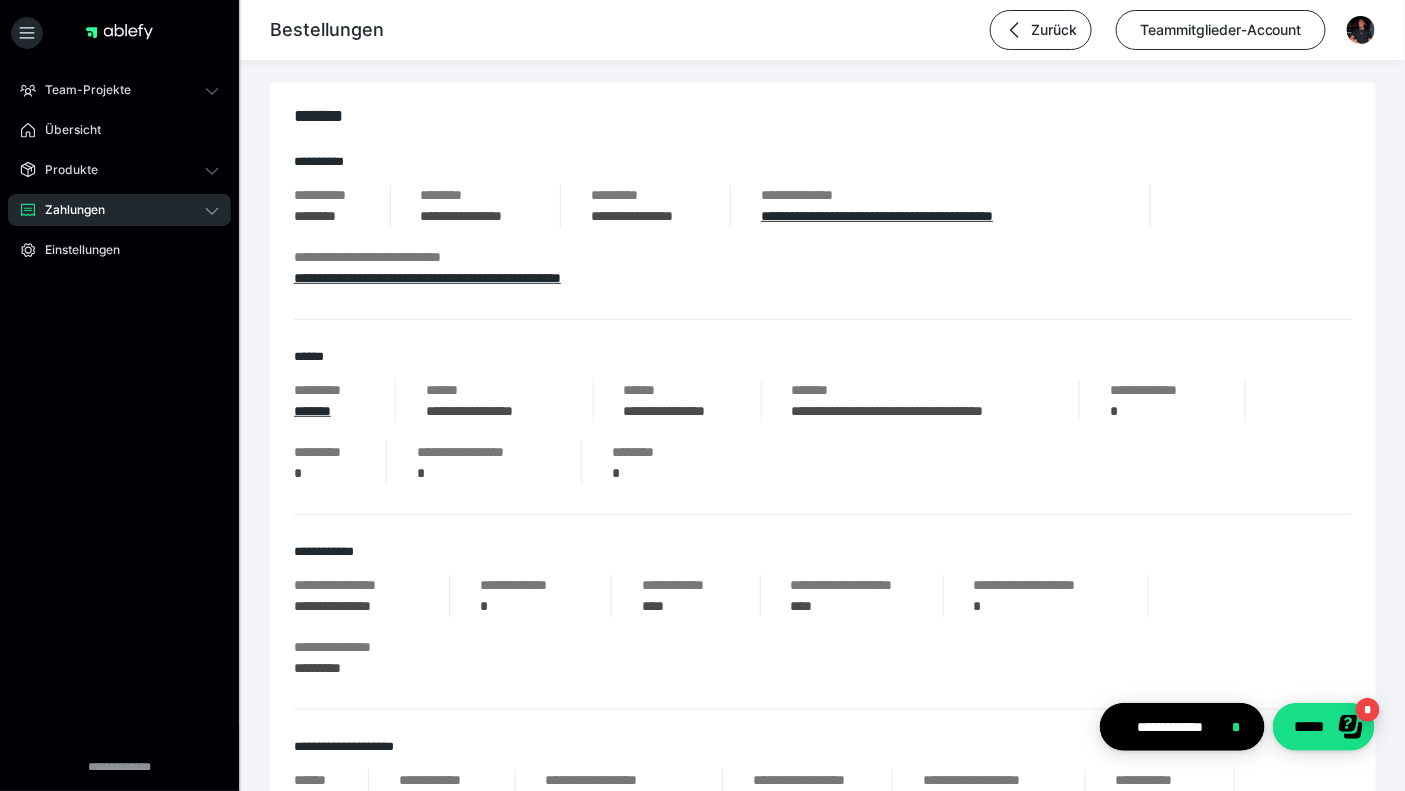 scroll, scrollTop: 0, scrollLeft: 0, axis: both 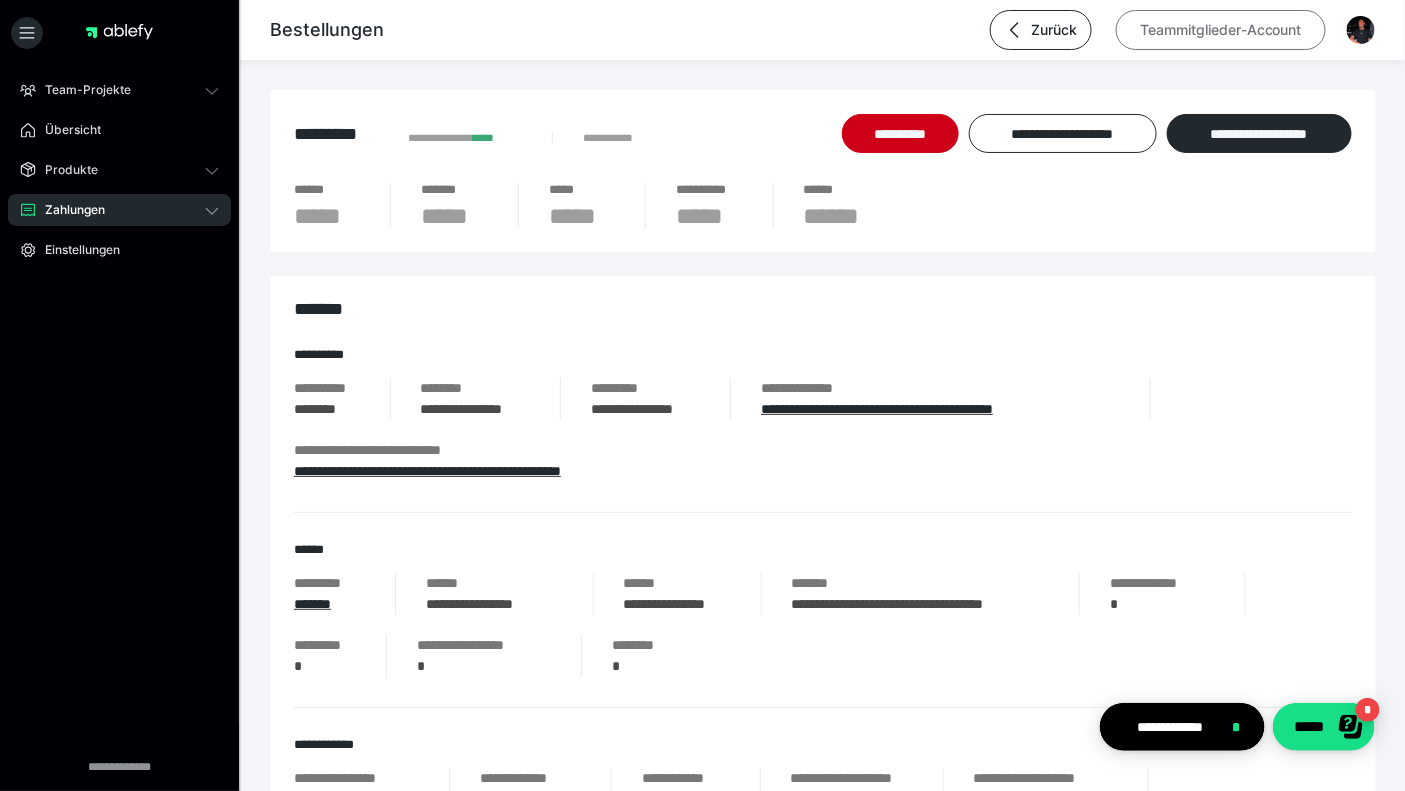 click on "Teammitglieder-Account" at bounding box center (1221, 30) 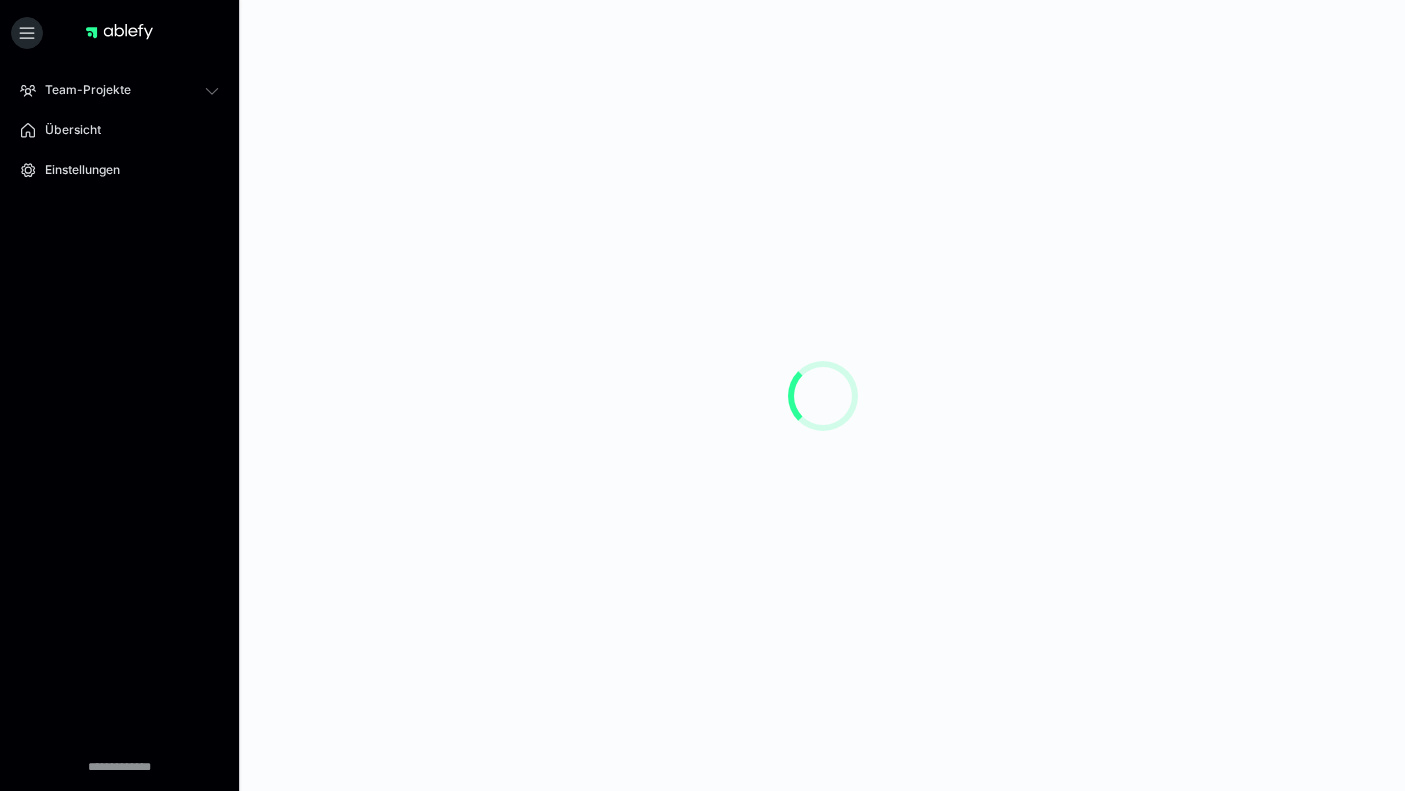 scroll, scrollTop: 0, scrollLeft: 0, axis: both 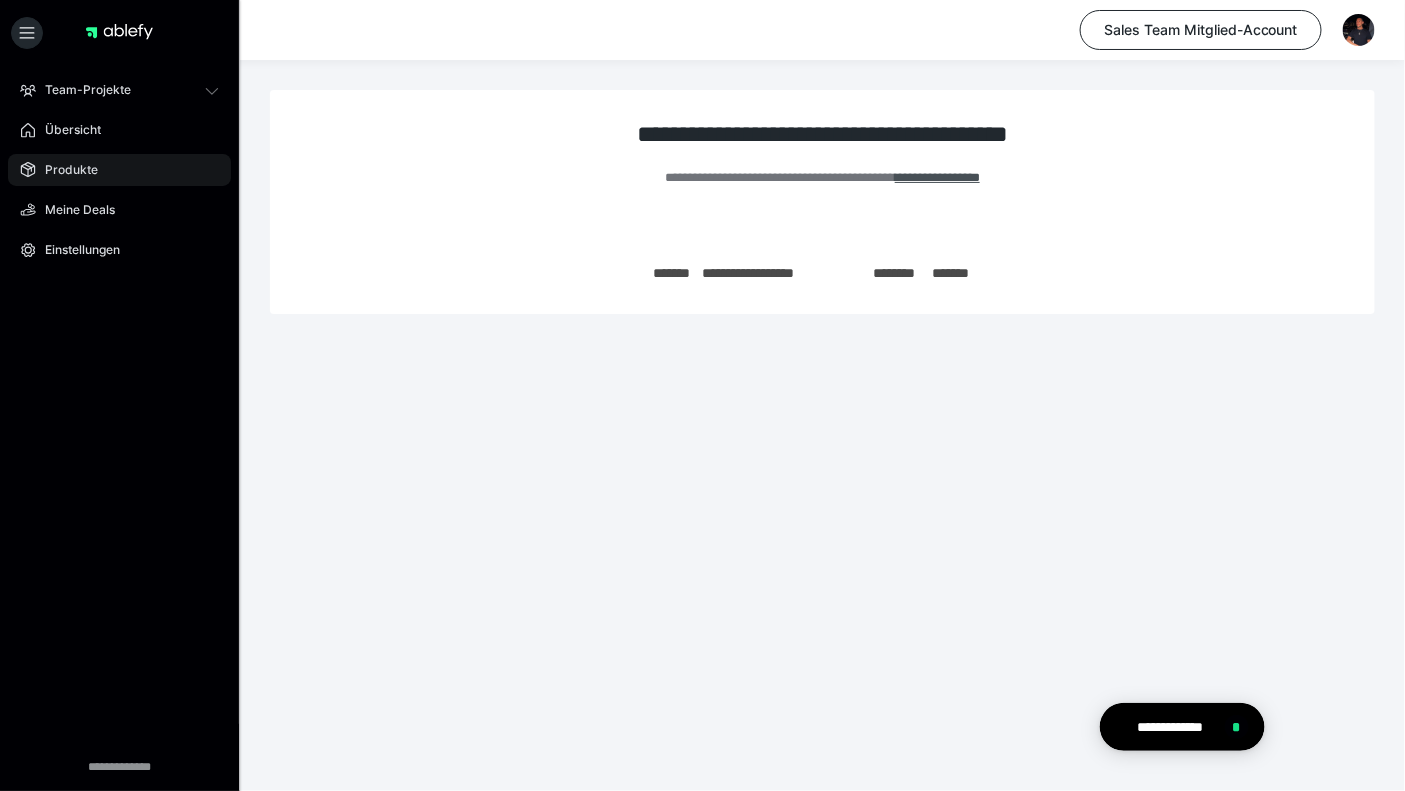 click on "Produkte" at bounding box center [119, 170] 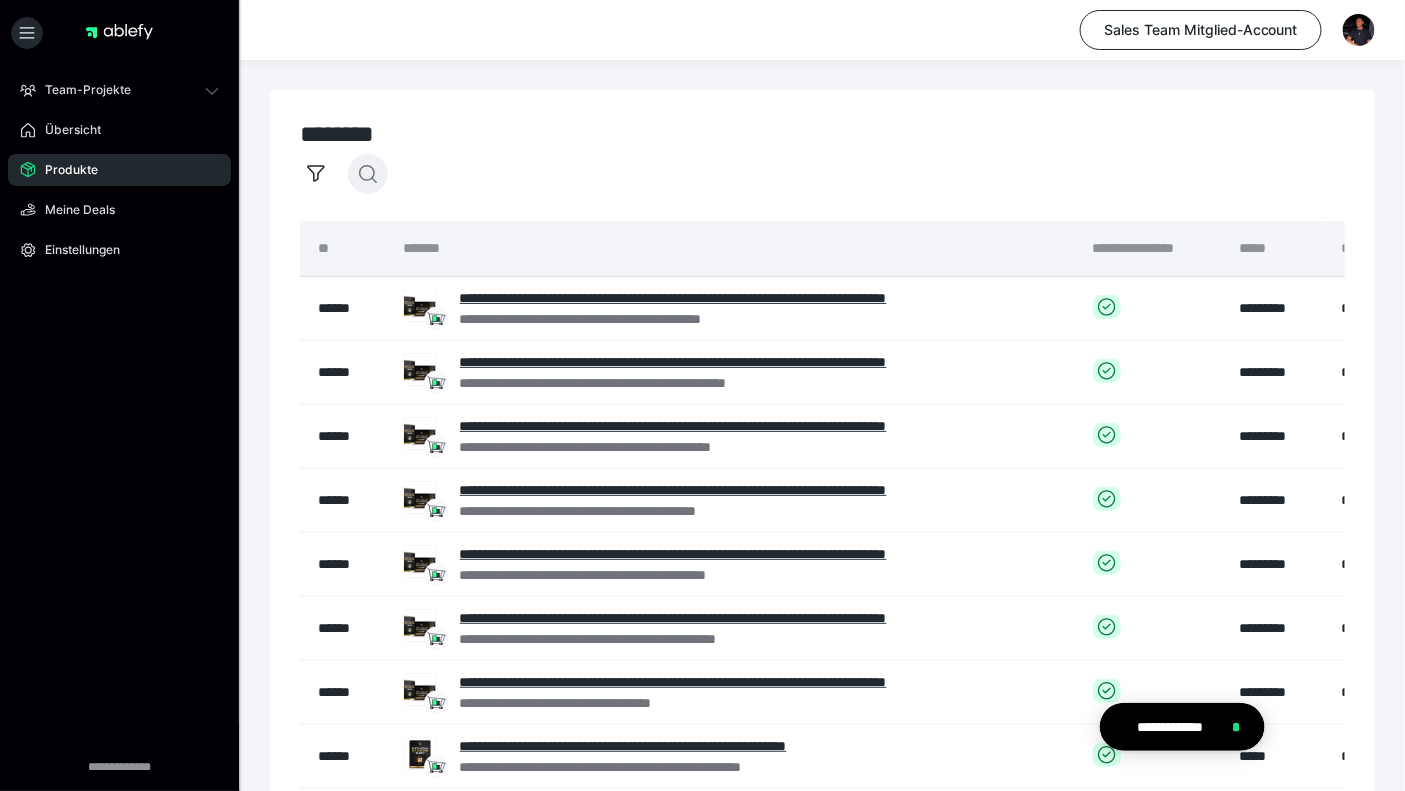 click 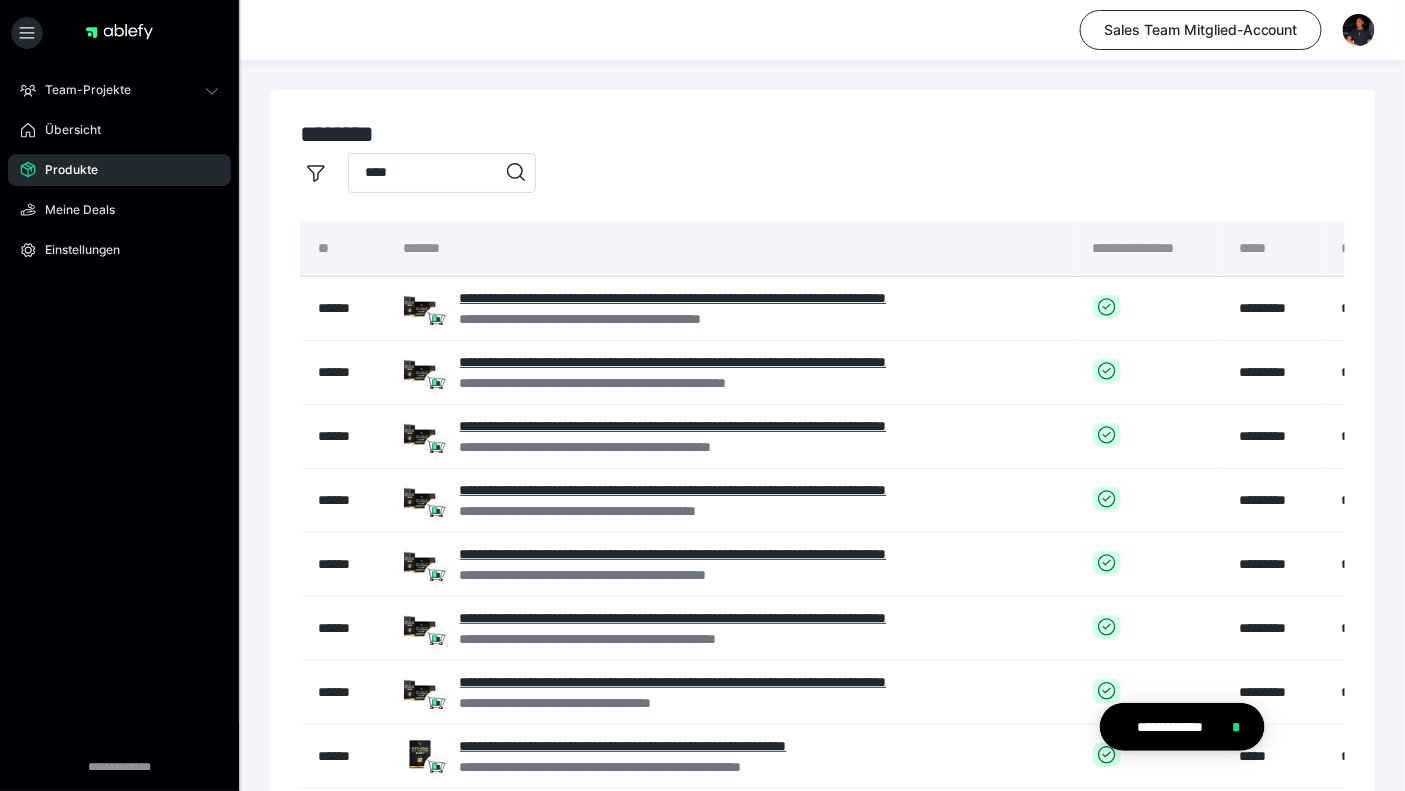 type on "****" 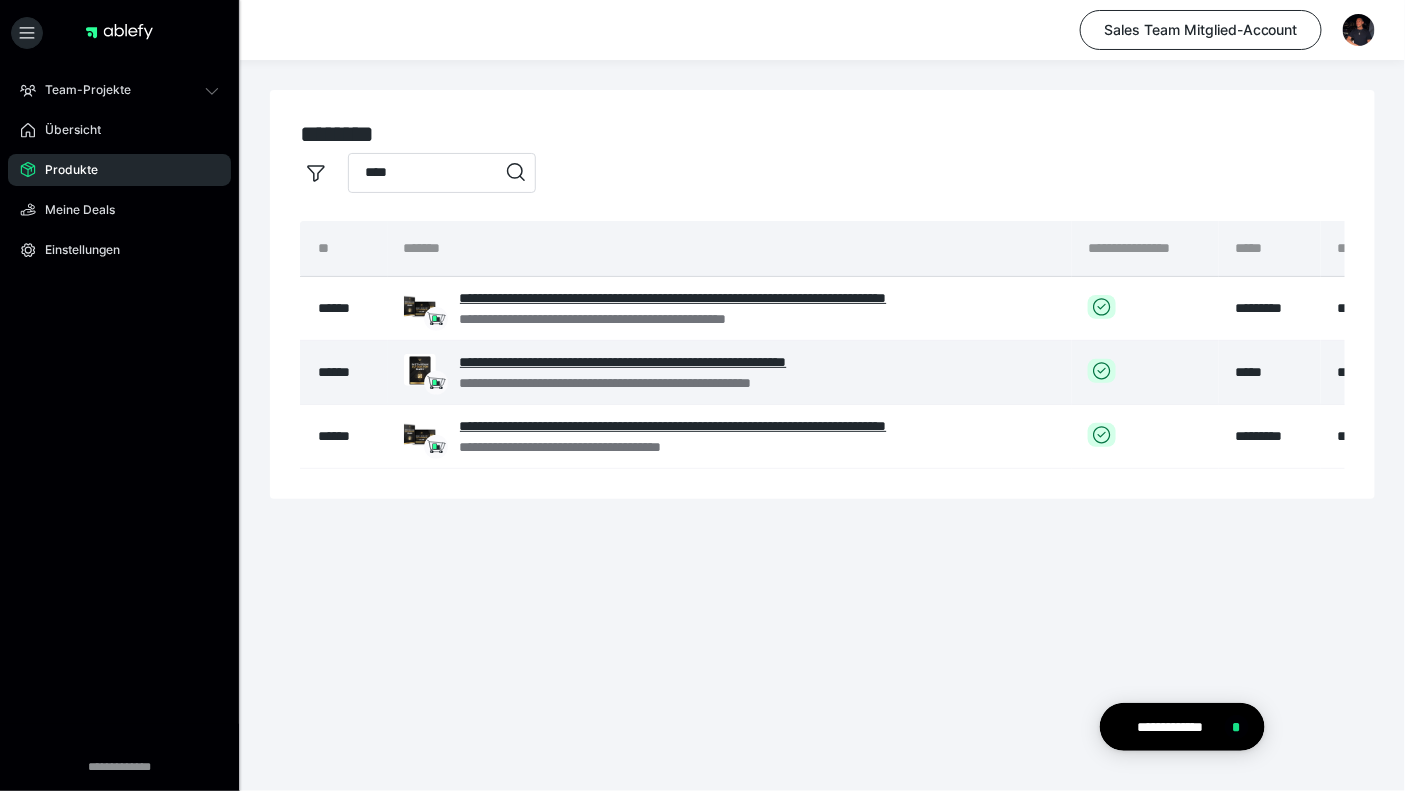 scroll, scrollTop: 0, scrollLeft: 319, axis: horizontal 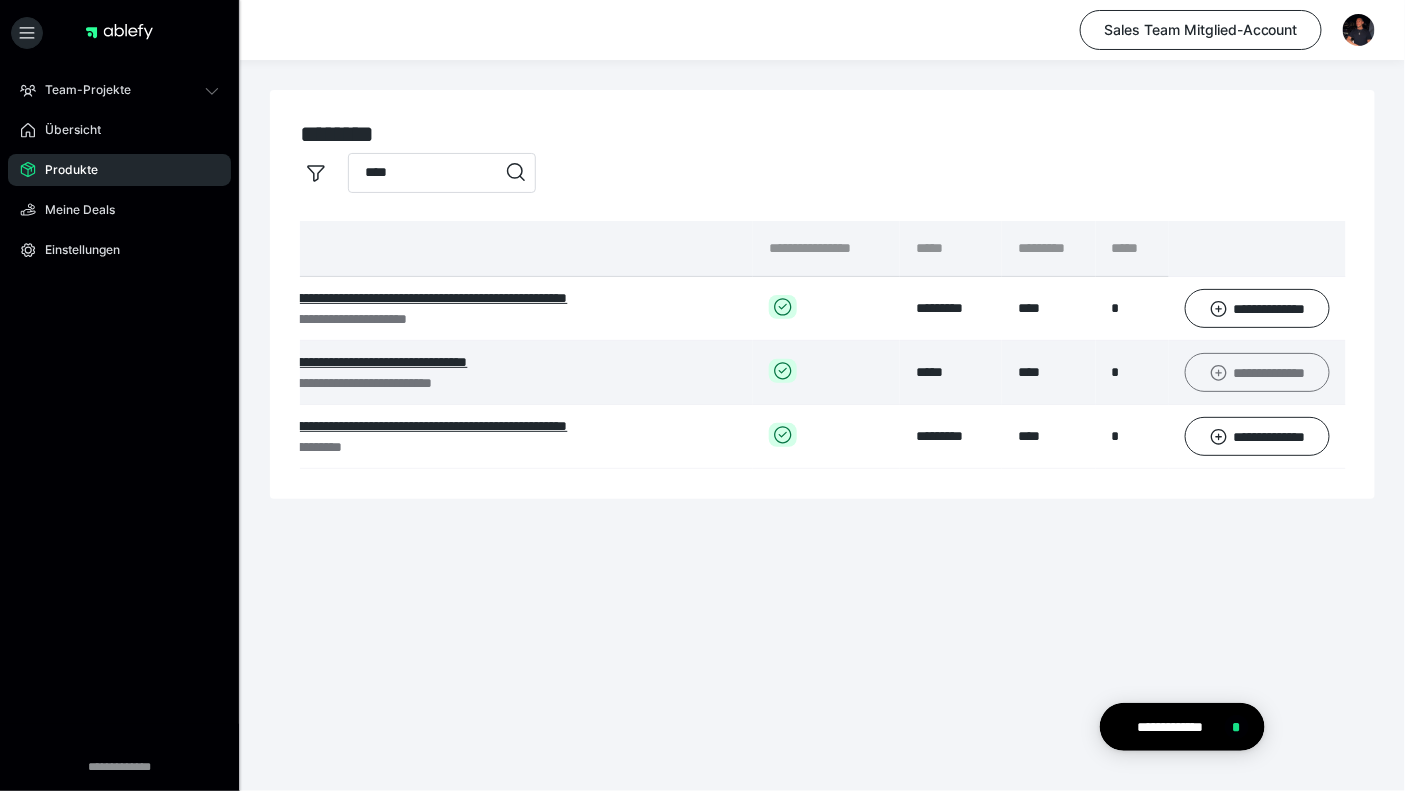 click on "**********" at bounding box center (1257, 372) 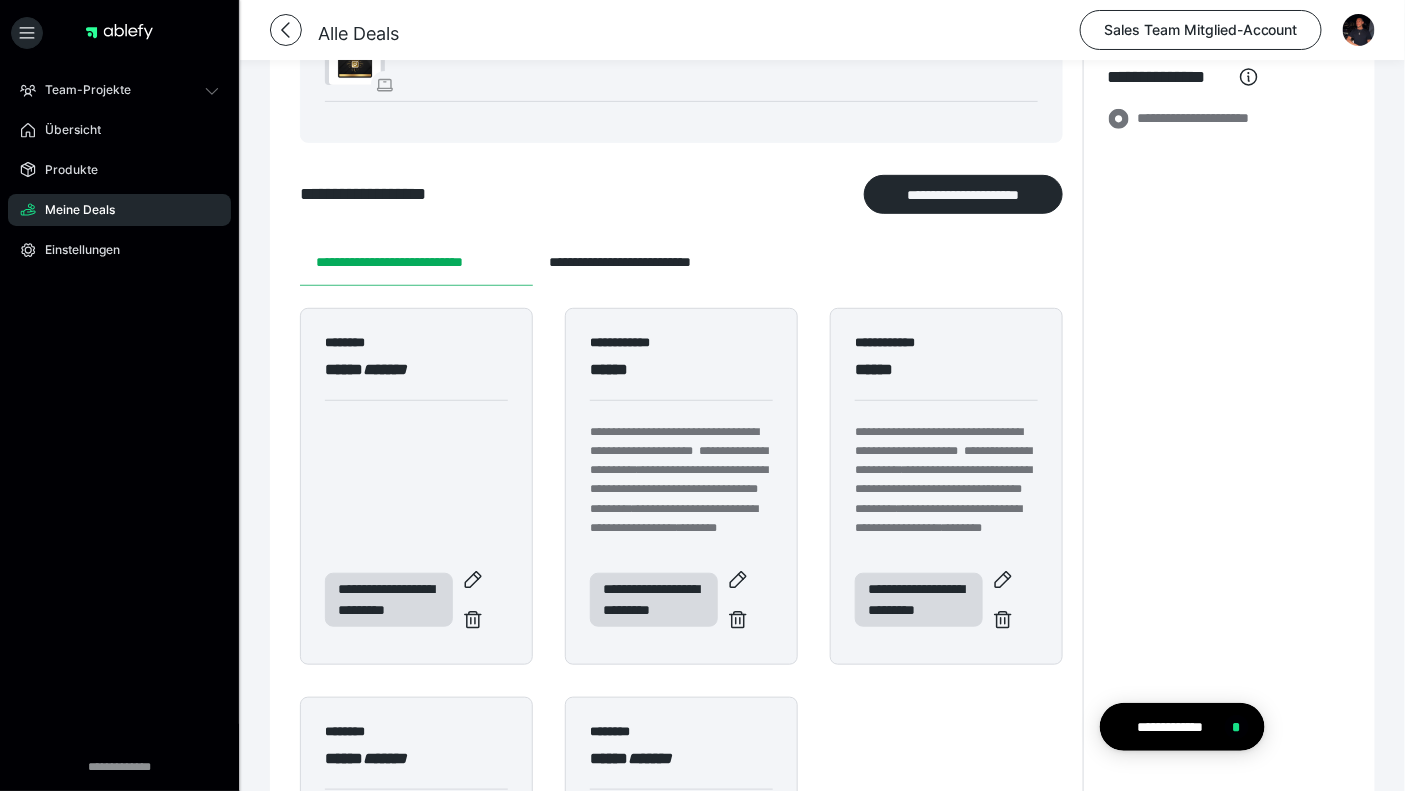 scroll, scrollTop: 287, scrollLeft: 0, axis: vertical 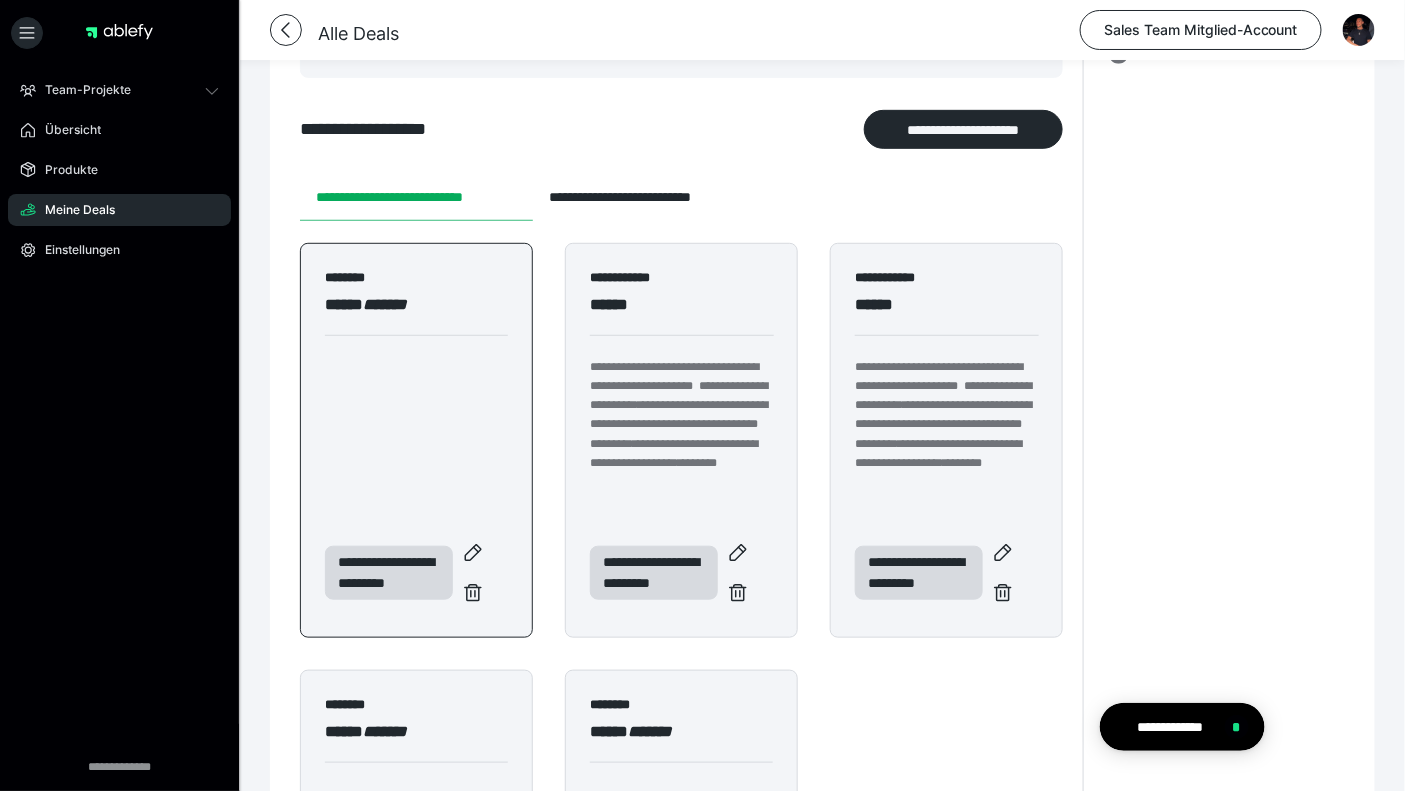 click on "**********" at bounding box center [416, 440] 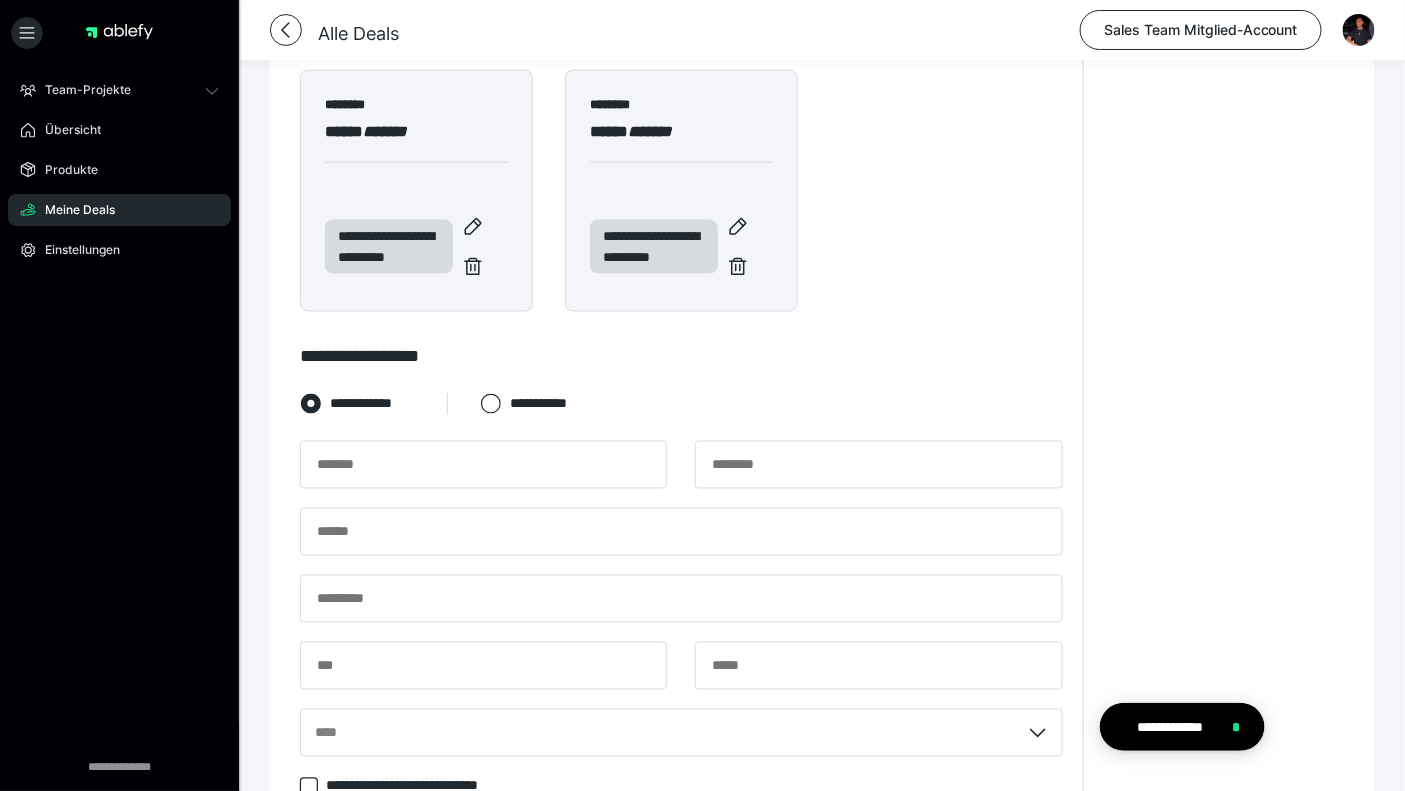 scroll, scrollTop: 971, scrollLeft: 0, axis: vertical 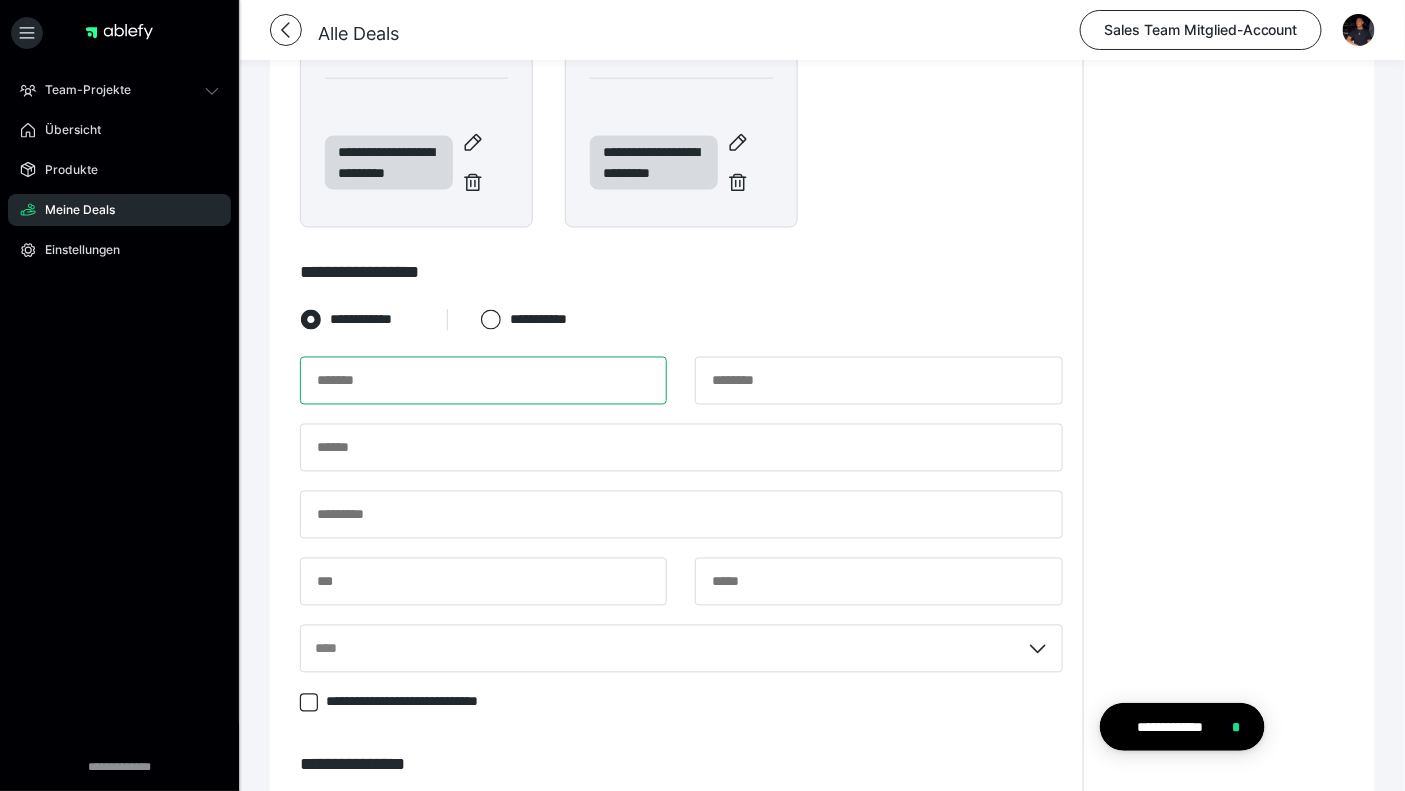 click at bounding box center [483, 381] 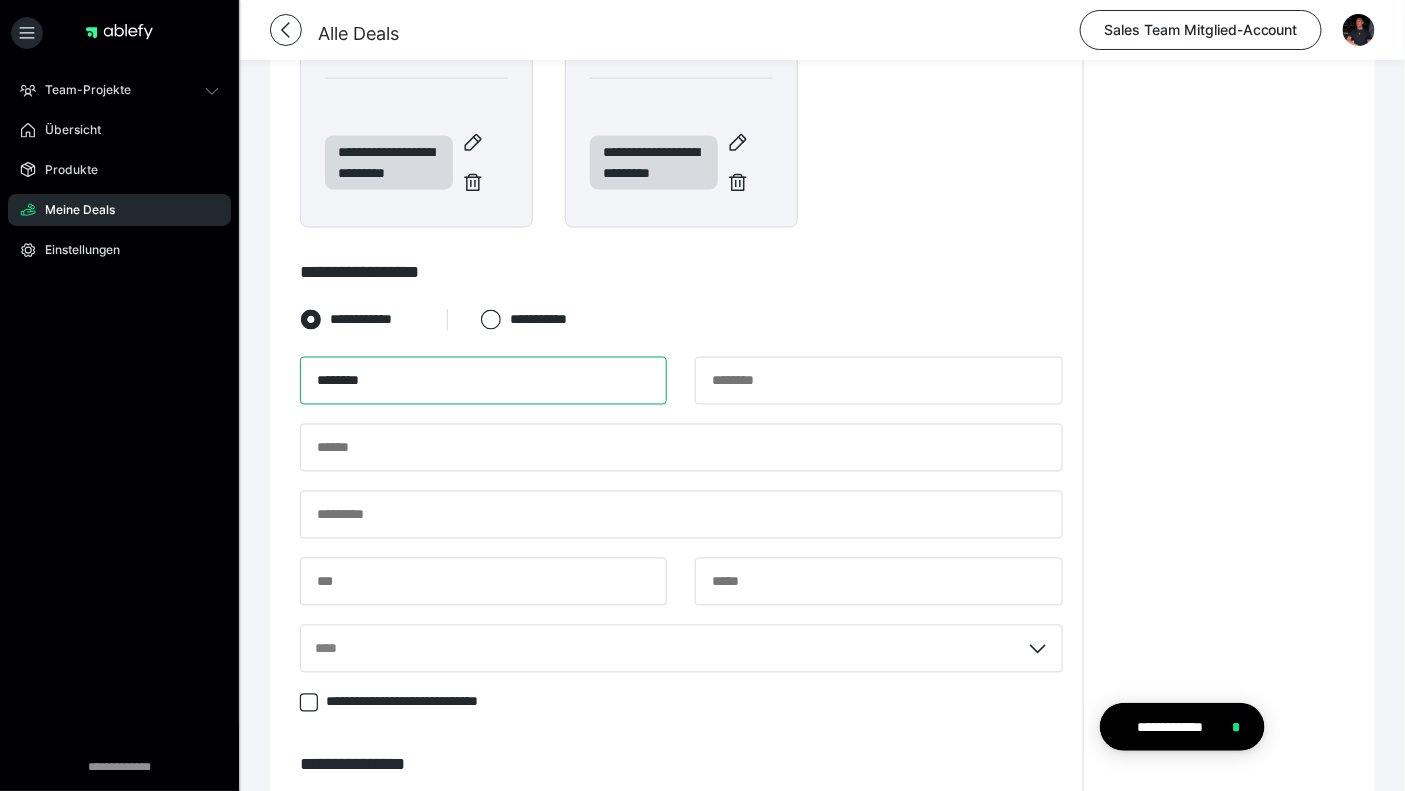 type on "********" 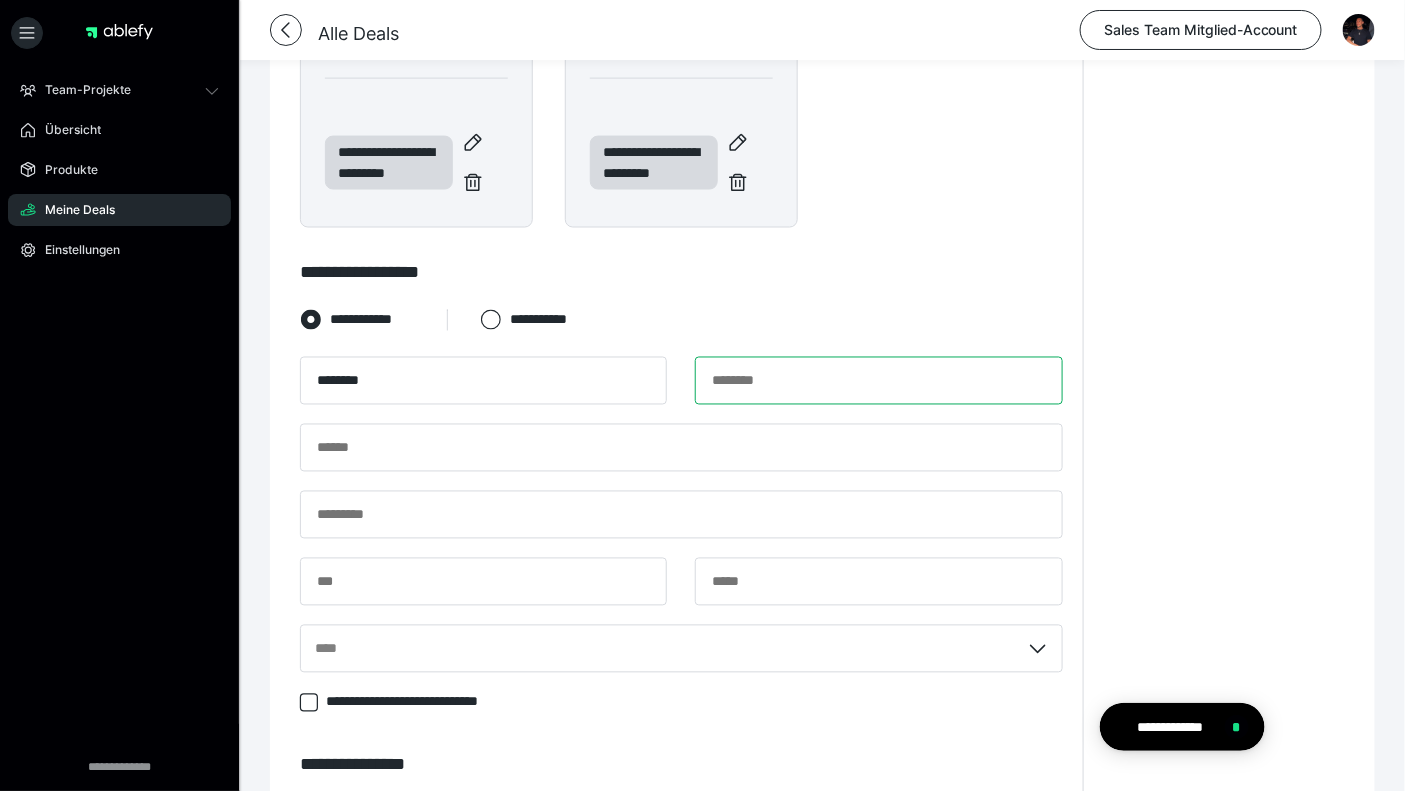 click at bounding box center (878, 381) 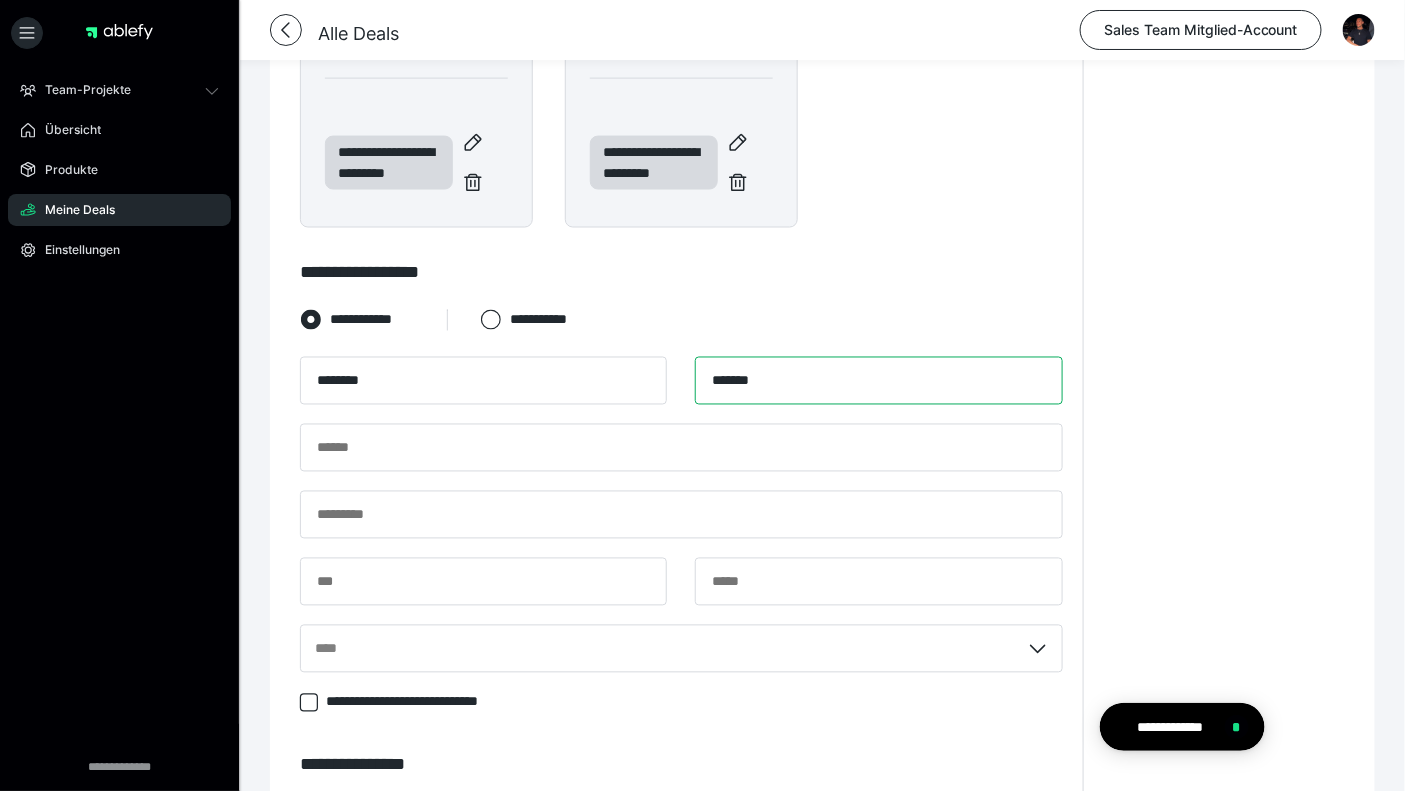 type on "*******" 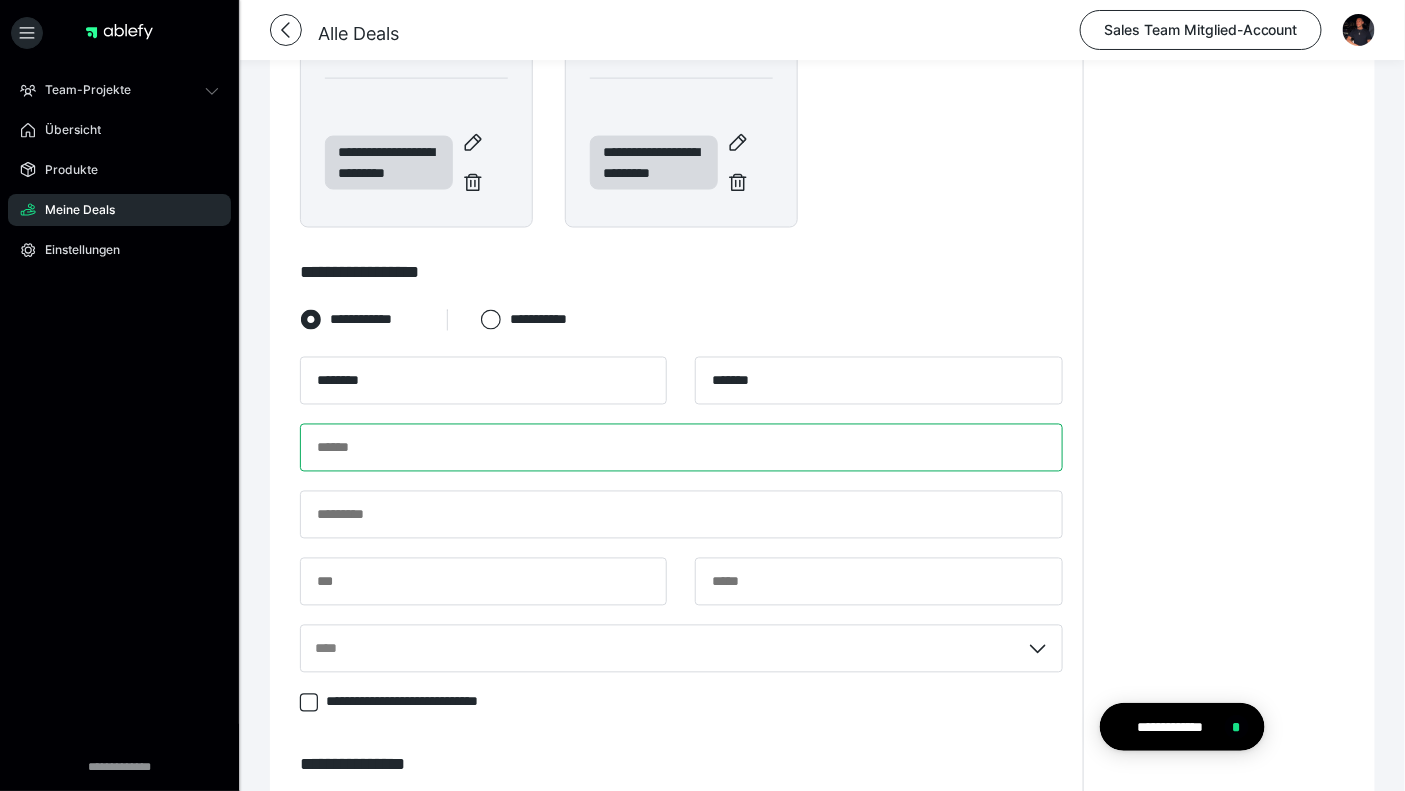 click at bounding box center (681, 448) 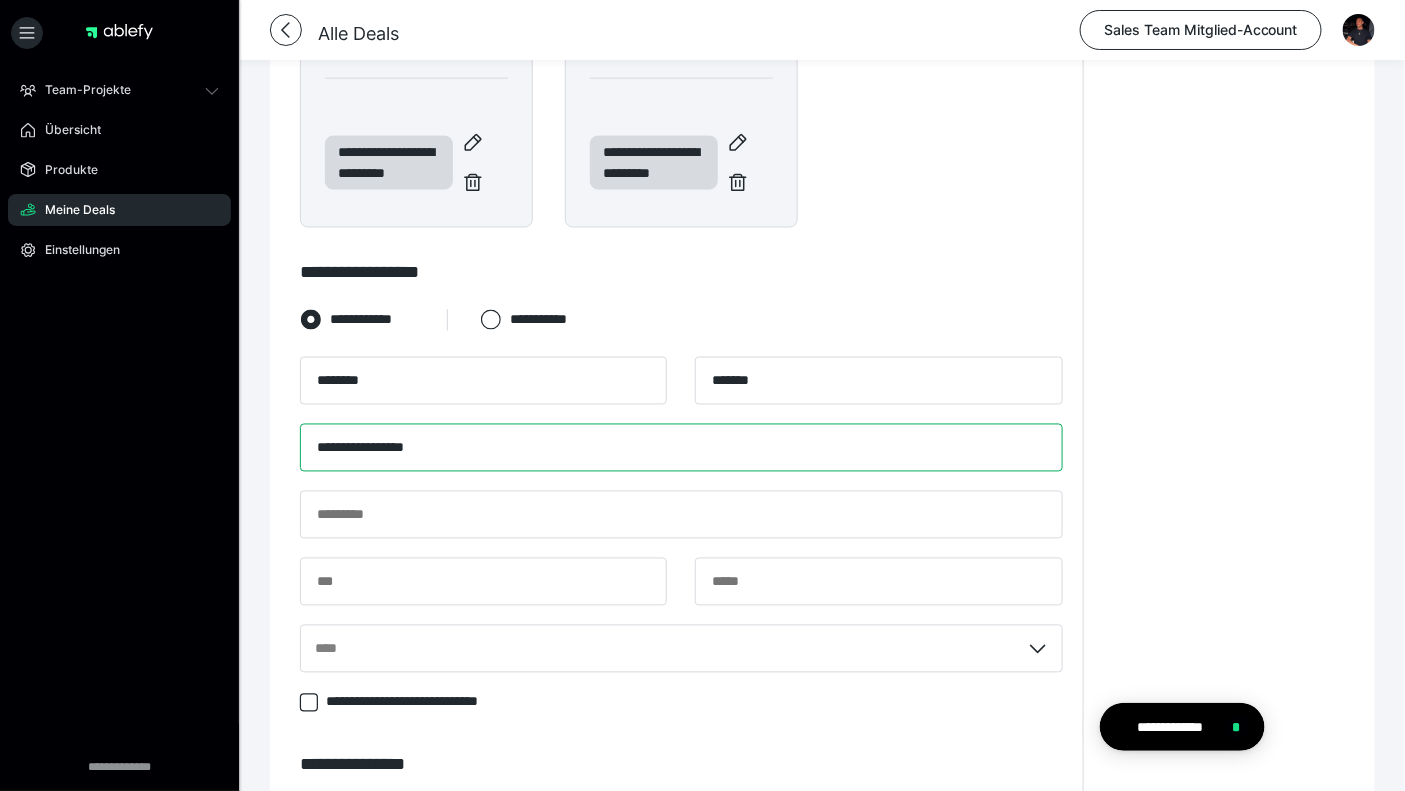 type on "**********" 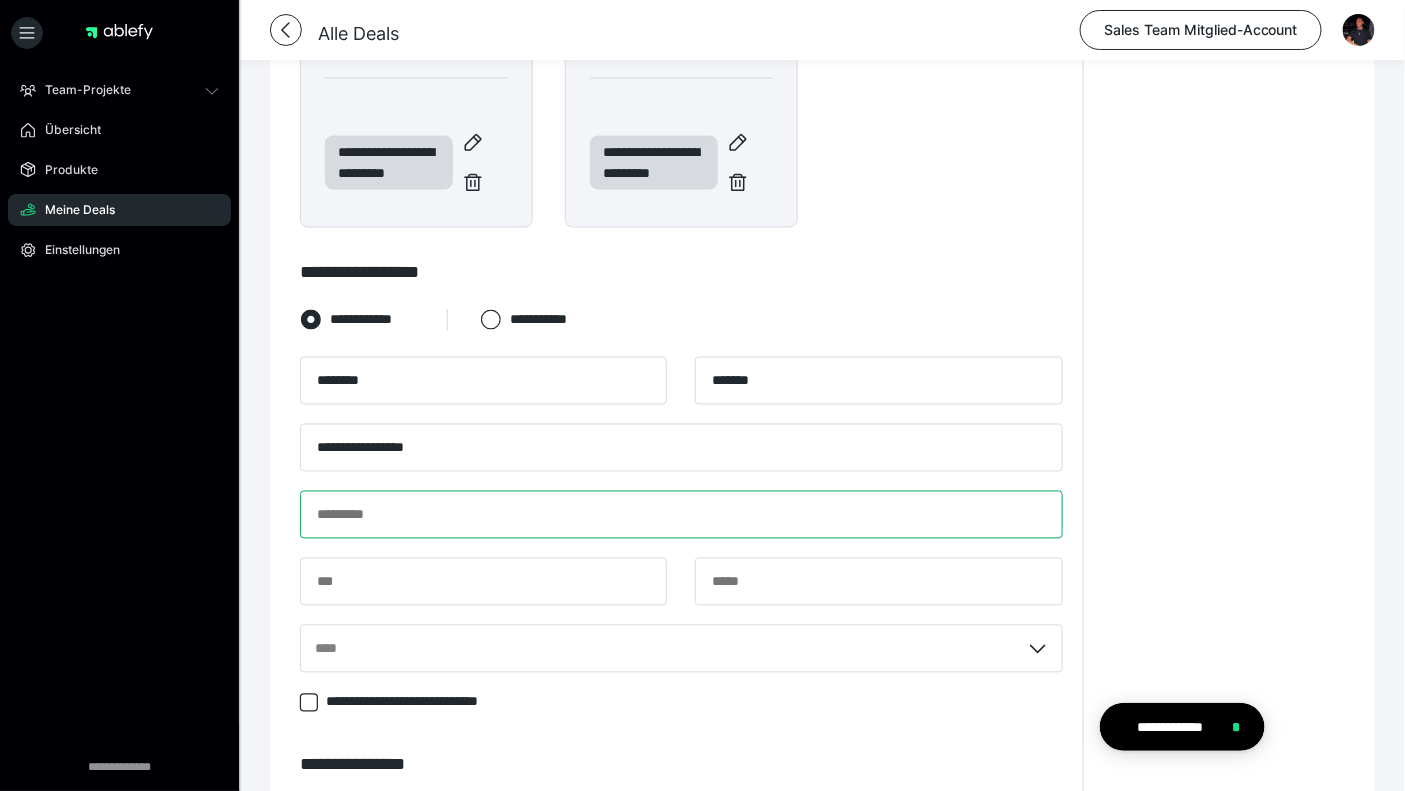click at bounding box center (681, 515) 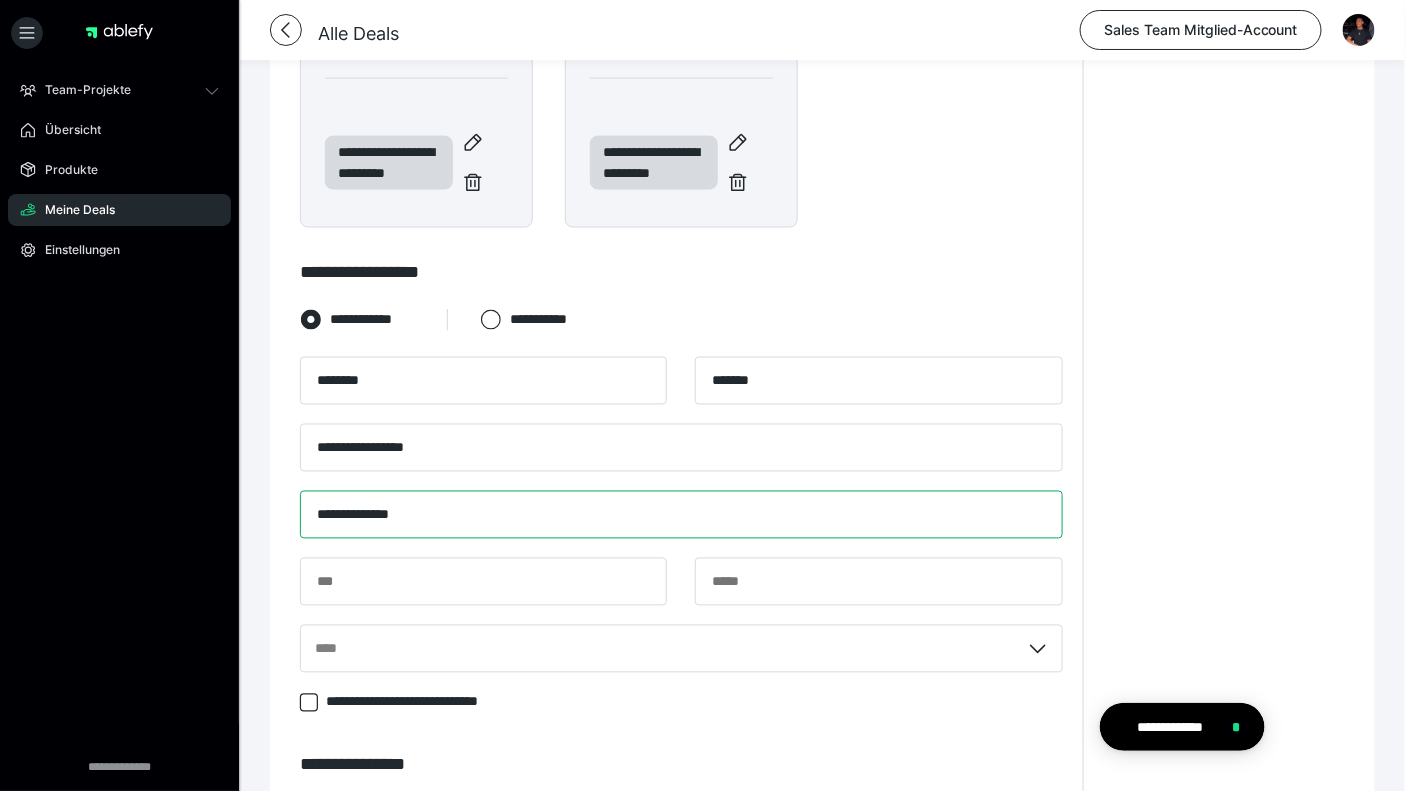 type on "**********" 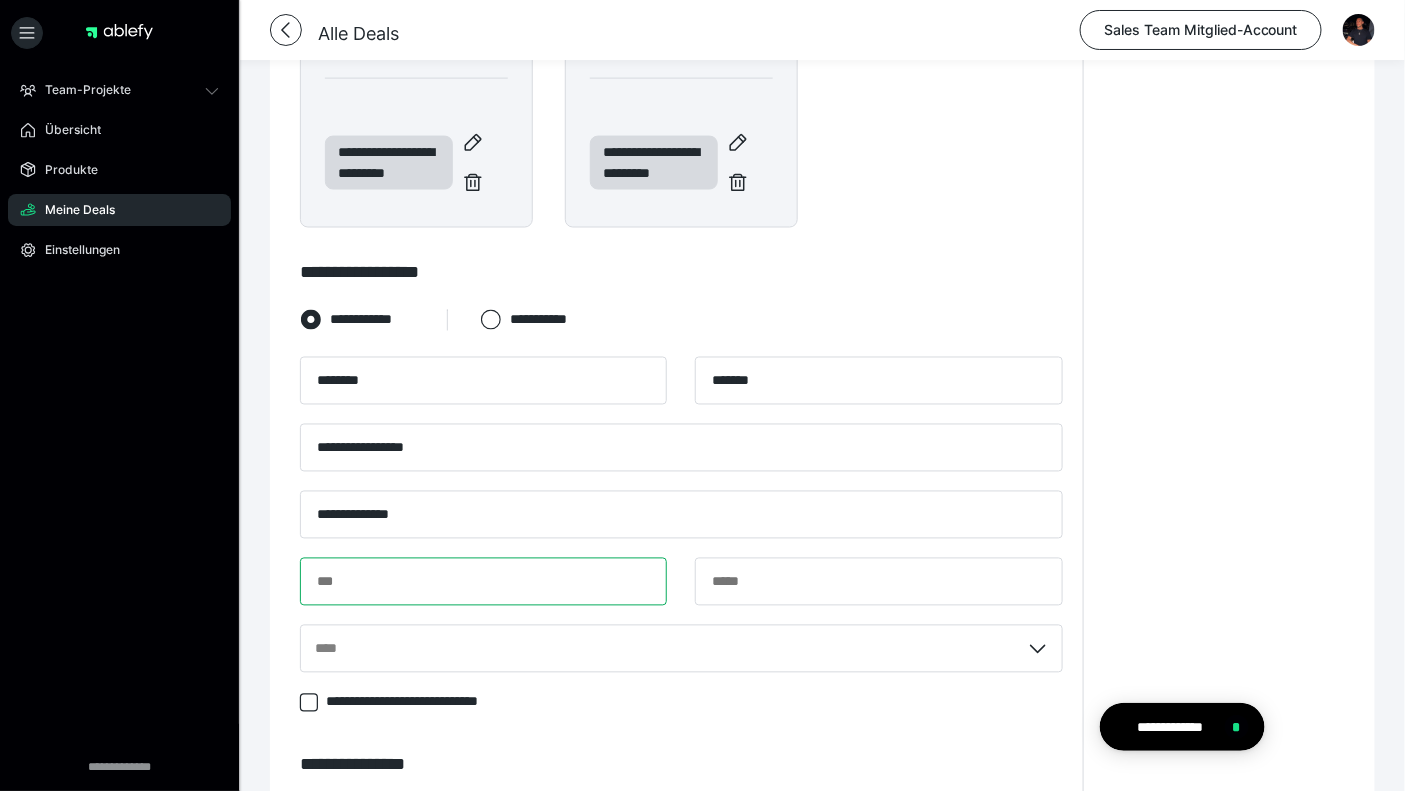 click at bounding box center [483, 582] 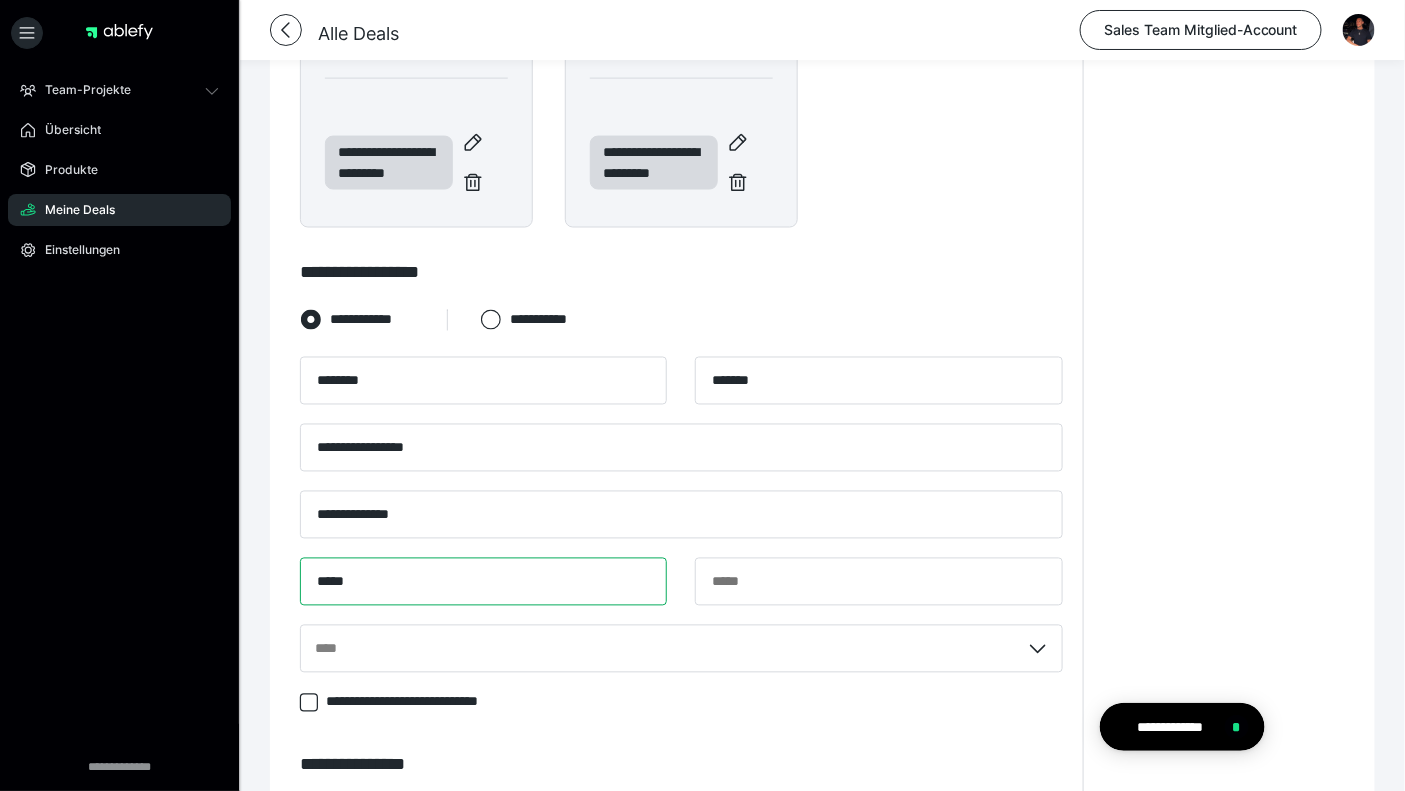 type on "*****" 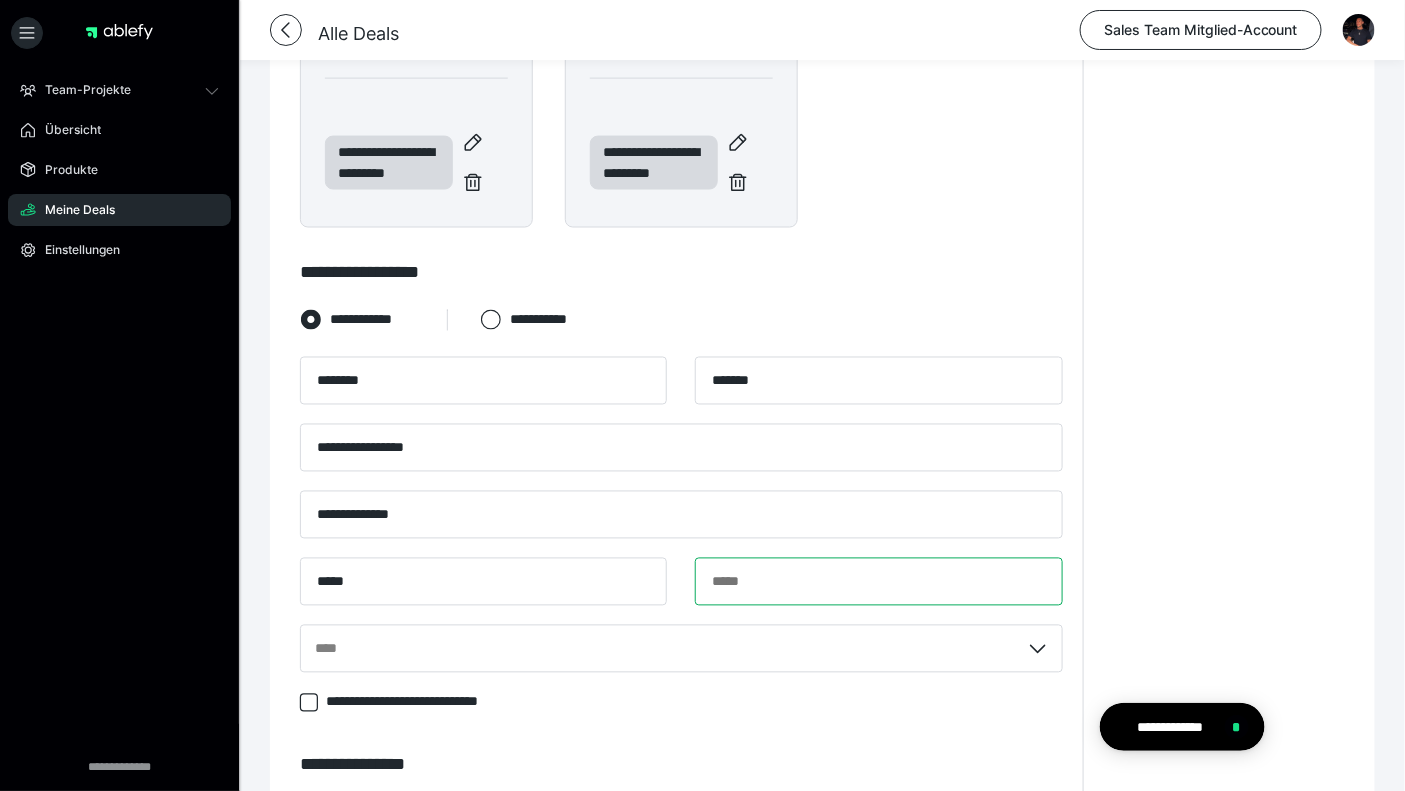 click at bounding box center [878, 582] 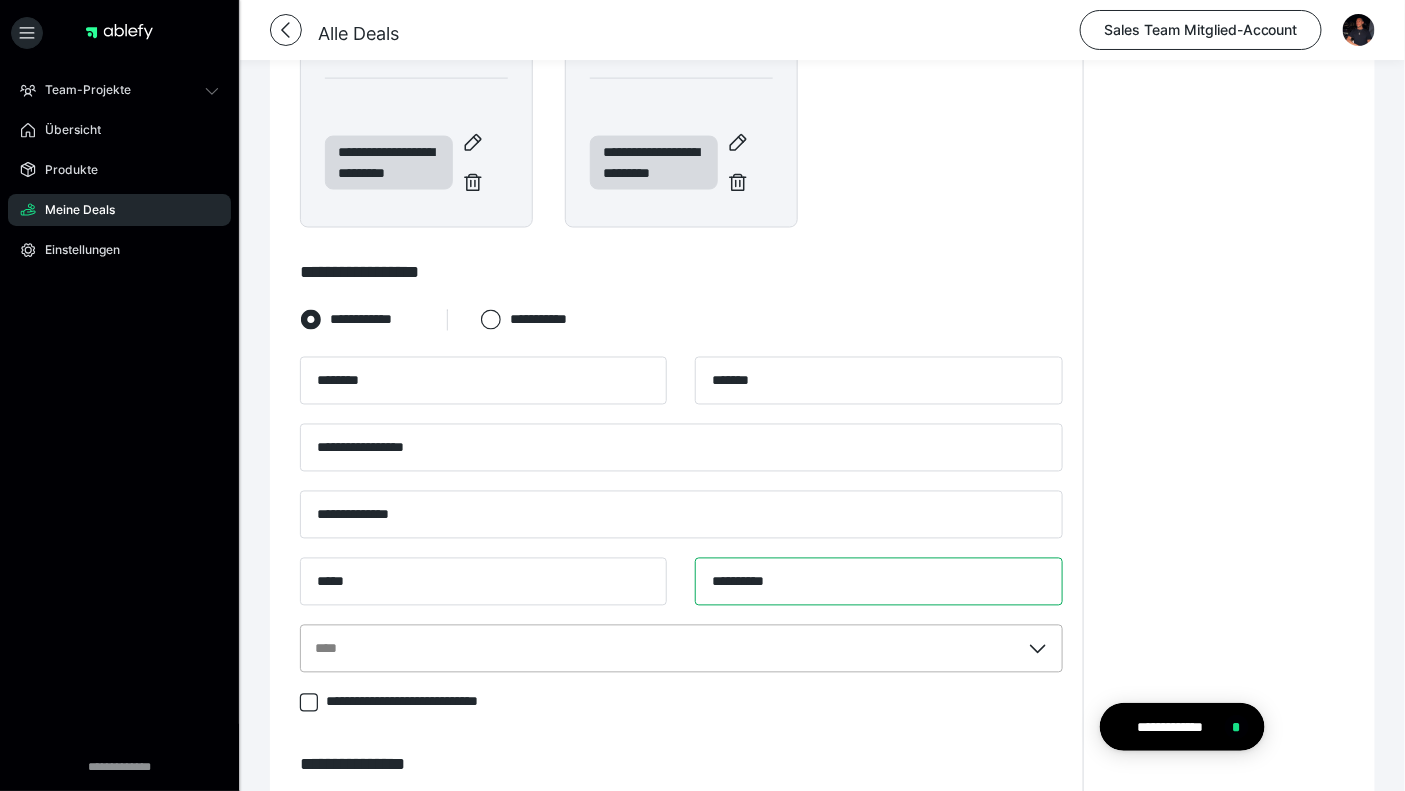 type on "**********" 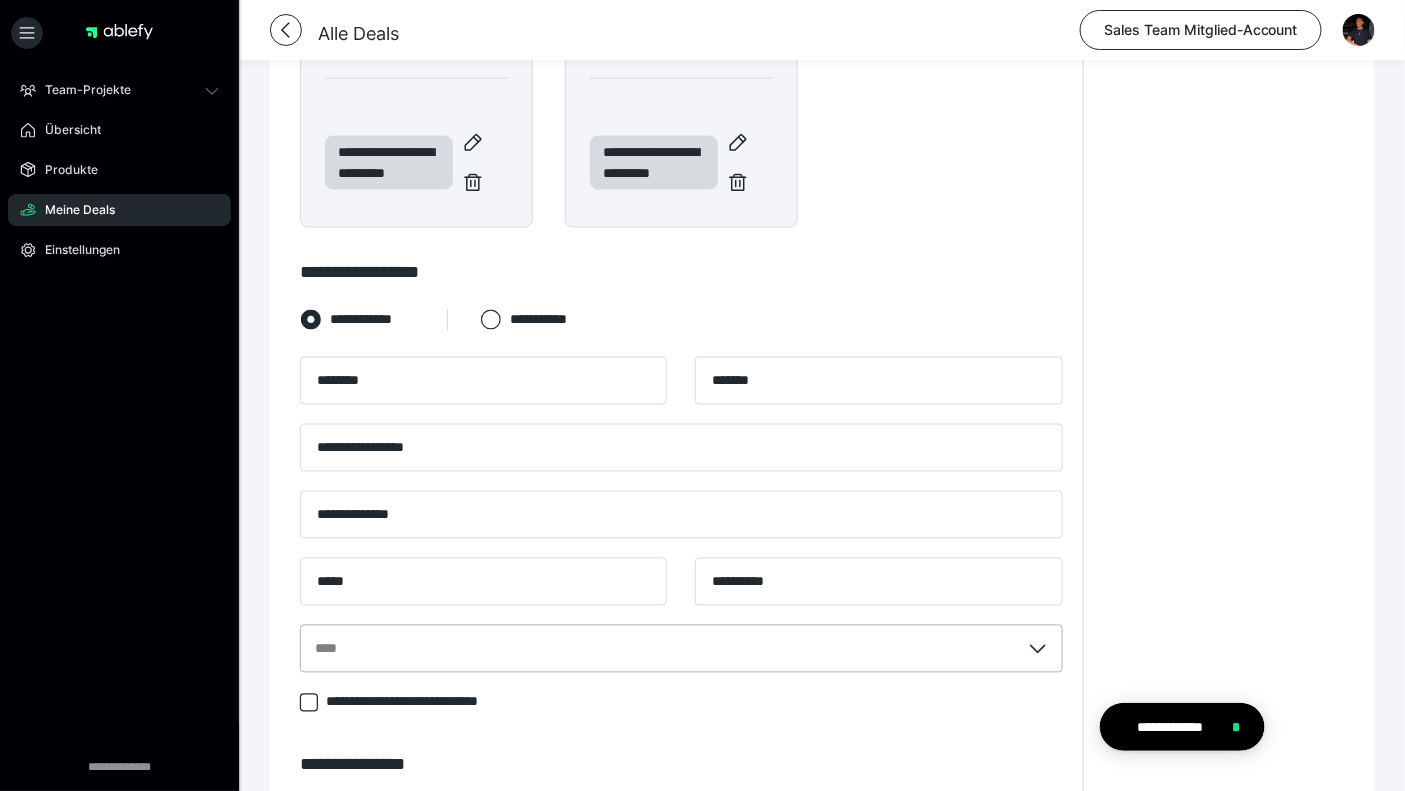 click on "****" at bounding box center [681, 649] 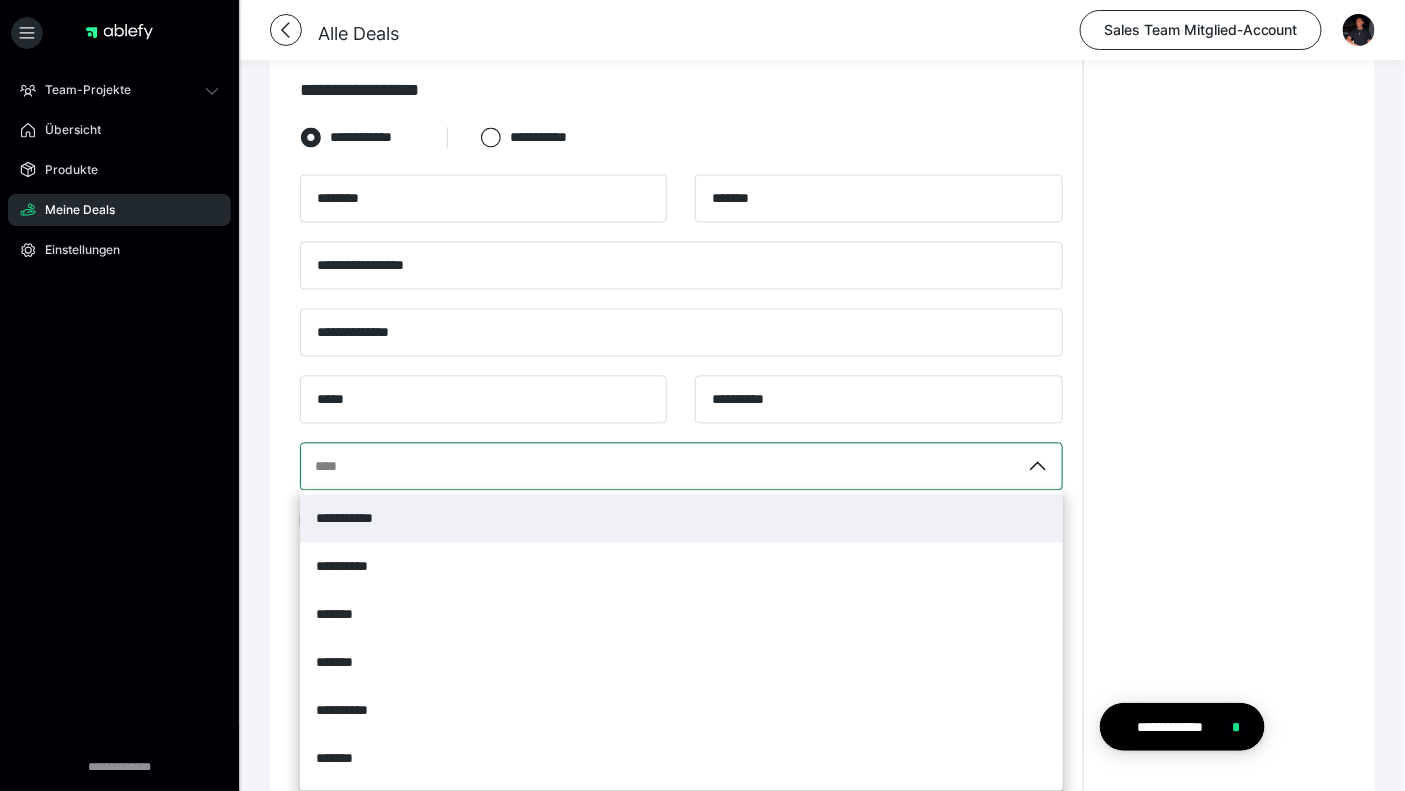 click on "**********" at bounding box center (681, 519) 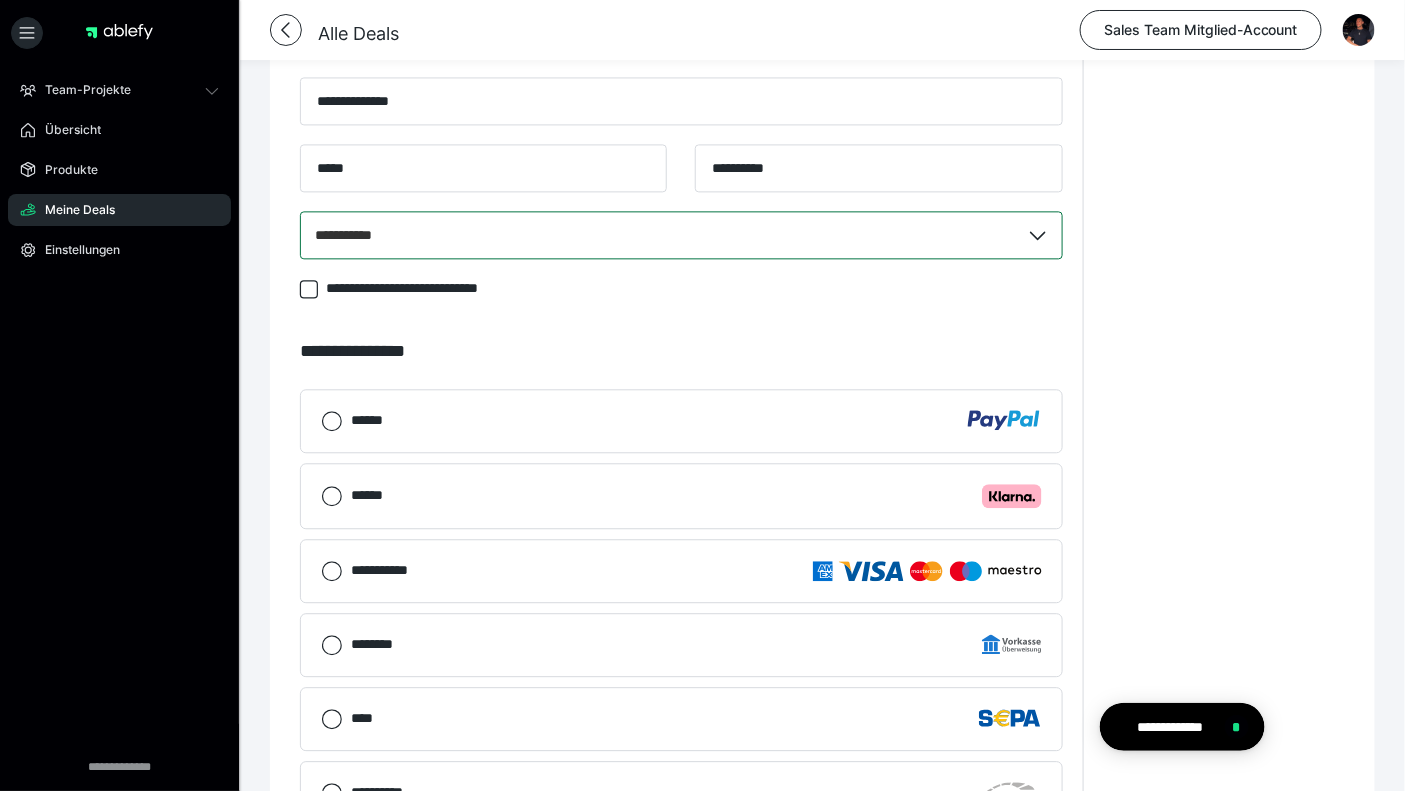 scroll, scrollTop: 1405, scrollLeft: 0, axis: vertical 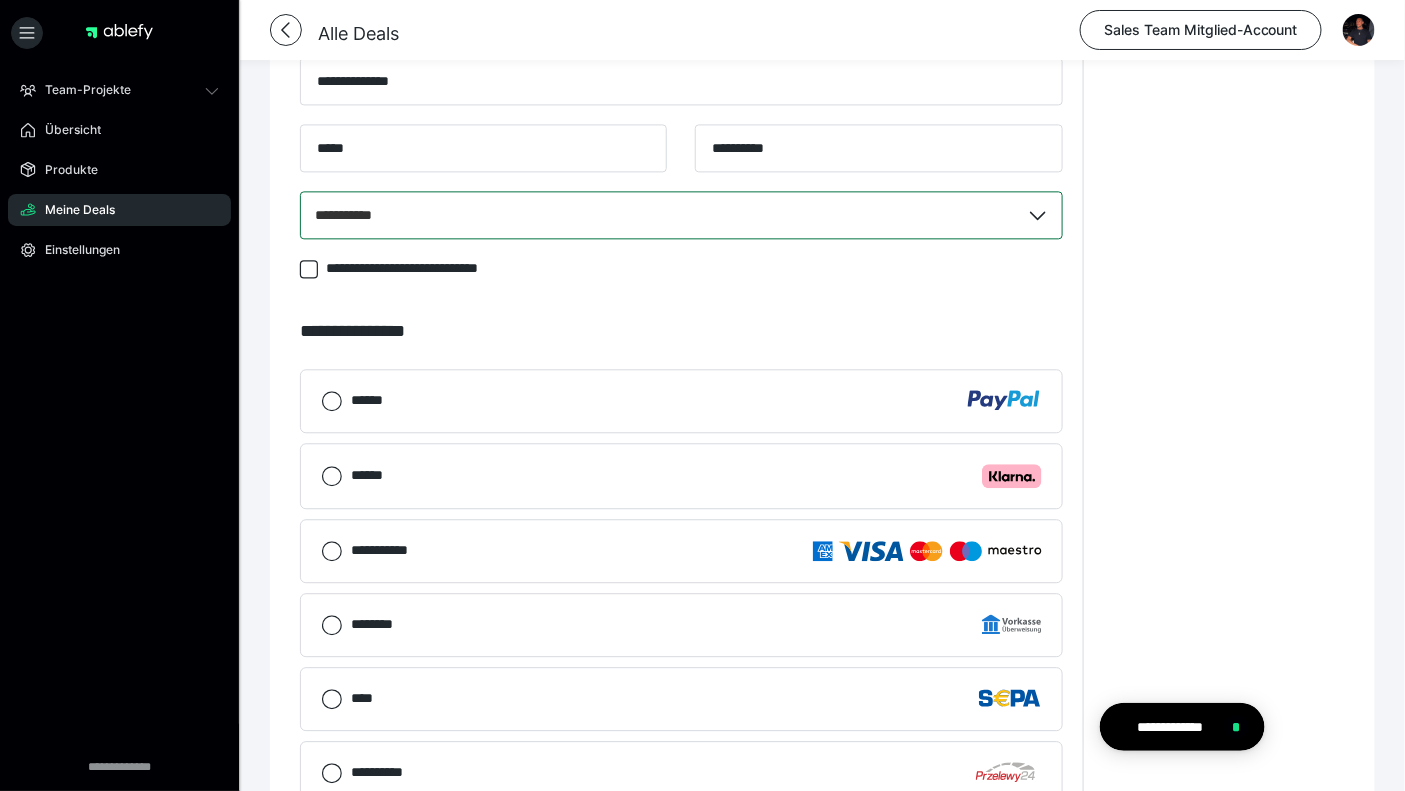 click on "******" at bounding box center [696, 400] 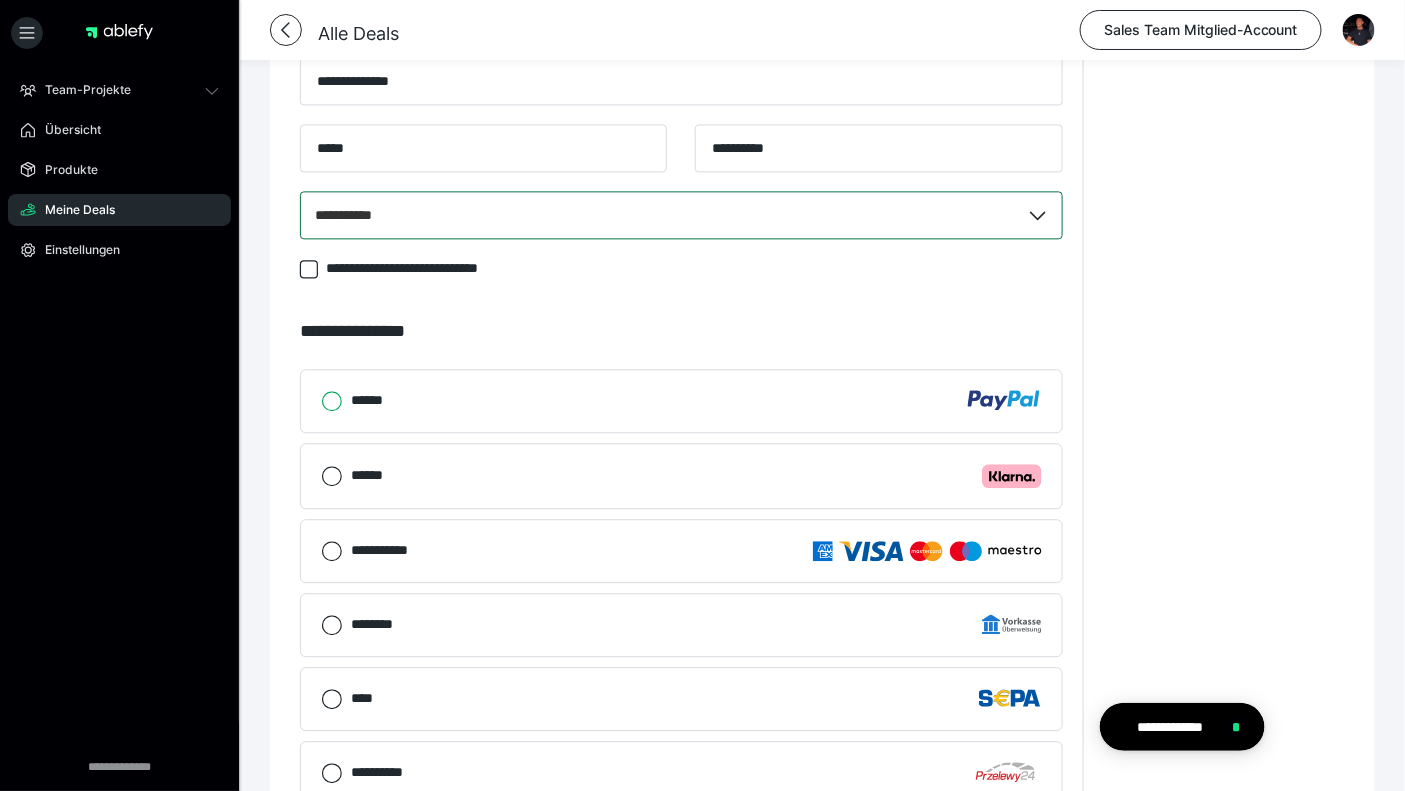 click on "******" at bounding box center (321, 401) 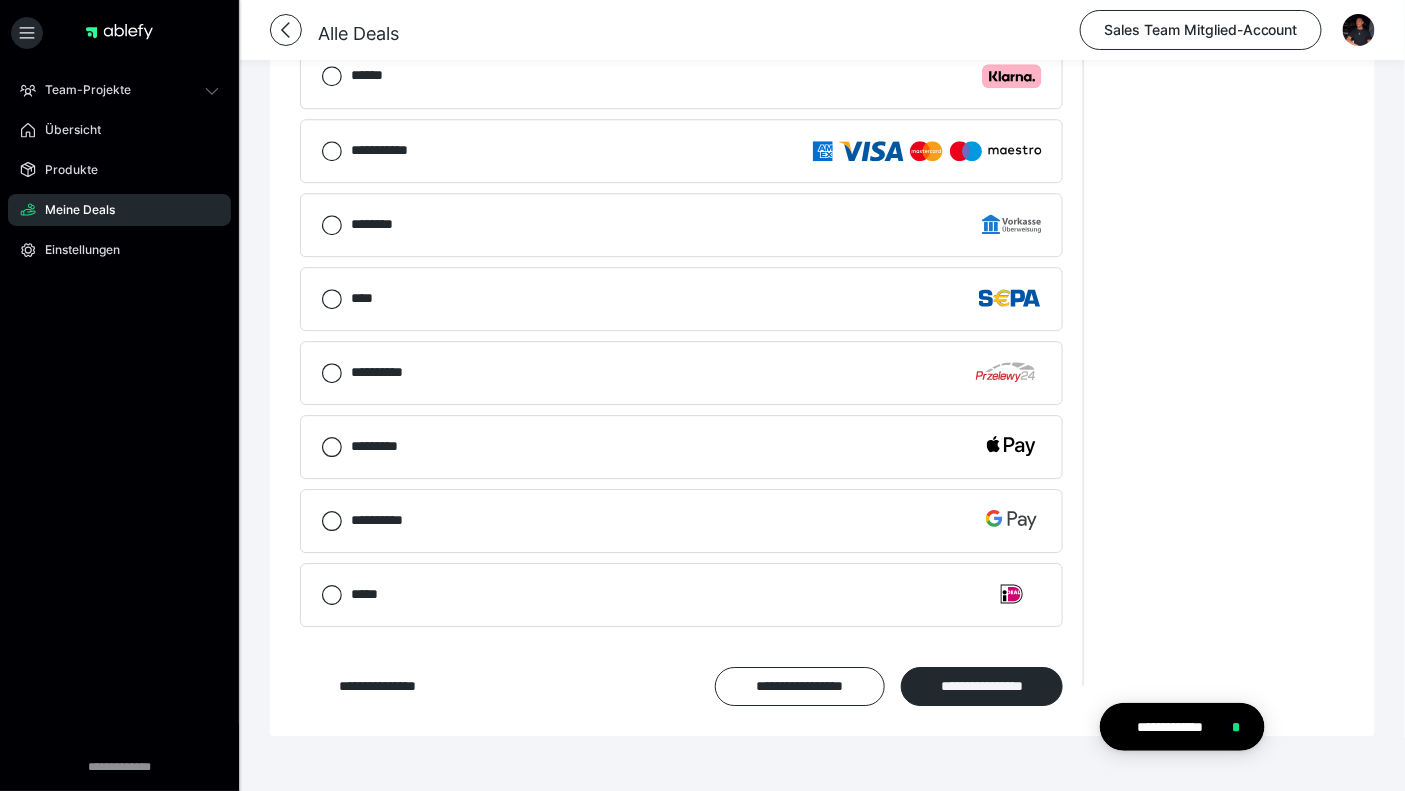 scroll, scrollTop: 1863, scrollLeft: 0, axis: vertical 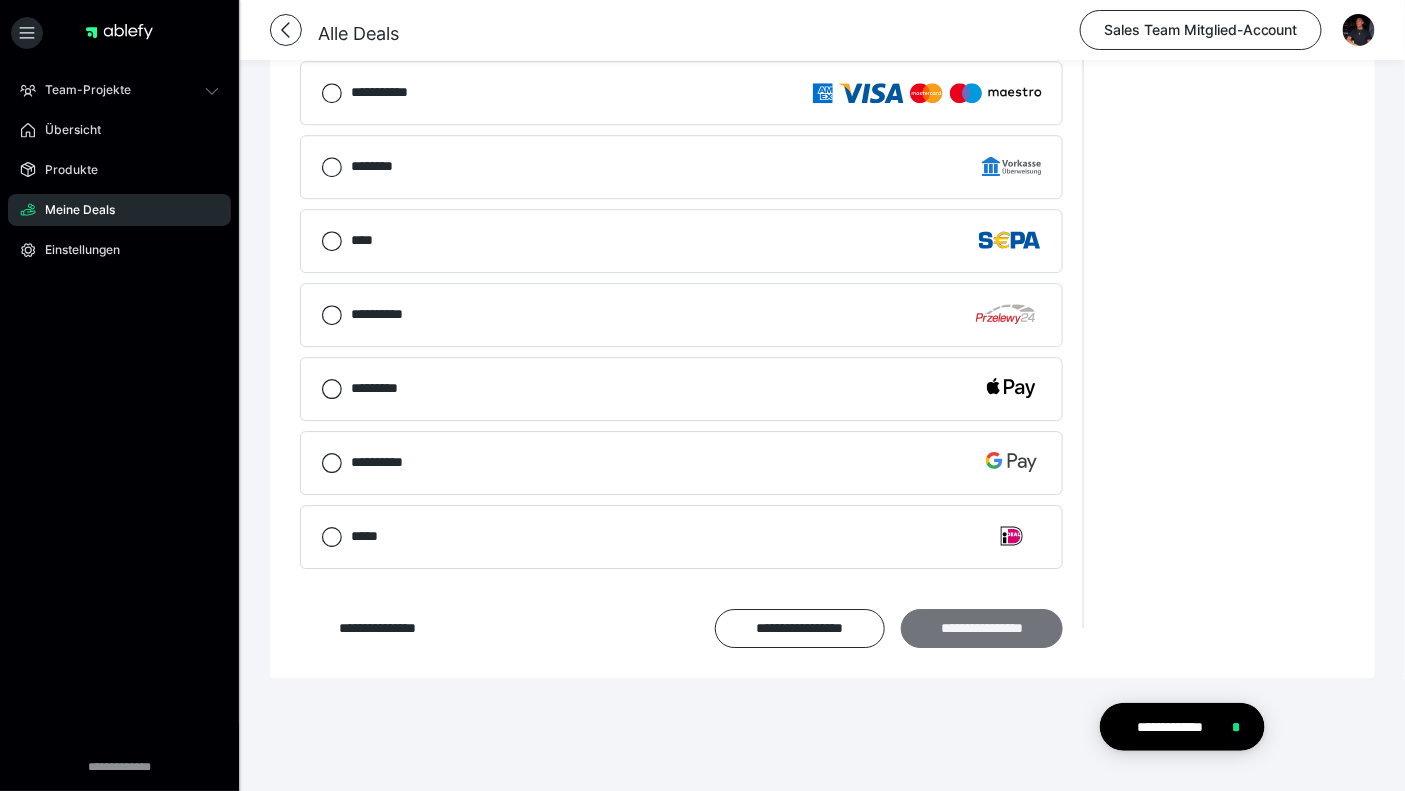 click on "**********" at bounding box center (982, 628) 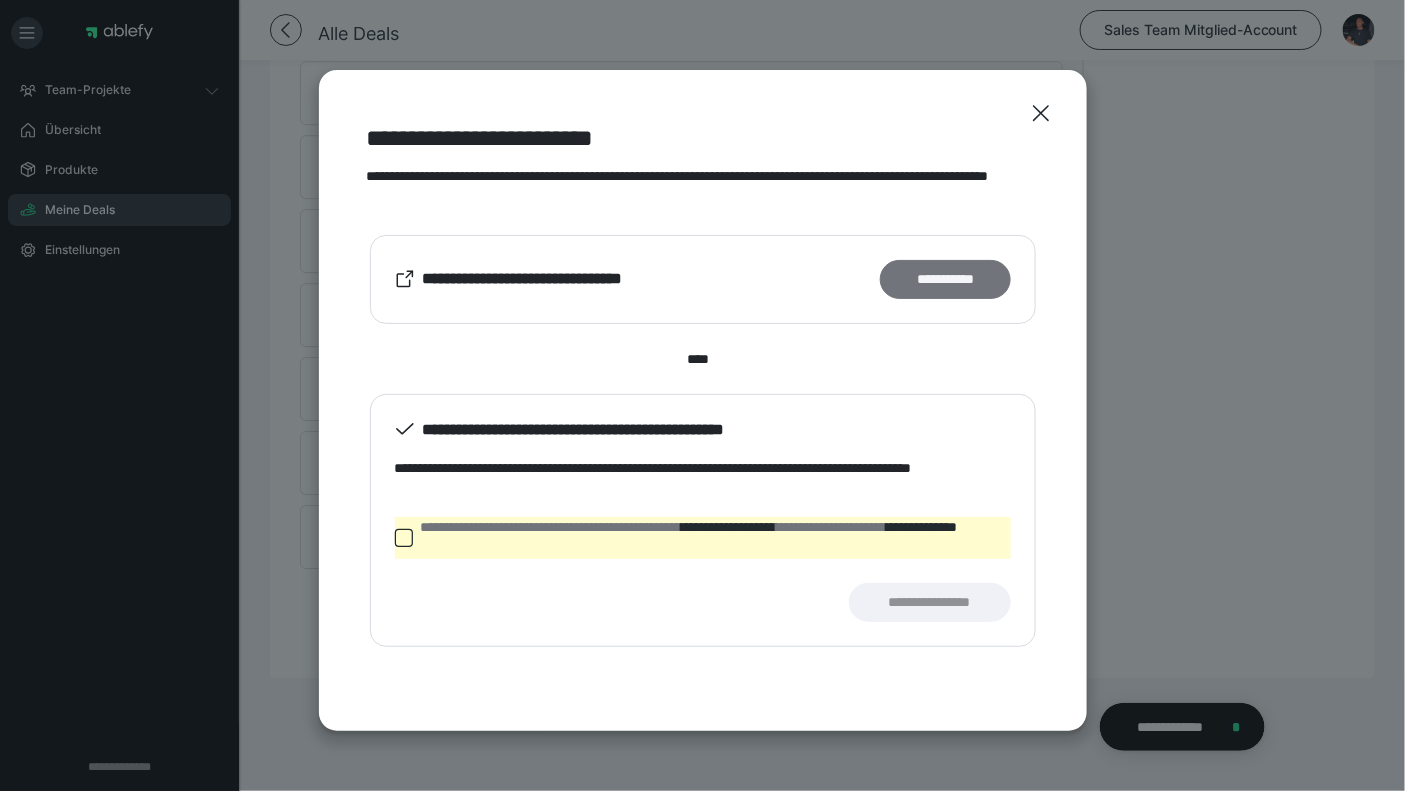 click on "**********" at bounding box center (945, 279) 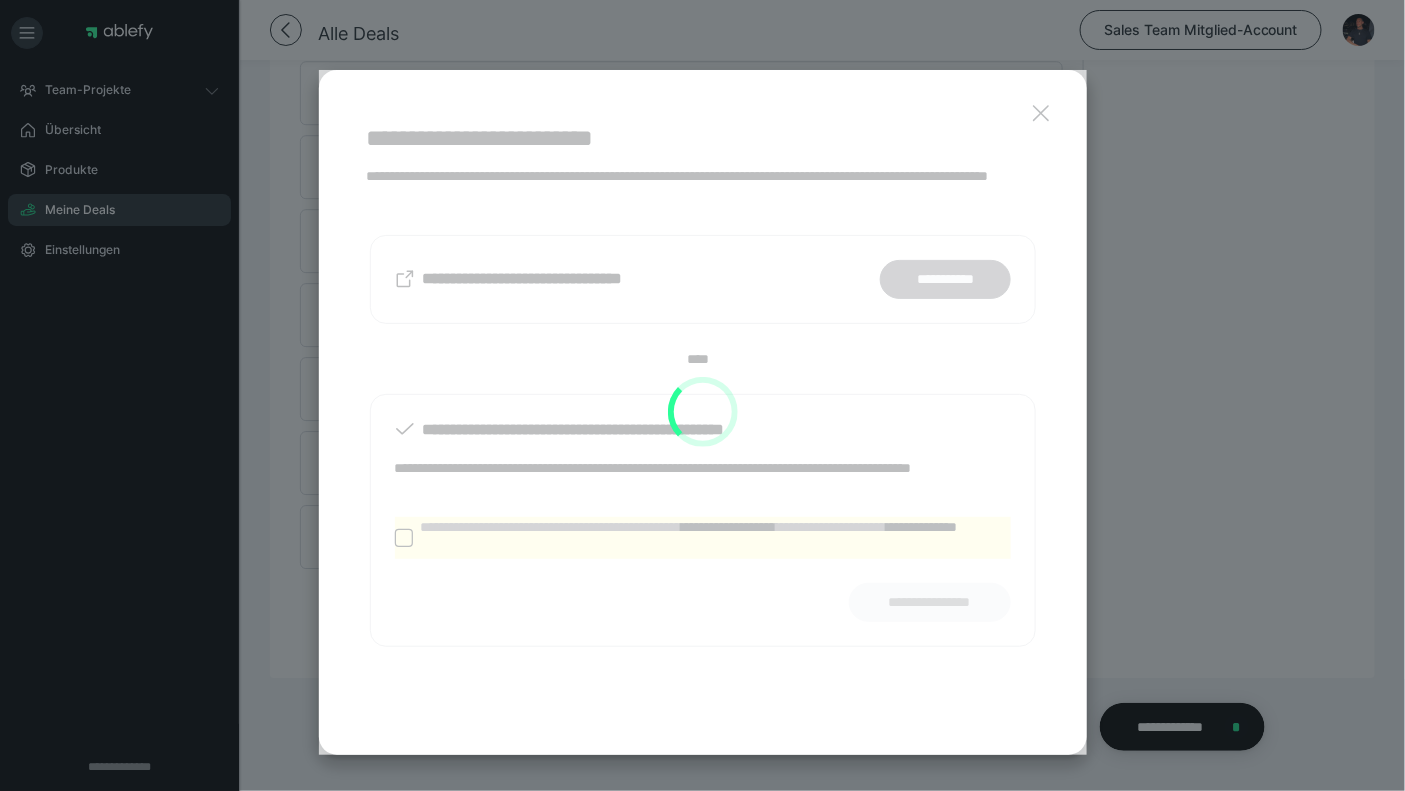 scroll, scrollTop: 1181, scrollLeft: 0, axis: vertical 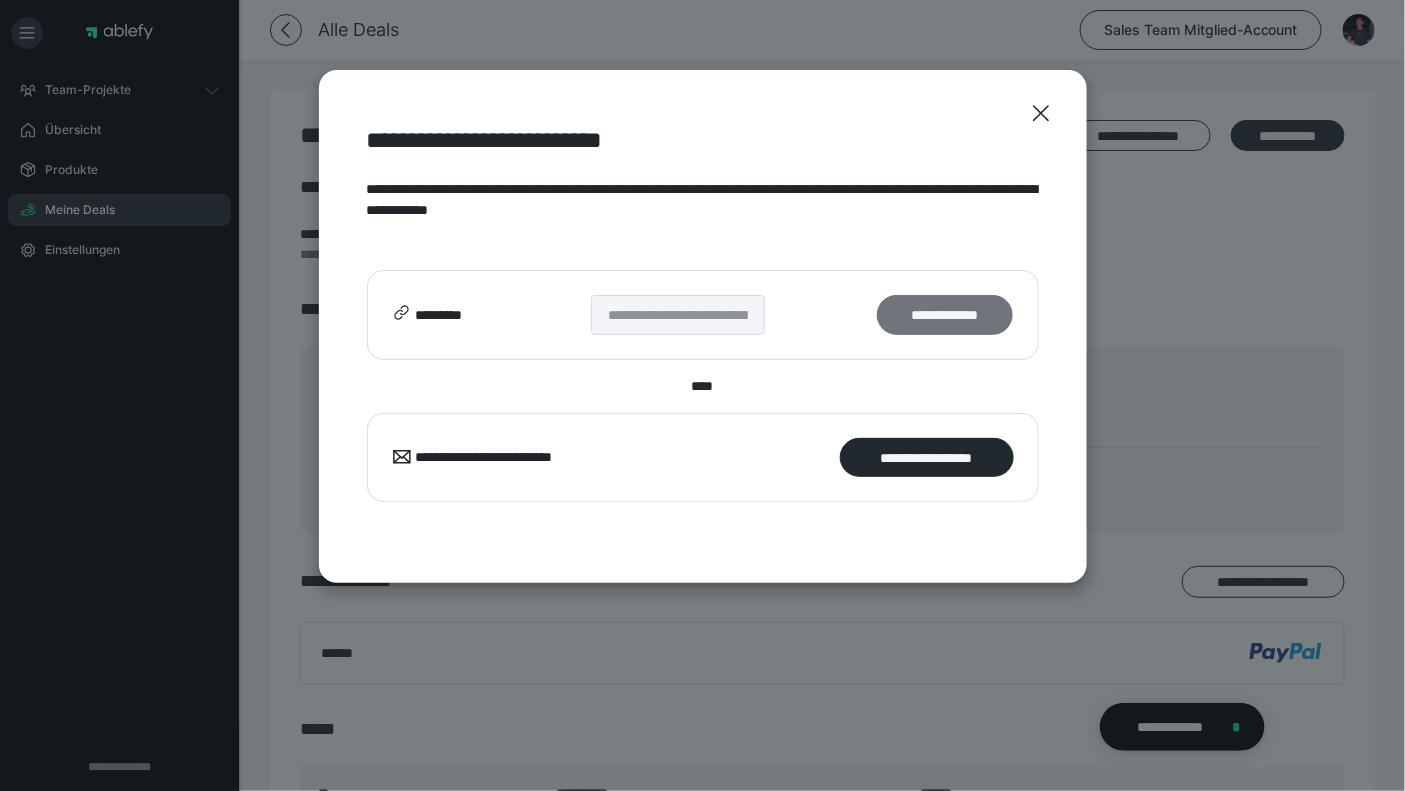 click on "**********" at bounding box center (945, 314) 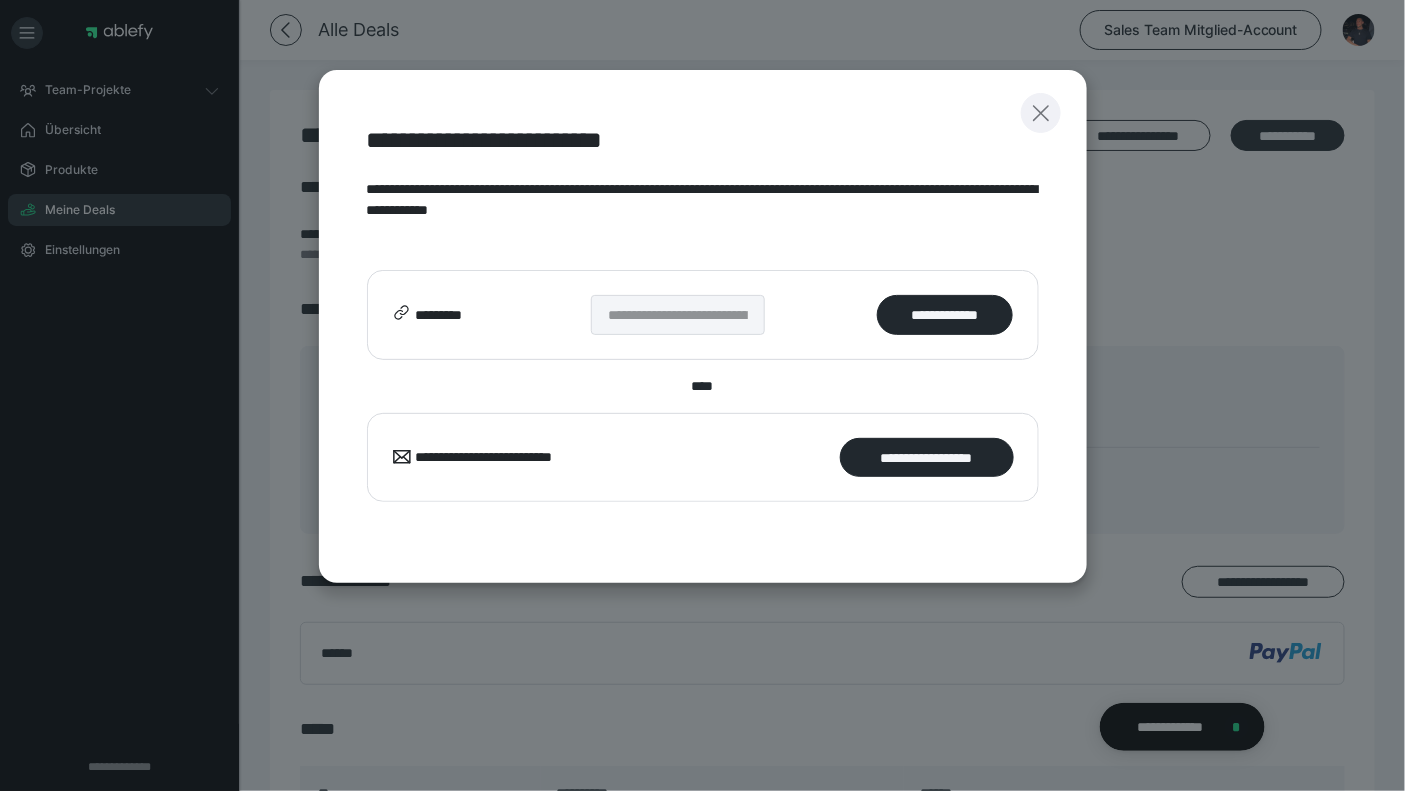 click 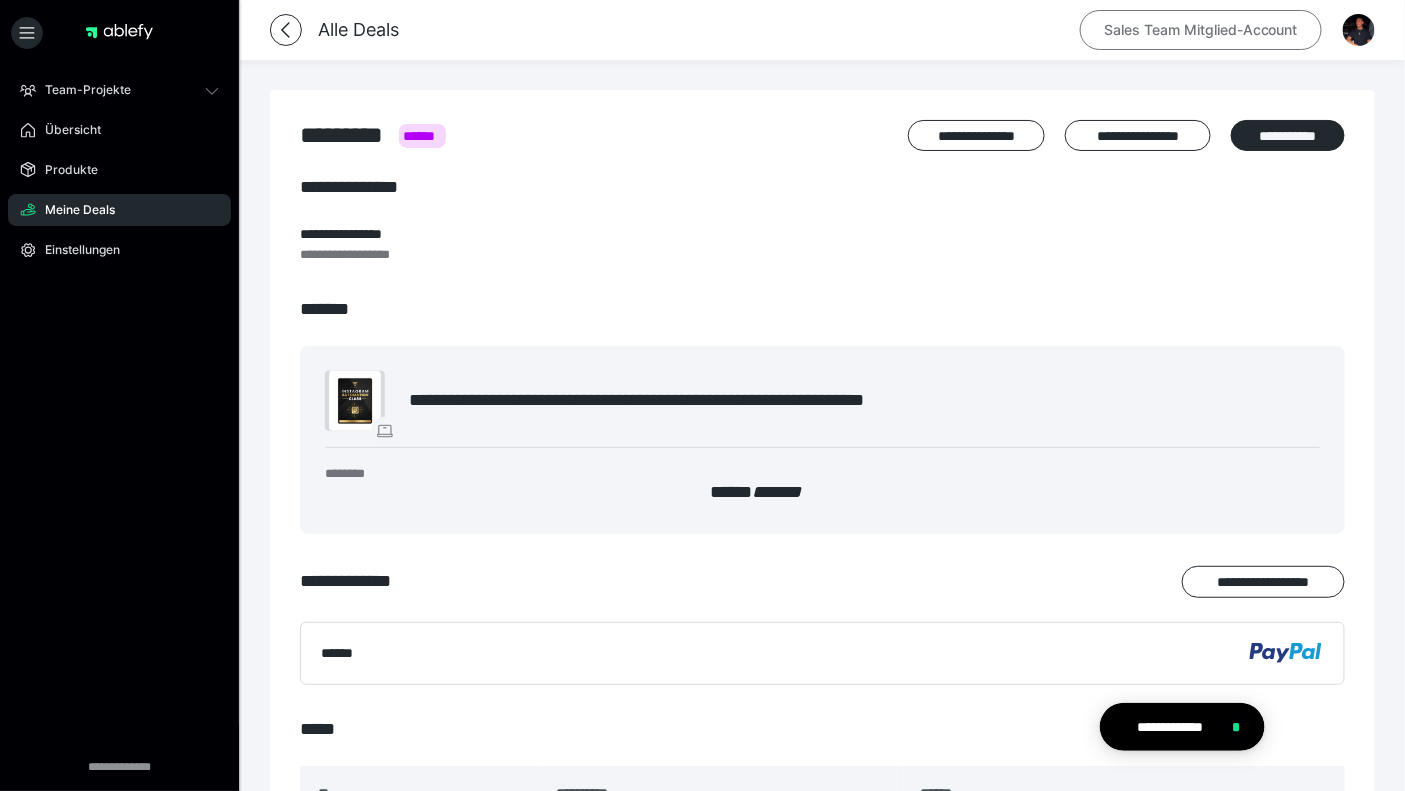 click on "Sales Team Mitglied-Account" at bounding box center (1201, 30) 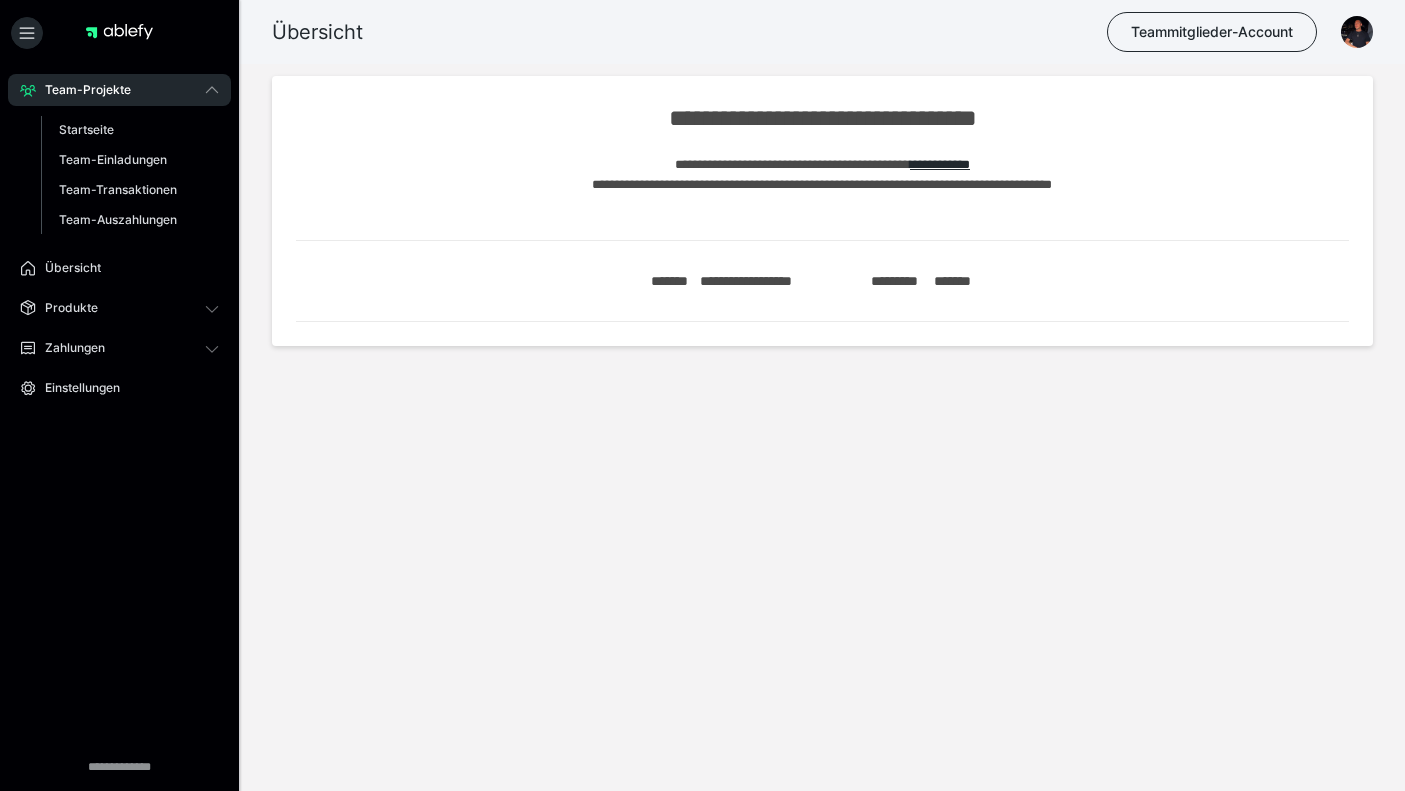 scroll, scrollTop: 0, scrollLeft: 0, axis: both 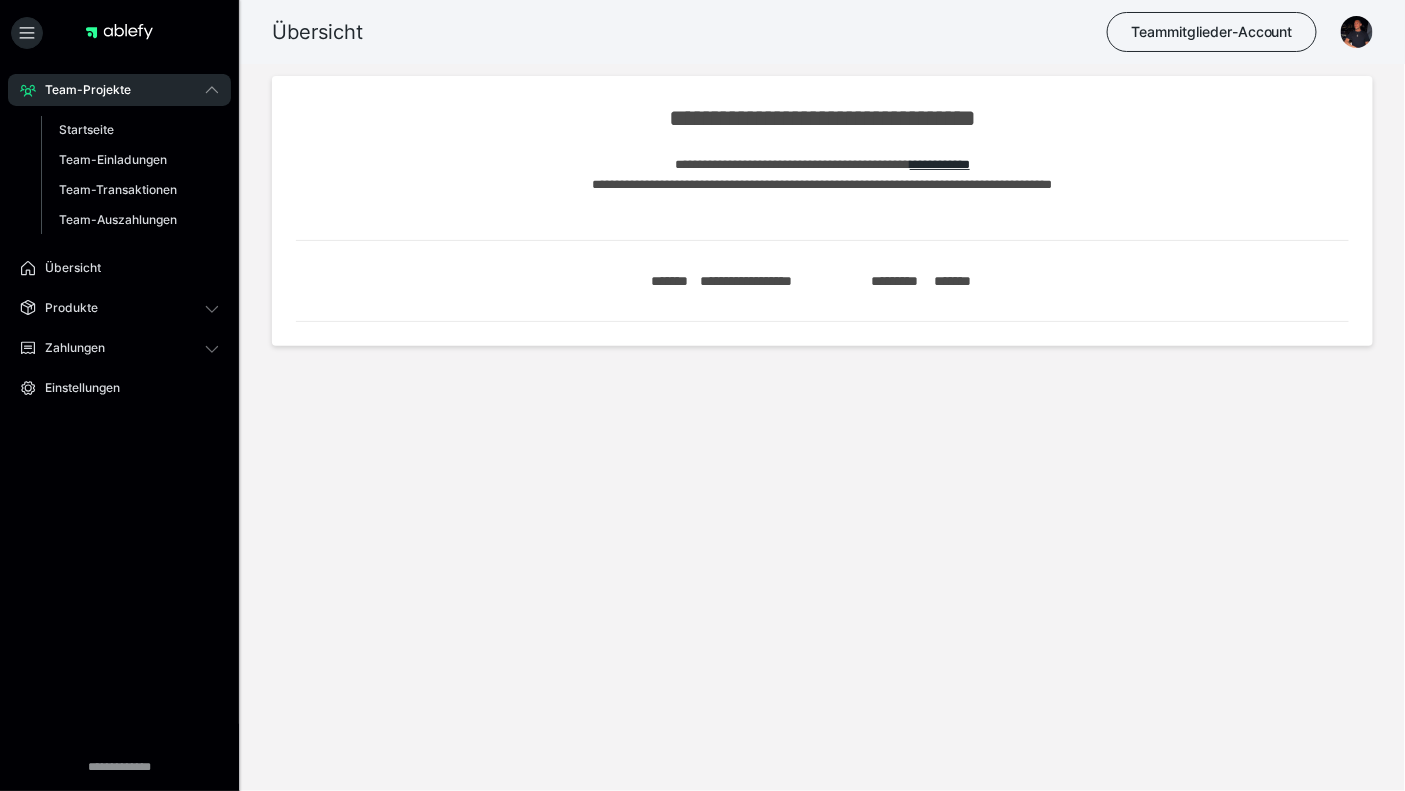click on "Team-Projekte Startseite Team-Einladungen Team-Transaktionen Team-Auszahlungen Übersicht Produkte Alle Produkte Zahlungen Bestellungen Transaktionen Rechnungen & Storno-Rechnungen Mahnwesen & Inkasso Einstellungen" at bounding box center [119, 299] 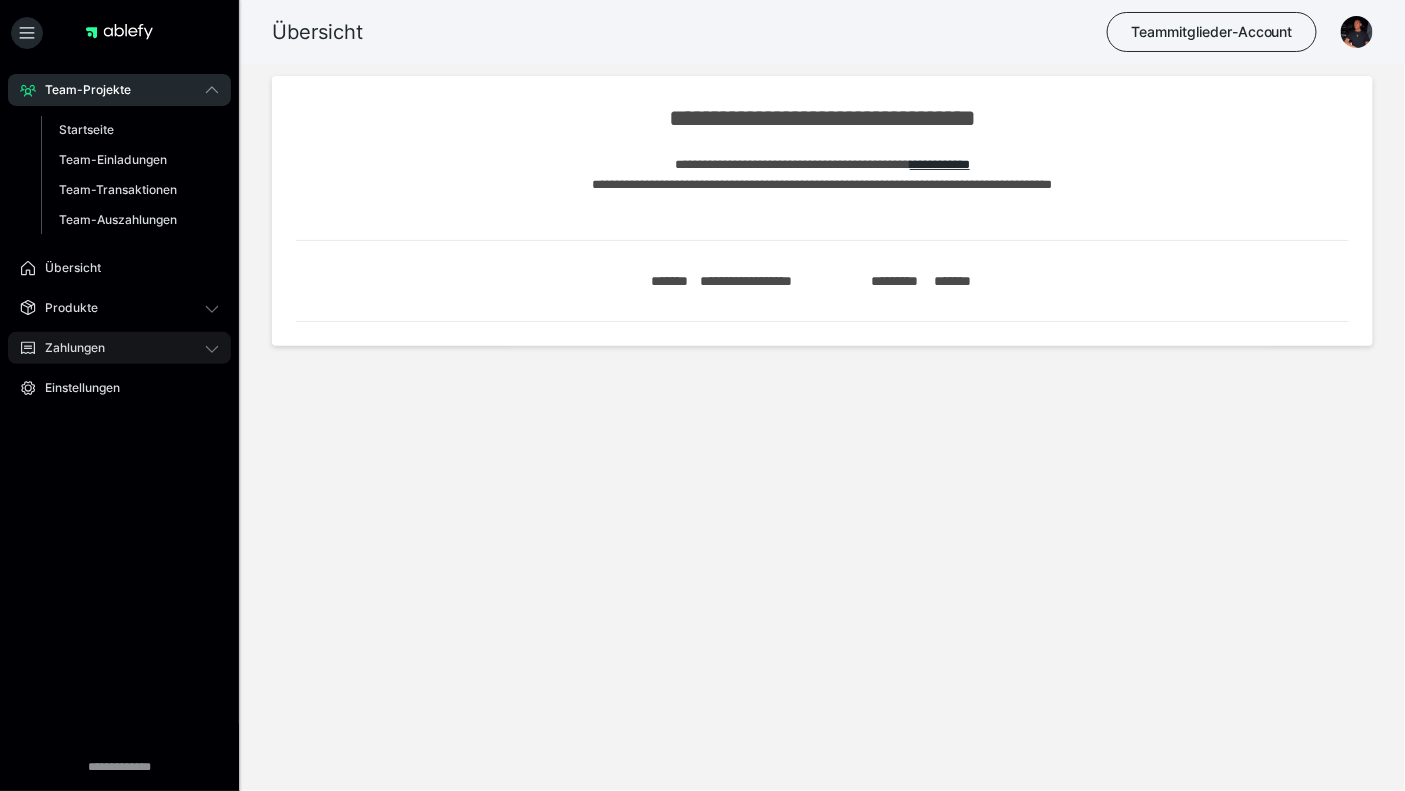 click on "Zahlungen" at bounding box center [119, 348] 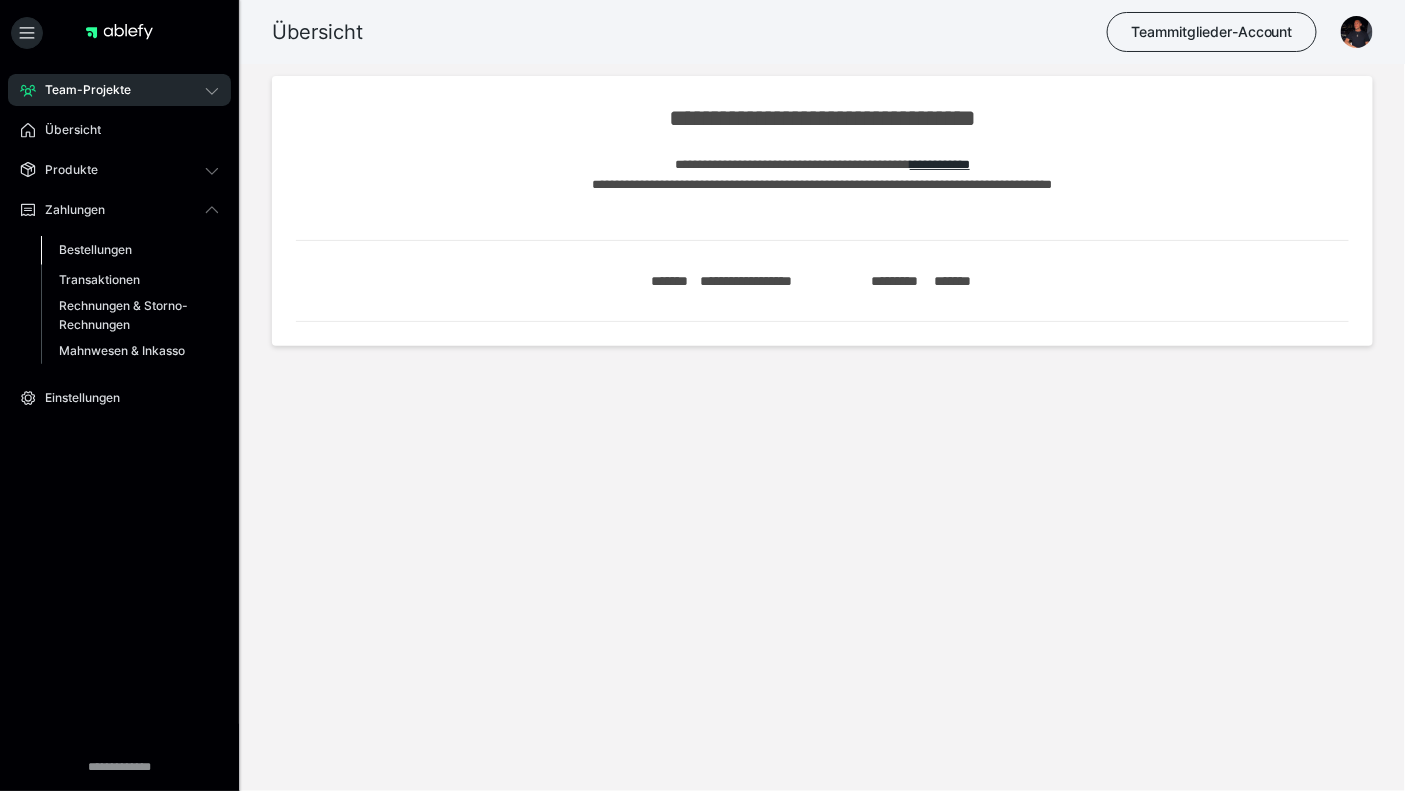 click on "Bestellungen" at bounding box center (95, 249) 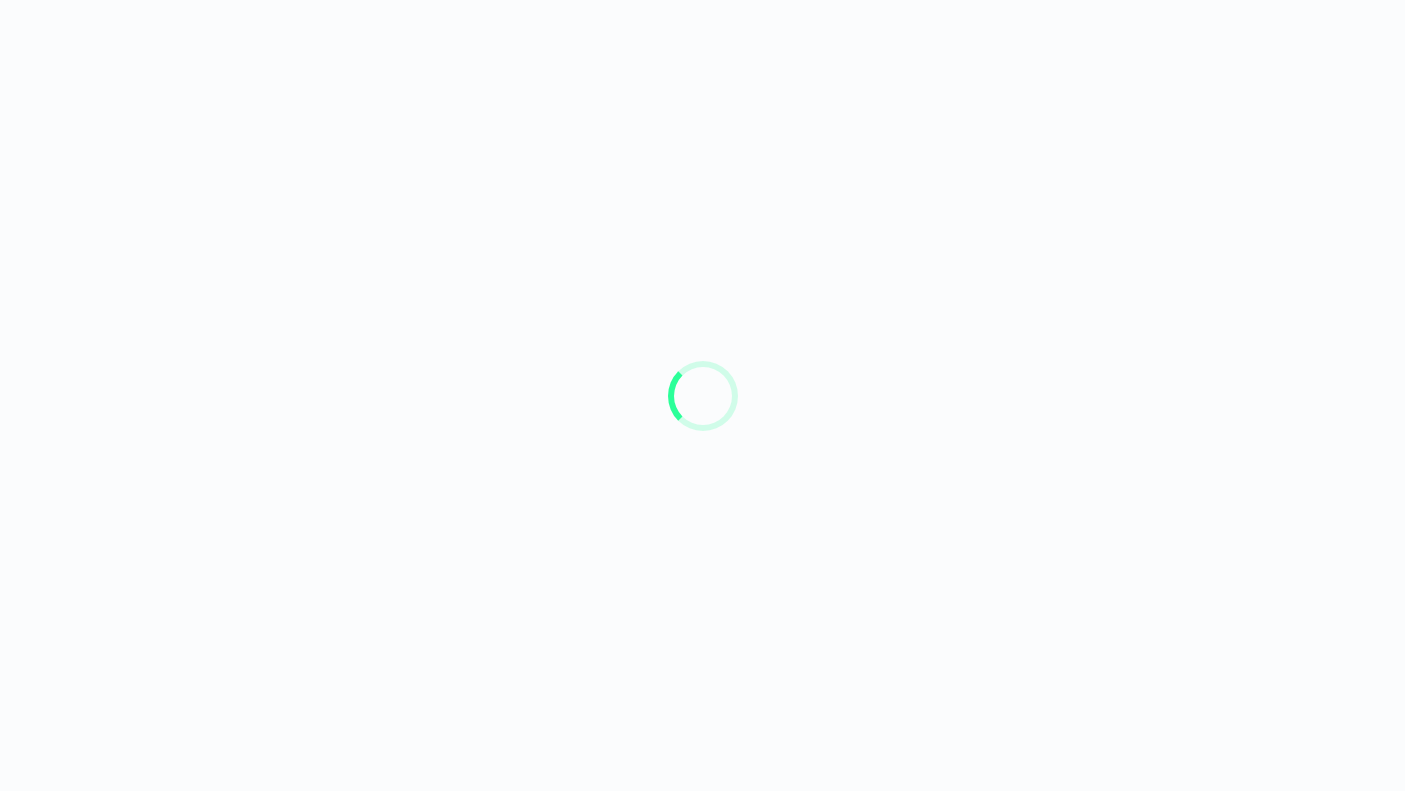scroll, scrollTop: 0, scrollLeft: 0, axis: both 